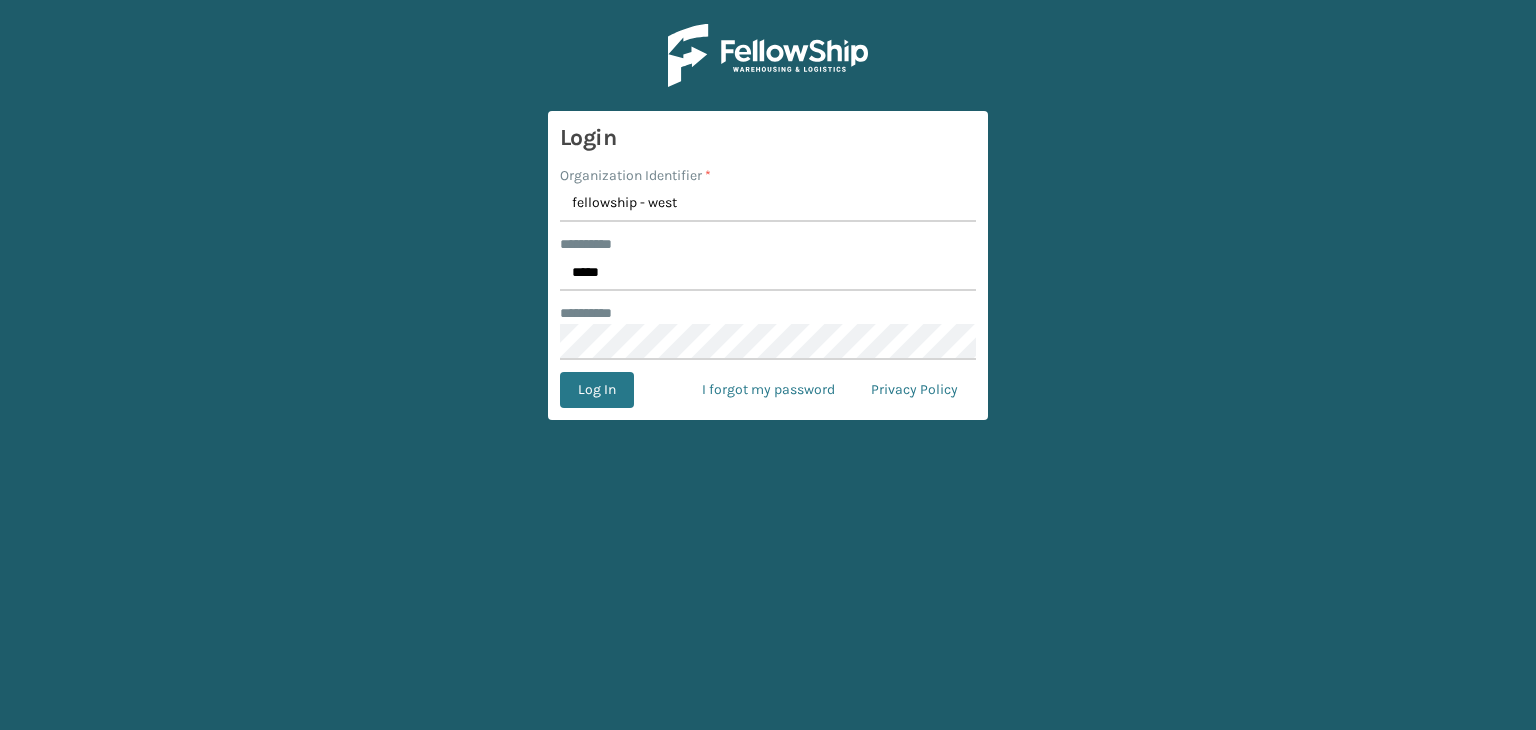 scroll, scrollTop: 0, scrollLeft: 0, axis: both 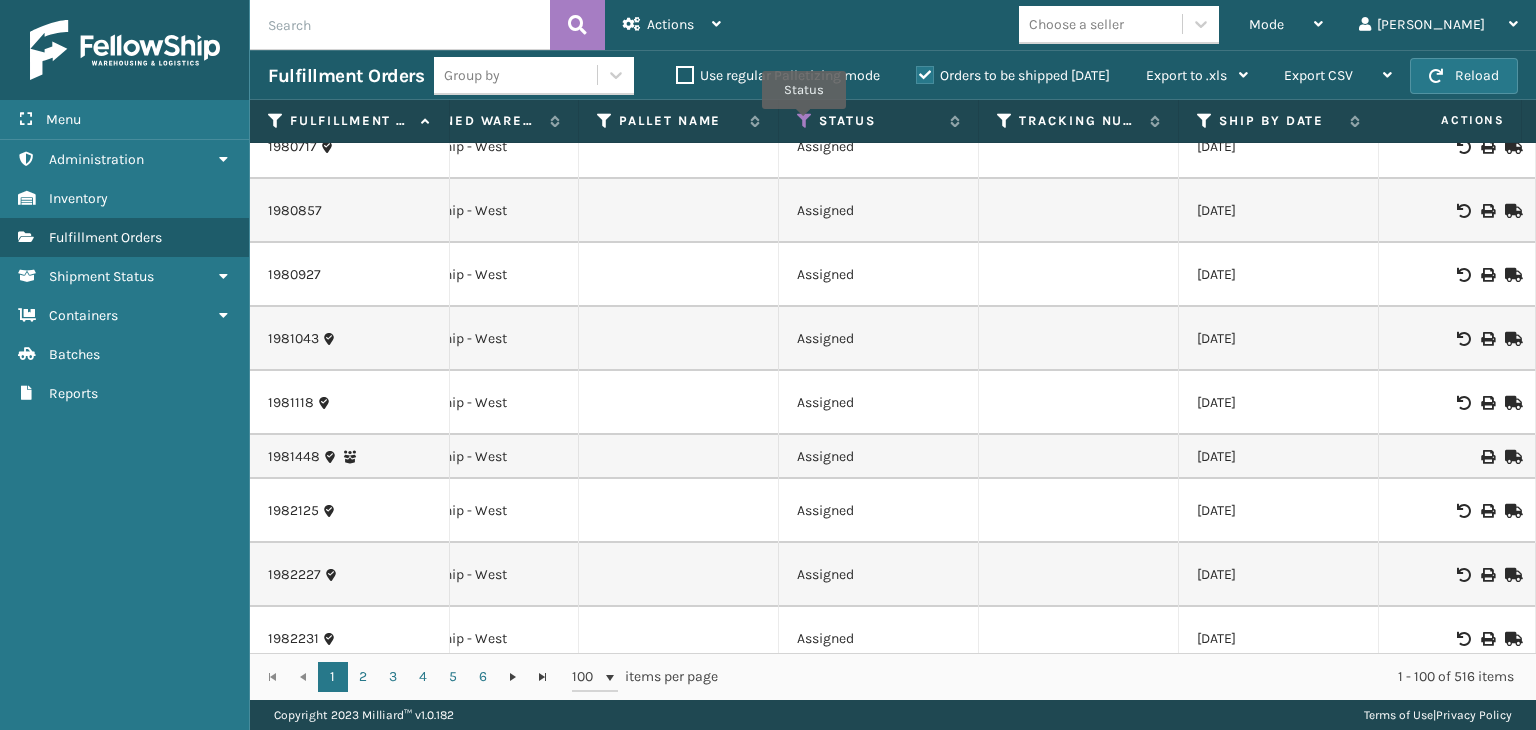 click at bounding box center (805, 121) 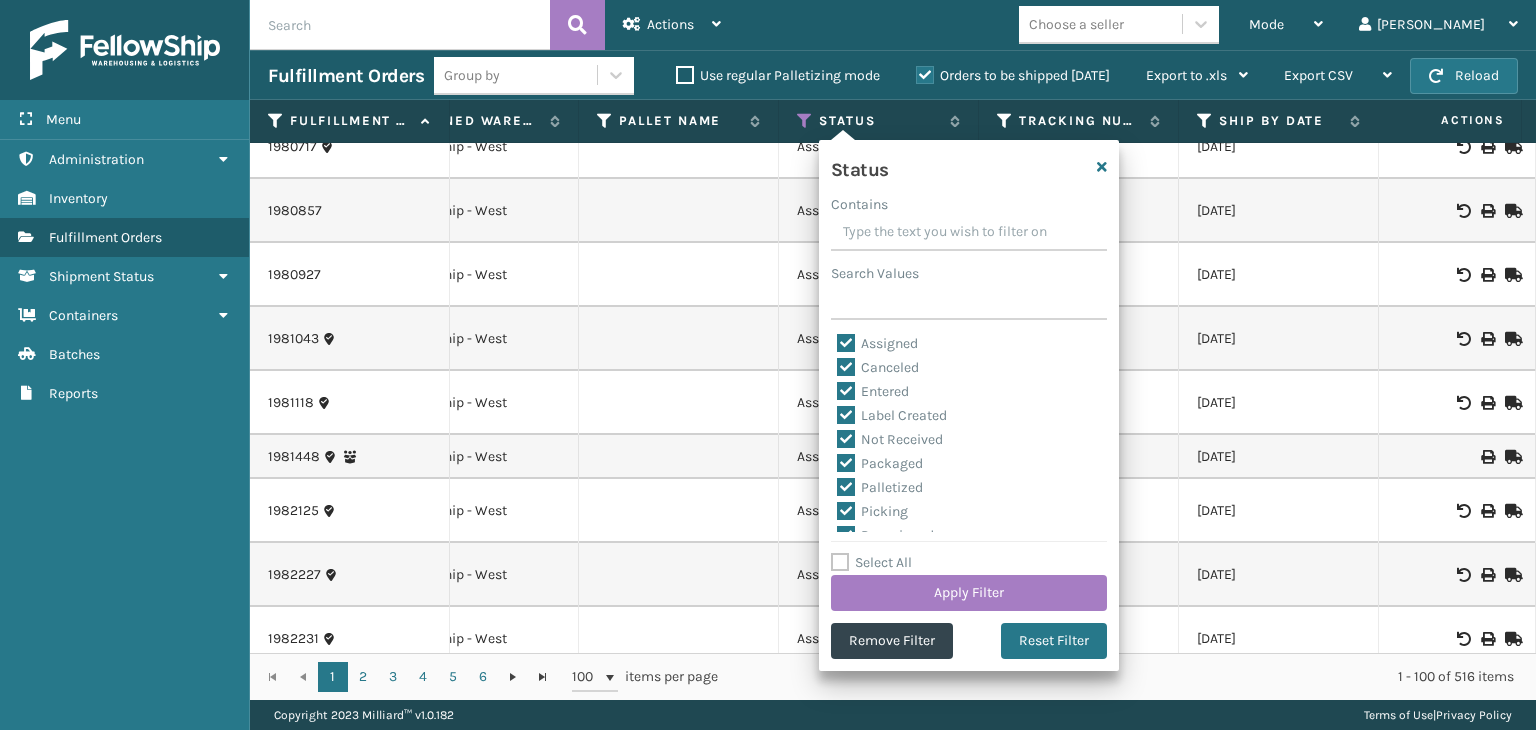 click on "Select All" at bounding box center (871, 562) 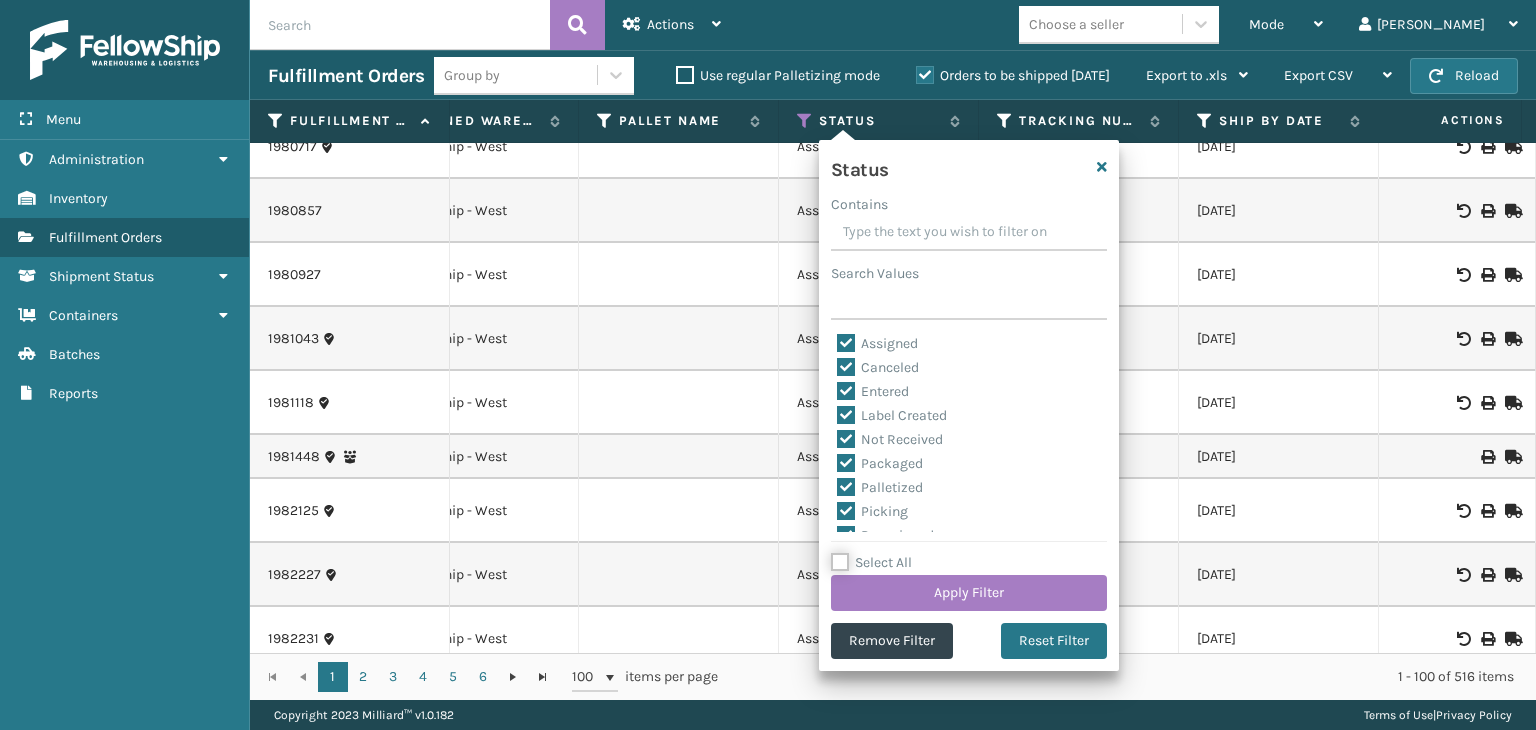 click on "Select All" at bounding box center (981, 552) 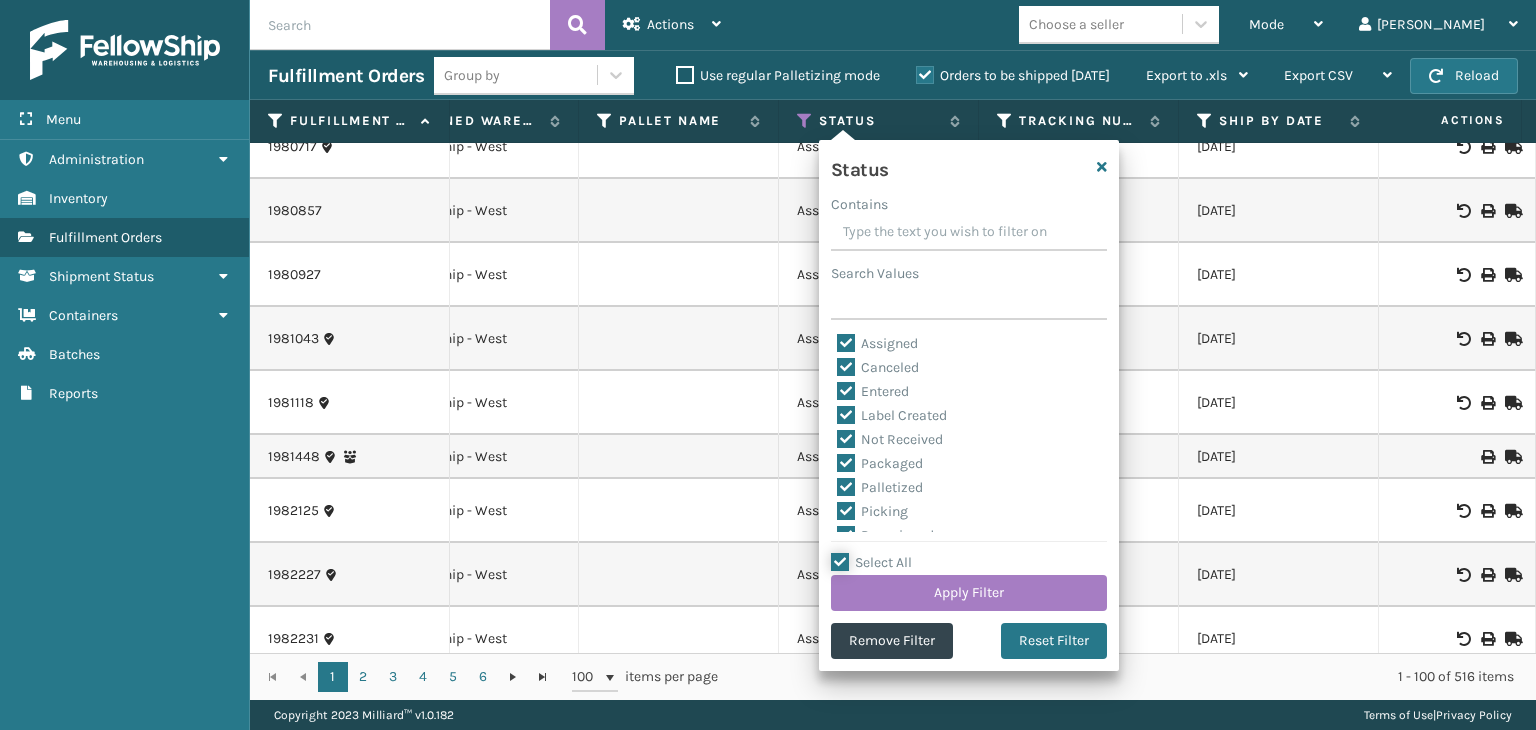 checkbox on "true" 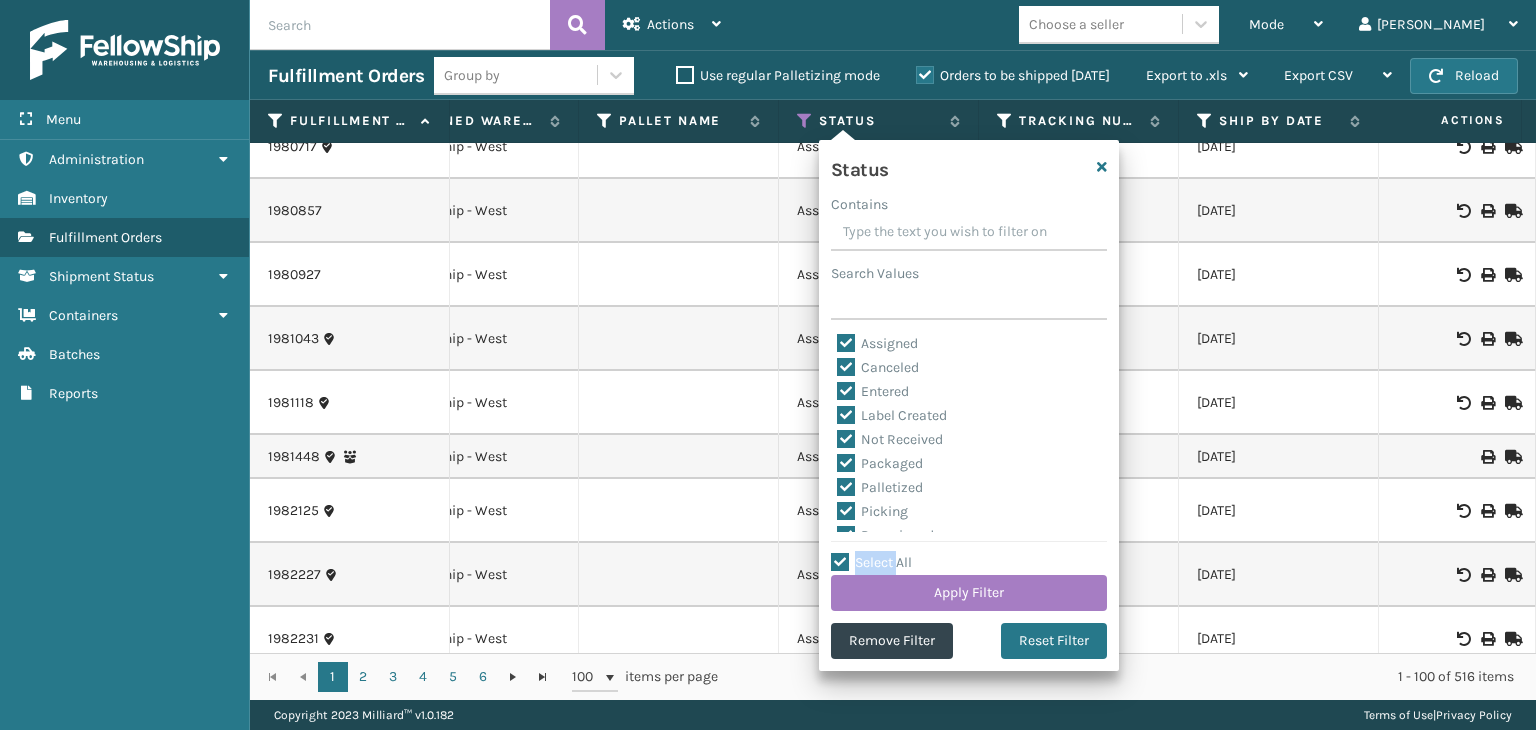 click on "Select All" at bounding box center [871, 562] 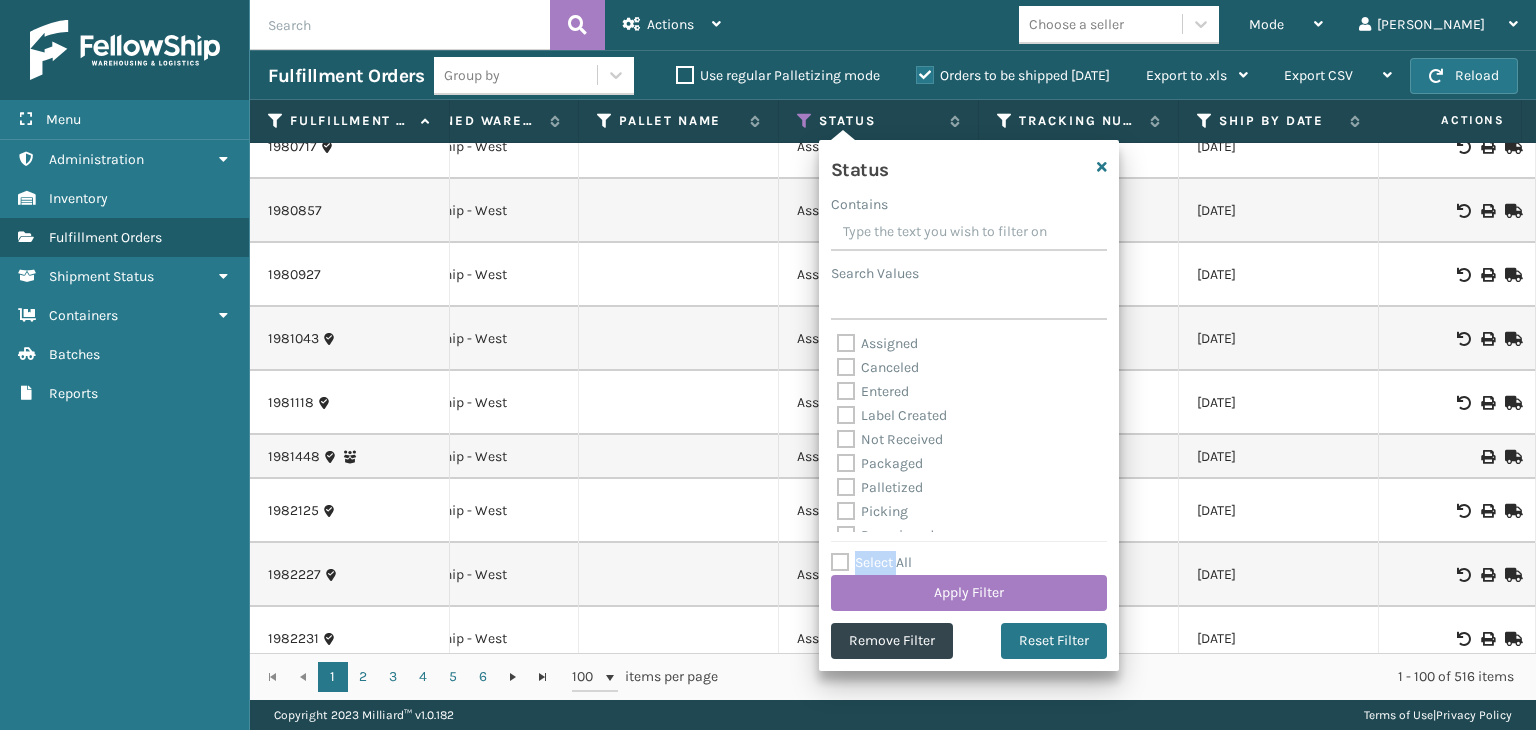 checkbox on "false" 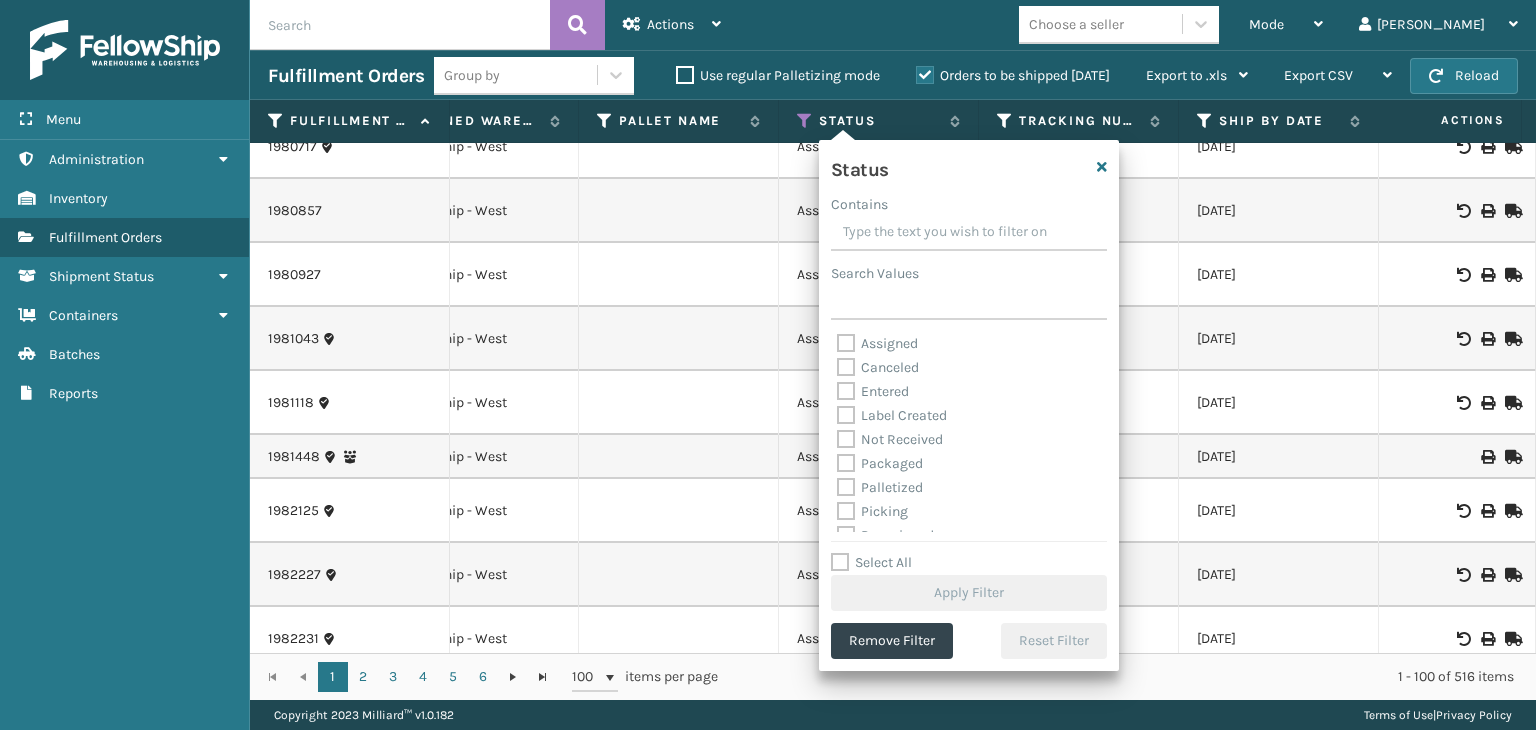 click on "Picking" at bounding box center (872, 511) 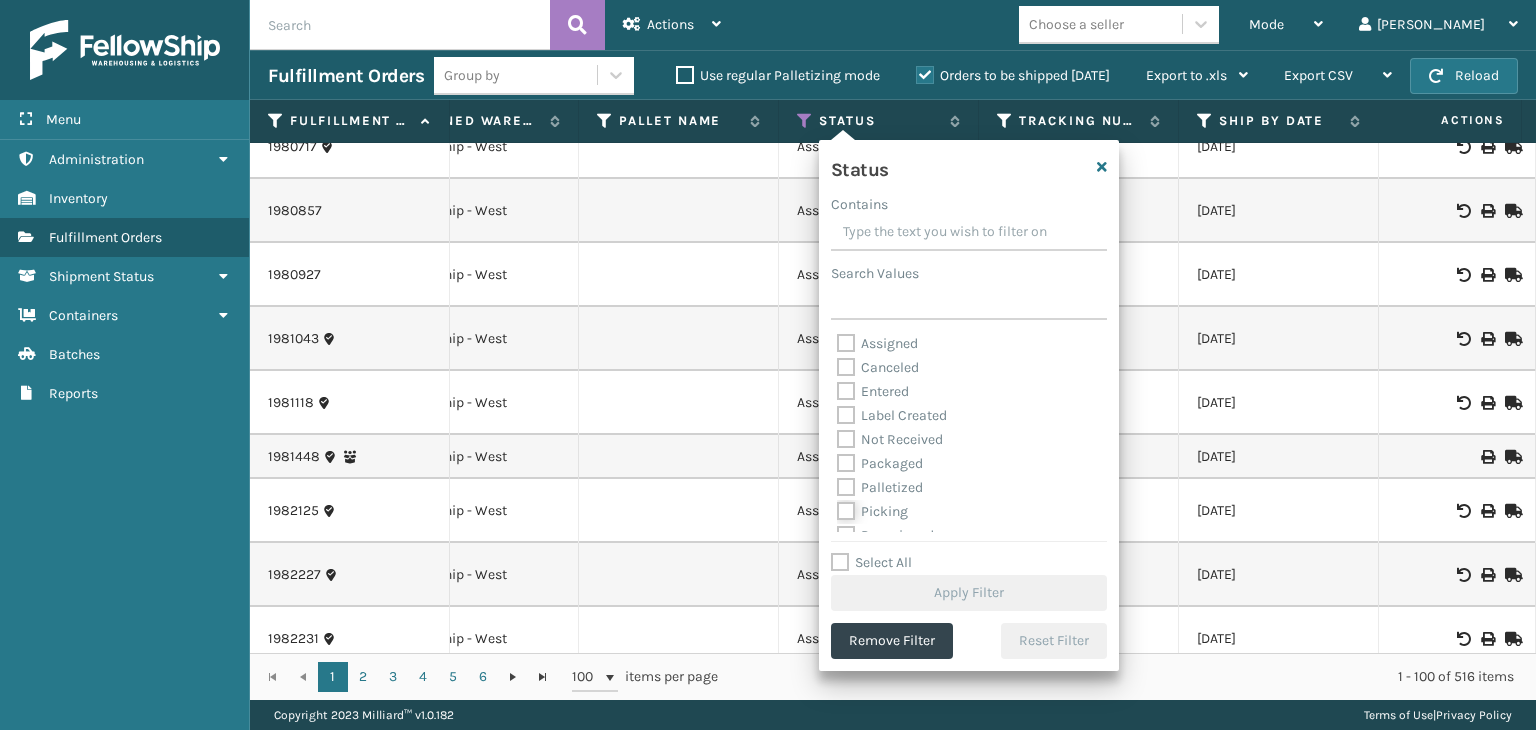 click on "Picking" at bounding box center [837, 506] 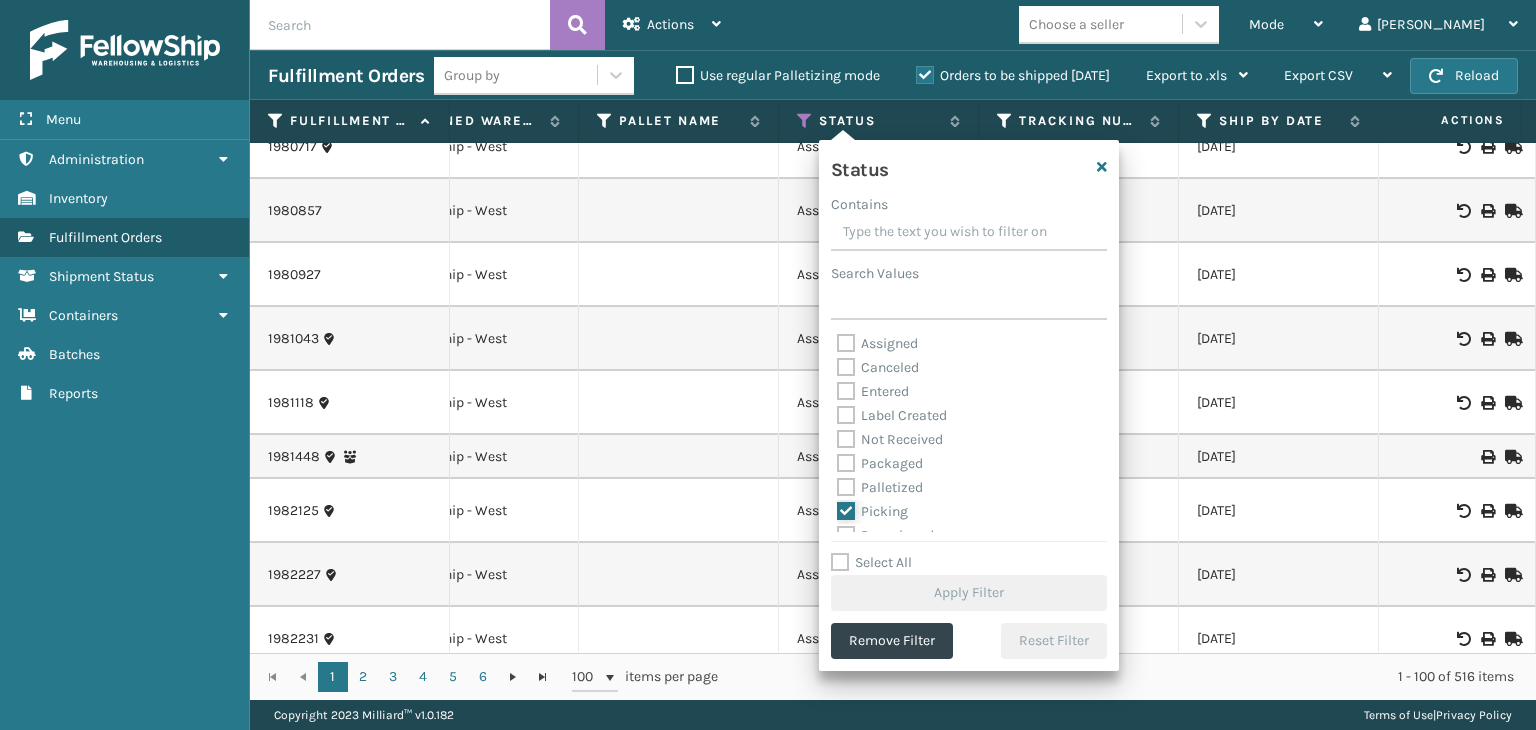 checkbox on "true" 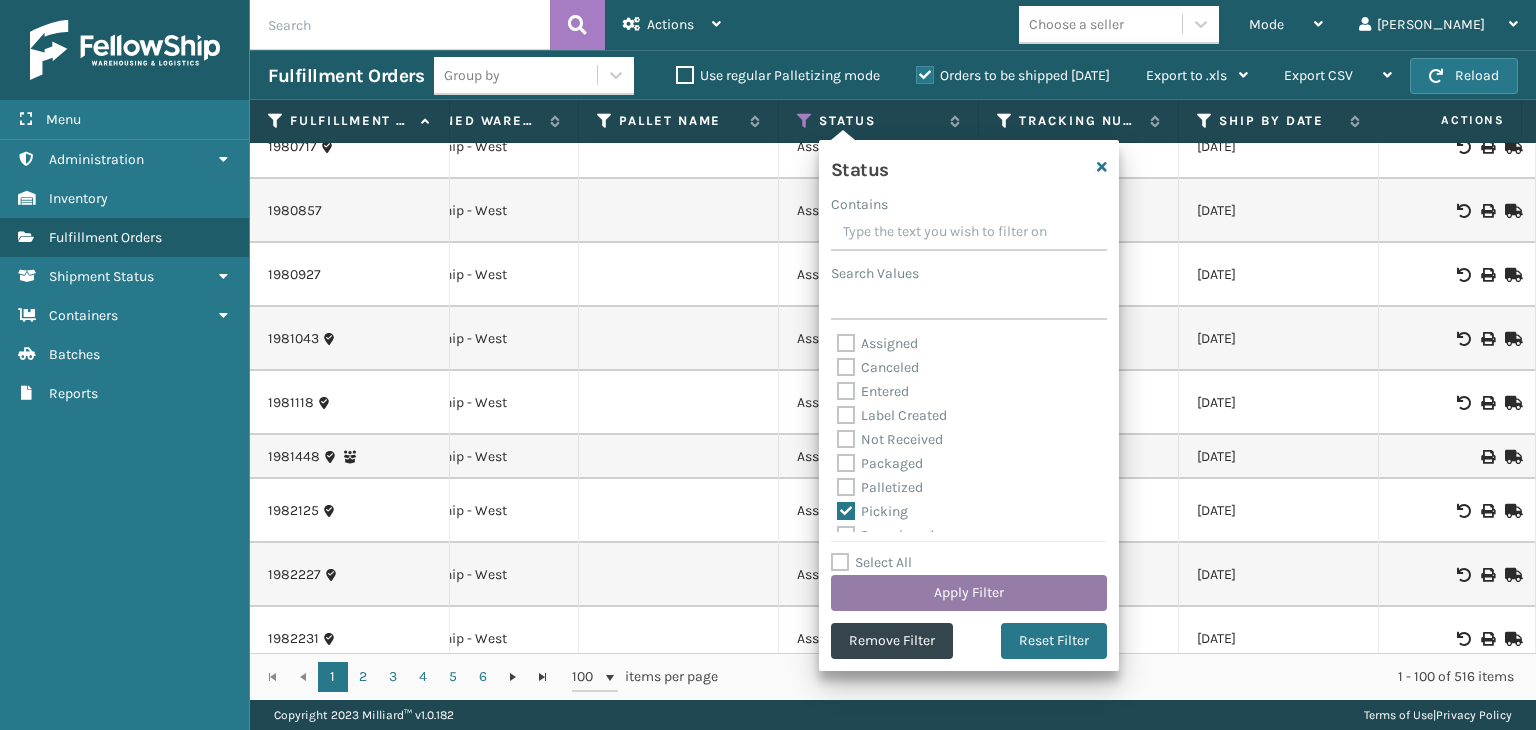 click on "Apply Filter" at bounding box center [969, 593] 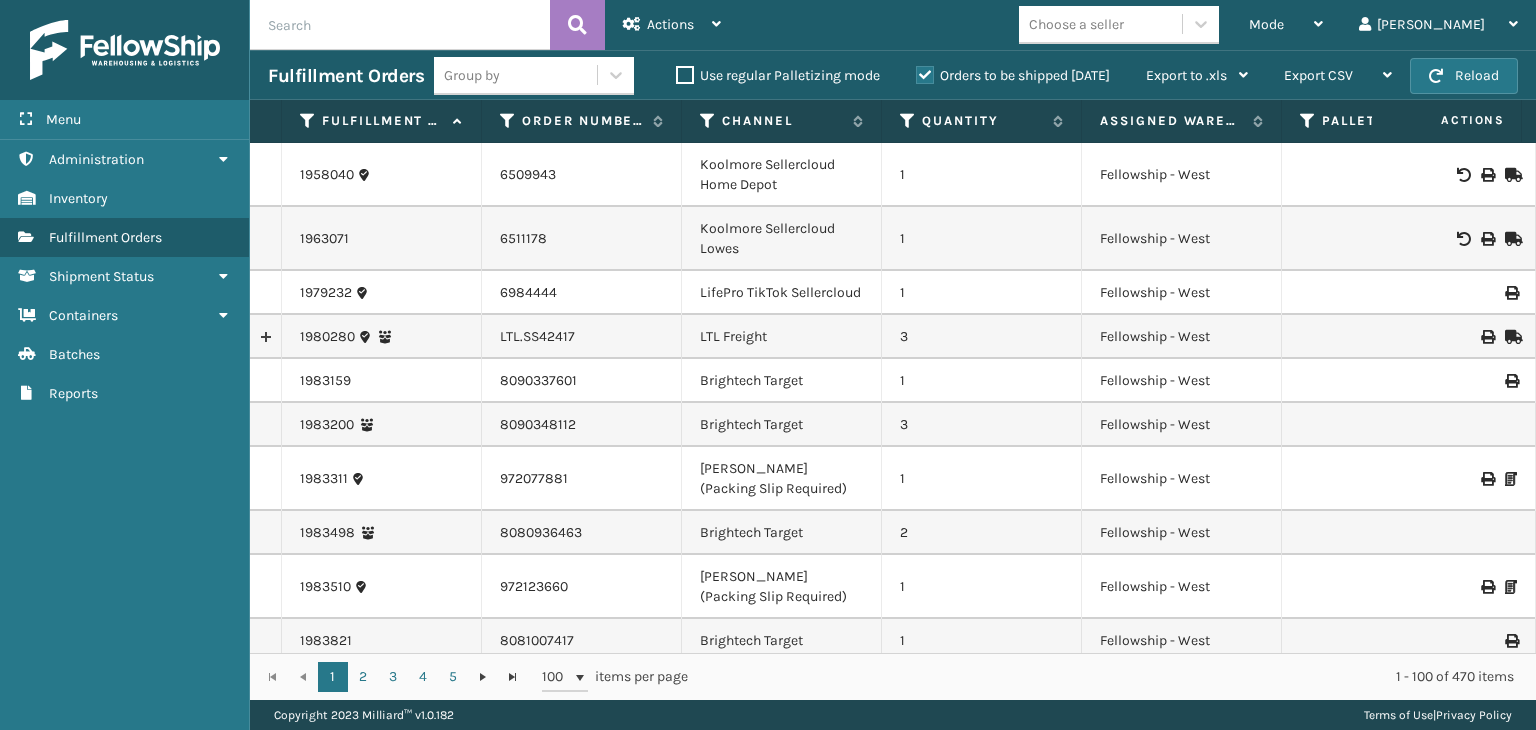 scroll, scrollTop: 0, scrollLeft: 243, axis: horizontal 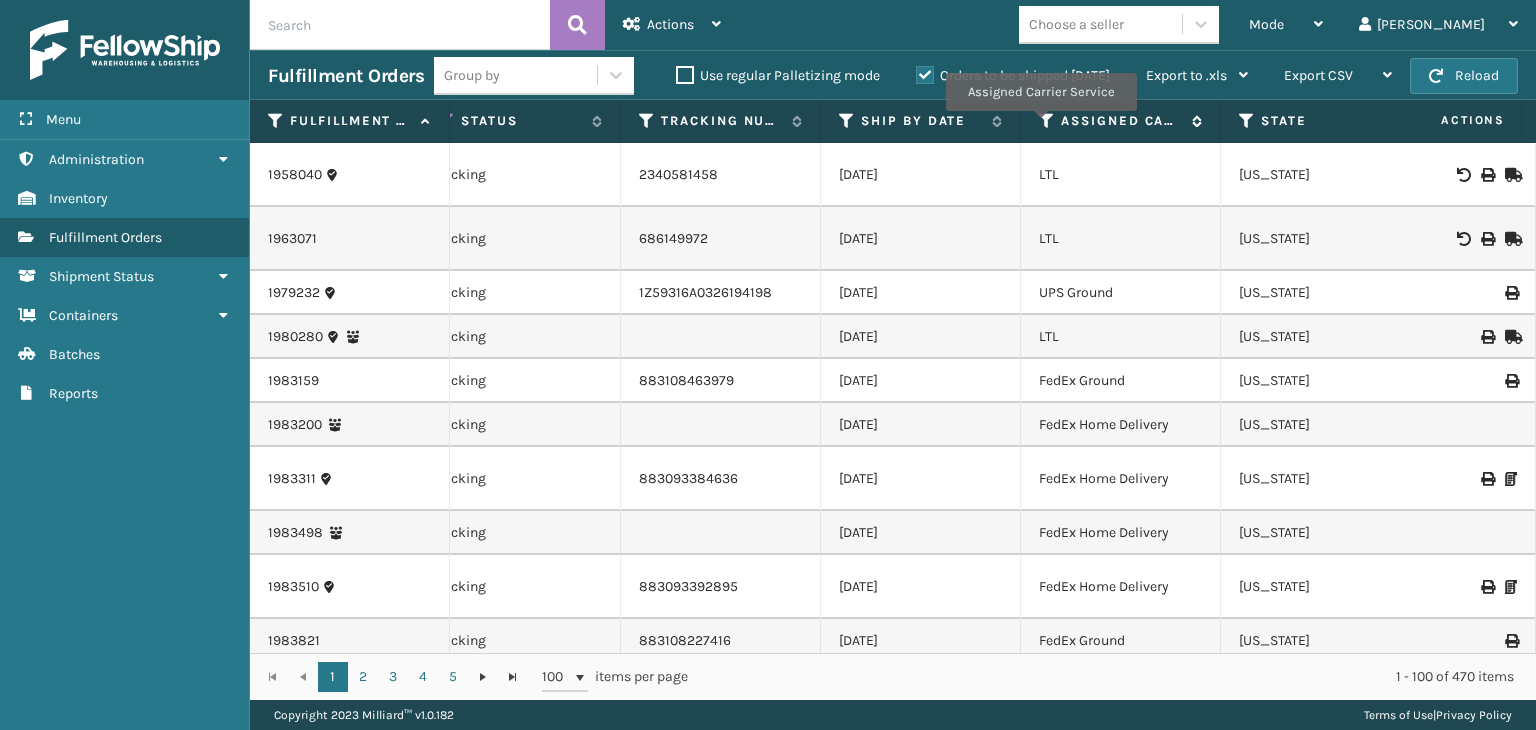 click at bounding box center (1047, 121) 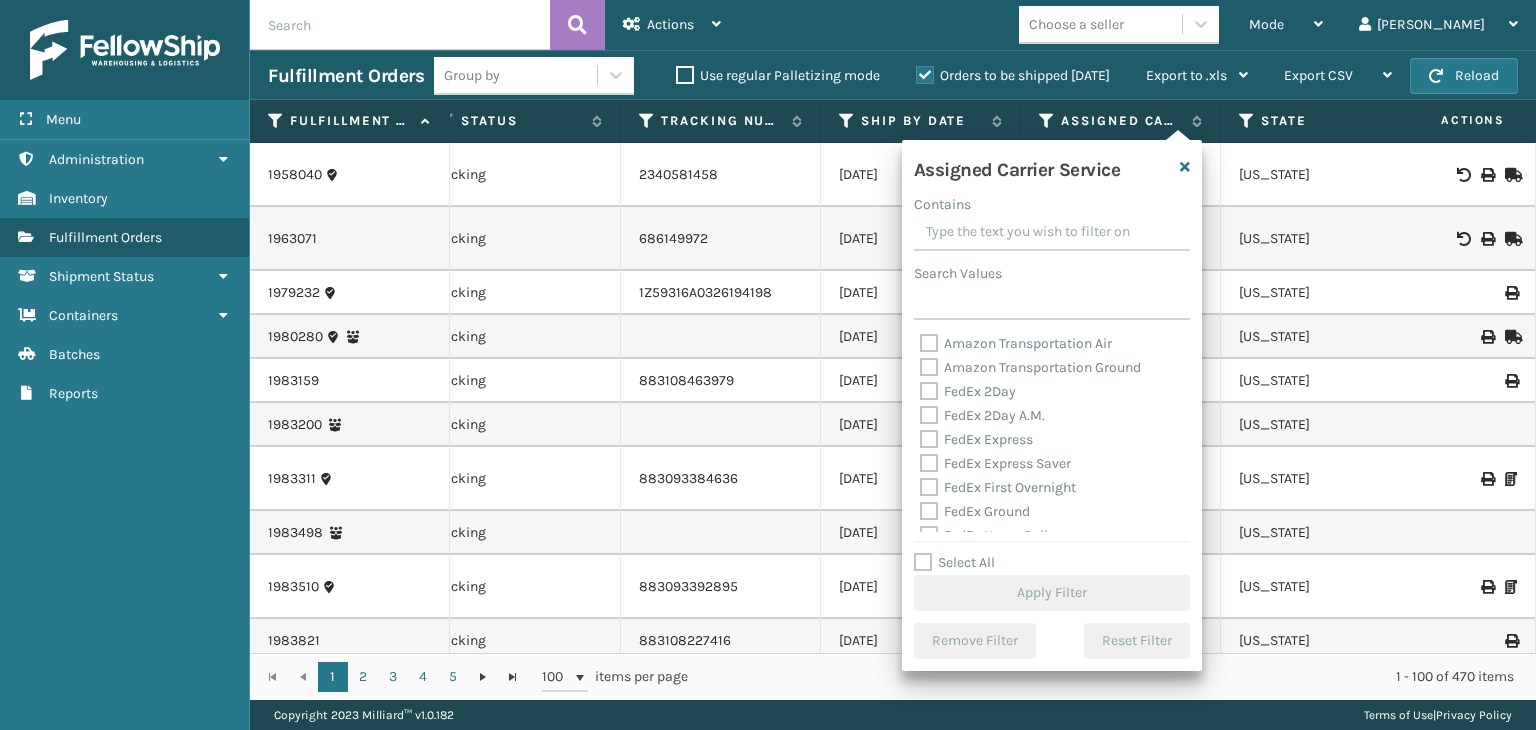 click on "Select All" at bounding box center (954, 562) 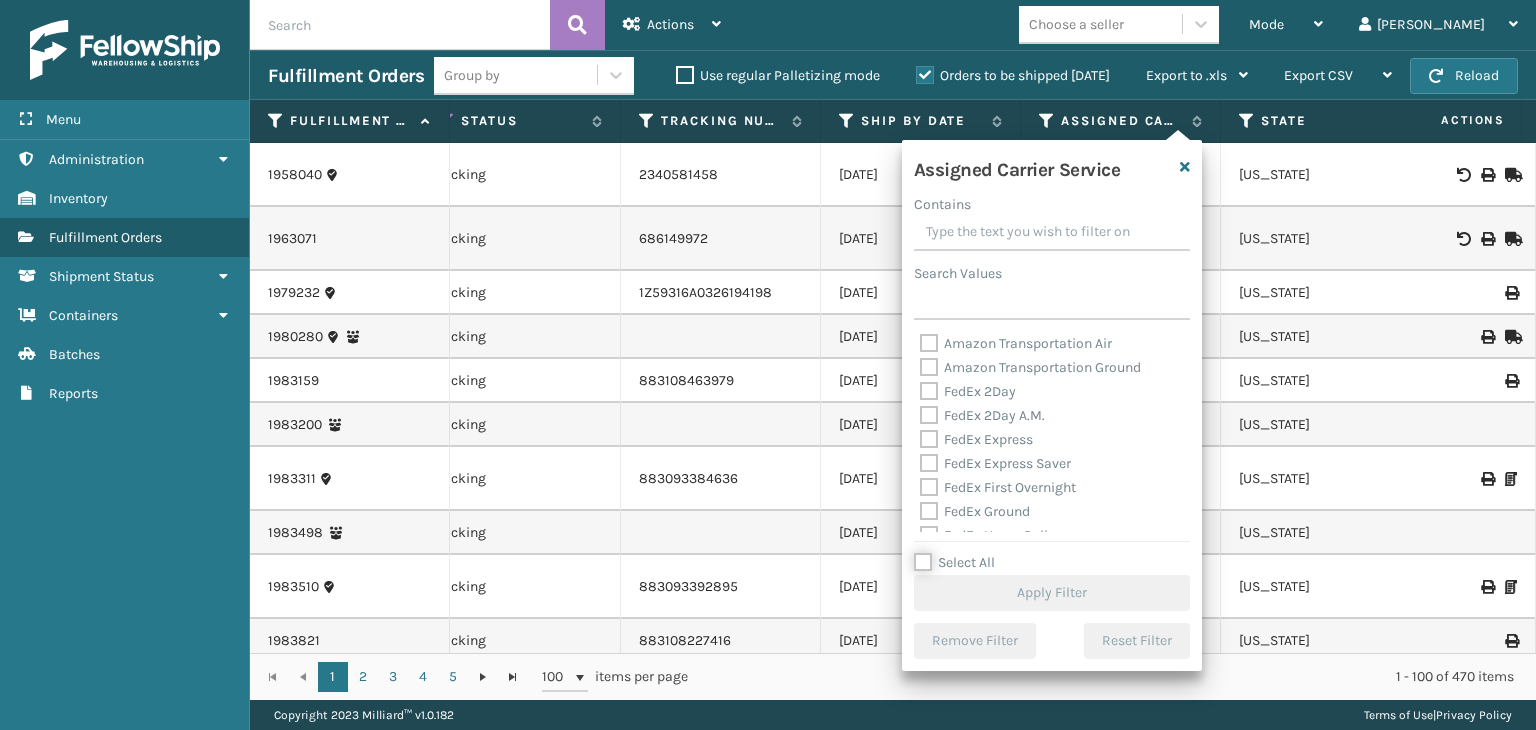 click on "Select All" at bounding box center [1064, 552] 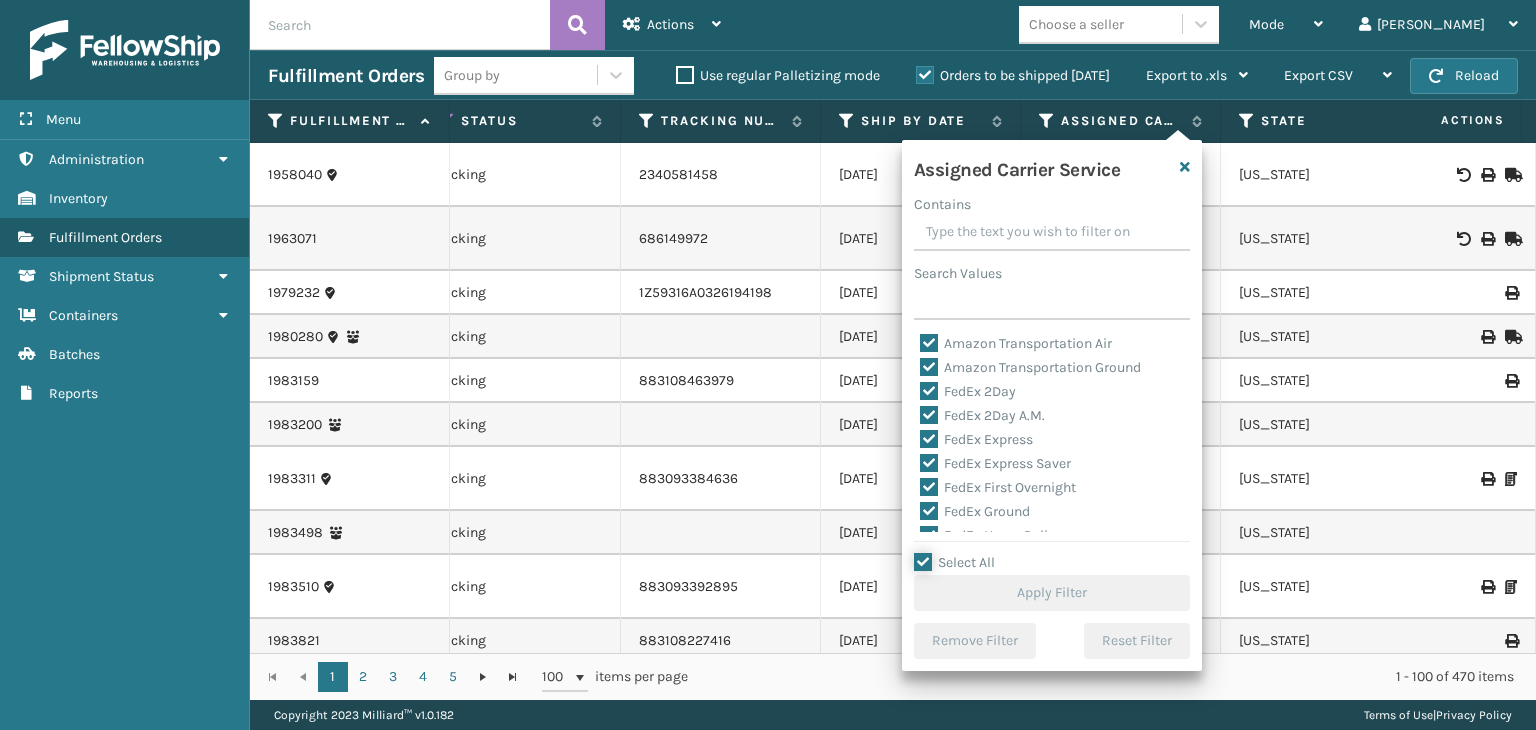 checkbox on "true" 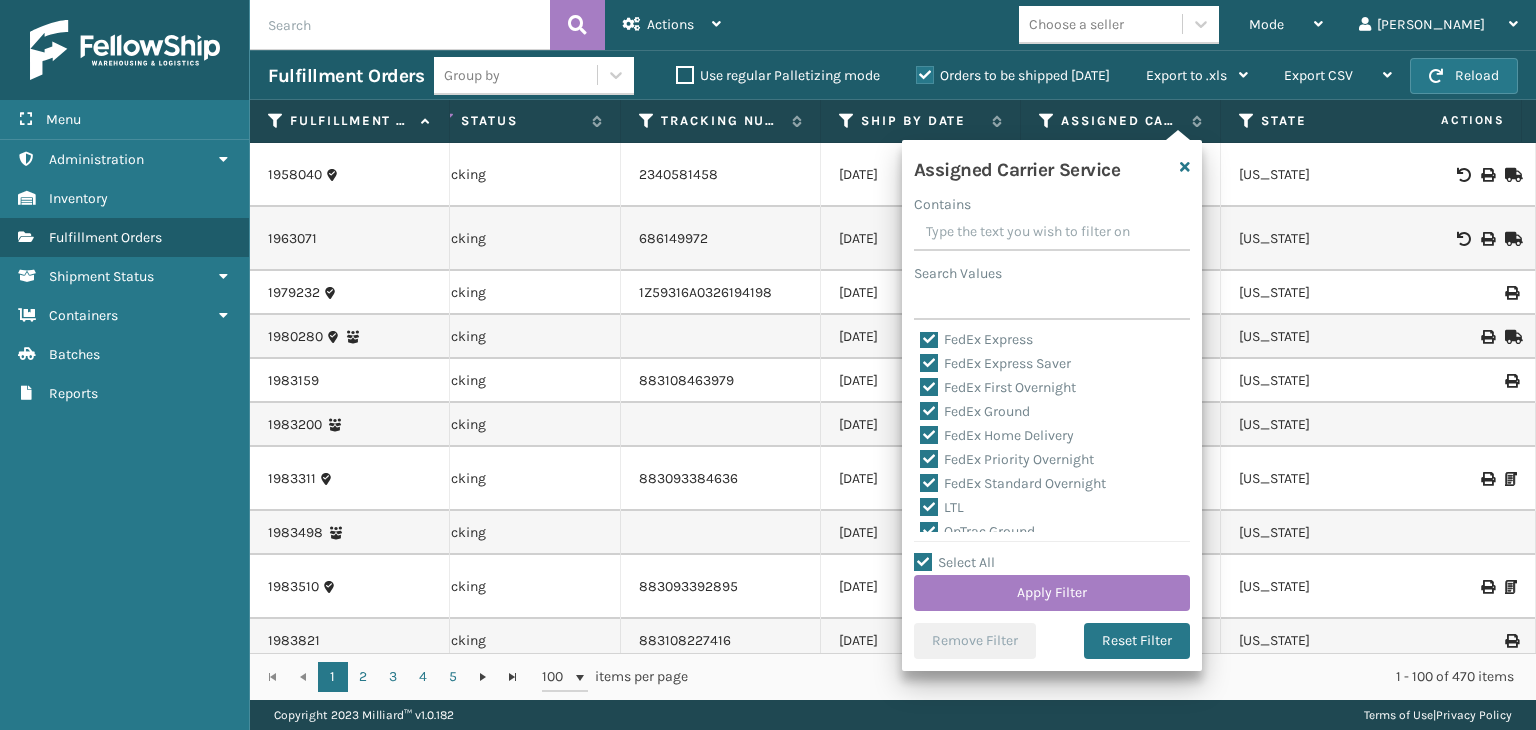 click on "LTL" at bounding box center [942, 507] 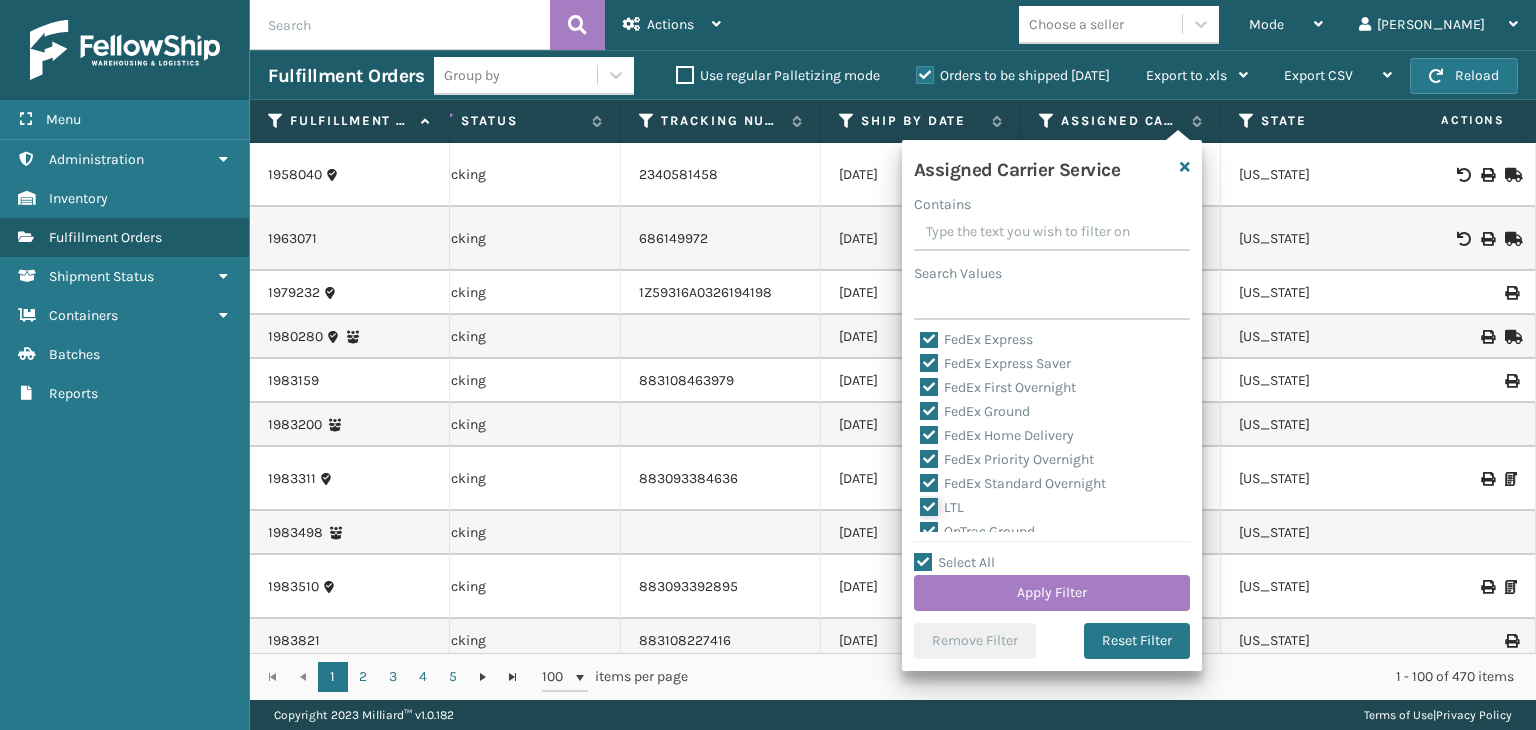 click on "LTL" at bounding box center [920, 502] 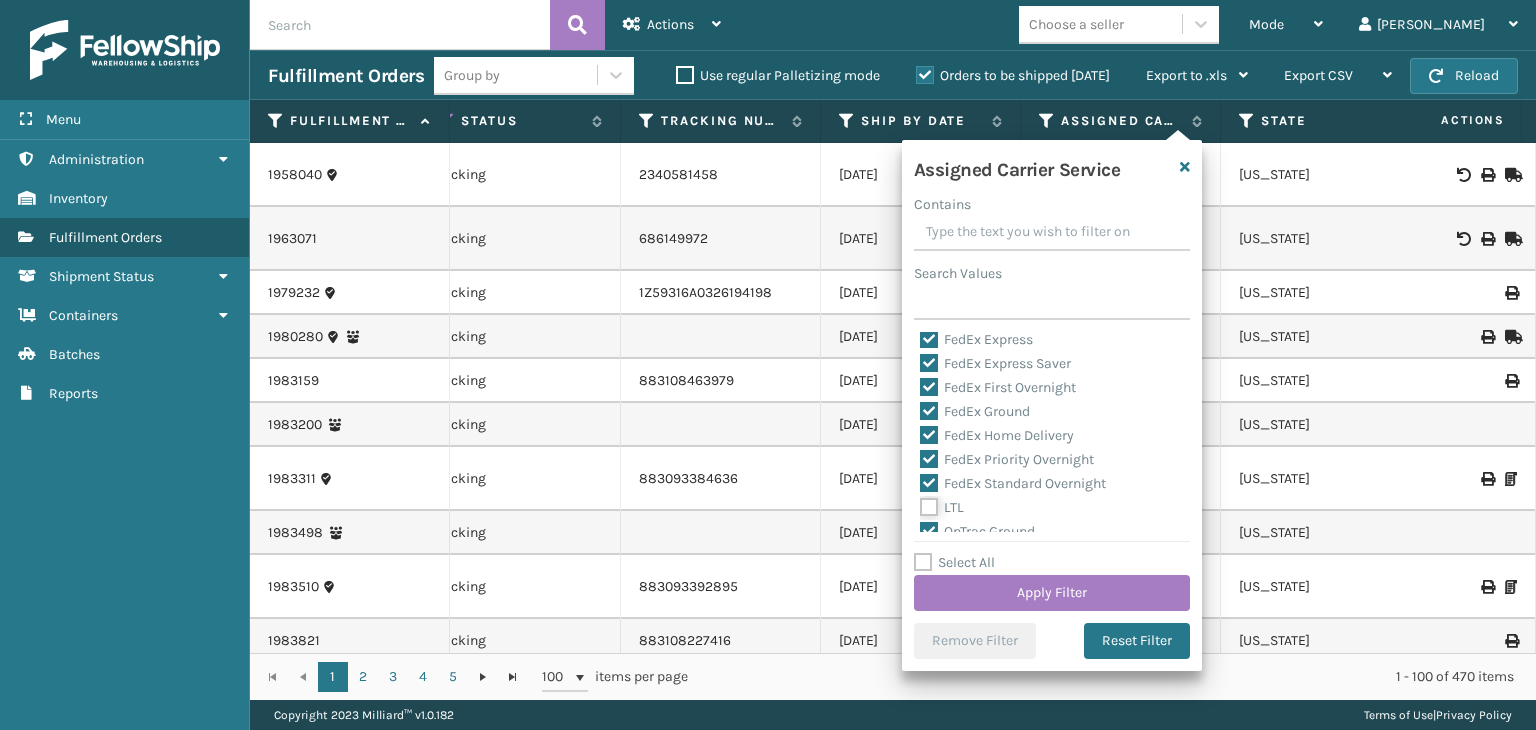 checkbox on "false" 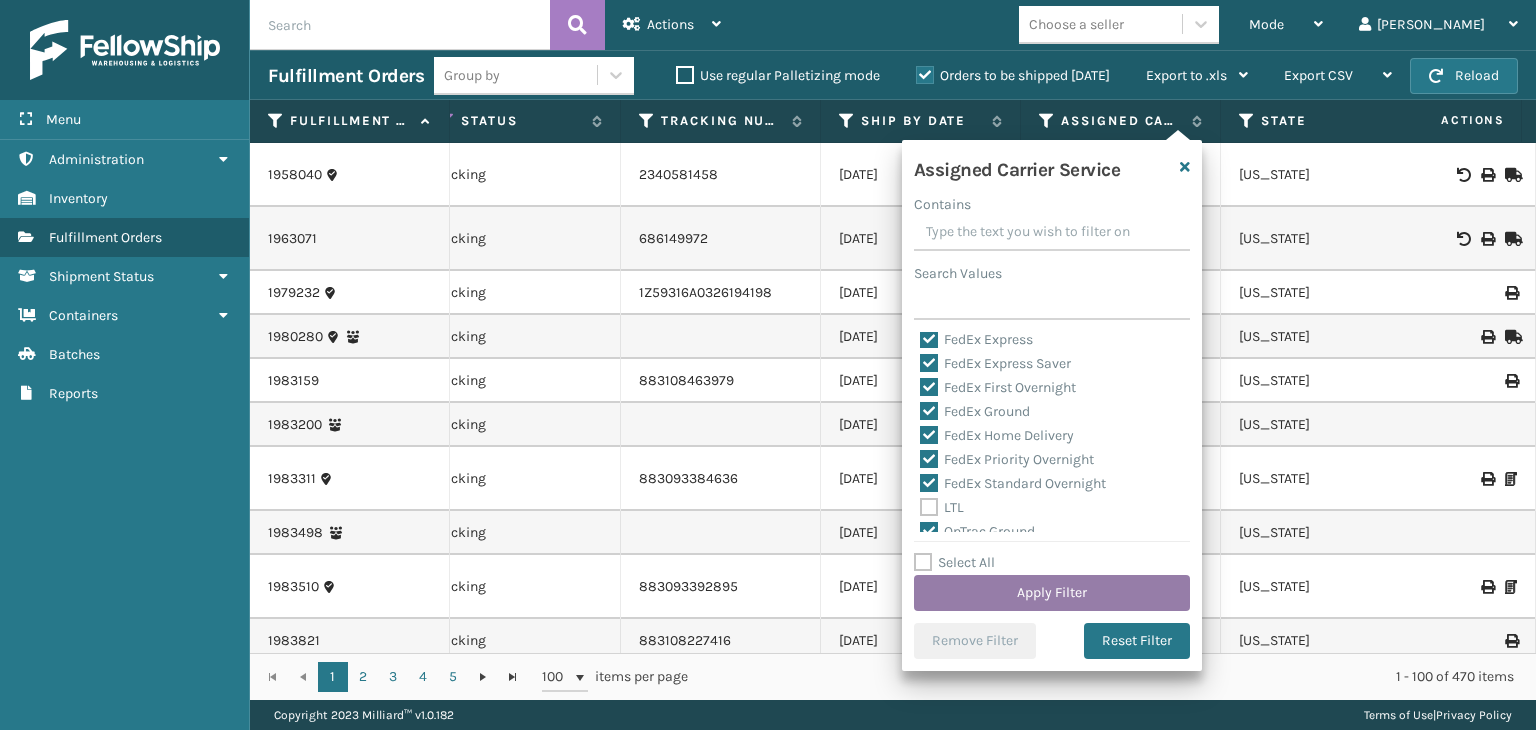click on "Apply Filter" at bounding box center [1052, 593] 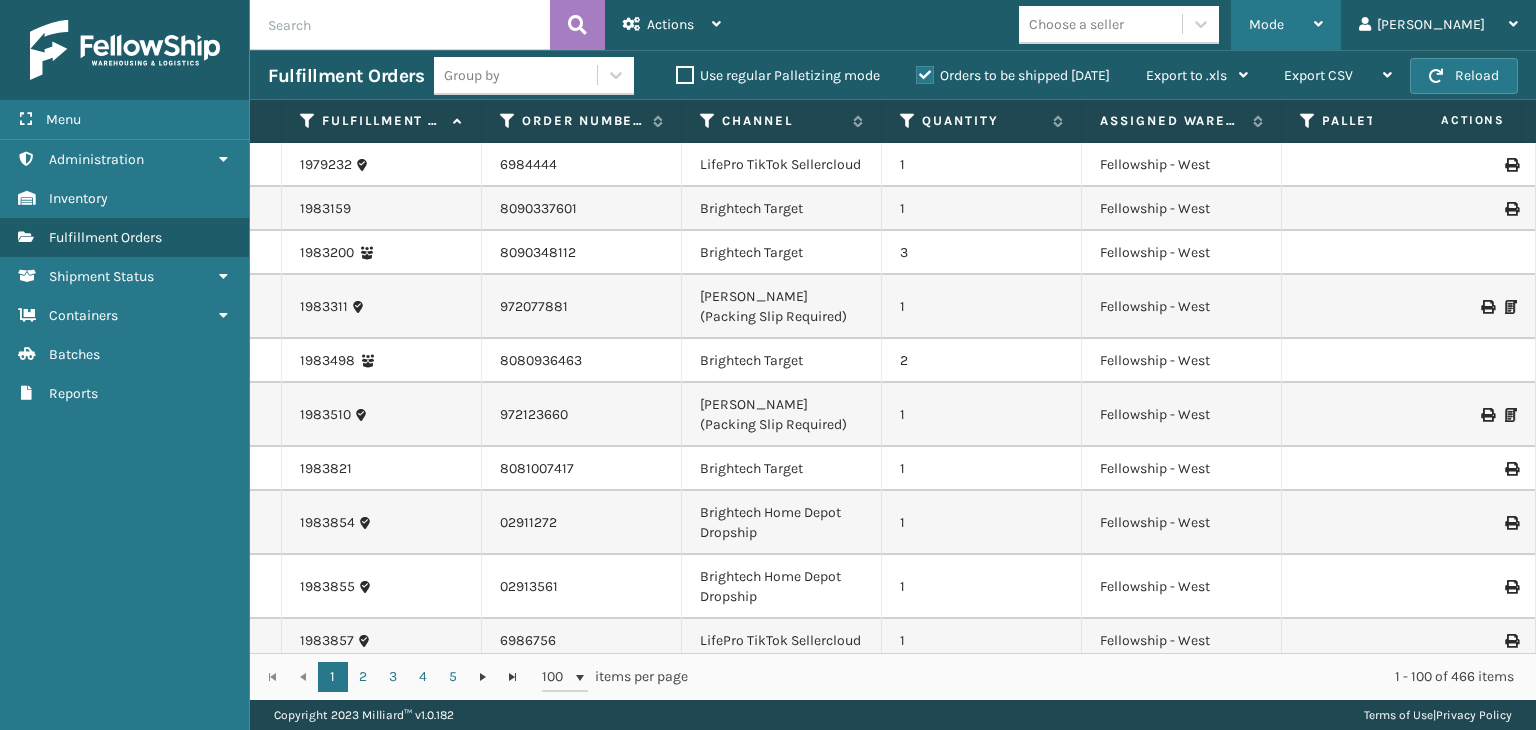click on "Mode" at bounding box center (1266, 24) 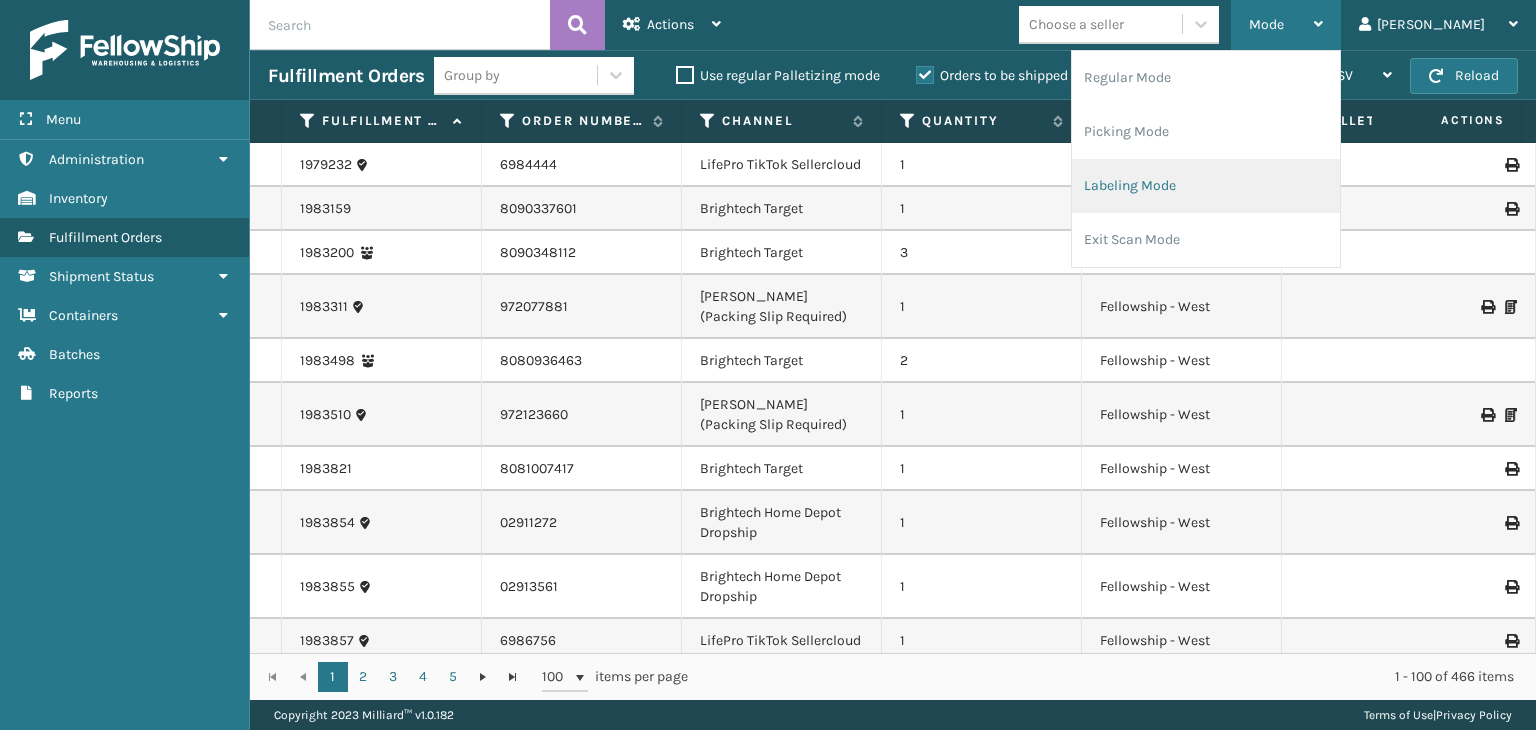 click on "Labeling Mode" at bounding box center [1206, 186] 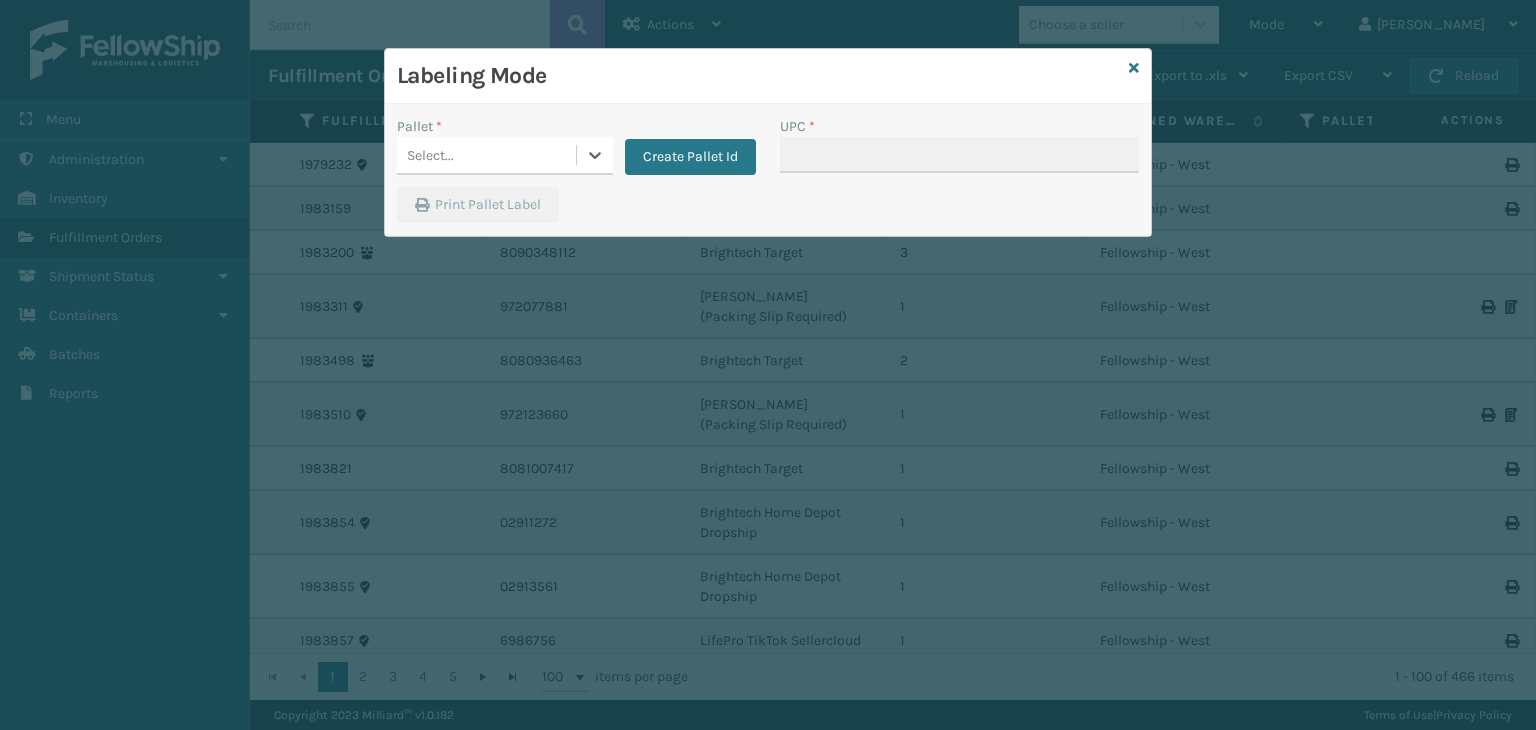 drag, startPoint x: 495, startPoint y: 156, endPoint x: 496, endPoint y: 171, distance: 15.033297 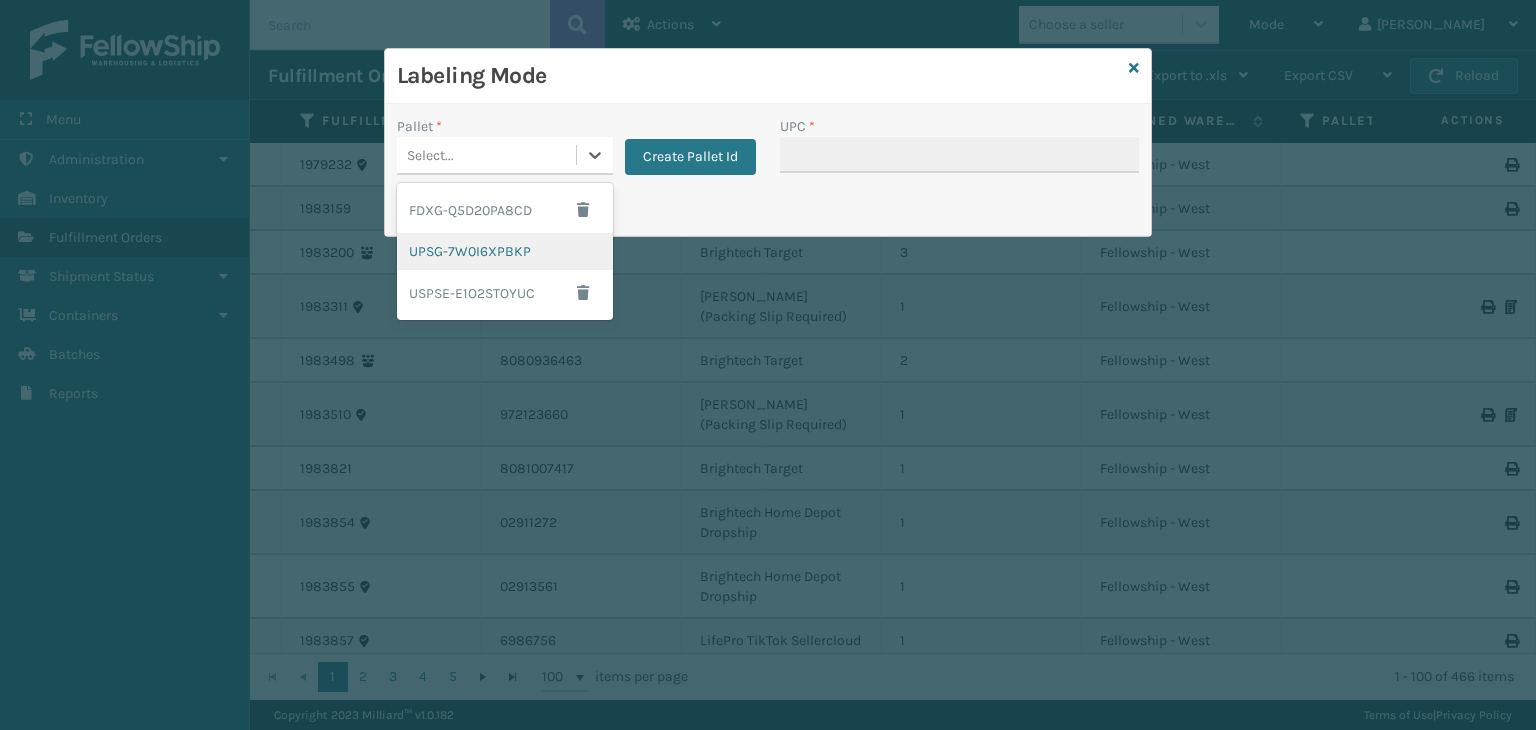click on "UPSG-7W0I6XPBKP" at bounding box center [505, 251] 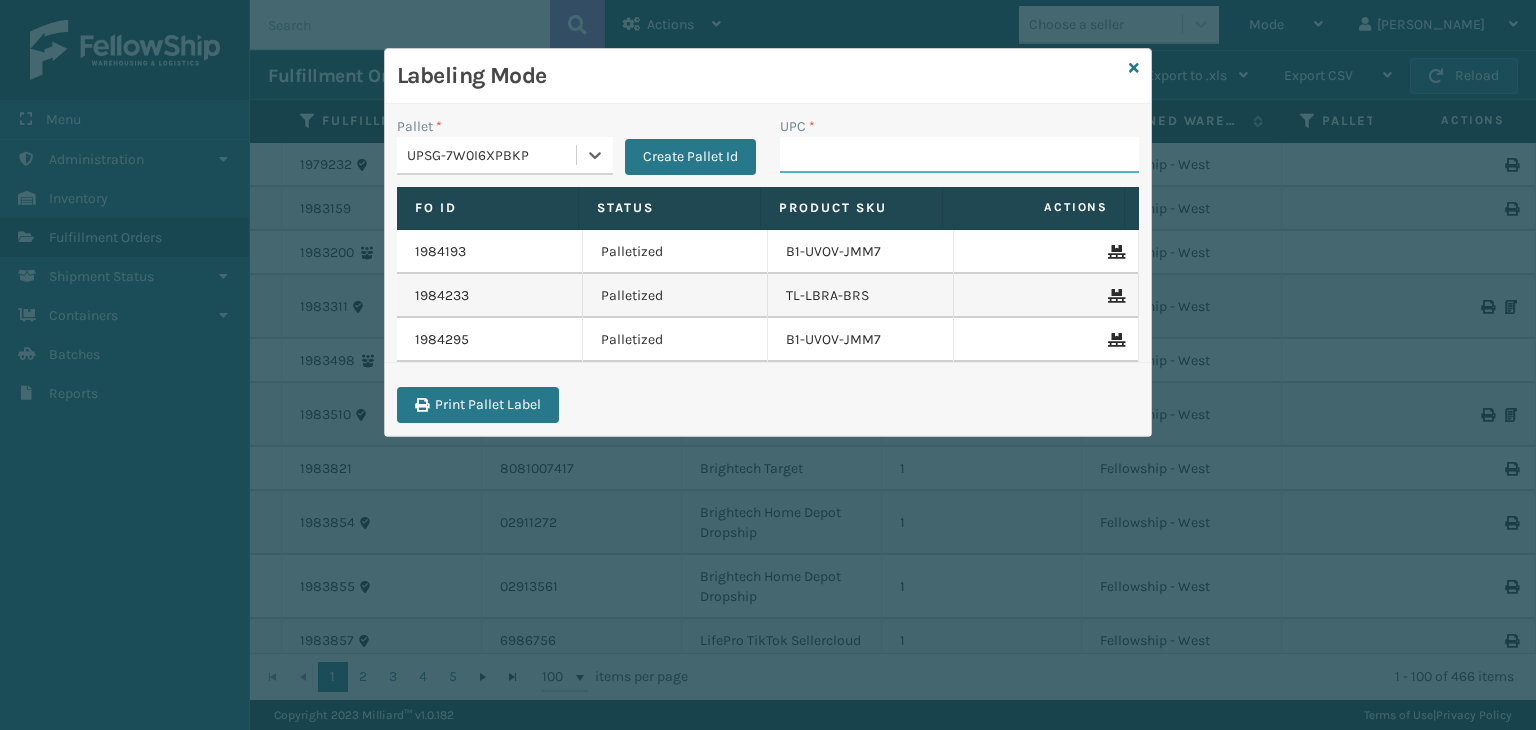 click on "UPC   *" at bounding box center [959, 155] 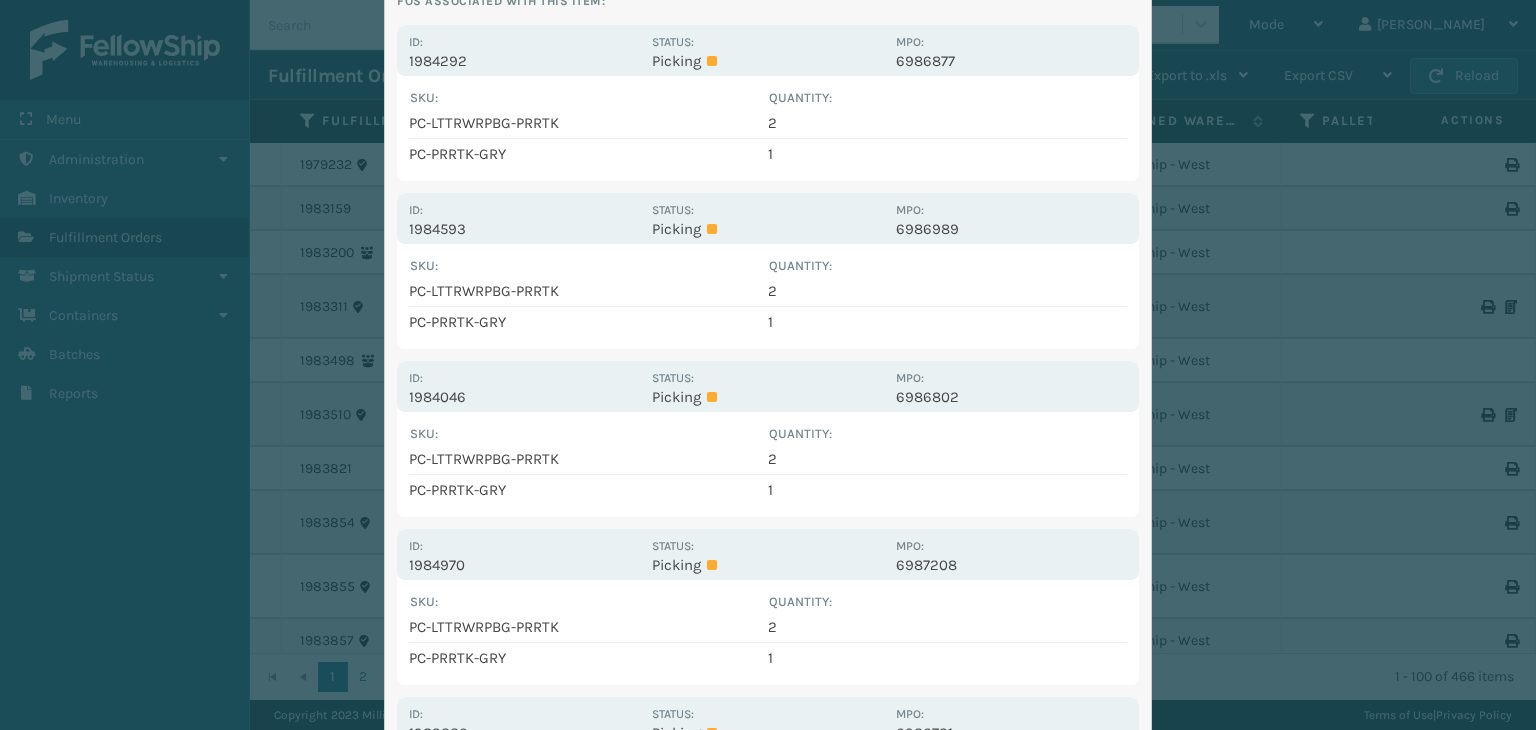 scroll, scrollTop: 100, scrollLeft: 0, axis: vertical 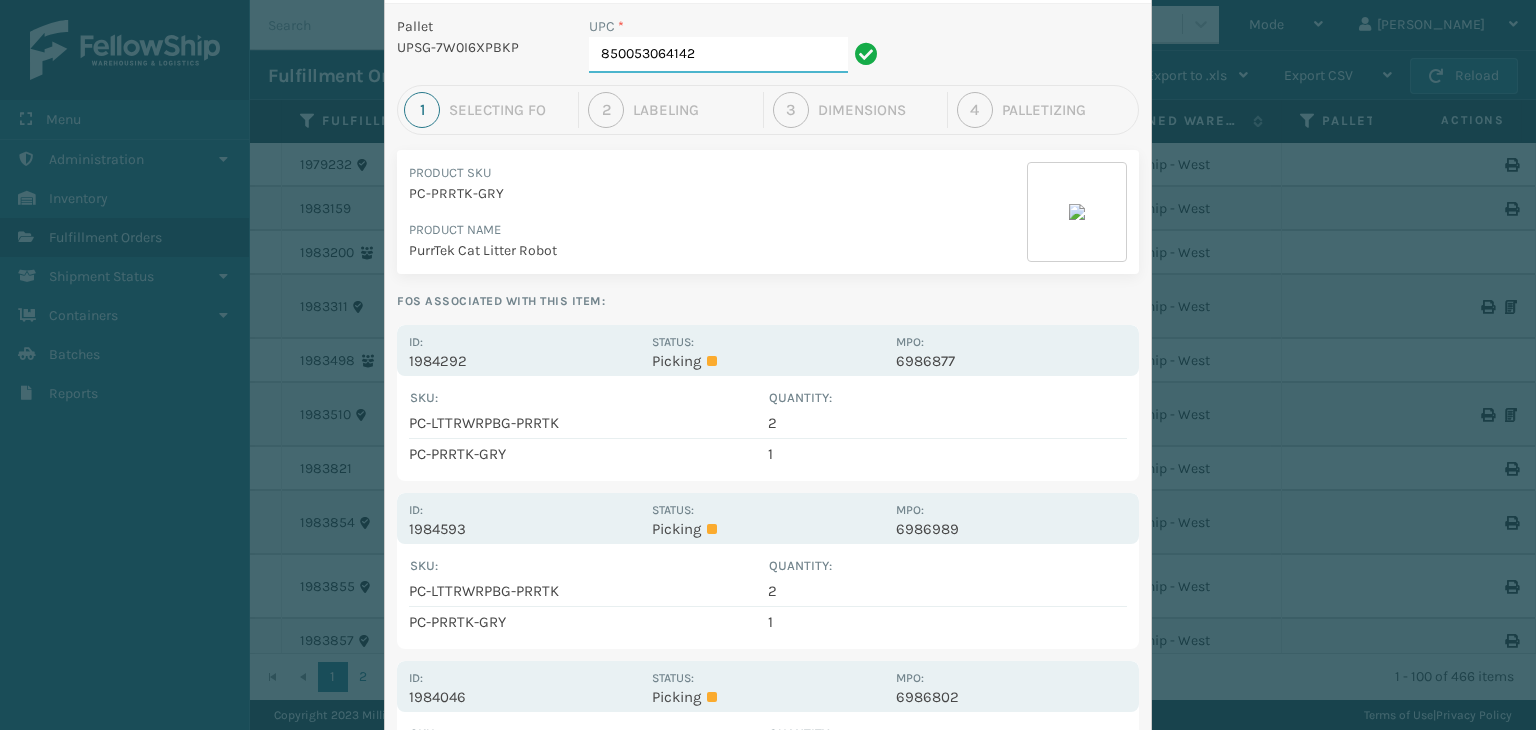 drag, startPoint x: 728, startPoint y: 53, endPoint x: 760, endPoint y: 61, distance: 32.984844 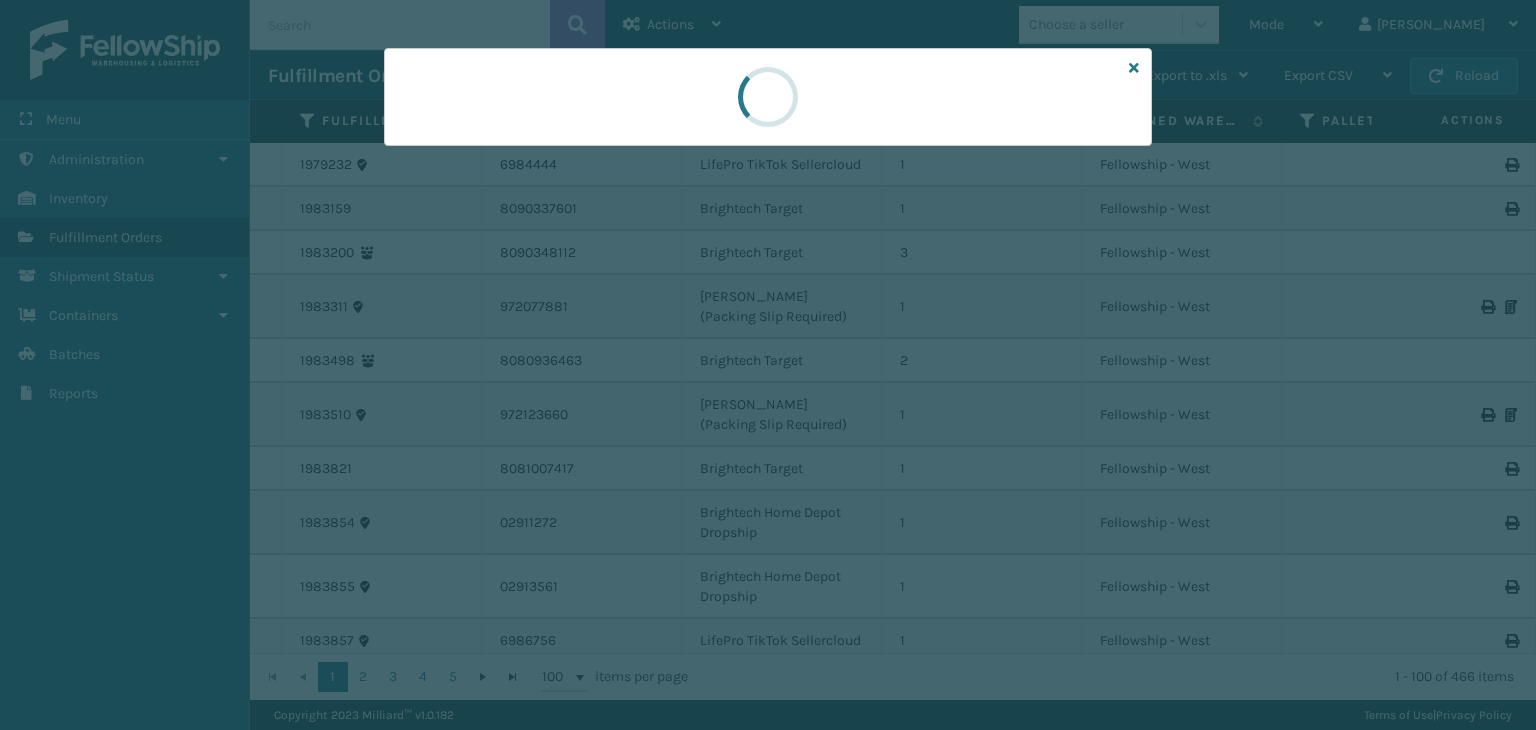 scroll, scrollTop: 0, scrollLeft: 0, axis: both 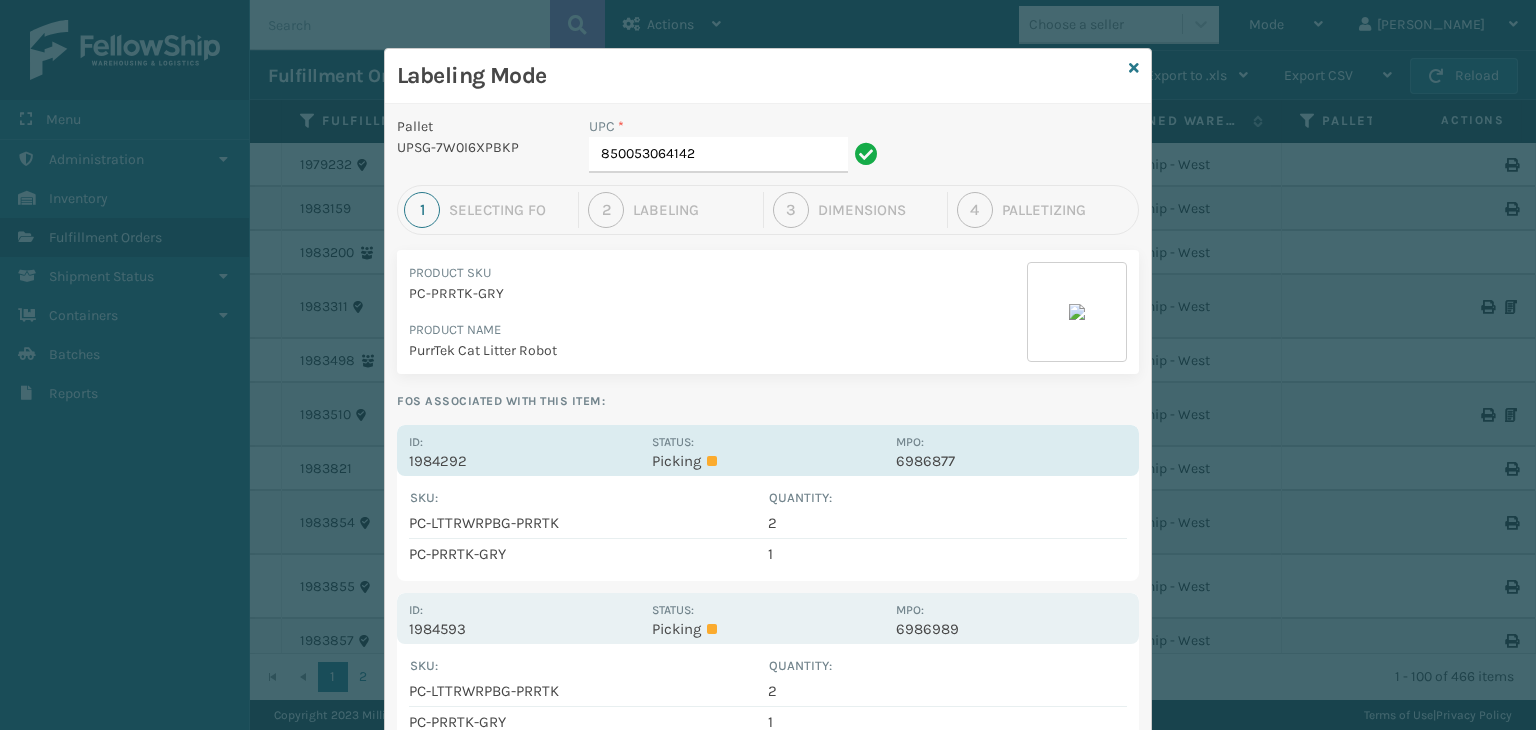 click on "Picking" at bounding box center (767, 461) 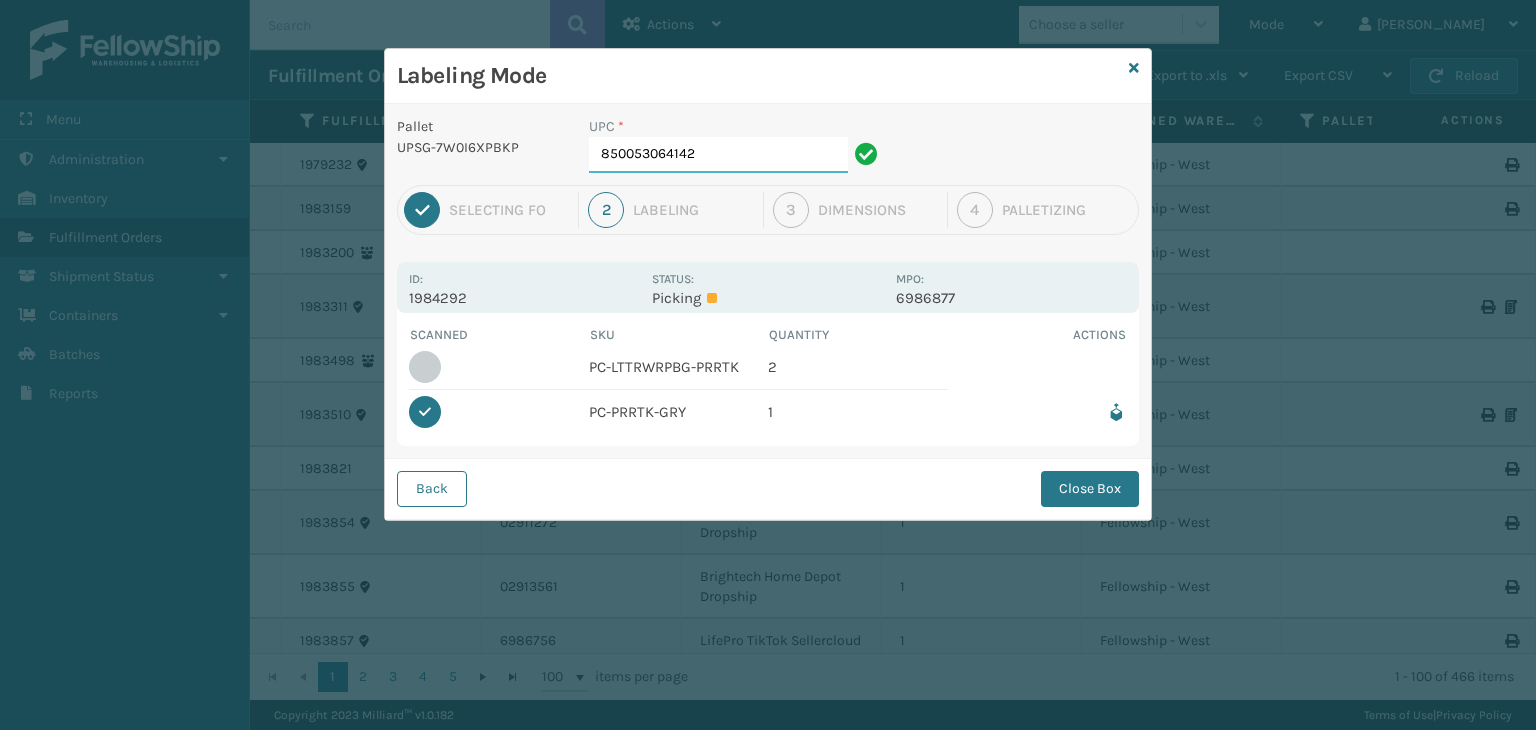 click on "850053064142" at bounding box center (718, 155) 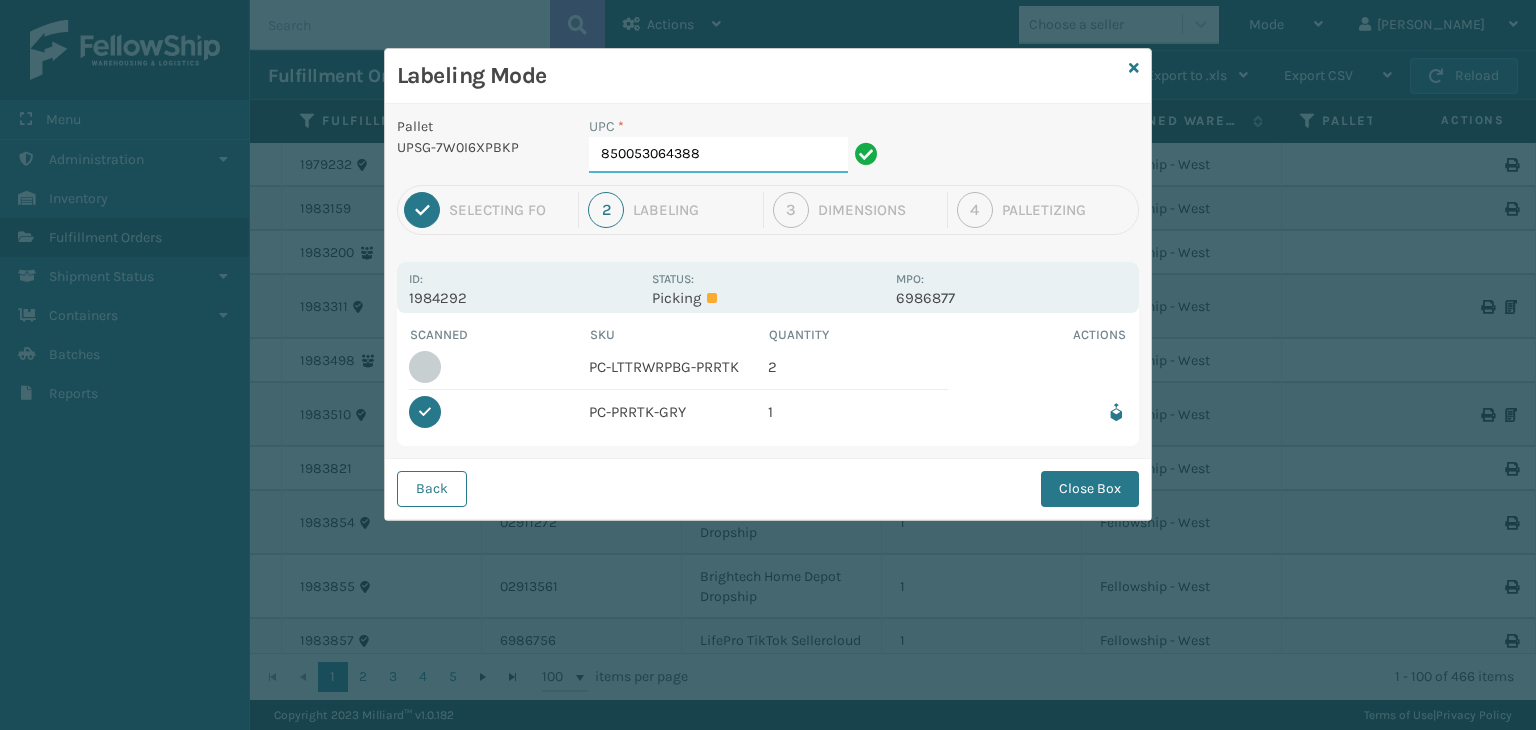 type on "850053064388" 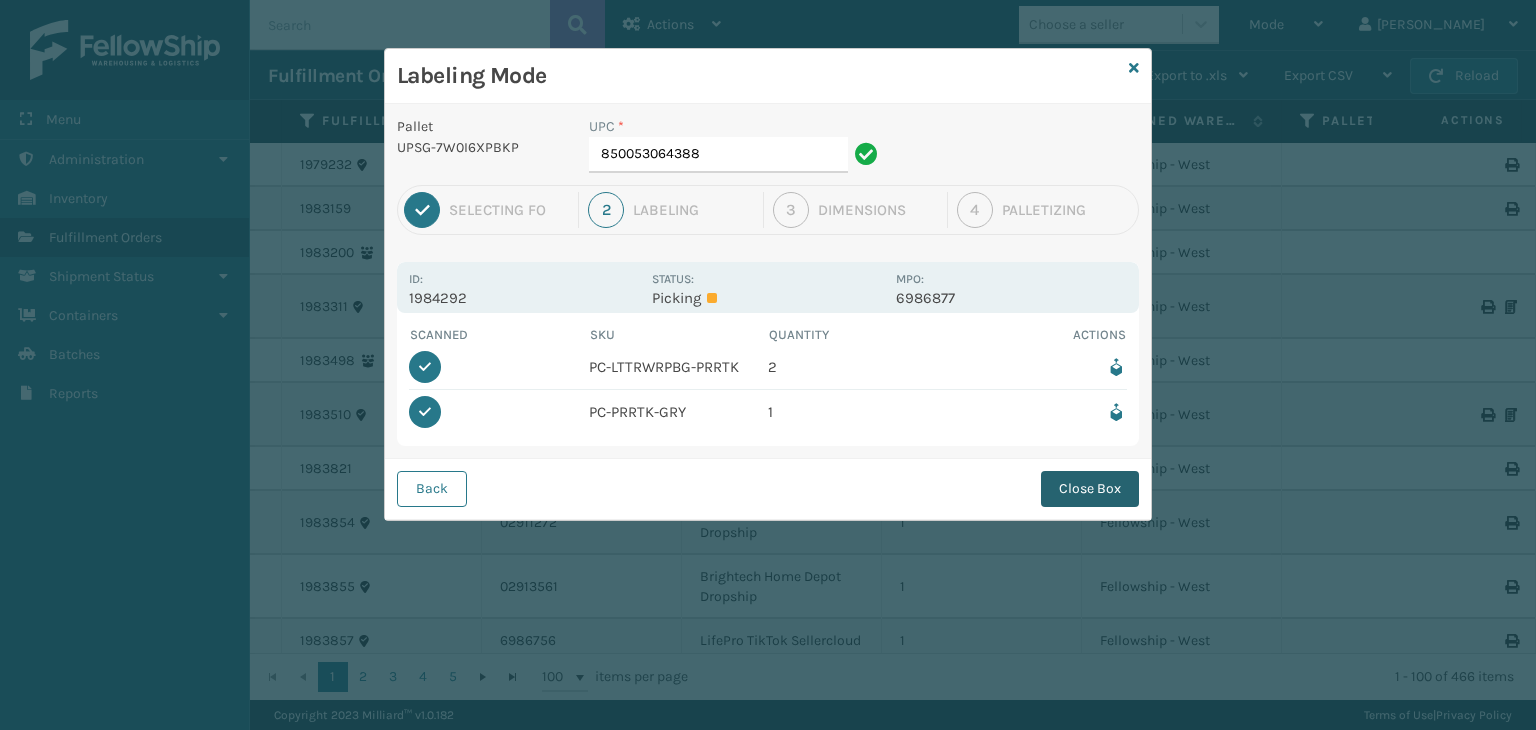 click on "Close Box" at bounding box center (1090, 489) 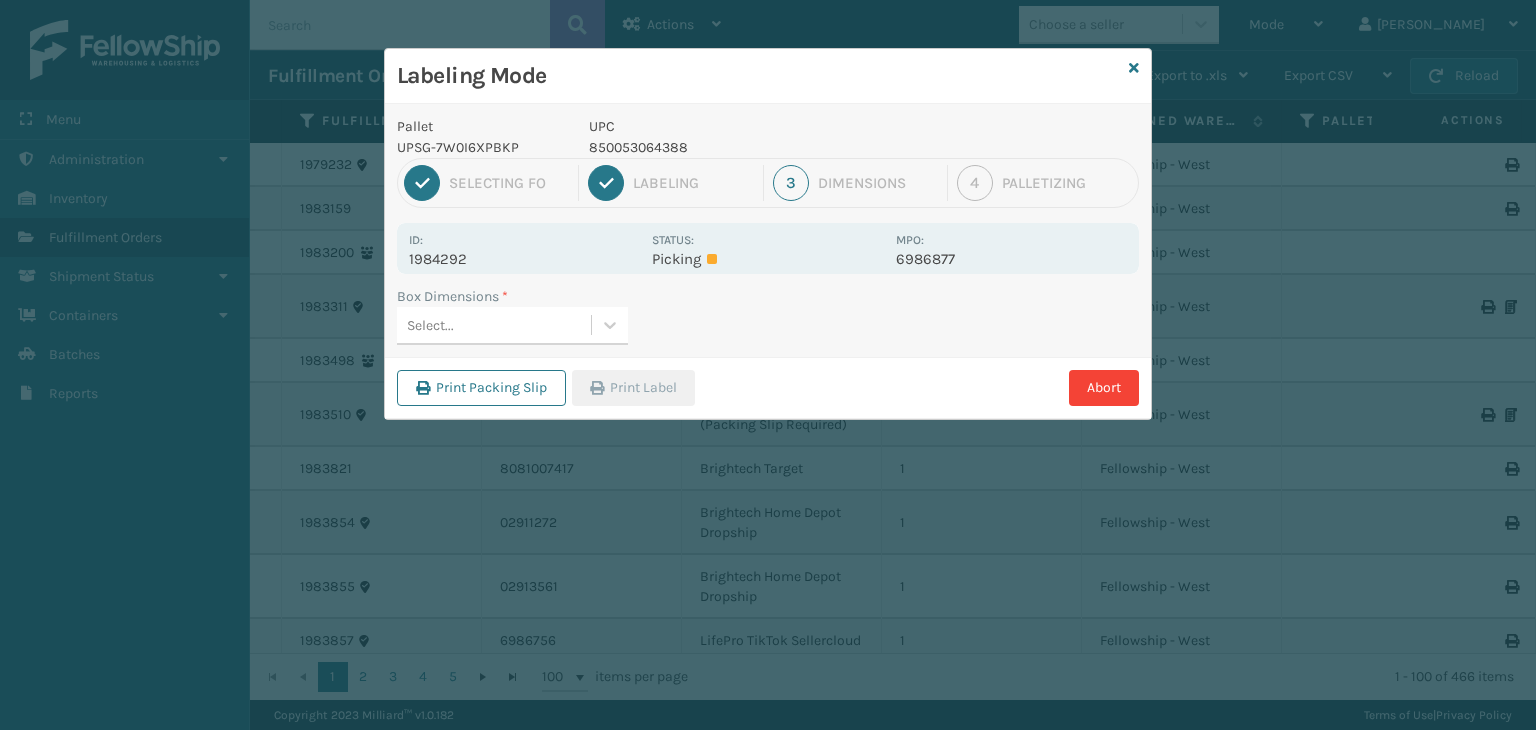 click on "Select..." at bounding box center (494, 325) 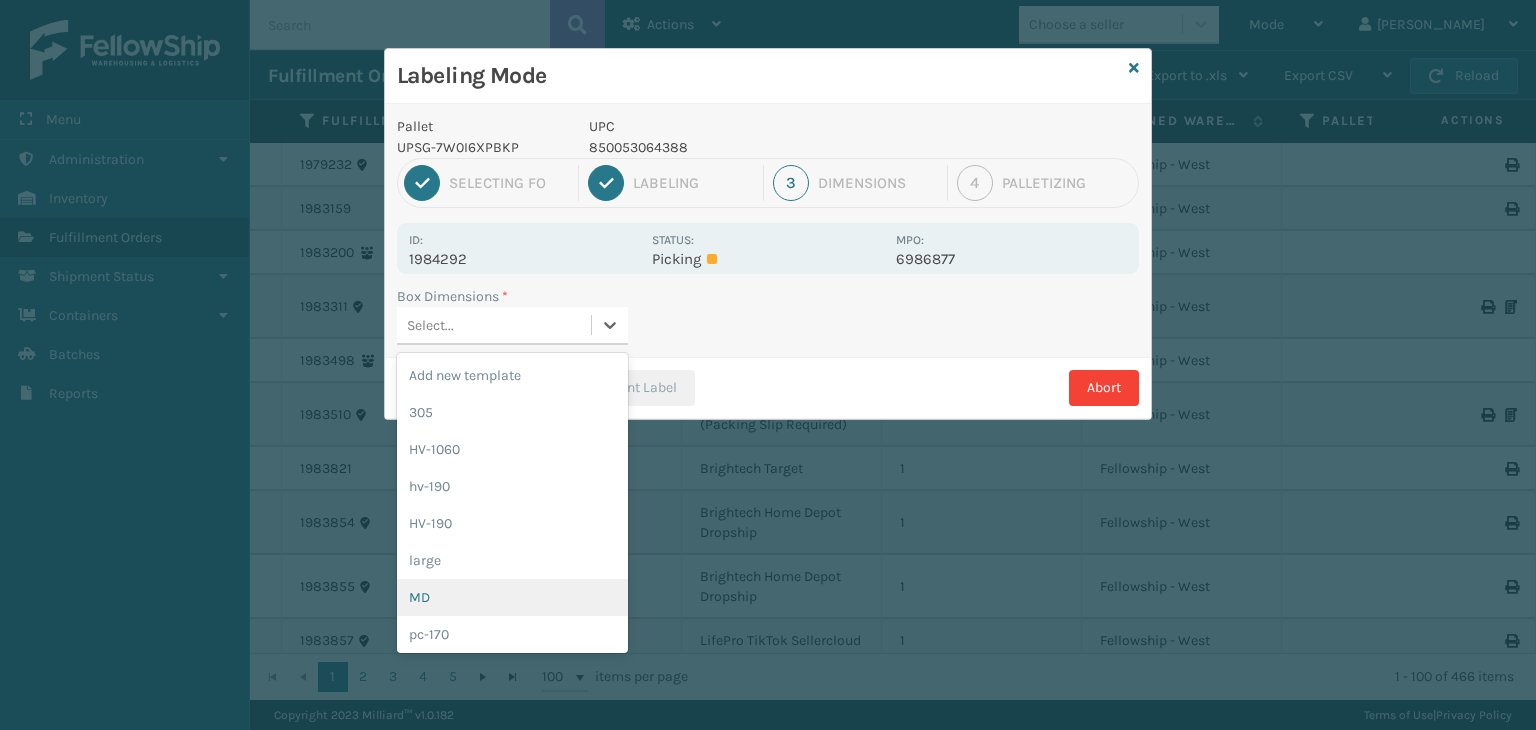 click on "MD" at bounding box center (512, 597) 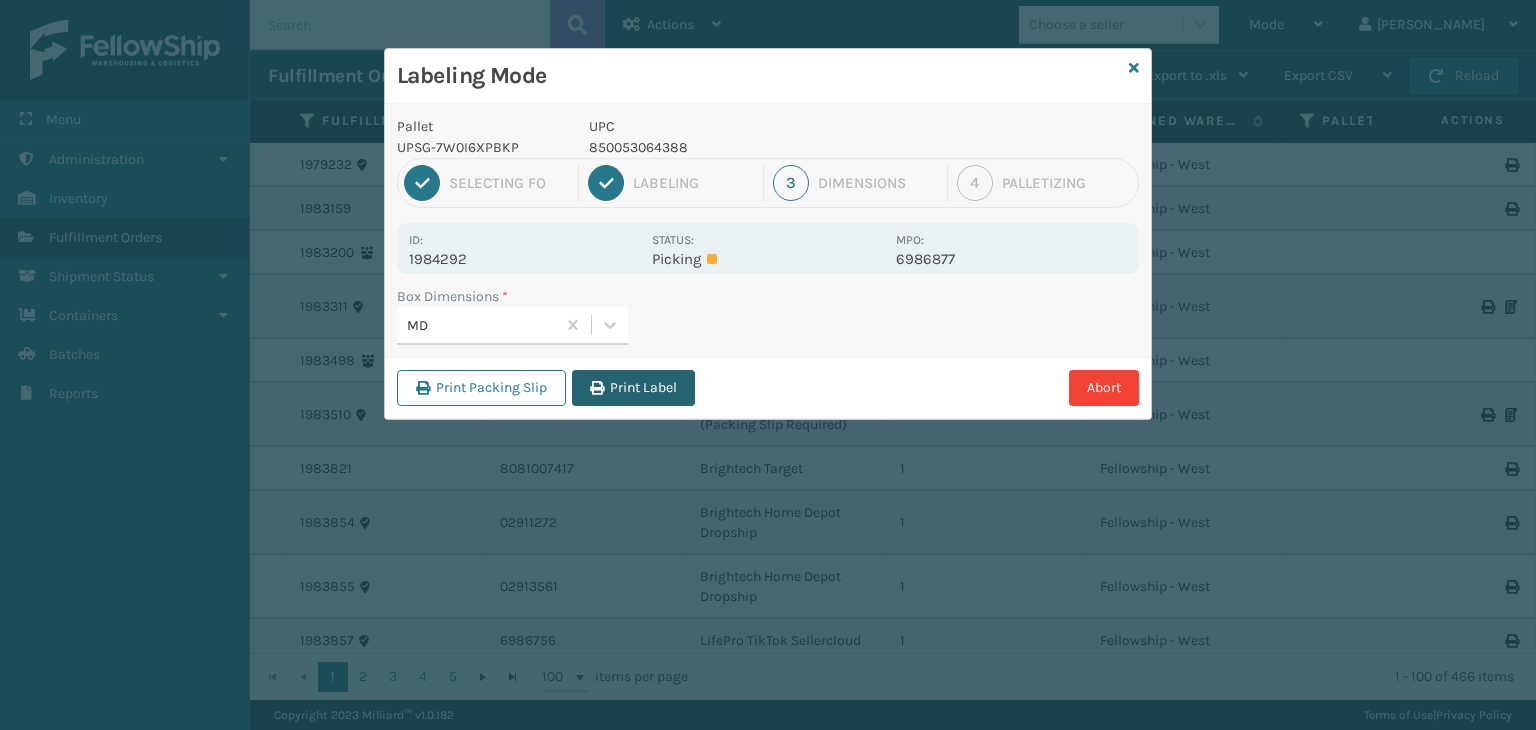 click on "Print Label" at bounding box center (633, 388) 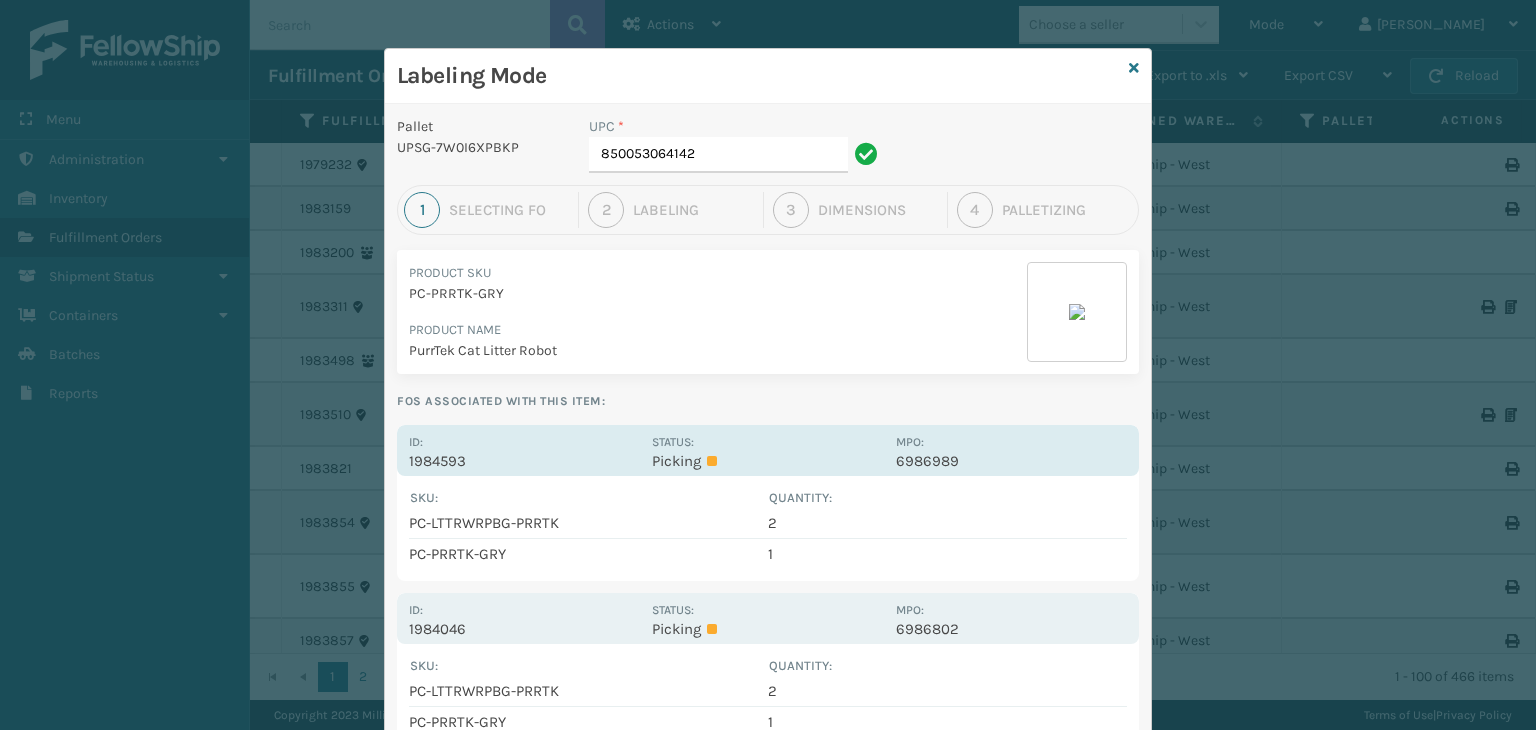 click on "Picking" at bounding box center [767, 461] 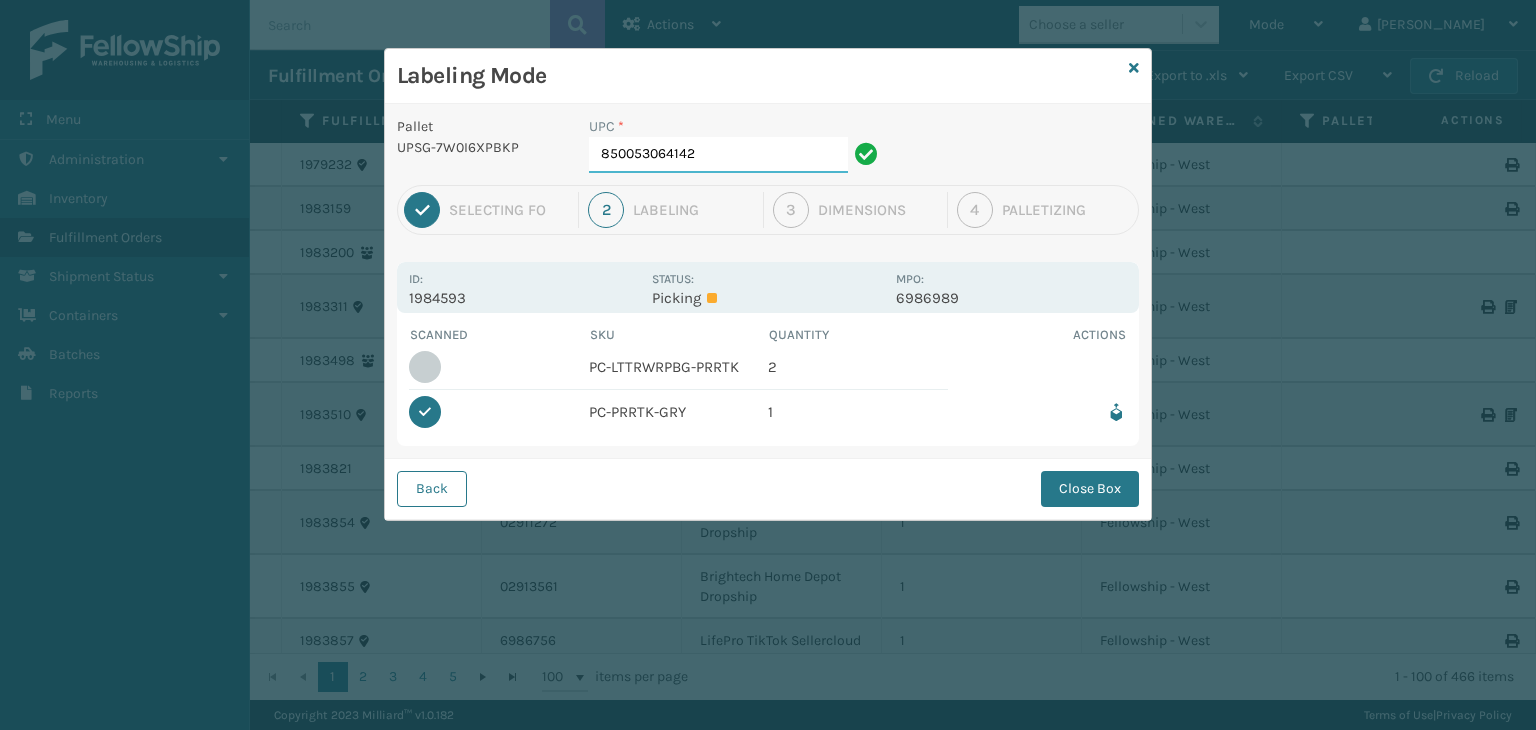 drag, startPoint x: 738, startPoint y: 163, endPoint x: 476, endPoint y: 265, distance: 281.15475 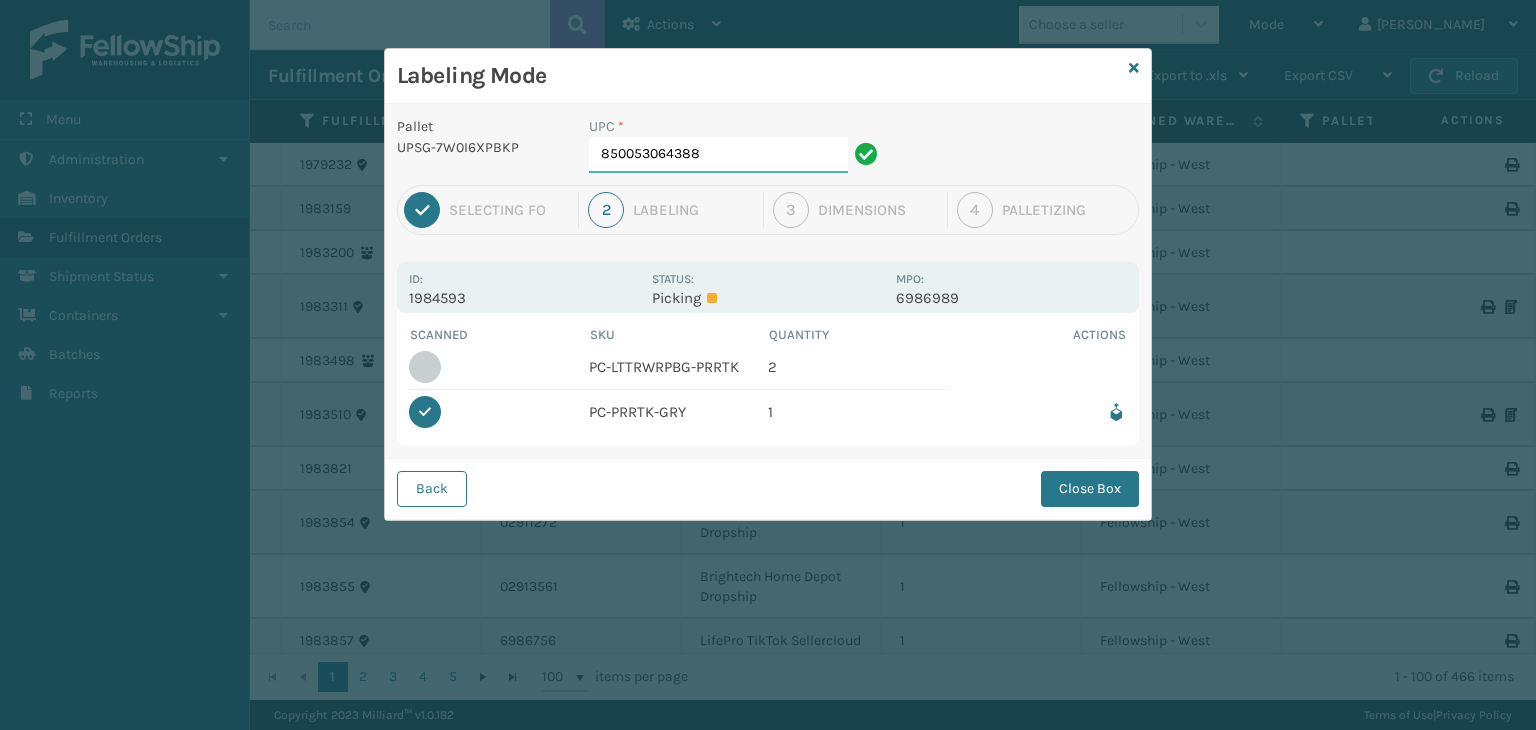 type on "850053064388" 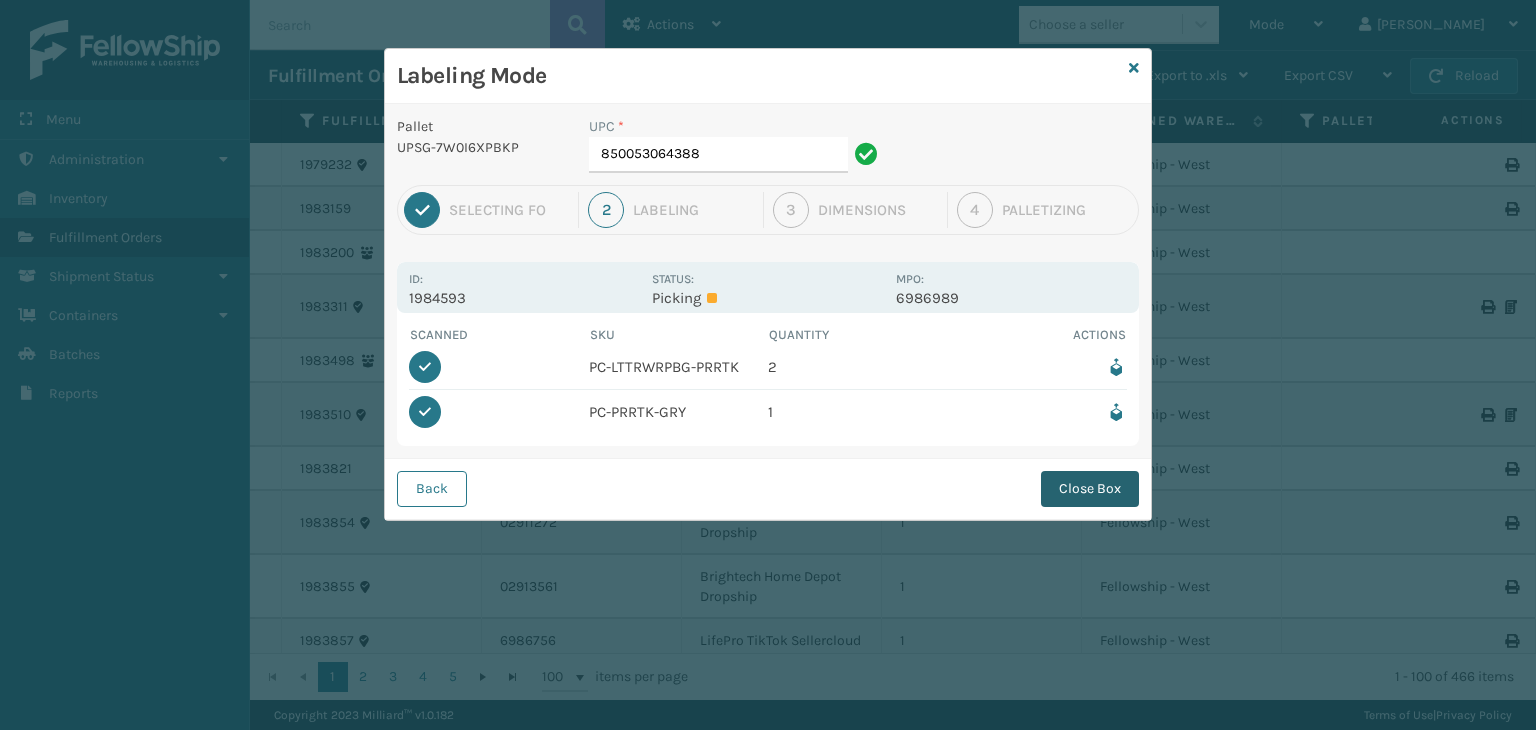 click on "Close Box" at bounding box center [1090, 489] 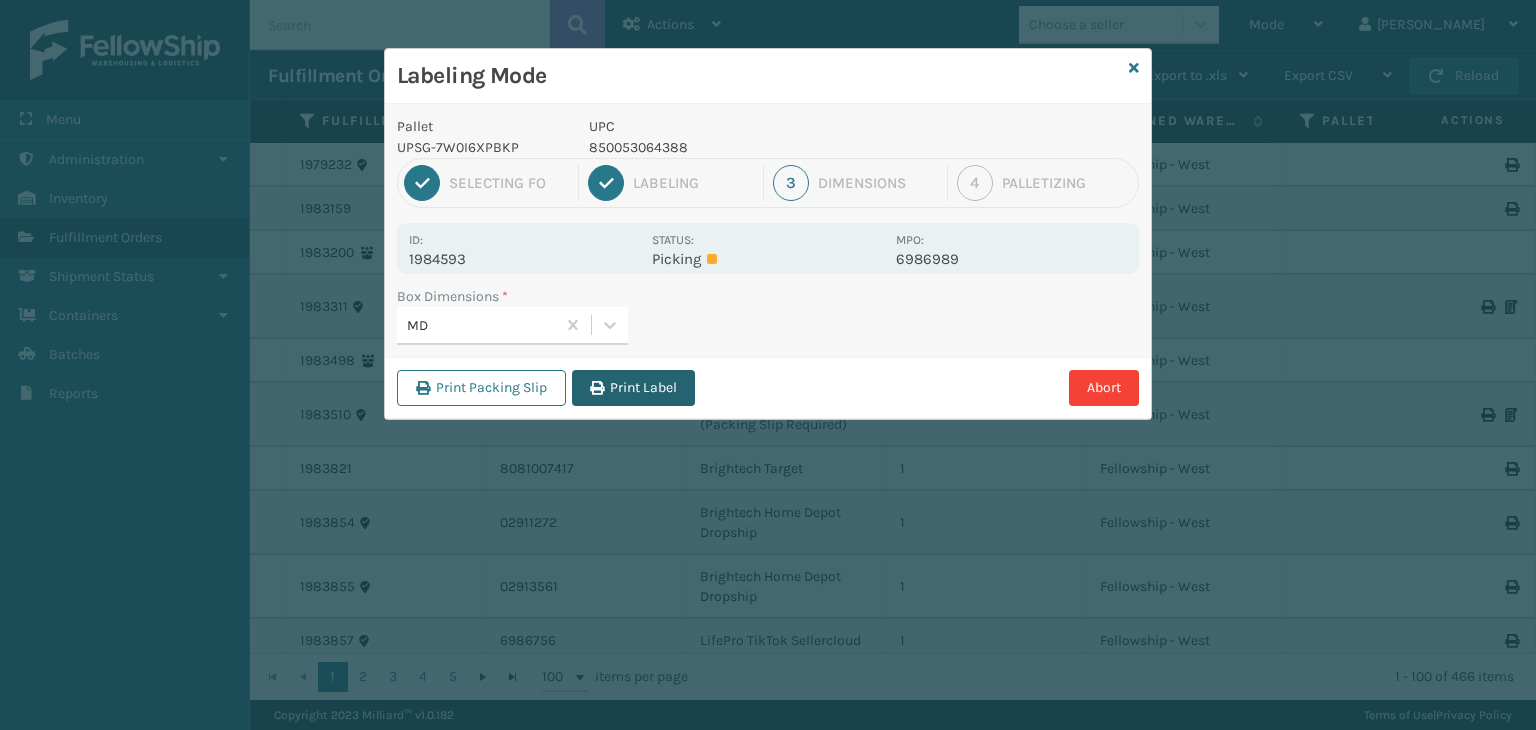 click on "Print Label" at bounding box center (633, 388) 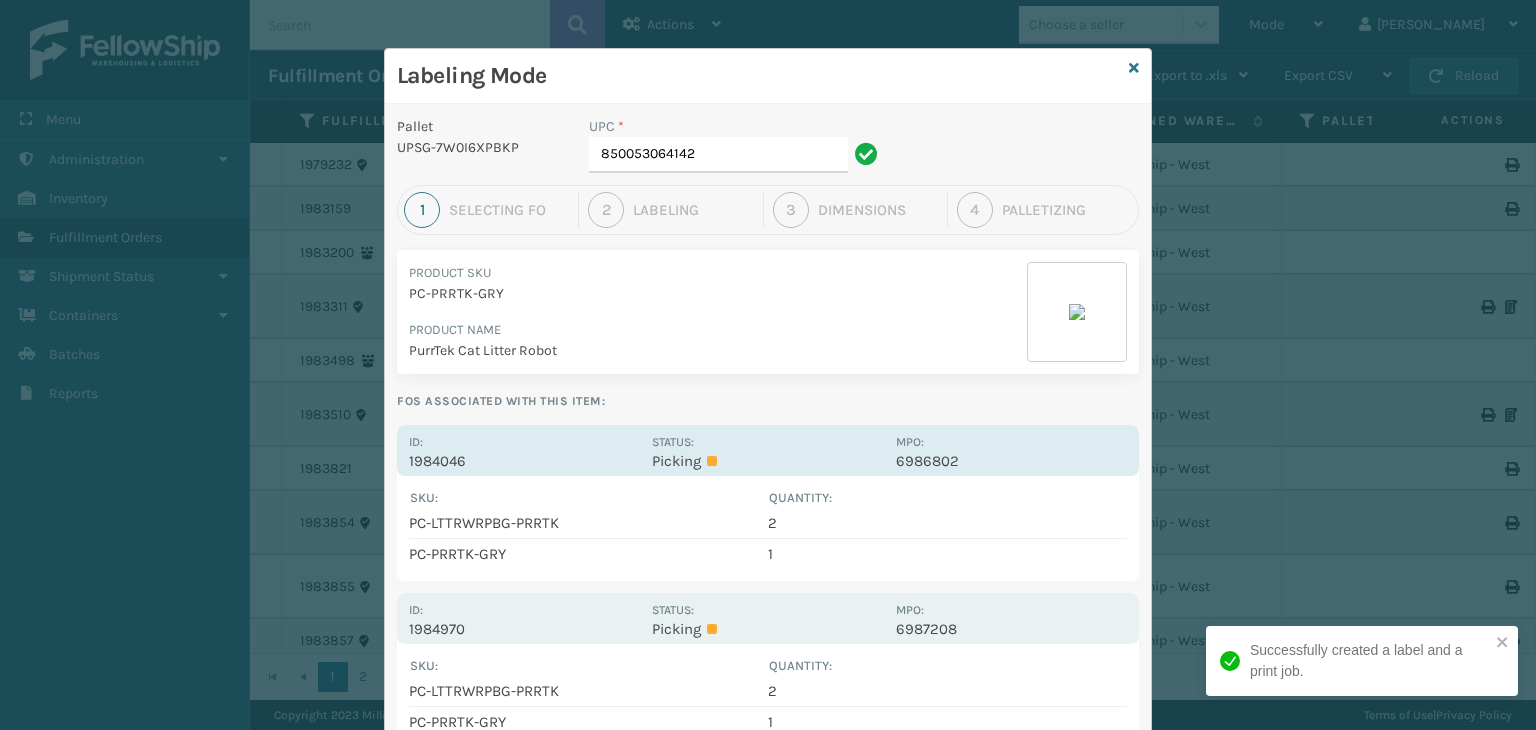 click on "Status: Picking" at bounding box center [767, 450] 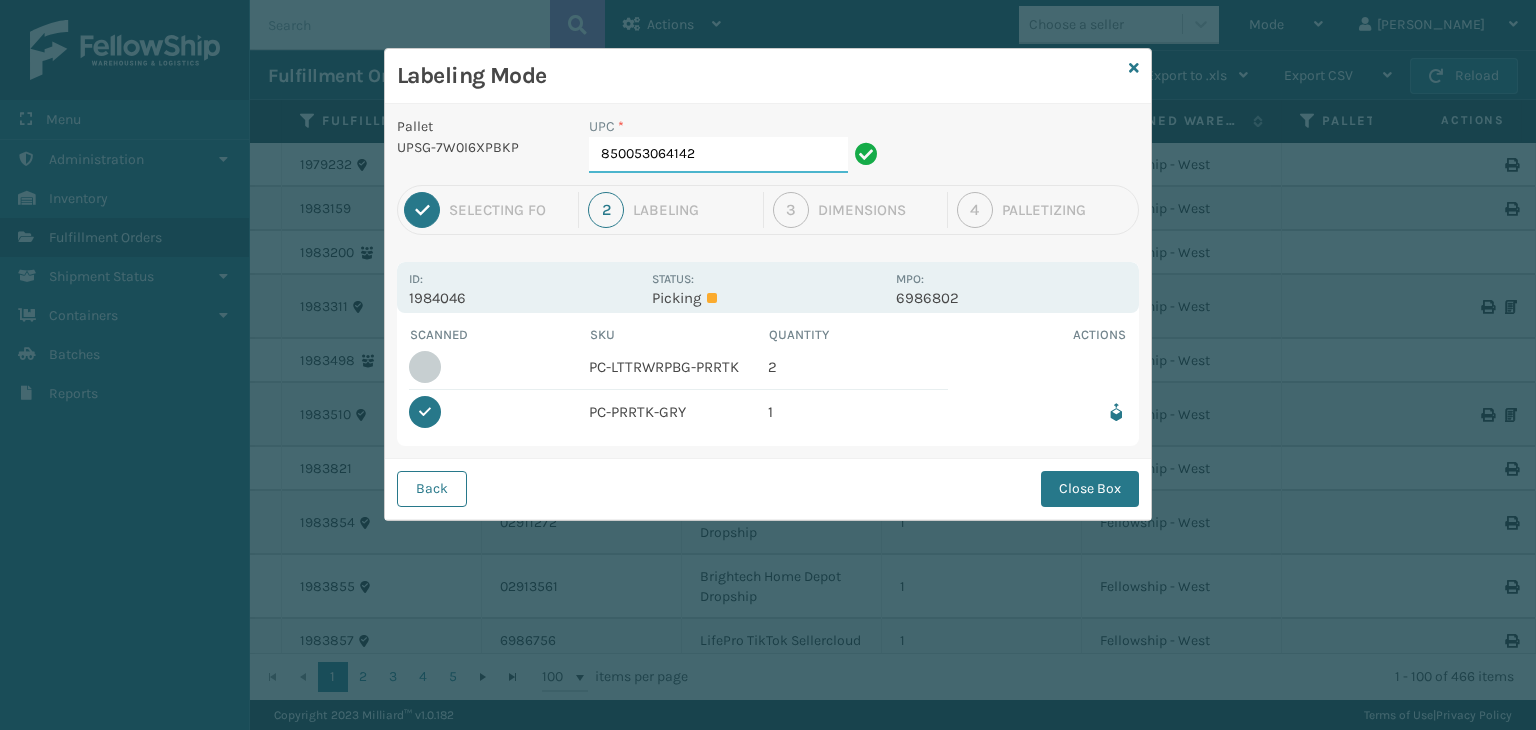 drag, startPoint x: 725, startPoint y: 160, endPoint x: 352, endPoint y: 197, distance: 374.83063 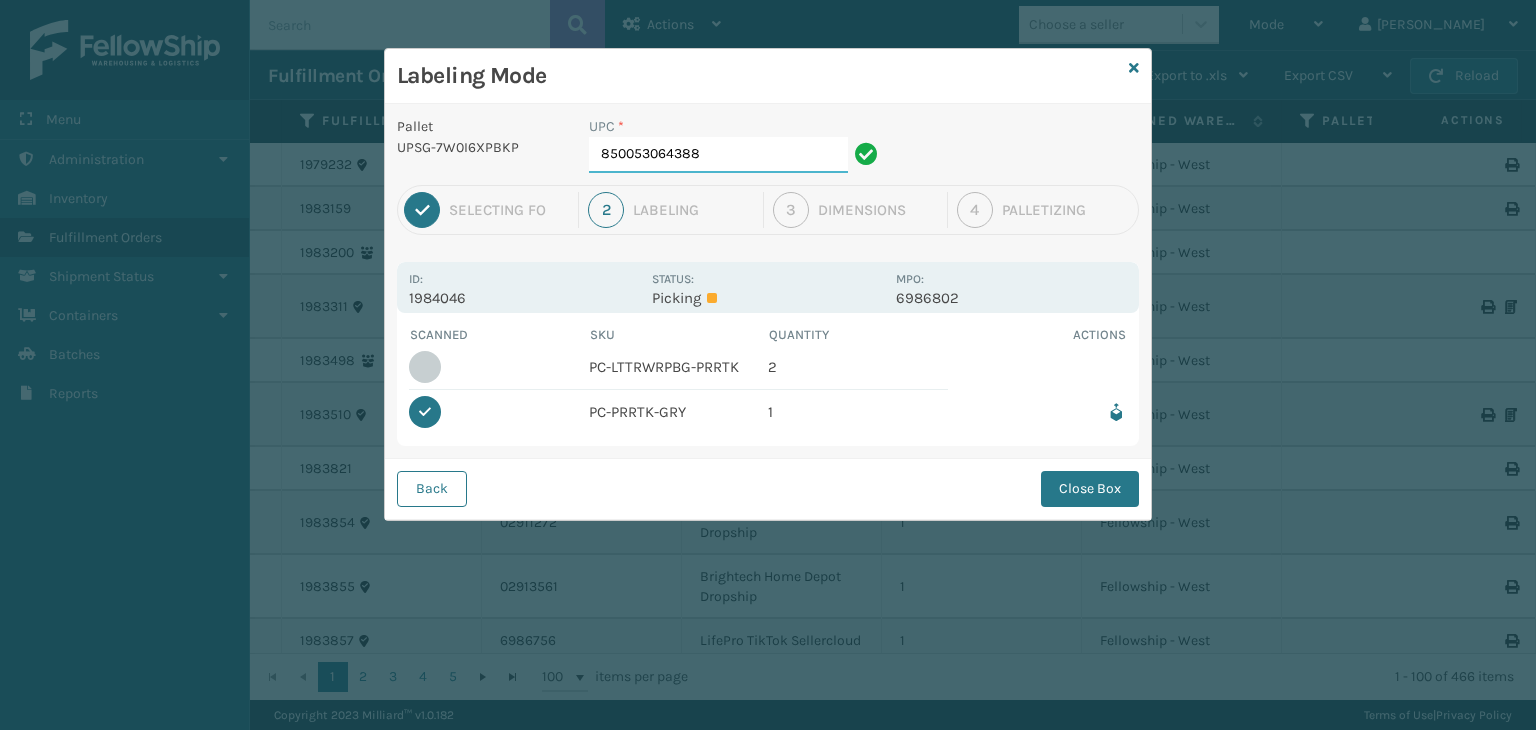 type on "850053064388" 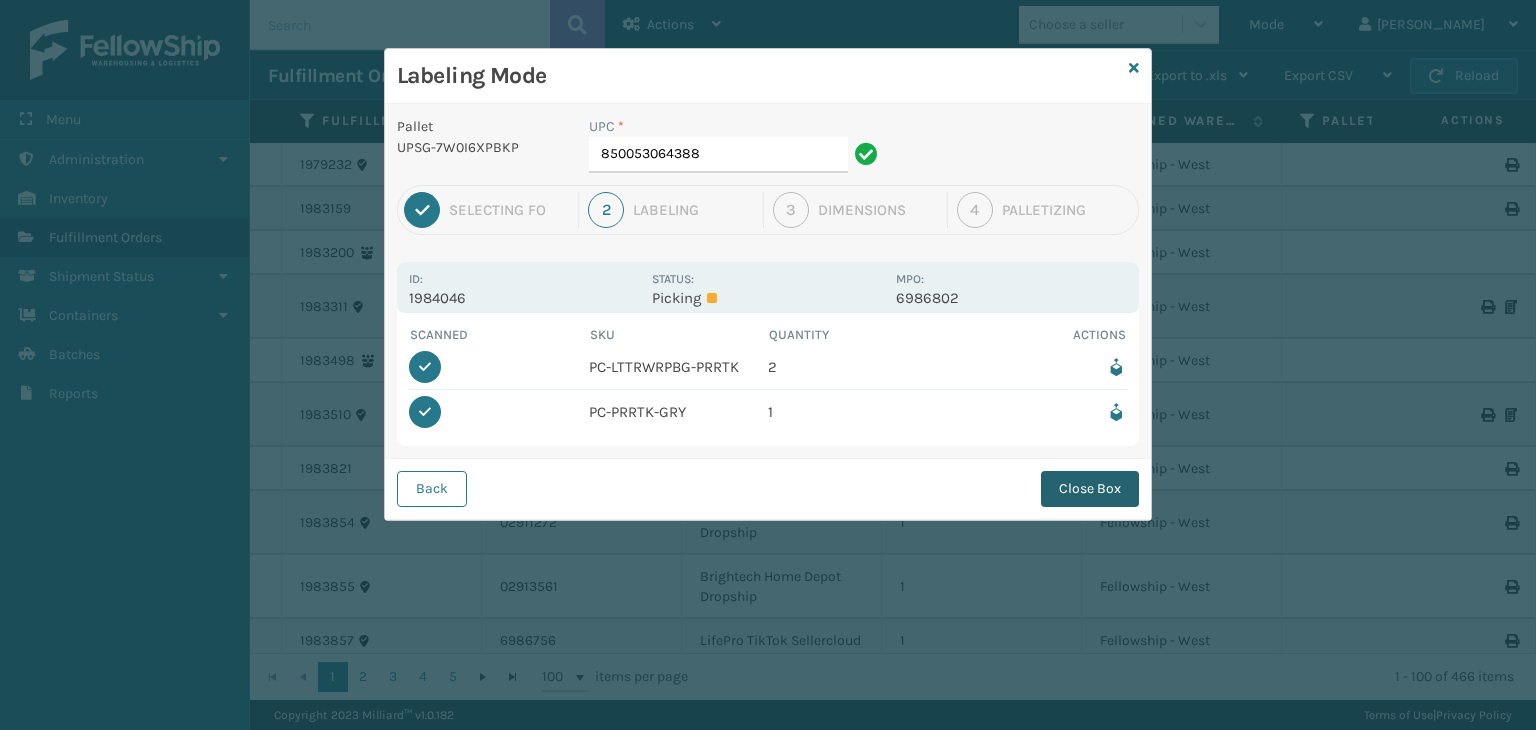 click on "Close Box" at bounding box center [1090, 489] 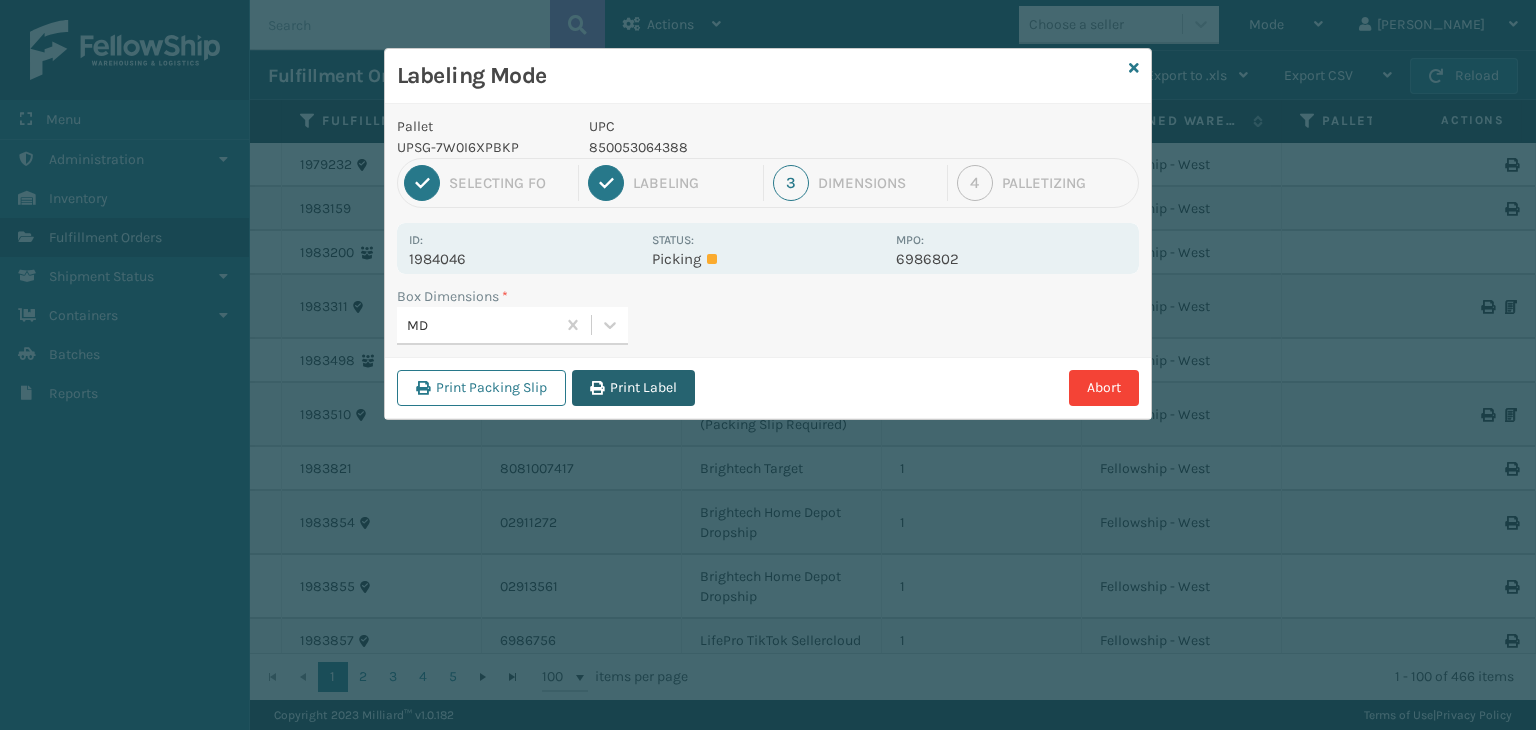 click on "Print Label" at bounding box center [633, 388] 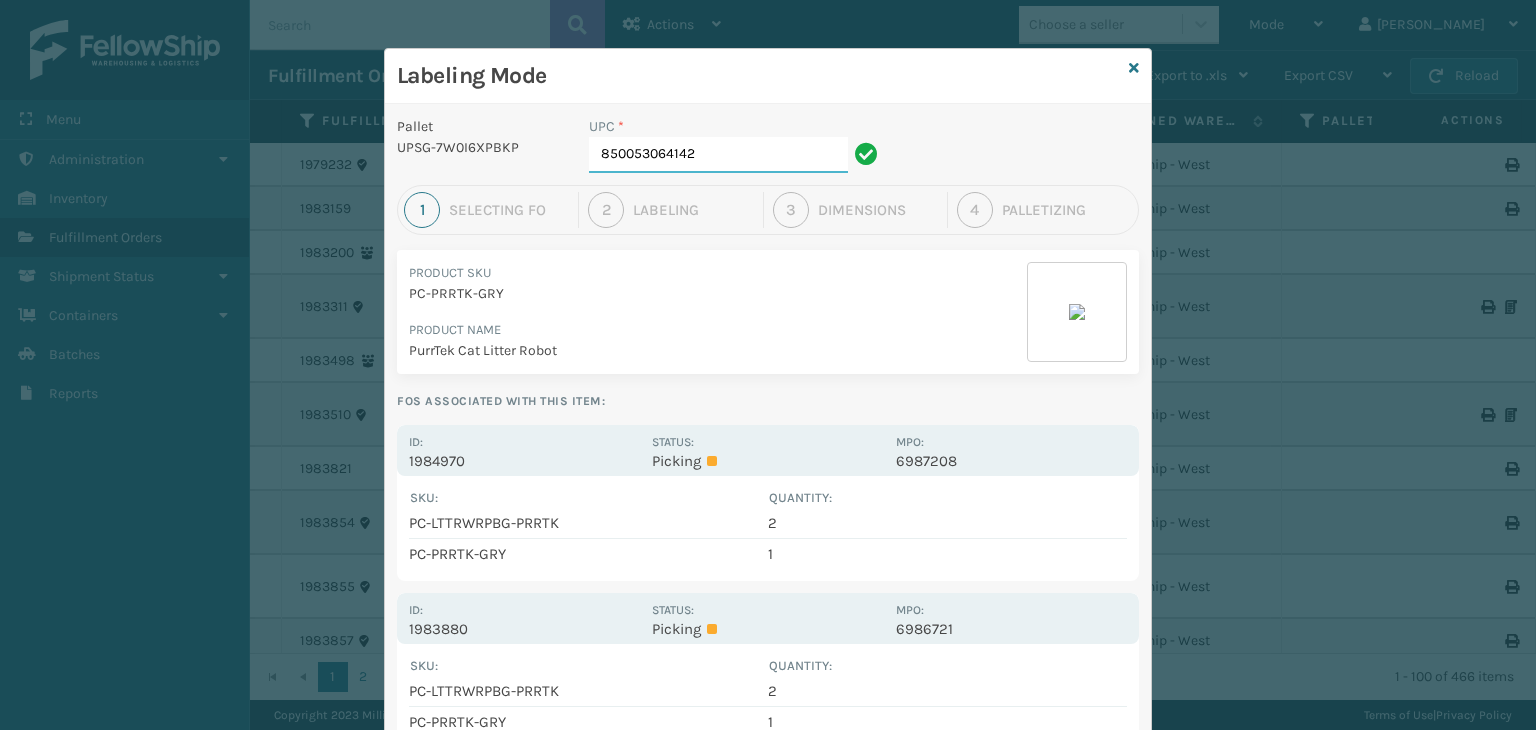 click on "850053064142" at bounding box center [718, 155] 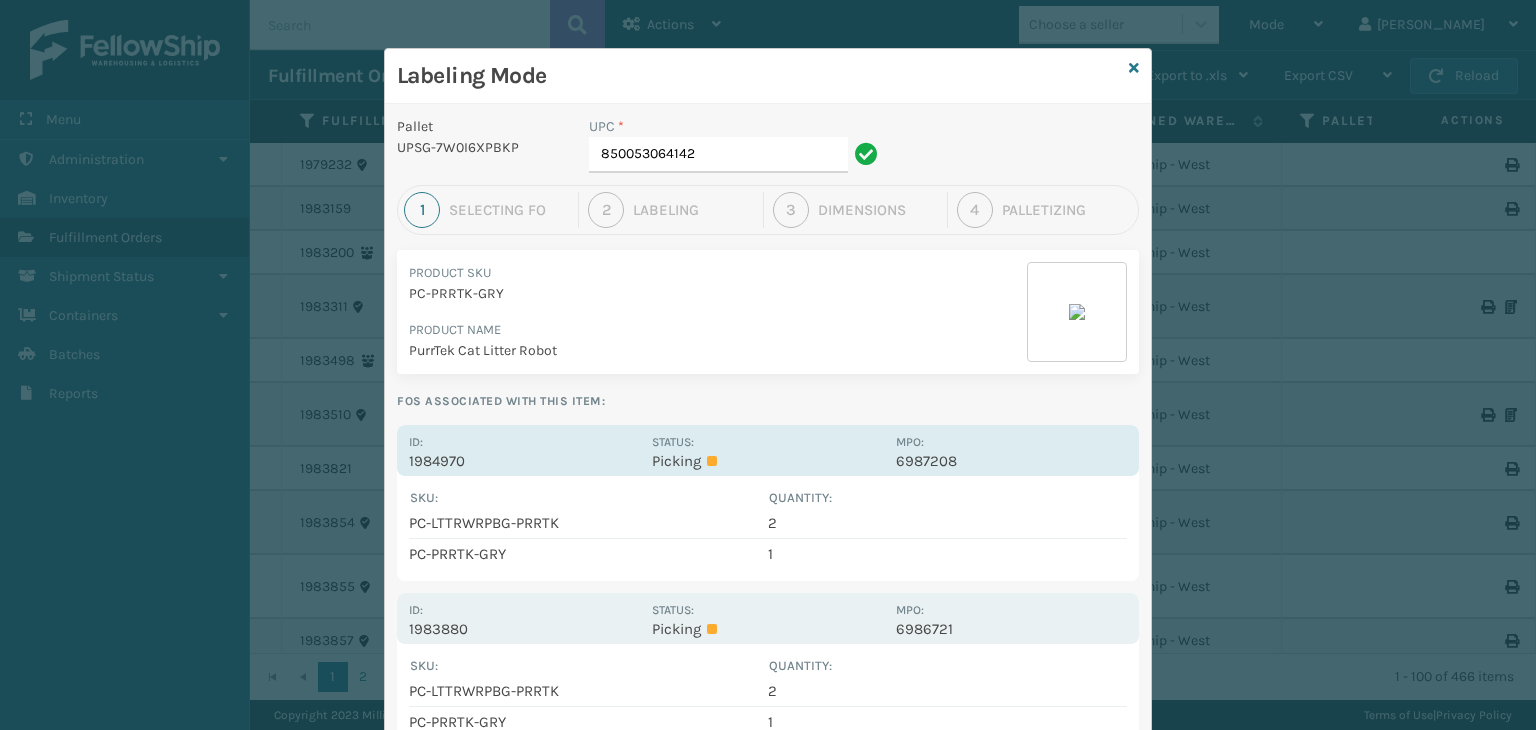click on "Status:" at bounding box center (673, 442) 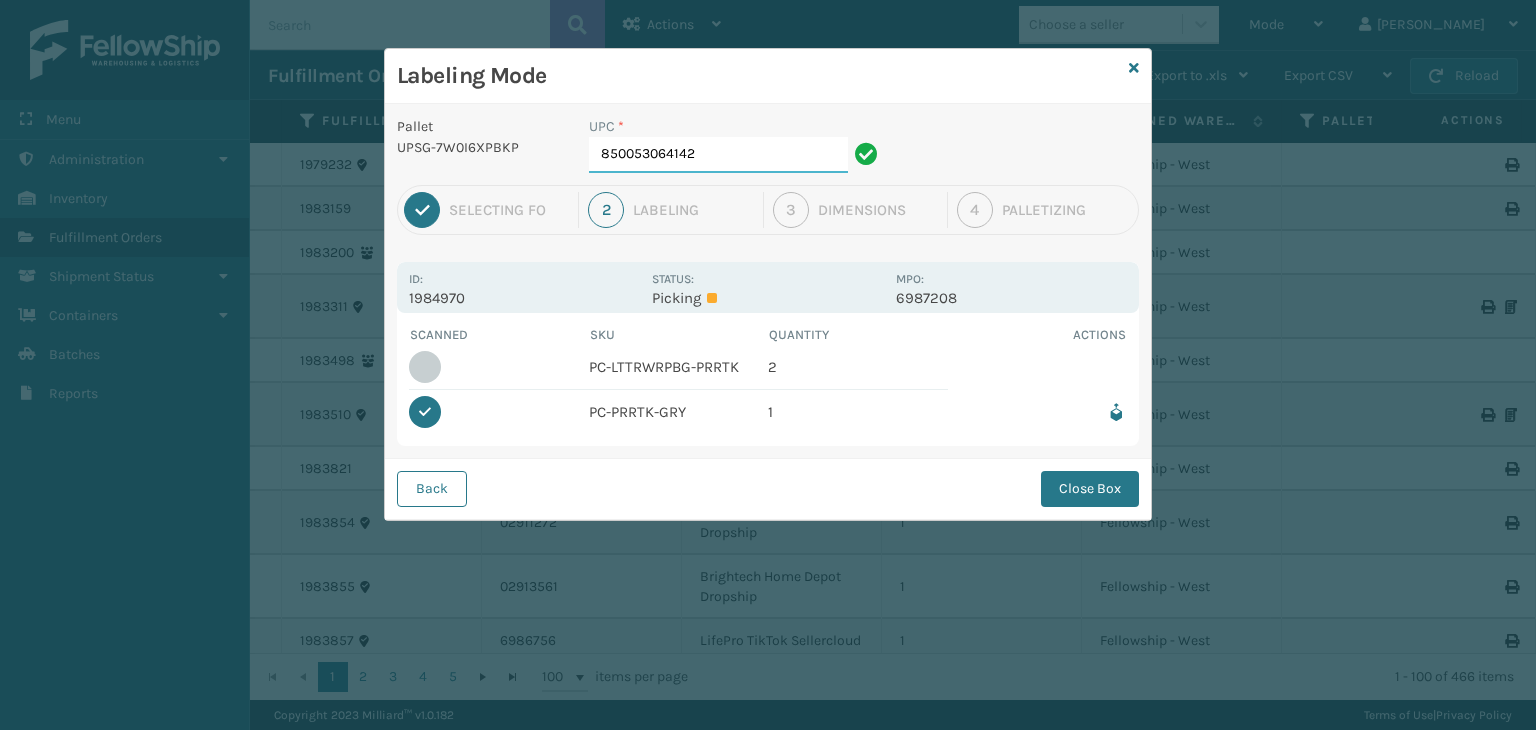 drag, startPoint x: 728, startPoint y: 149, endPoint x: 0, endPoint y: 262, distance: 736.7177 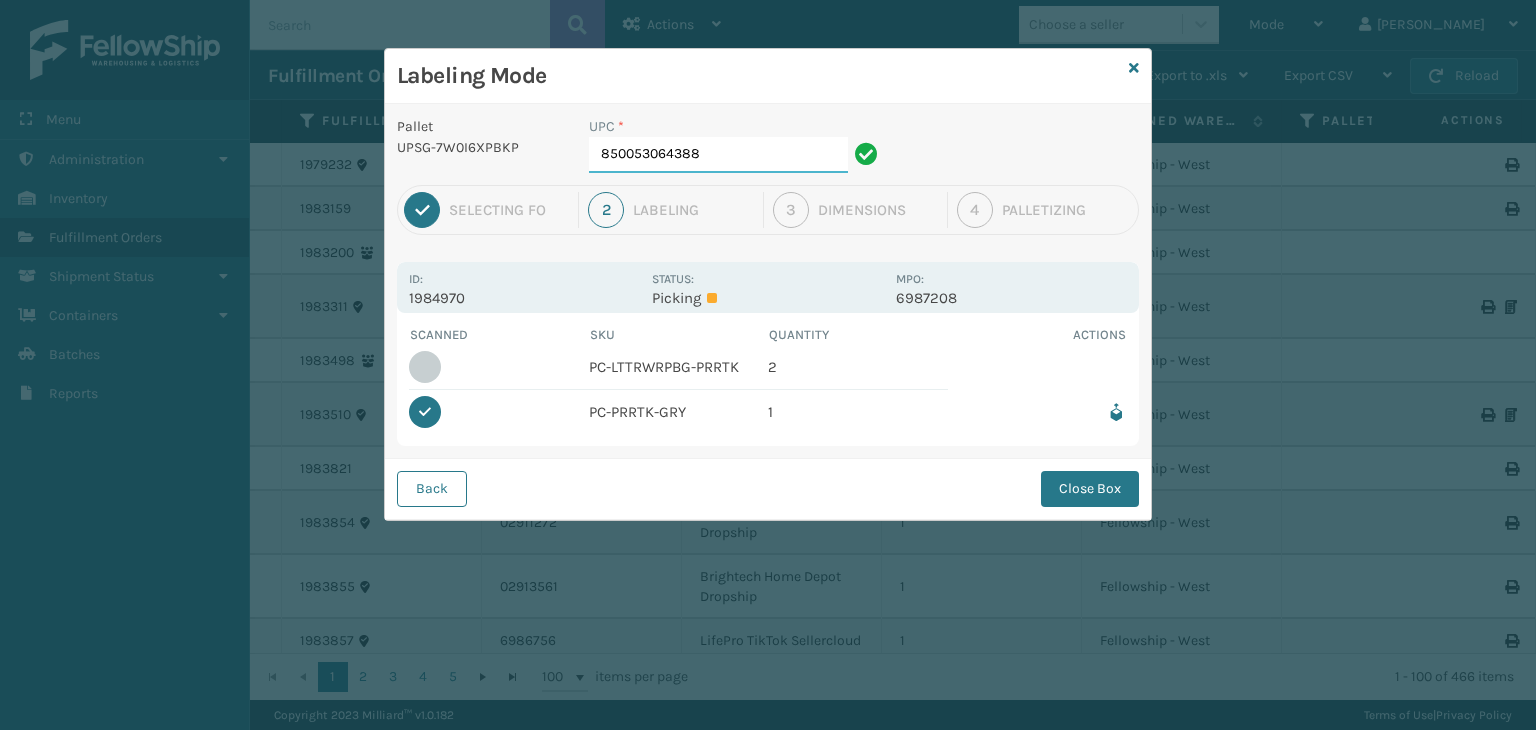 type on "850053064388" 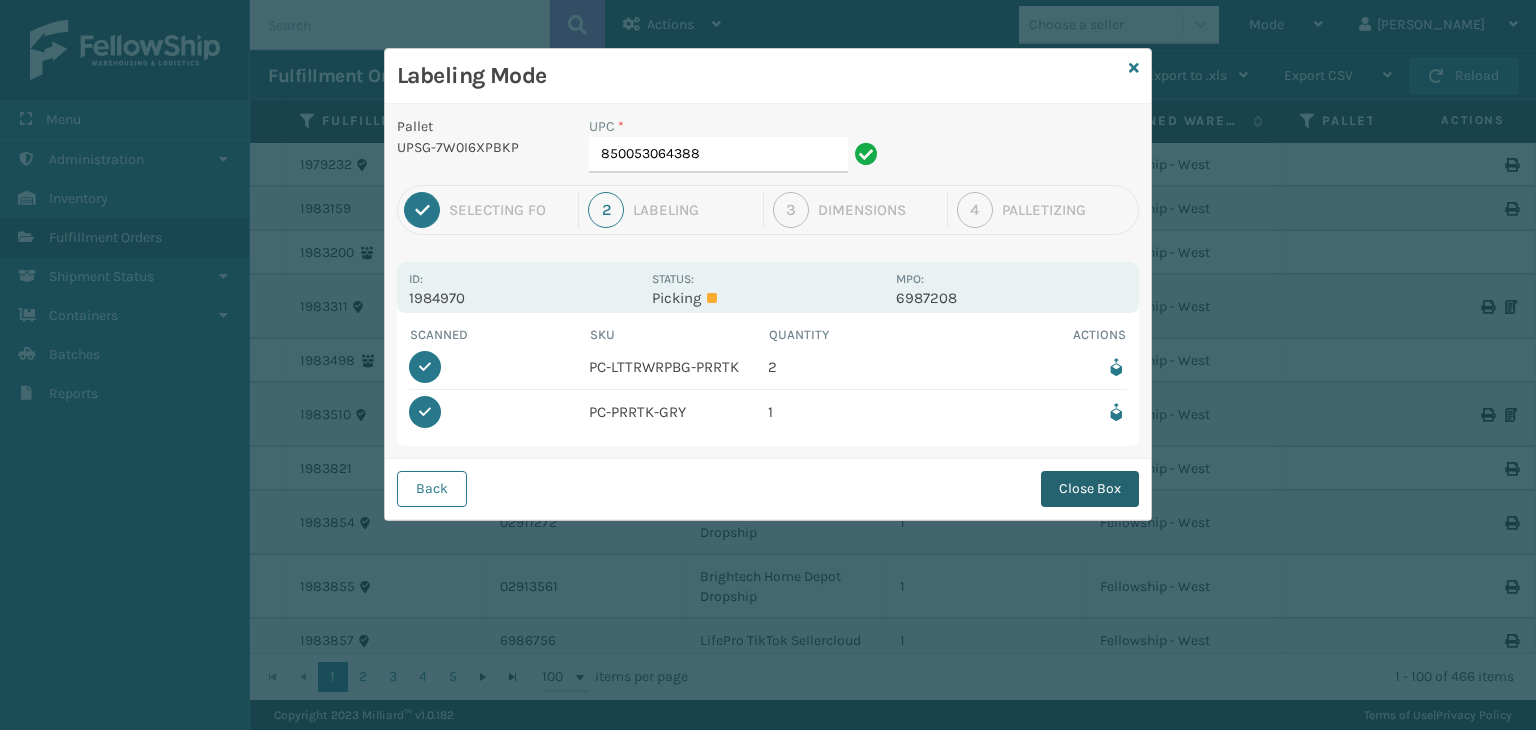 click on "Close Box" at bounding box center [1090, 489] 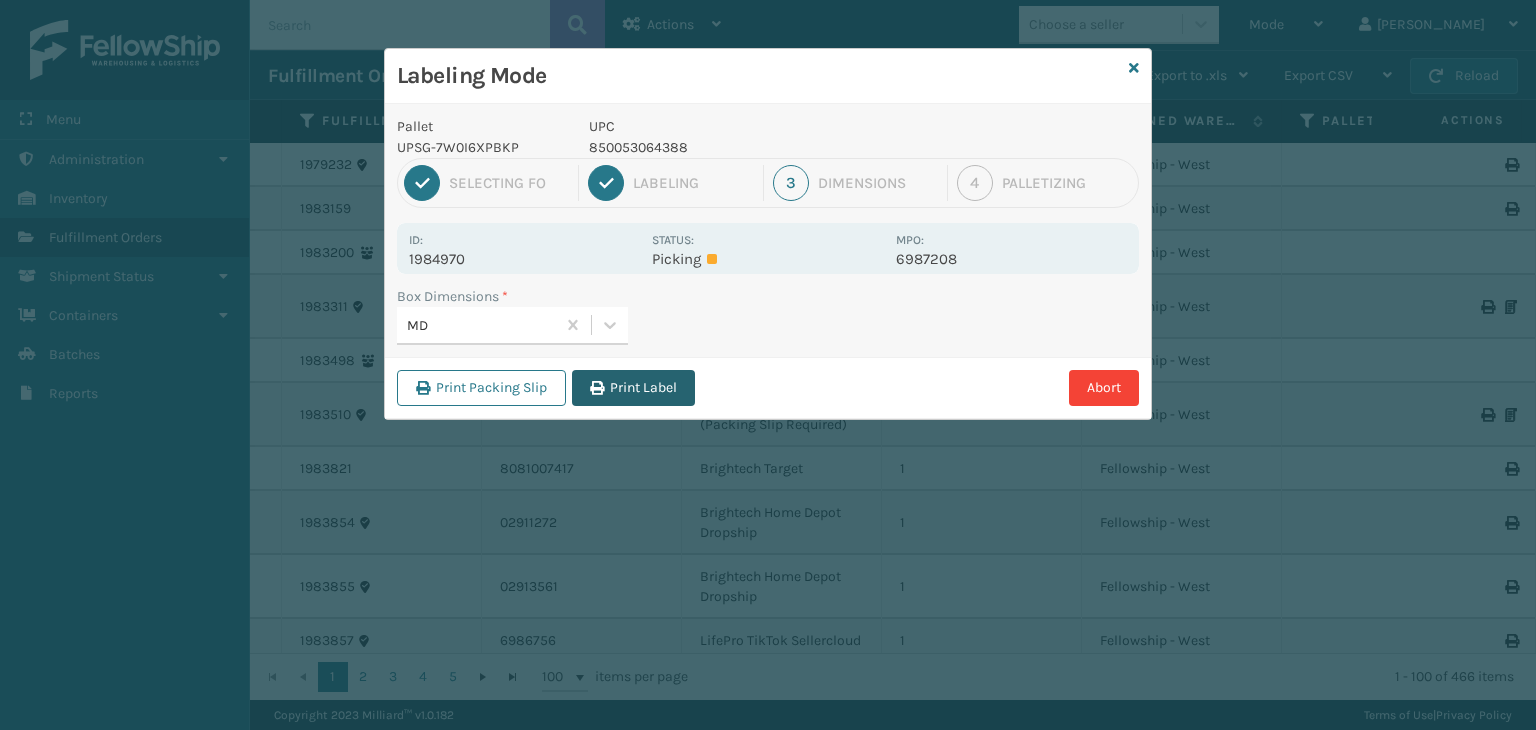 click on "Print Label" at bounding box center (633, 388) 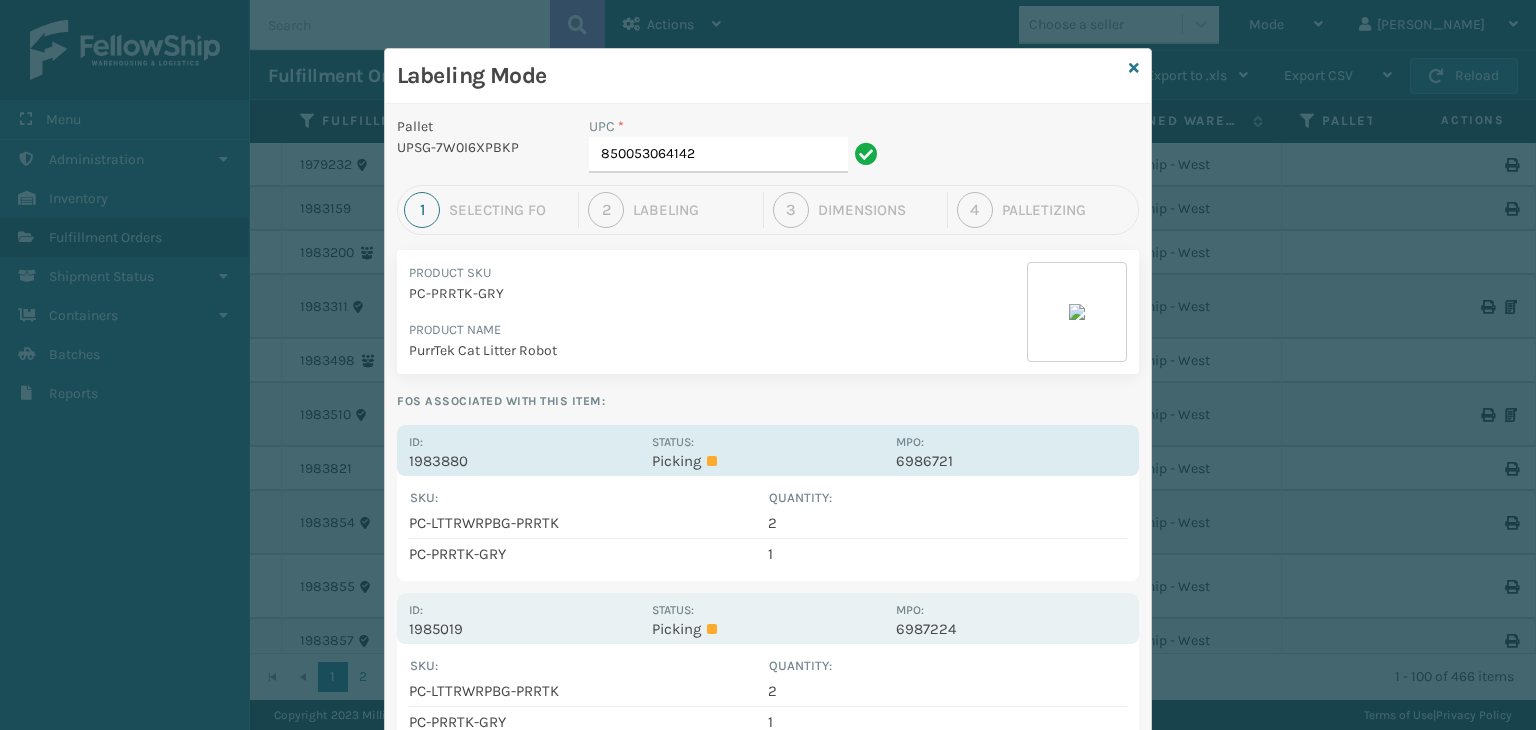 click on "Id: 1983880 Status: Picking MPO: 6986721" at bounding box center [768, 450] 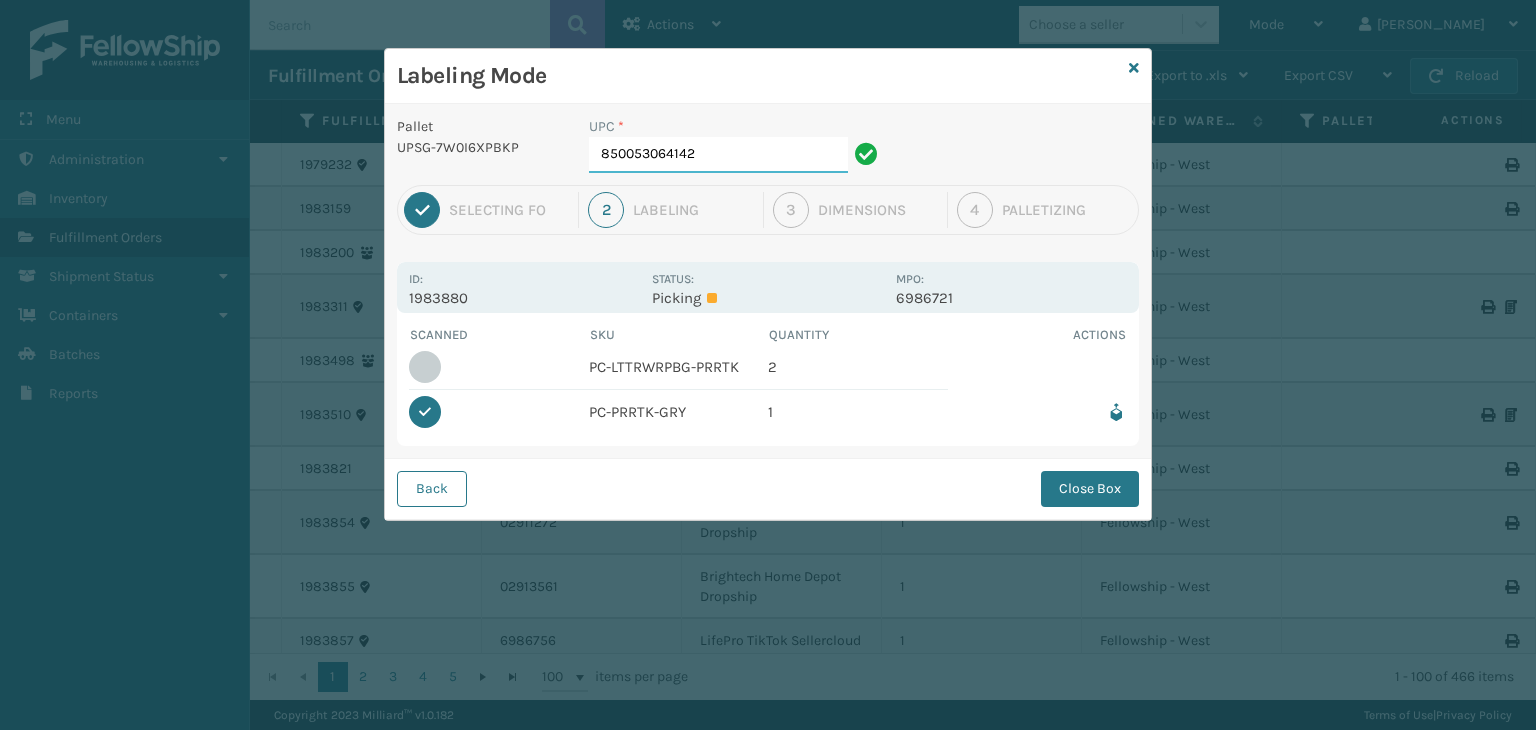 click on "Labeling Mode Pallet UPSG-7W0I6XPBKP UPC   * 850053064142 1 Selecting FO 2 Labeling 3 Dimensions 4 Palletizing Id: 1983880 Status: Picking MPO: 6986721 Scanned SKU Quantity Actions PC-LTTRWRPBG-PRRTK 2 1/1 PC-PRRTK-GRY 1 Back Close Box" at bounding box center (768, 365) 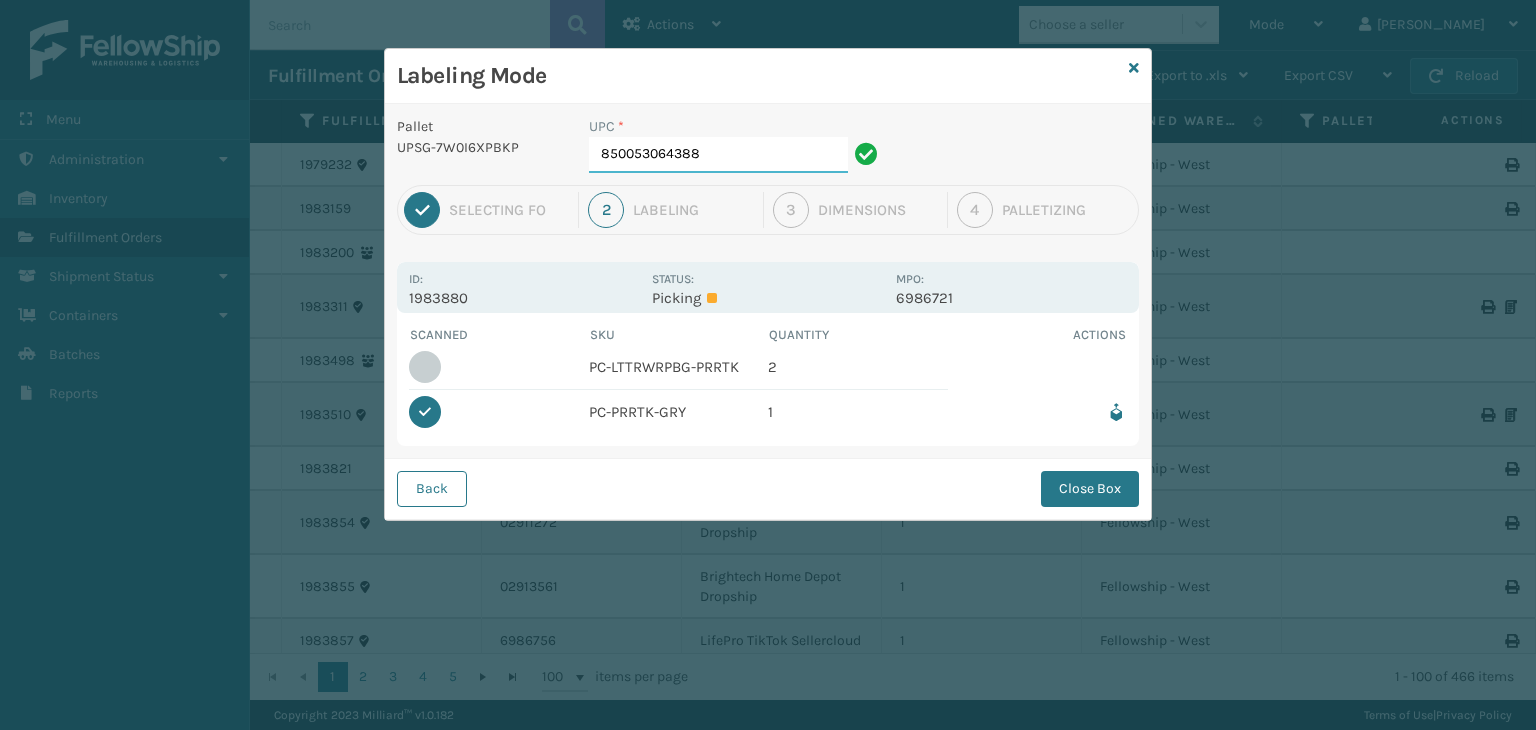 type on "850053064388" 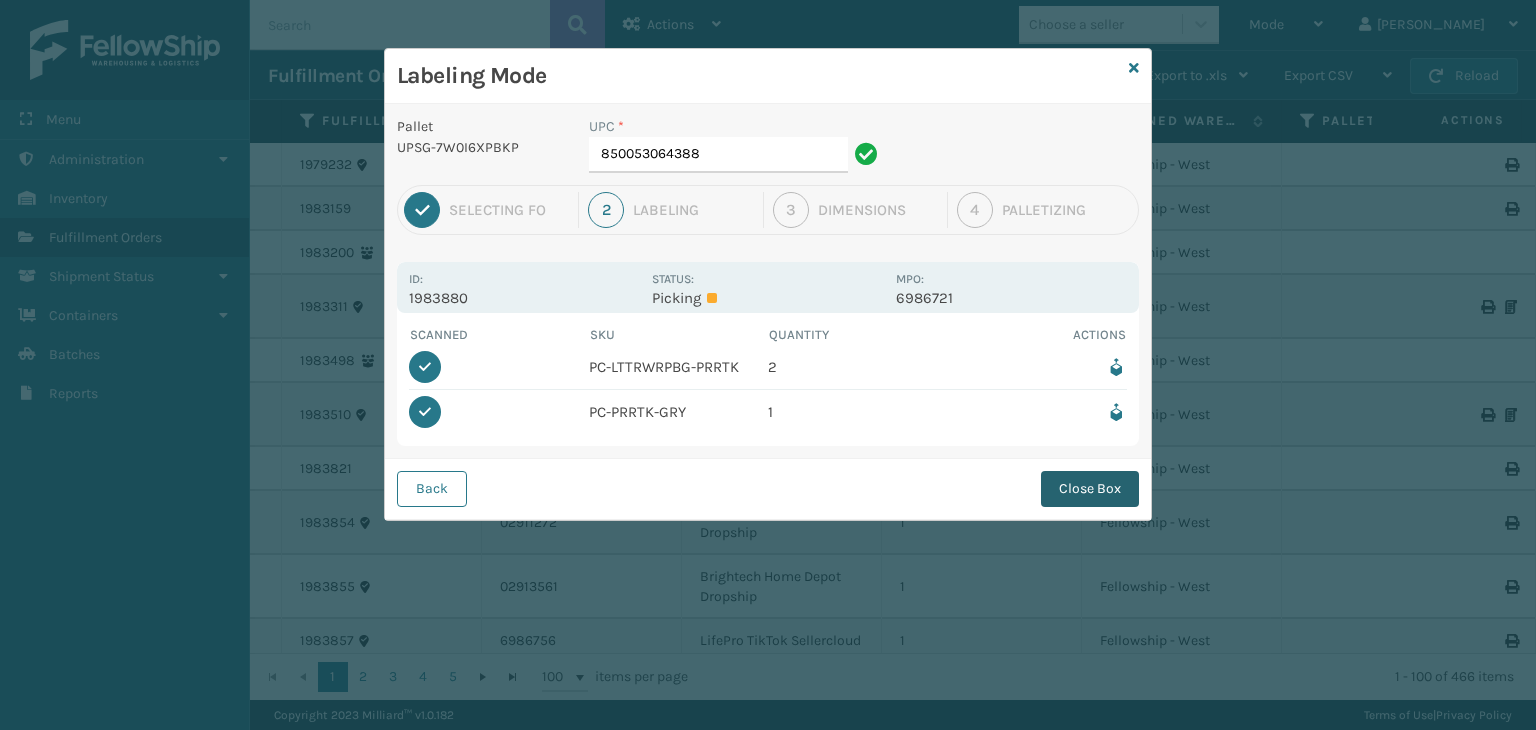 click on "Close Box" at bounding box center [1090, 489] 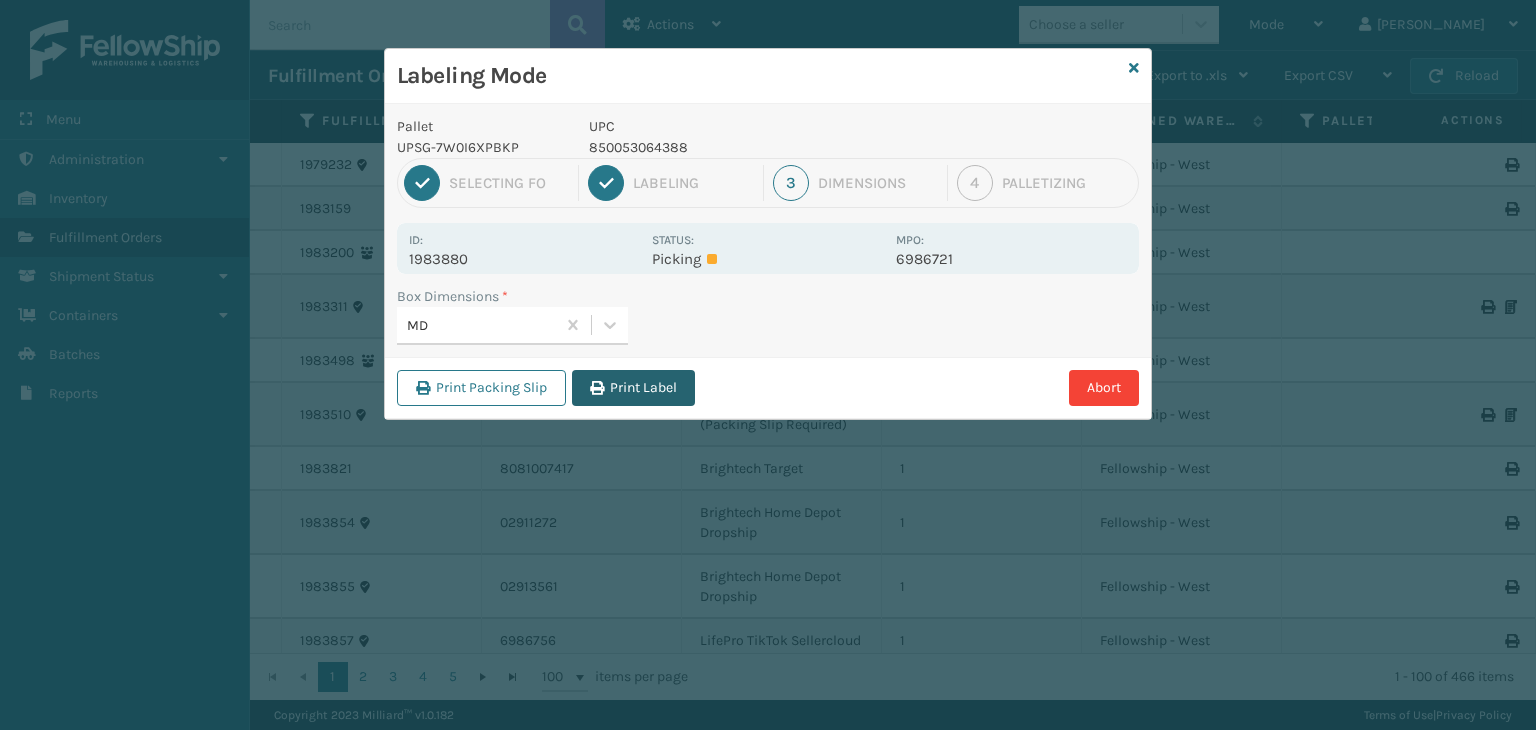 click on "Print Label" at bounding box center [633, 388] 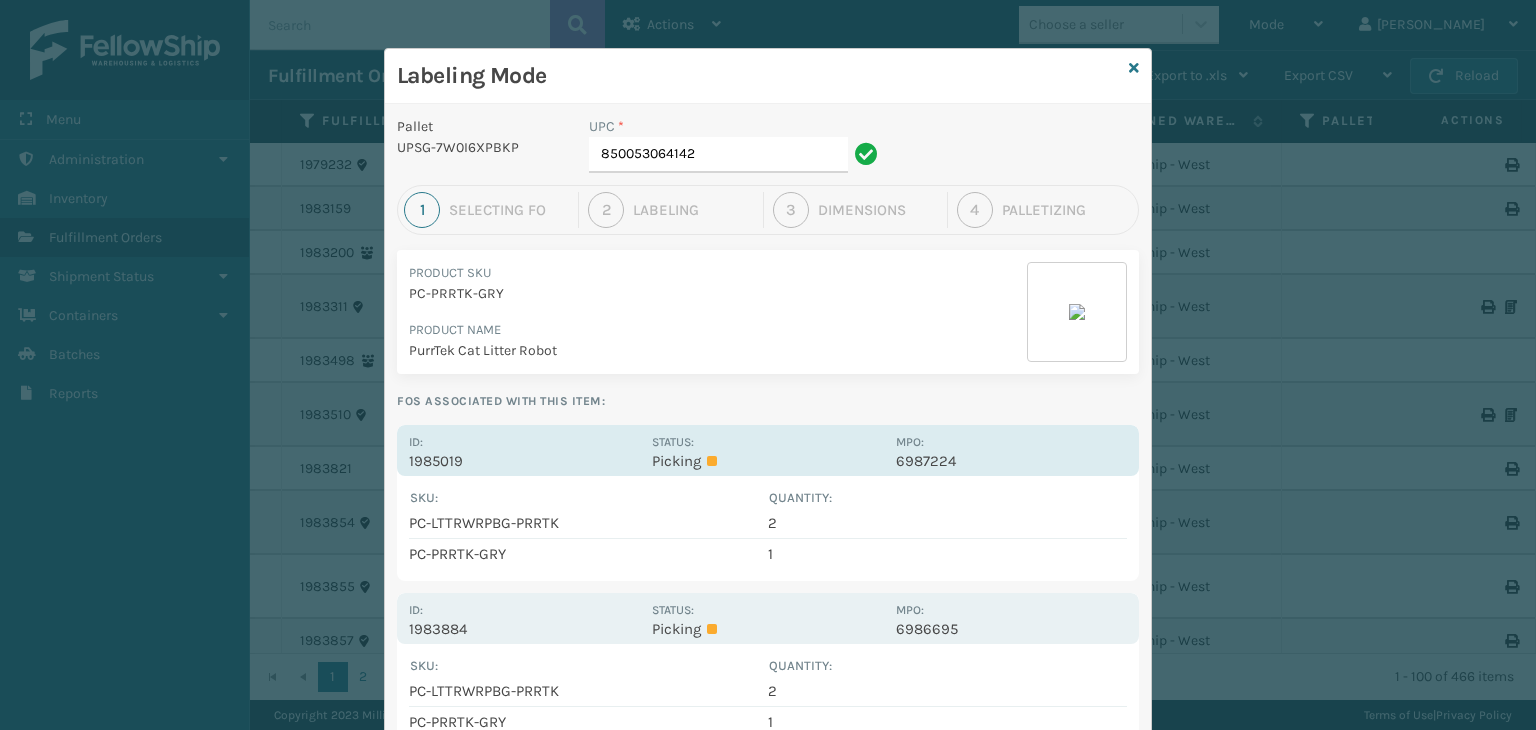 click on "Id: 1985019 Status: Picking MPO: 6987224" at bounding box center [768, 450] 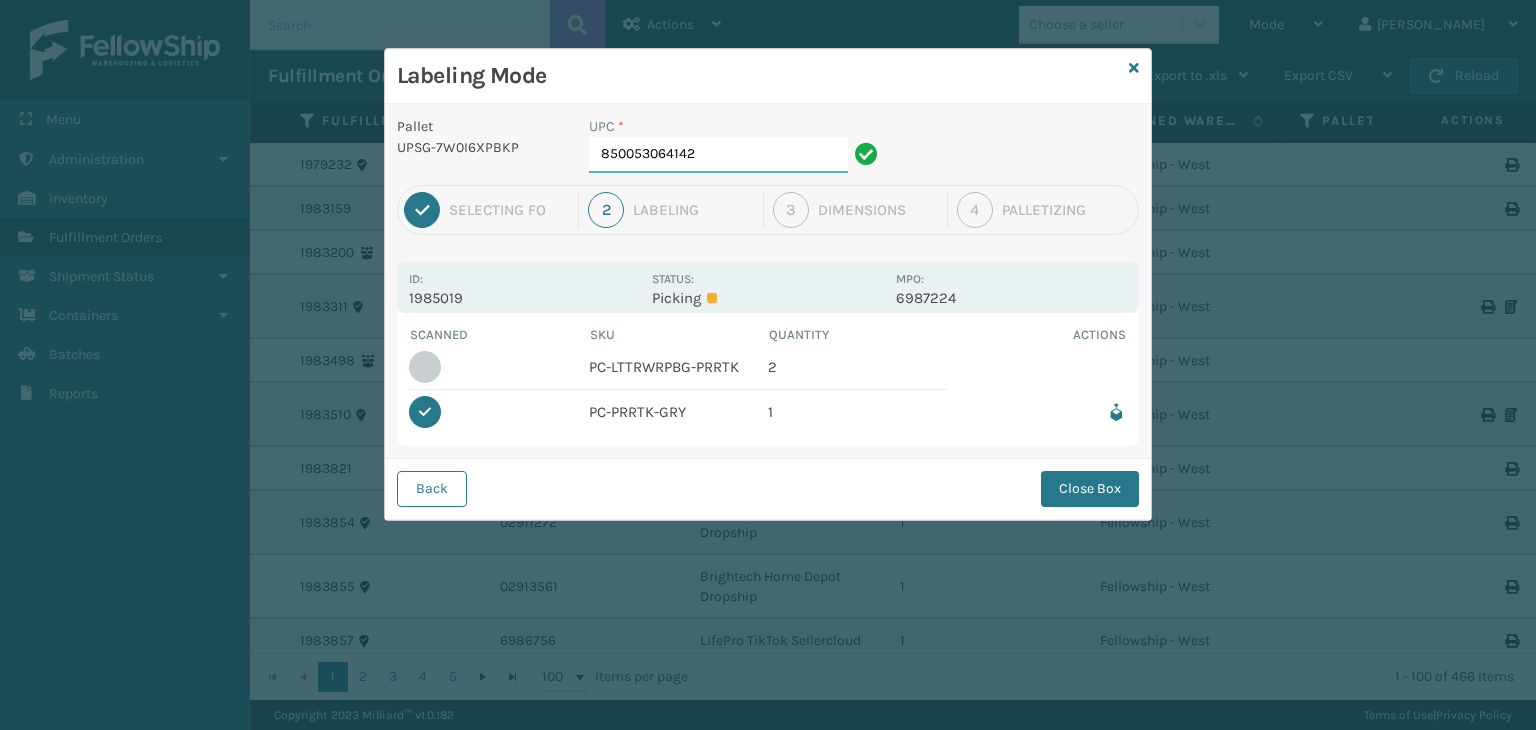 drag, startPoint x: 721, startPoint y: 157, endPoint x: 0, endPoint y: 83, distance: 724.78754 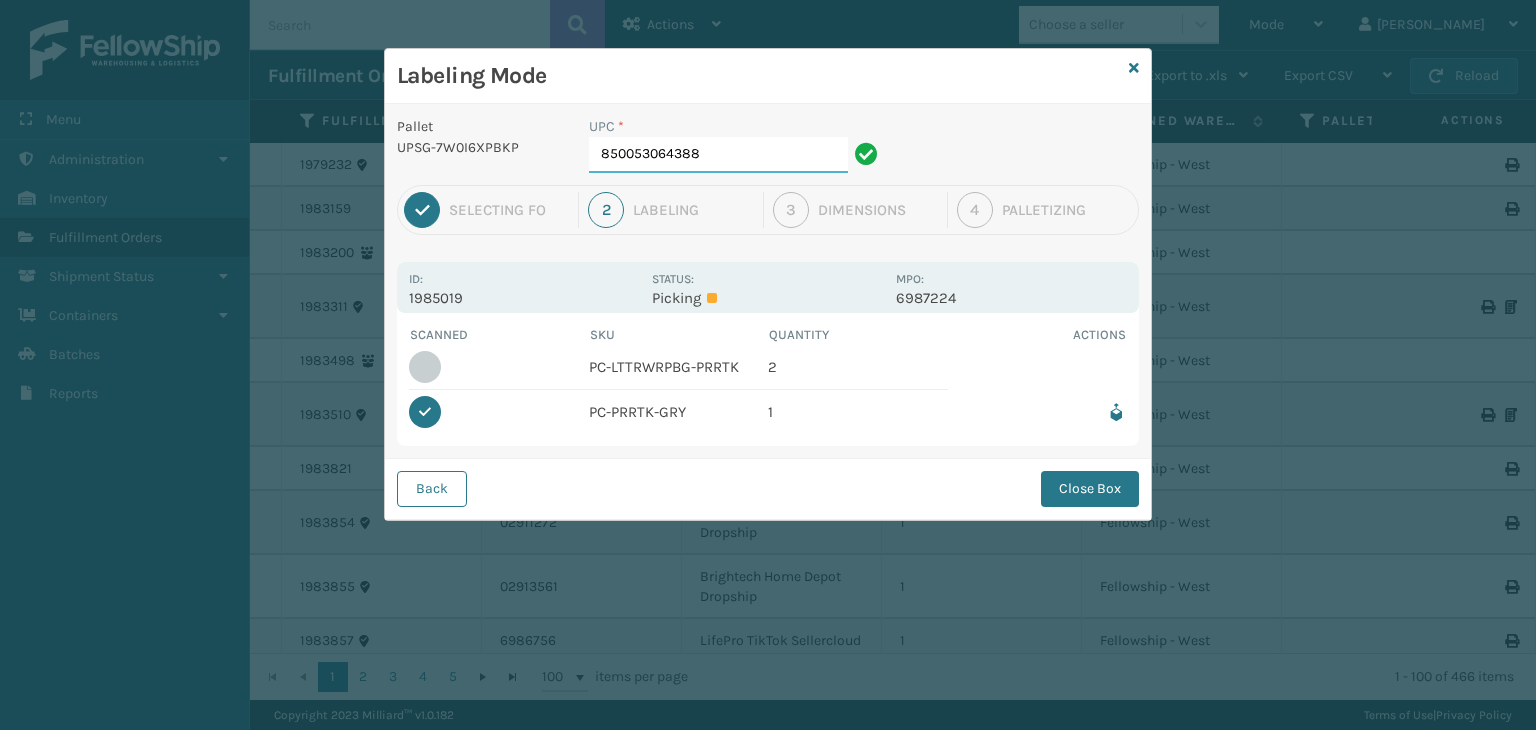 type on "850053064388" 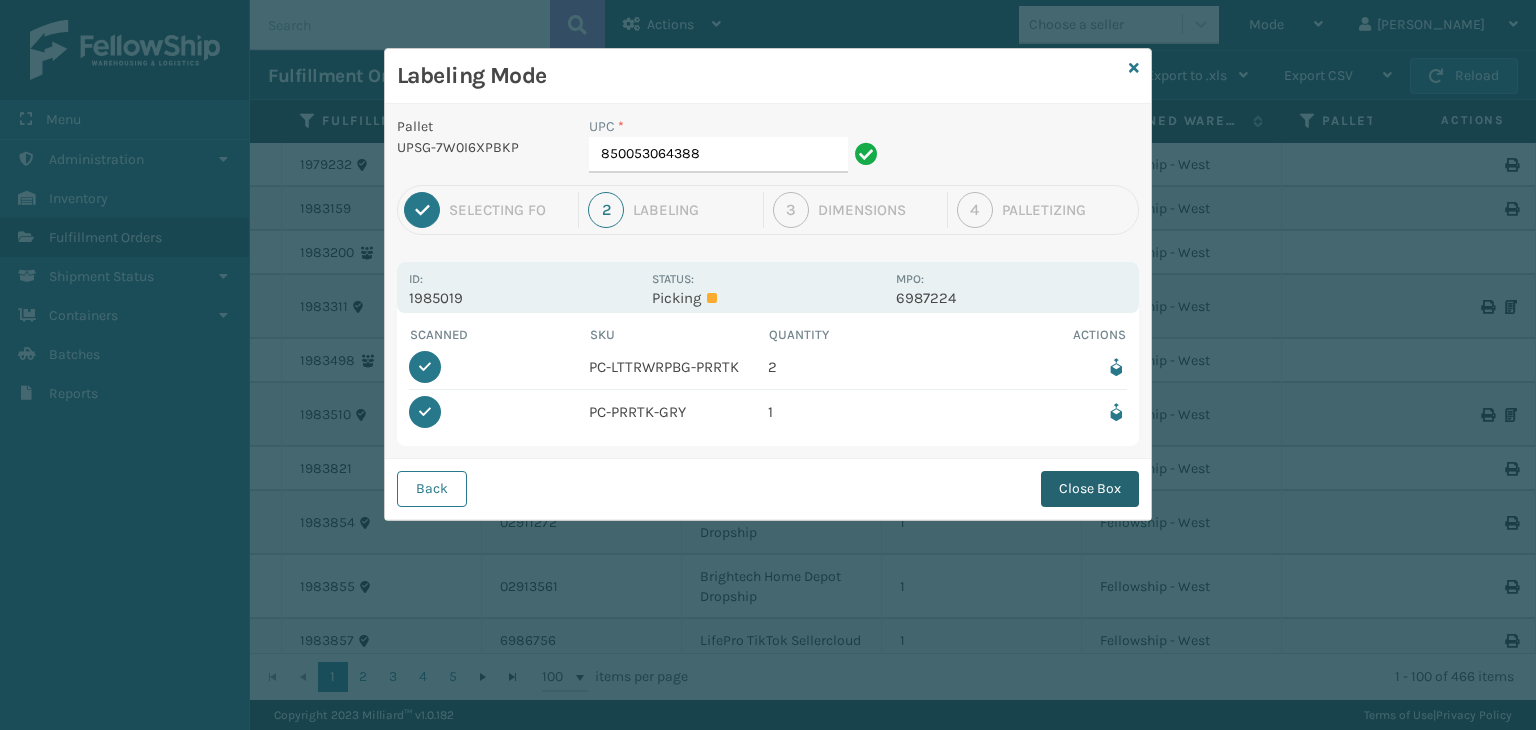click on "Close Box" at bounding box center (1090, 489) 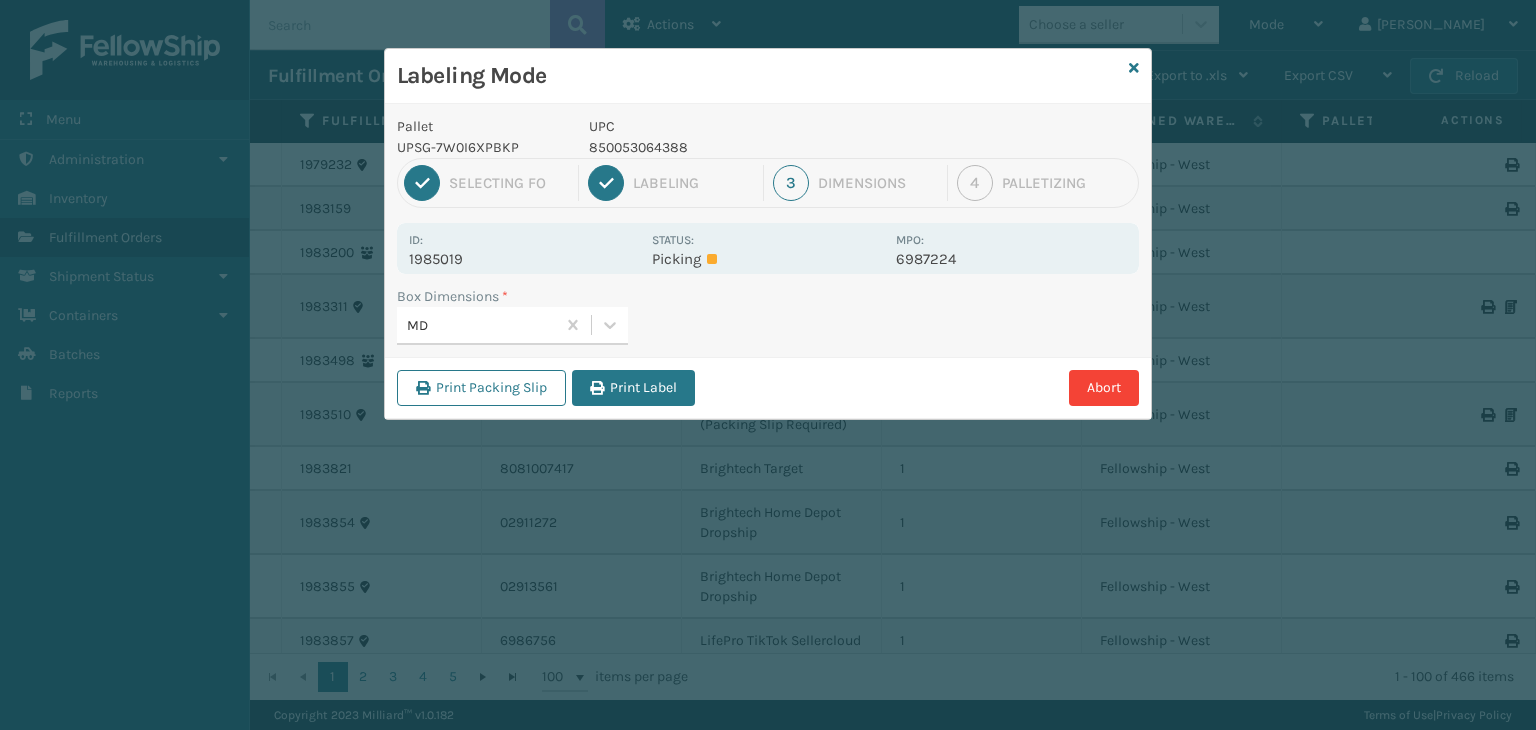 click on "Print Packing Slip Print Label Abort" at bounding box center (768, 387) 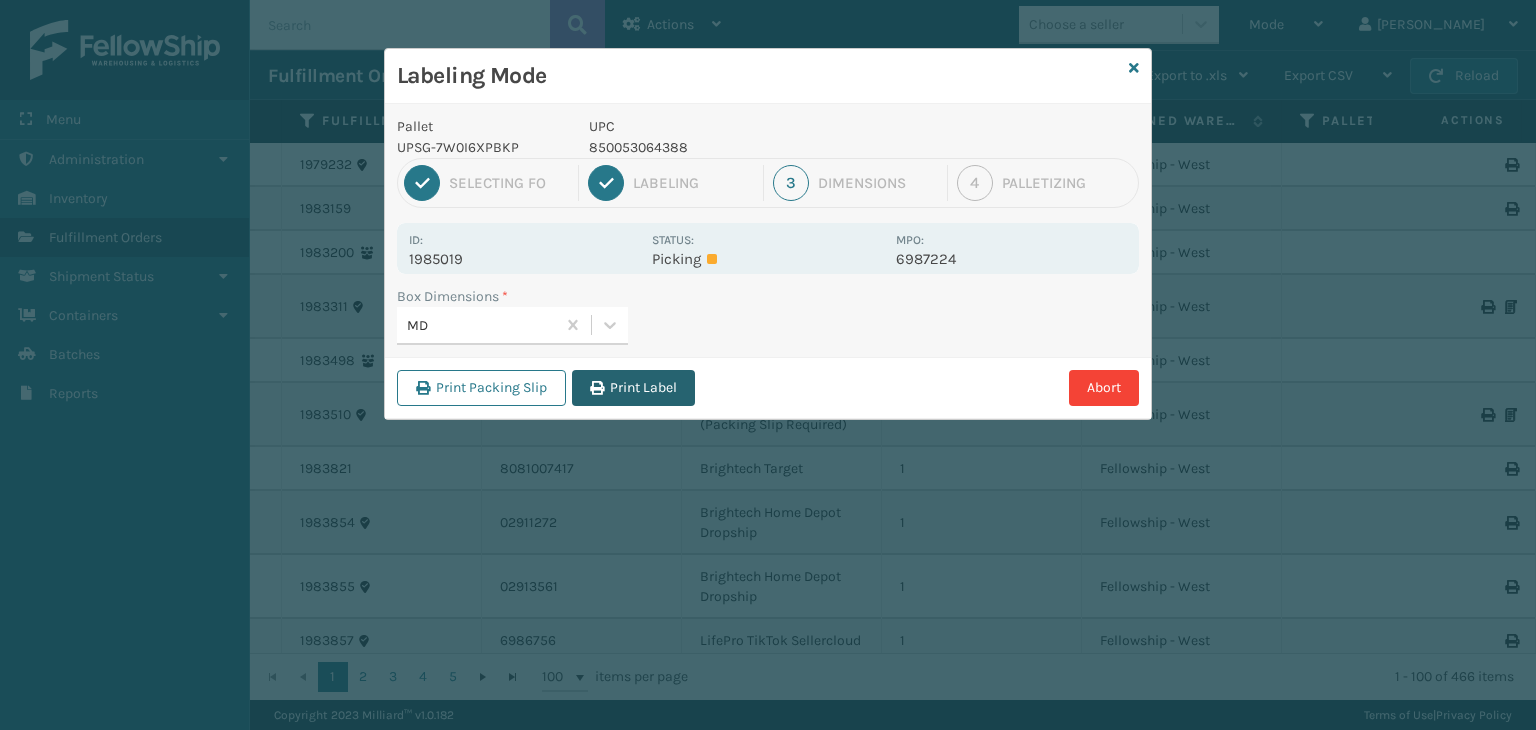 click on "Print Label" at bounding box center (633, 388) 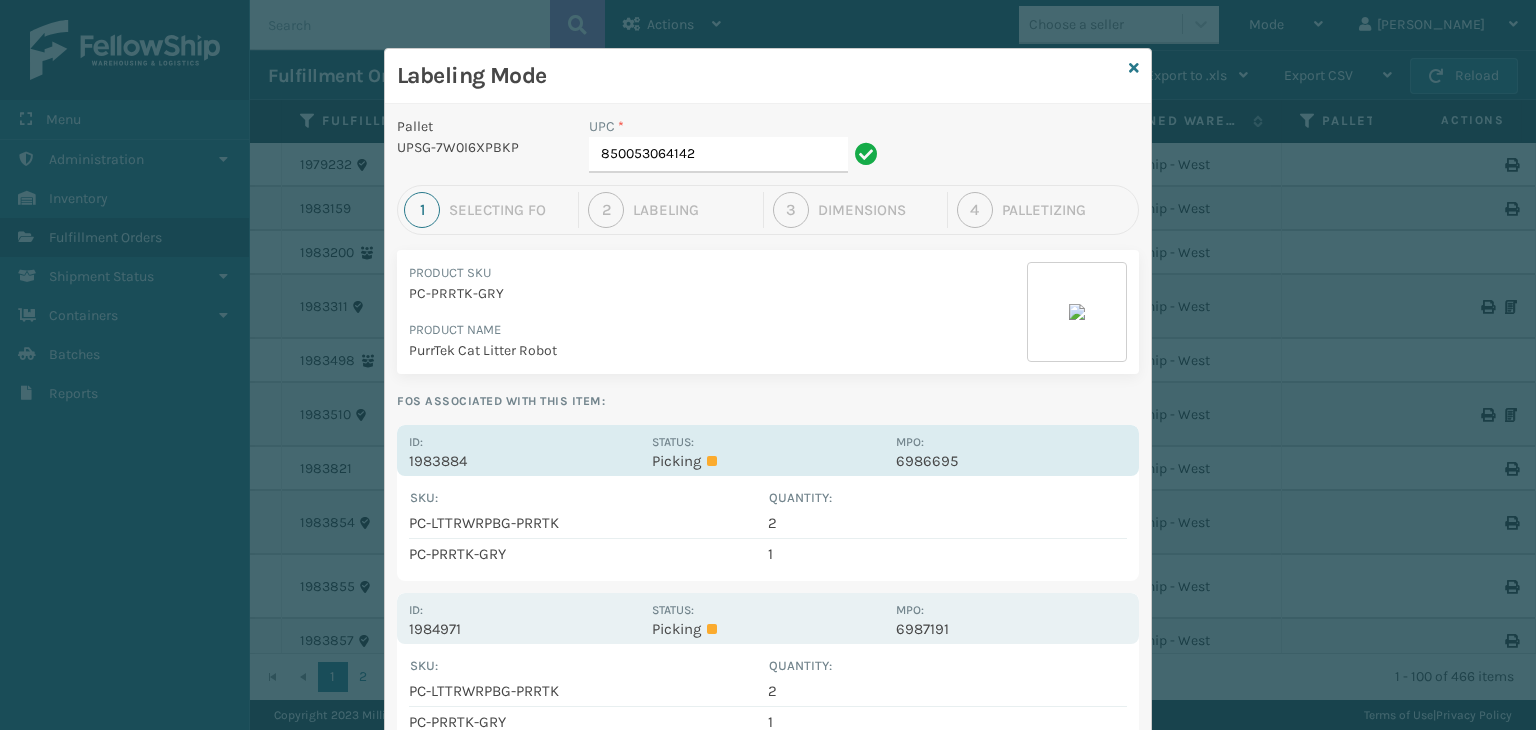click on "Status: Picking" at bounding box center (767, 450) 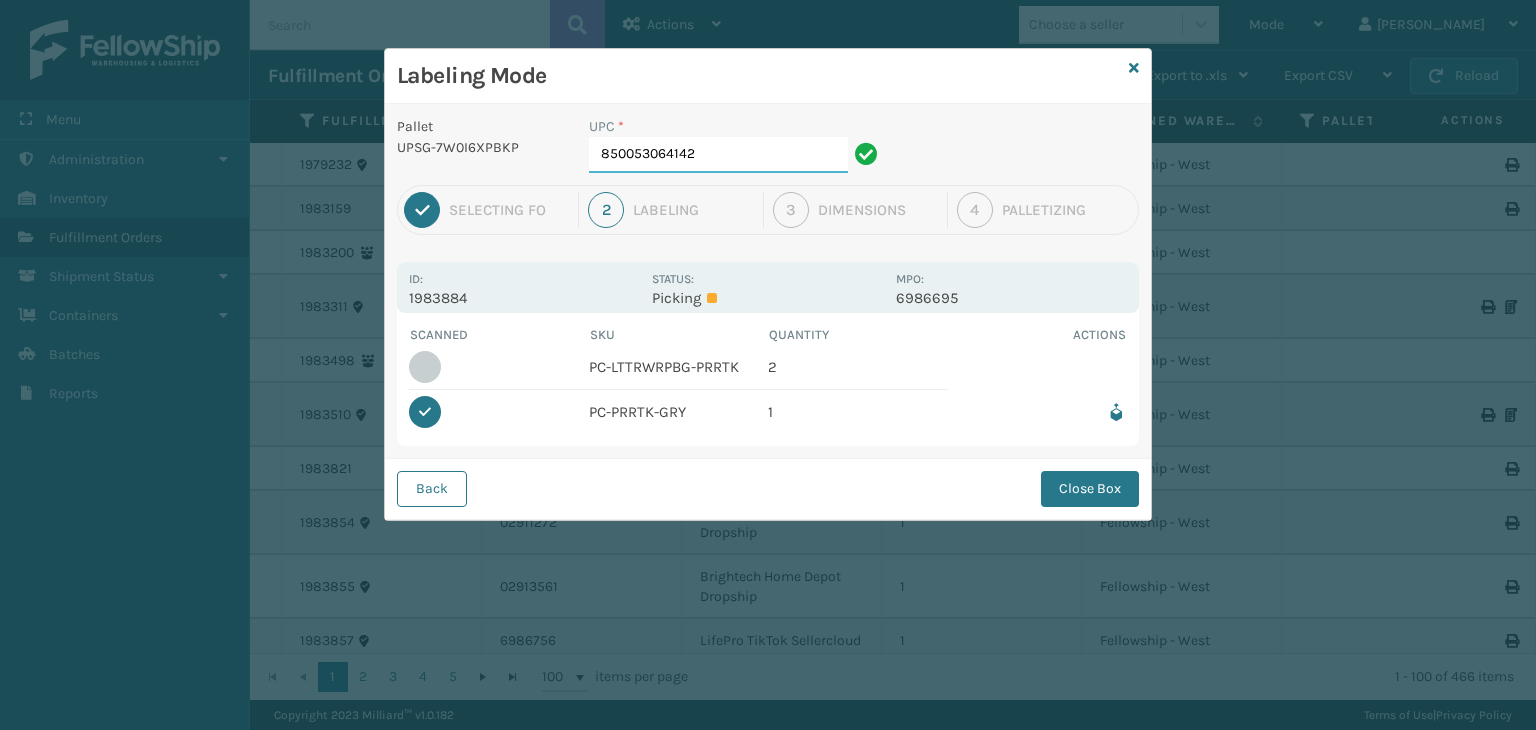 drag, startPoint x: 727, startPoint y: 154, endPoint x: 0, endPoint y: 84, distance: 730.36224 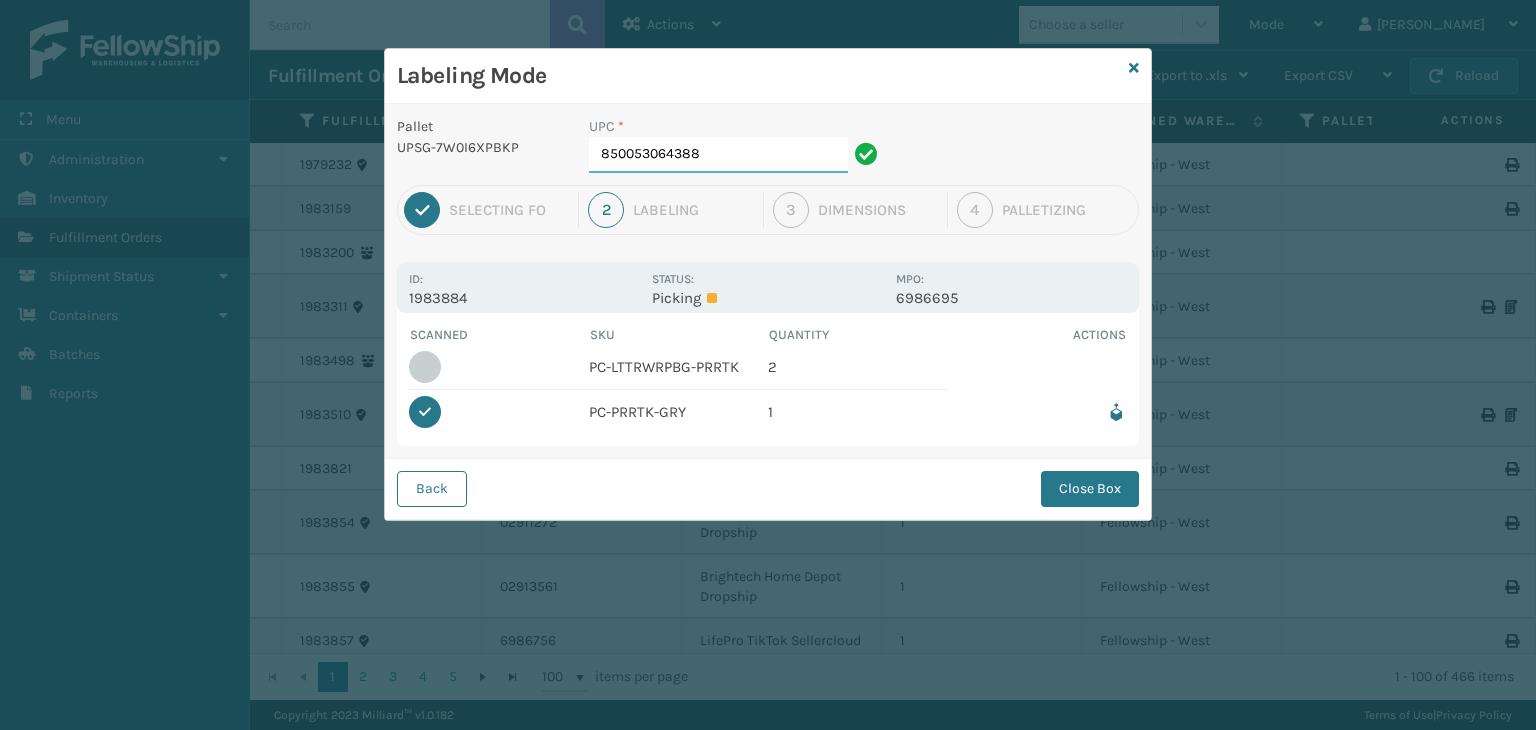 type on "850053064388" 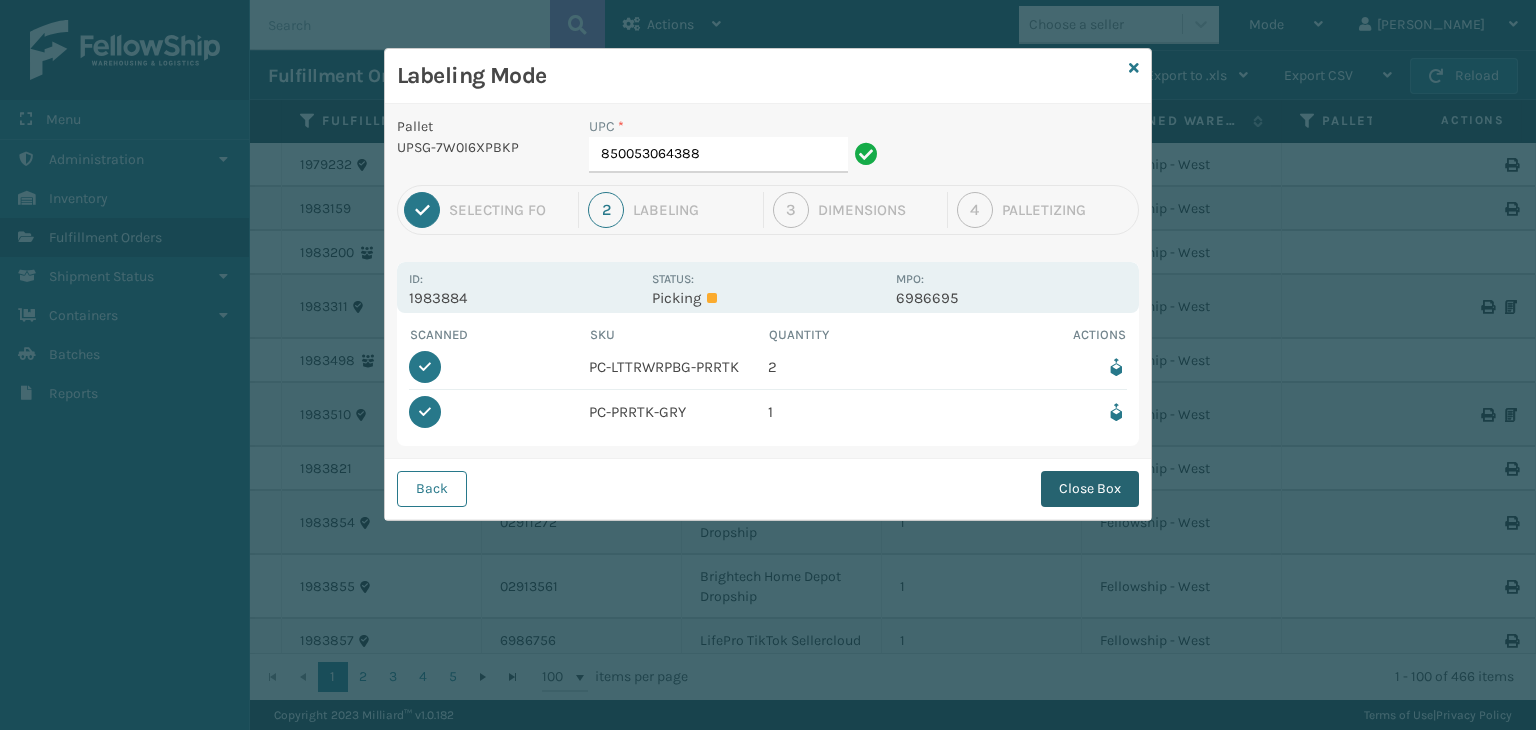 click on "Close Box" at bounding box center (1090, 489) 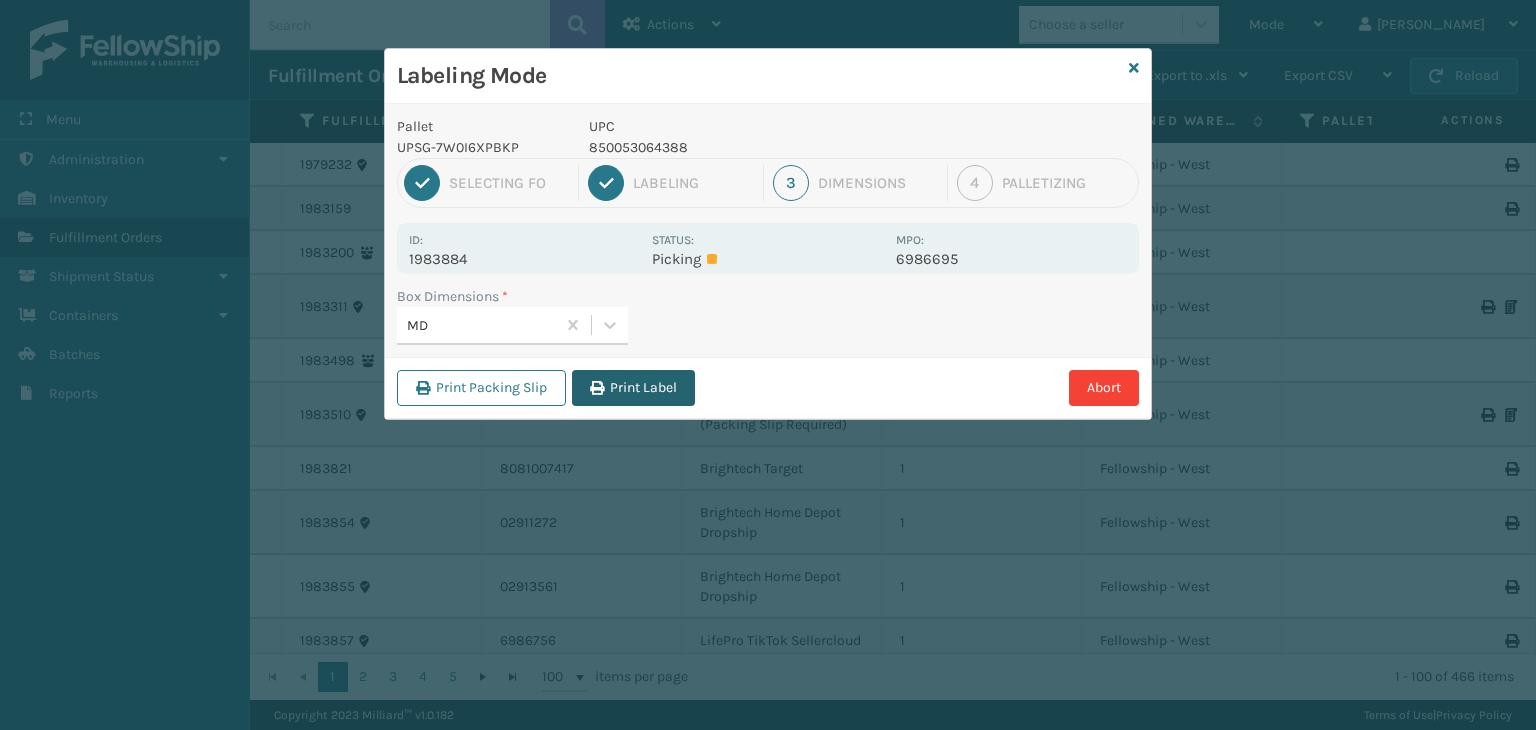 click on "Print Label" at bounding box center [633, 388] 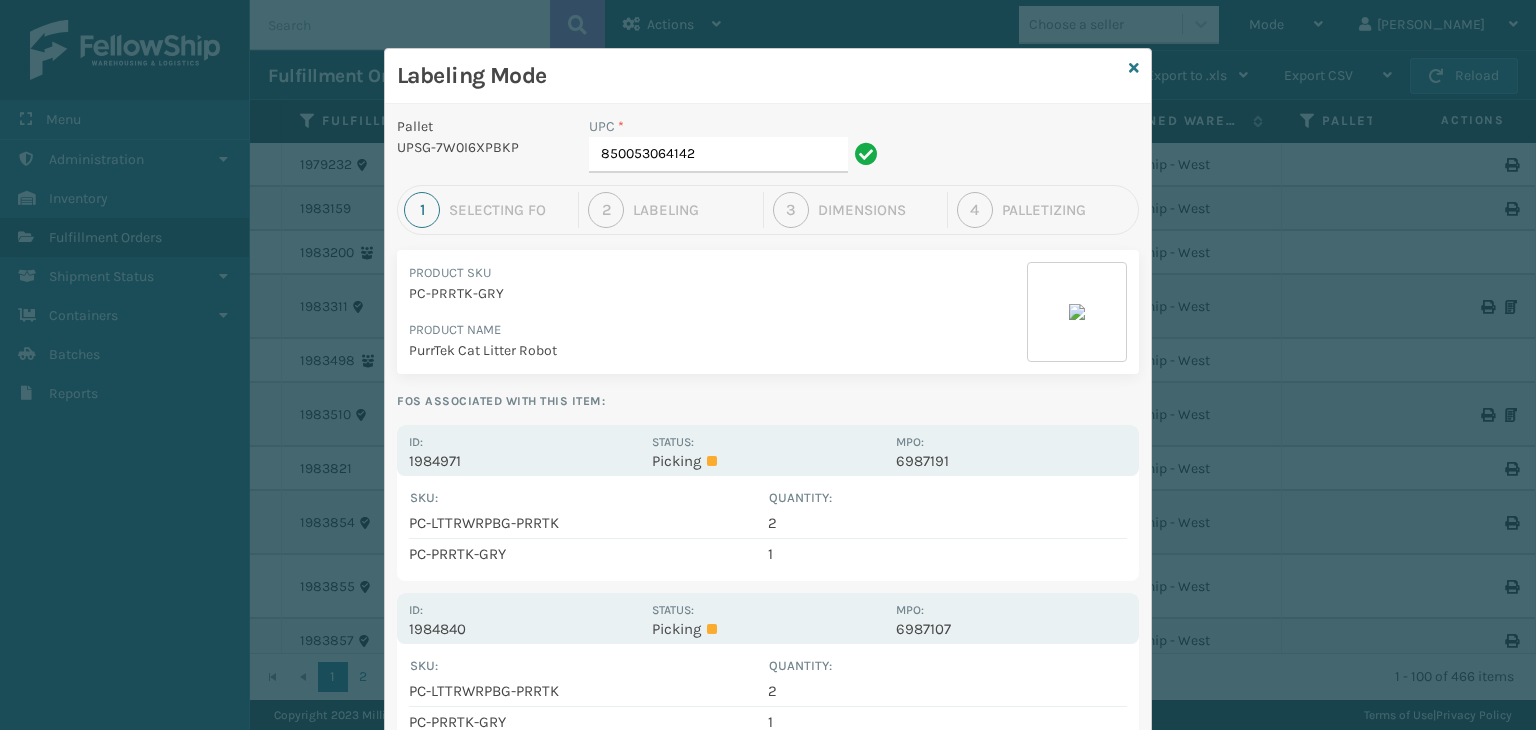 click on "SKU : Quantity : PC-LTTRWRPBG-PRRTK 2 PC-PRRTK-GRY 1 Show All" at bounding box center [768, 528] 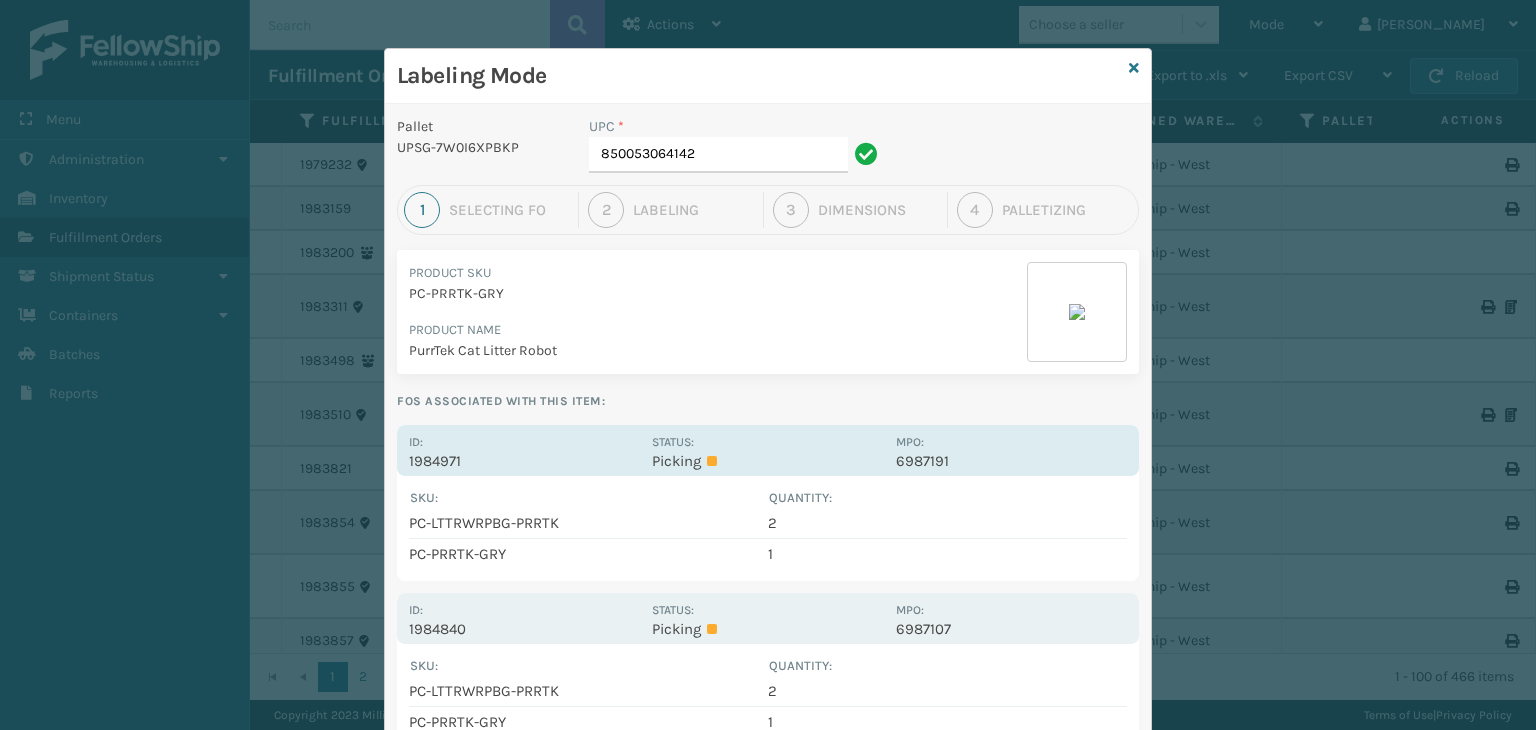 click on "Status: Picking" at bounding box center (767, 450) 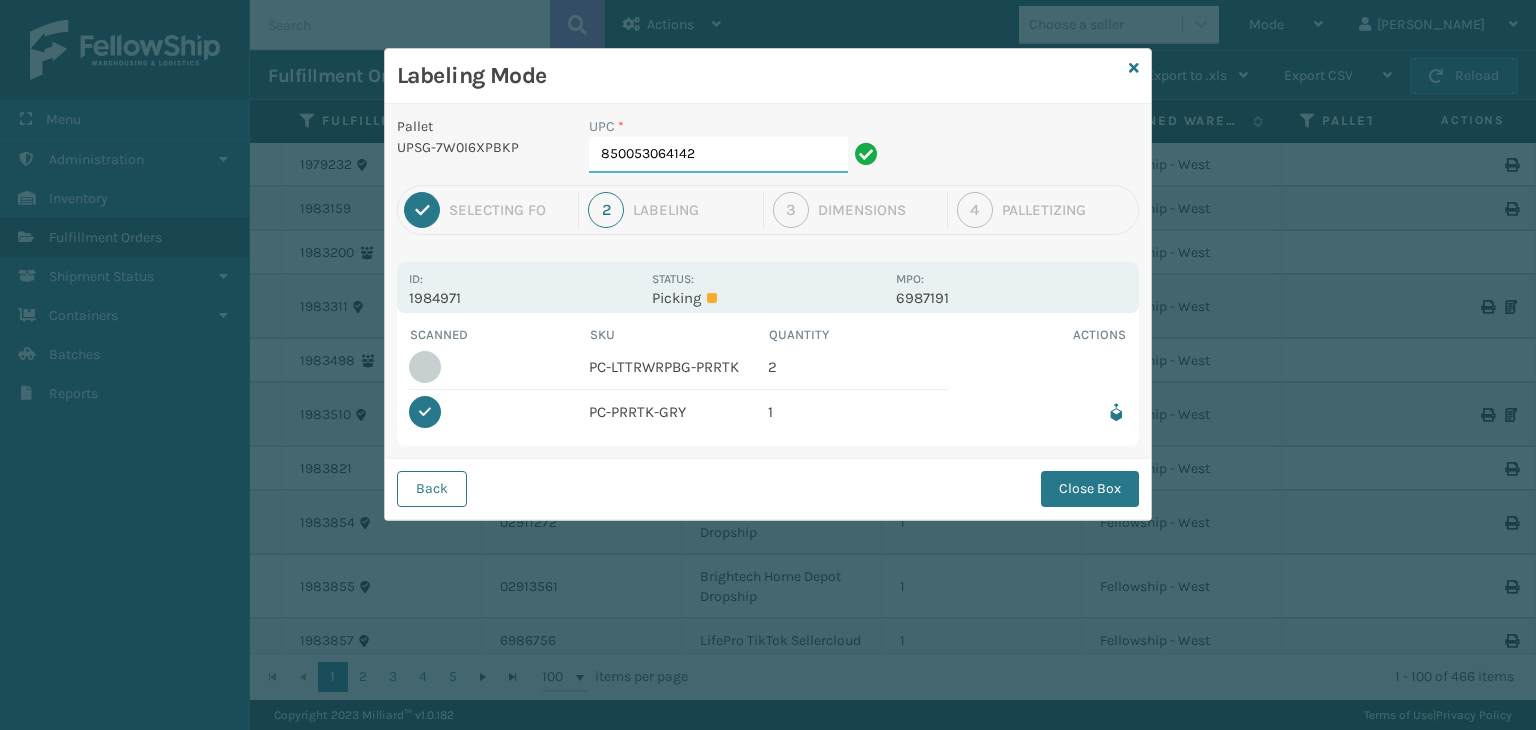 drag, startPoint x: 775, startPoint y: 159, endPoint x: 0, endPoint y: 194, distance: 775.7899 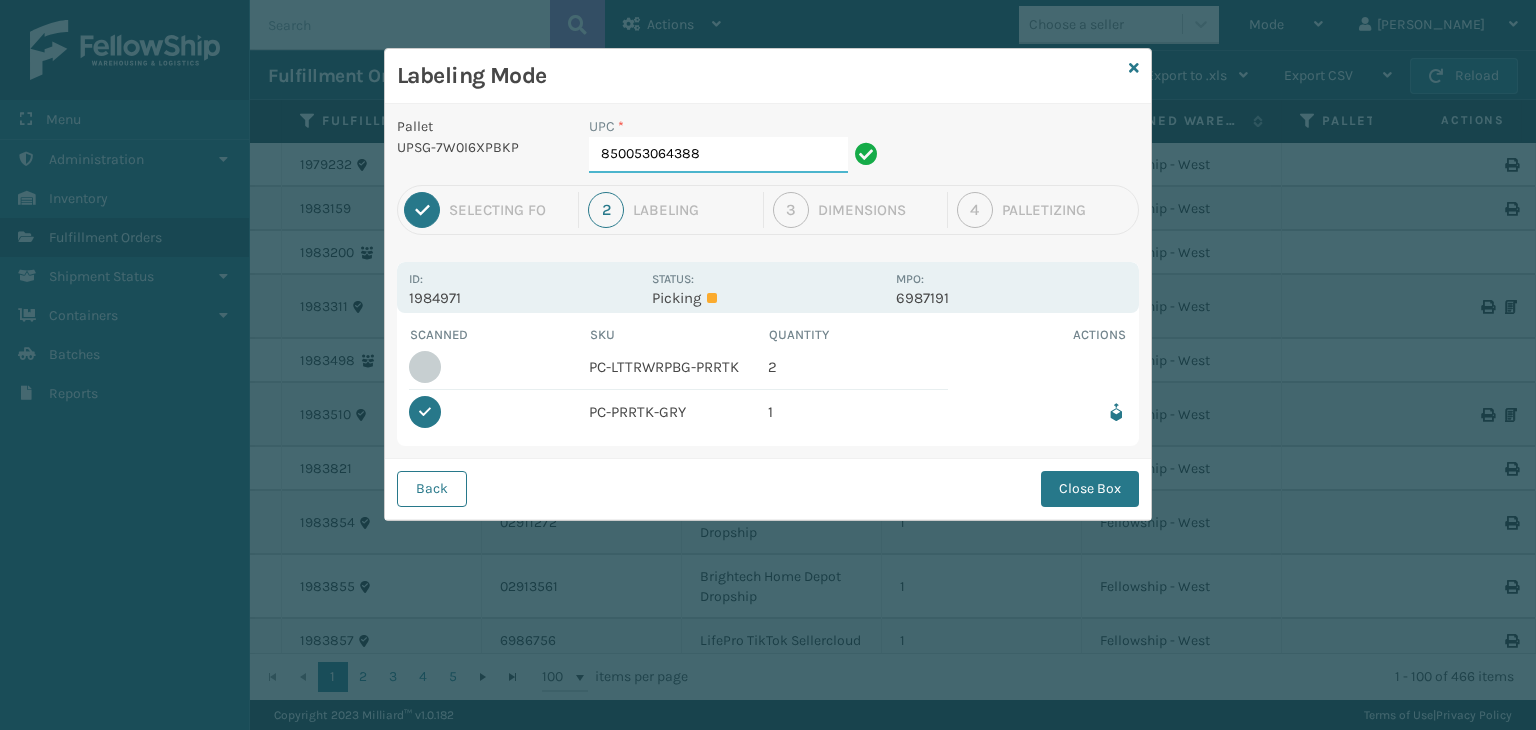 type on "850053064388" 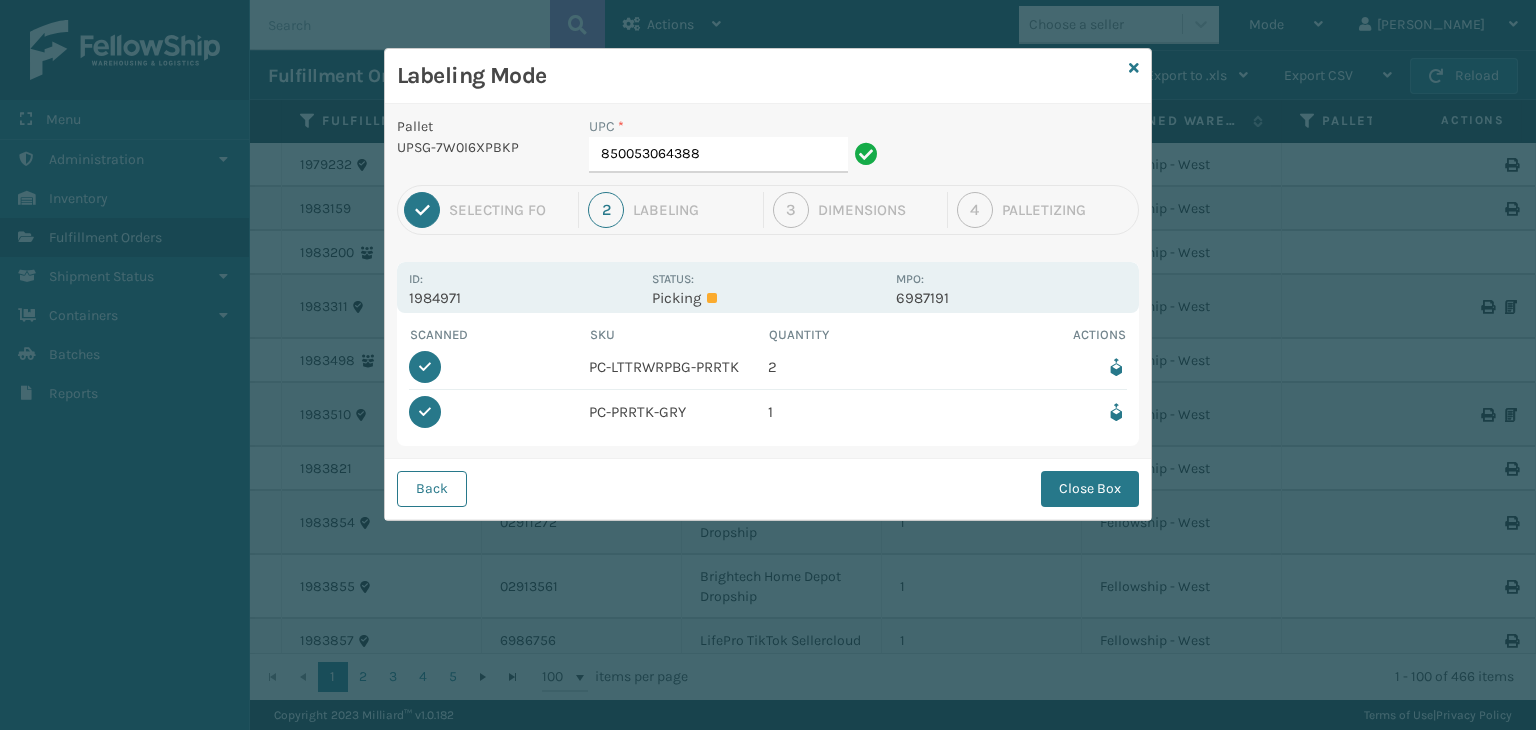 click on "Close Box" at bounding box center [1090, 489] 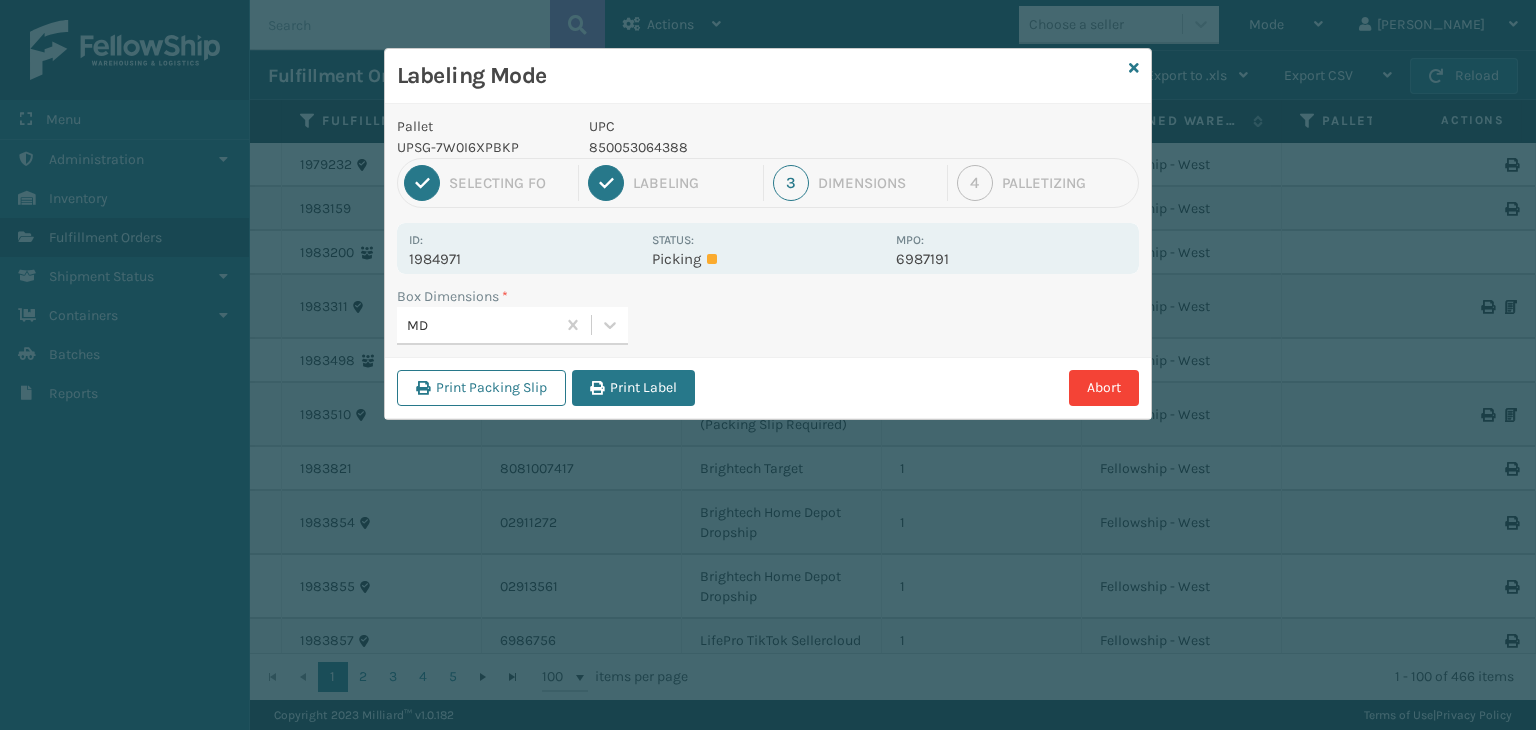 click on "Print Label" at bounding box center [633, 388] 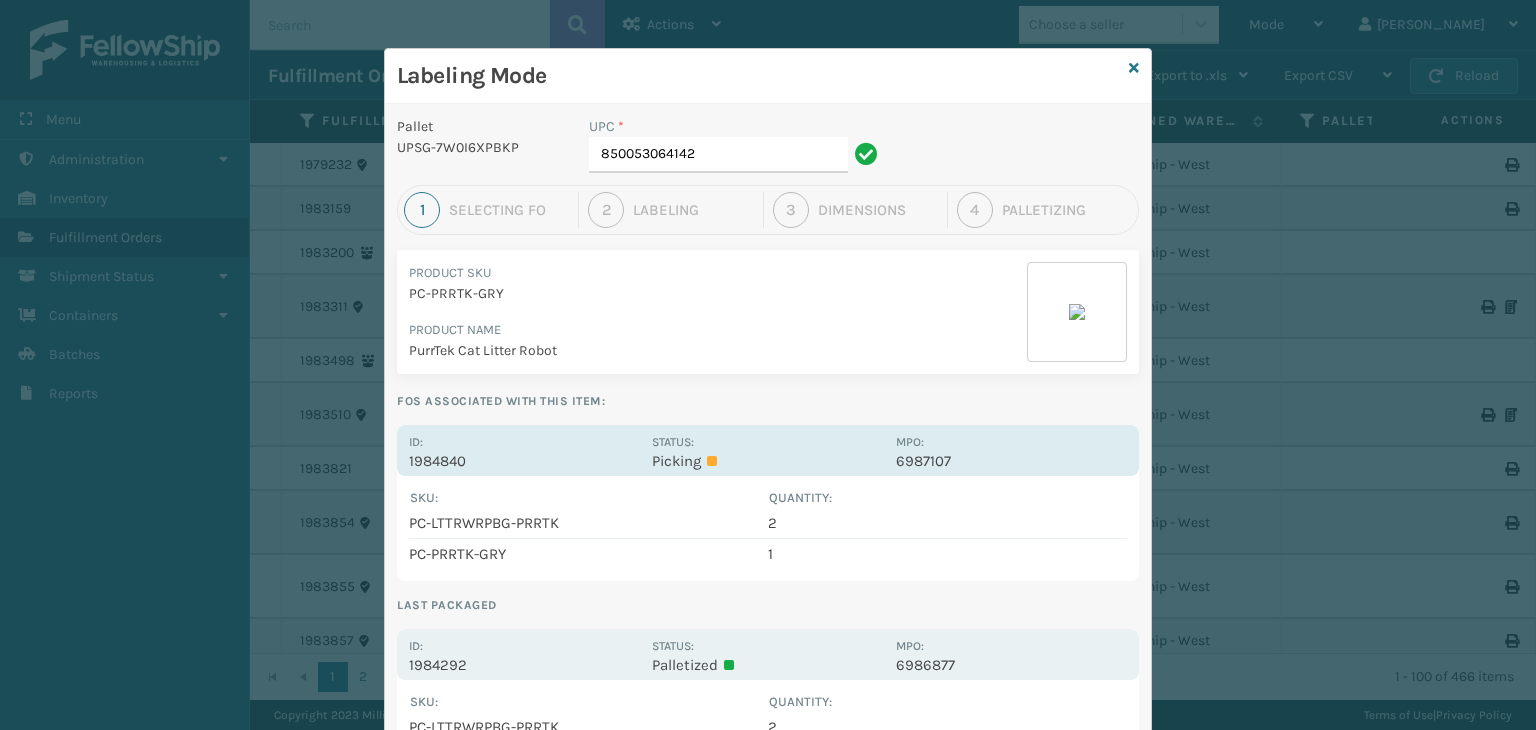 click on "Picking" at bounding box center (767, 461) 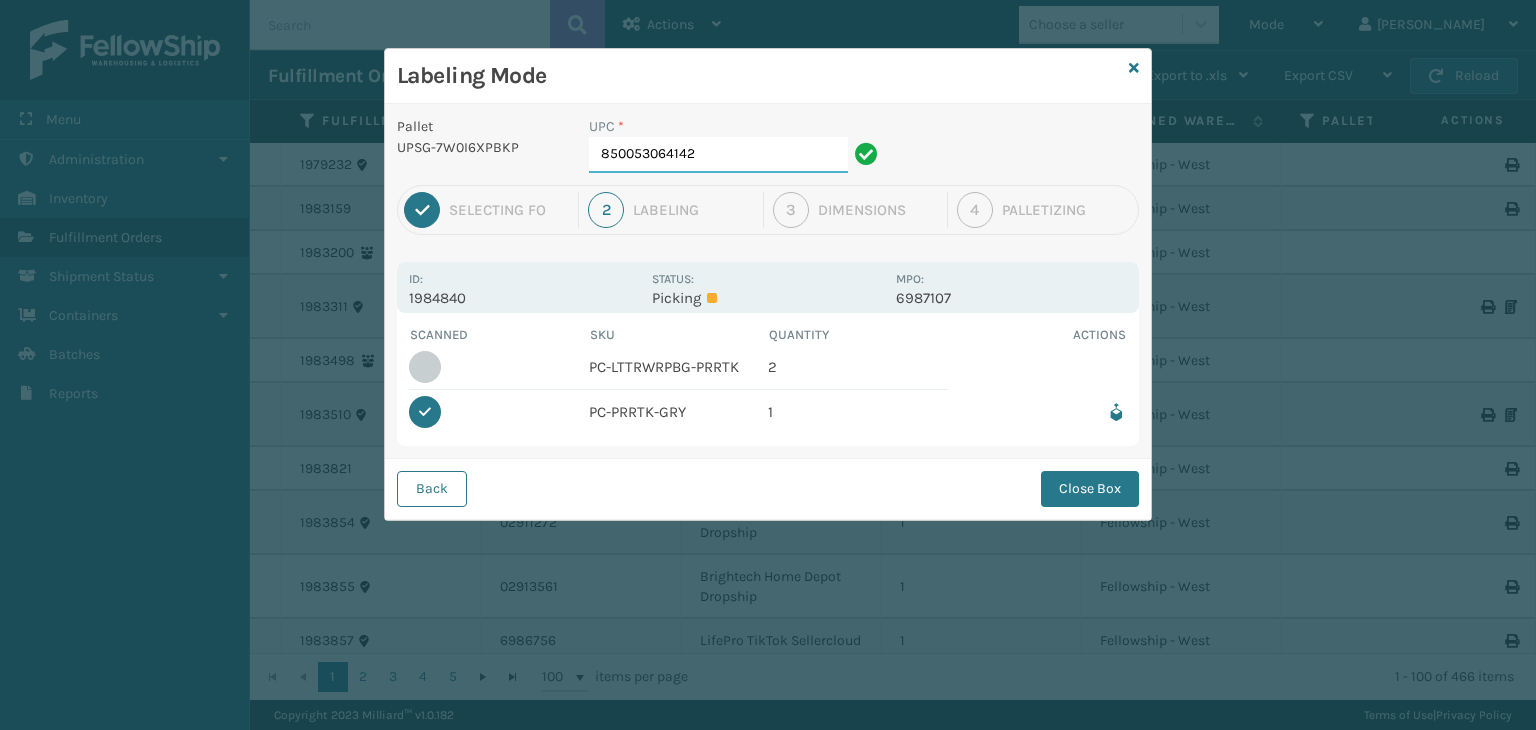 drag, startPoint x: 680, startPoint y: 154, endPoint x: 0, endPoint y: -3, distance: 697.889 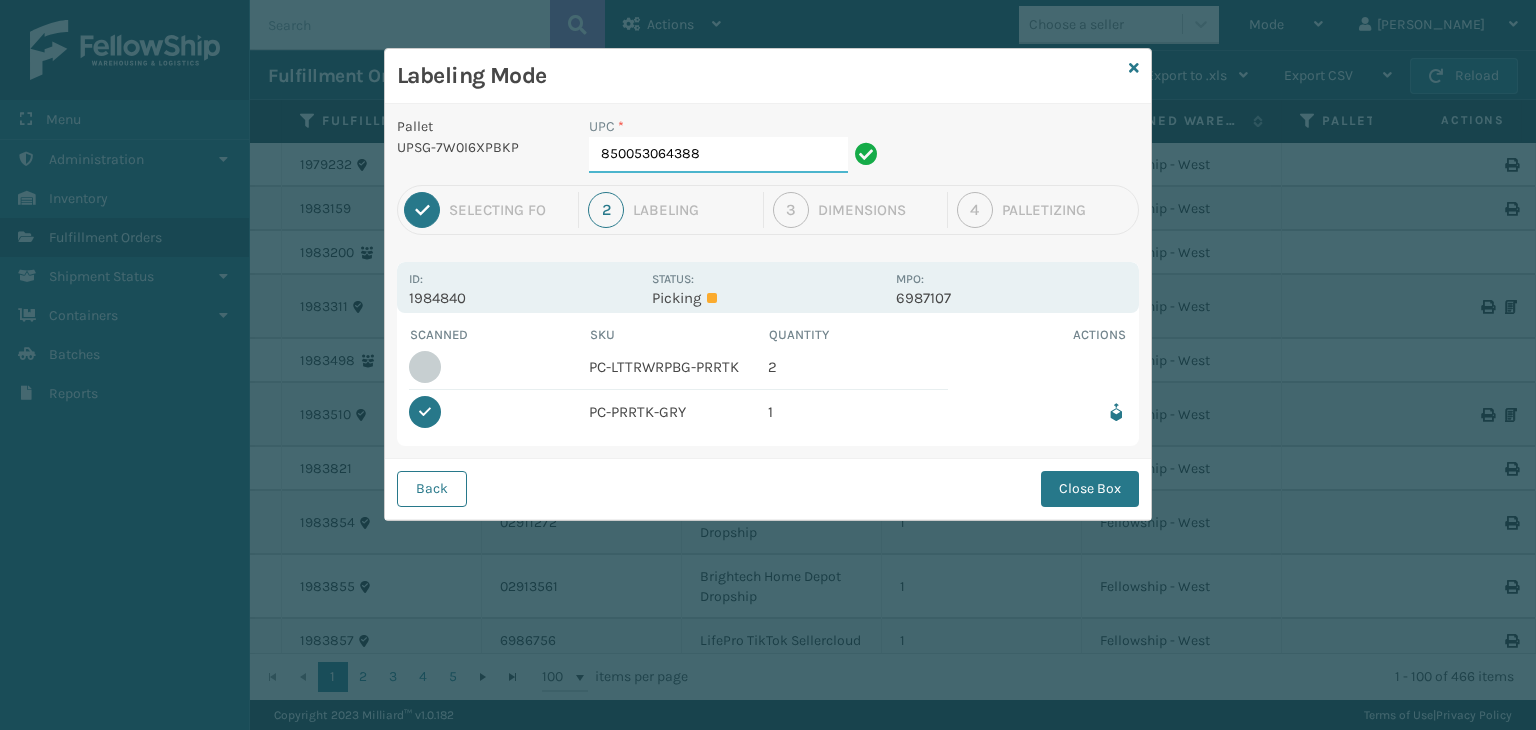 type on "850053064388" 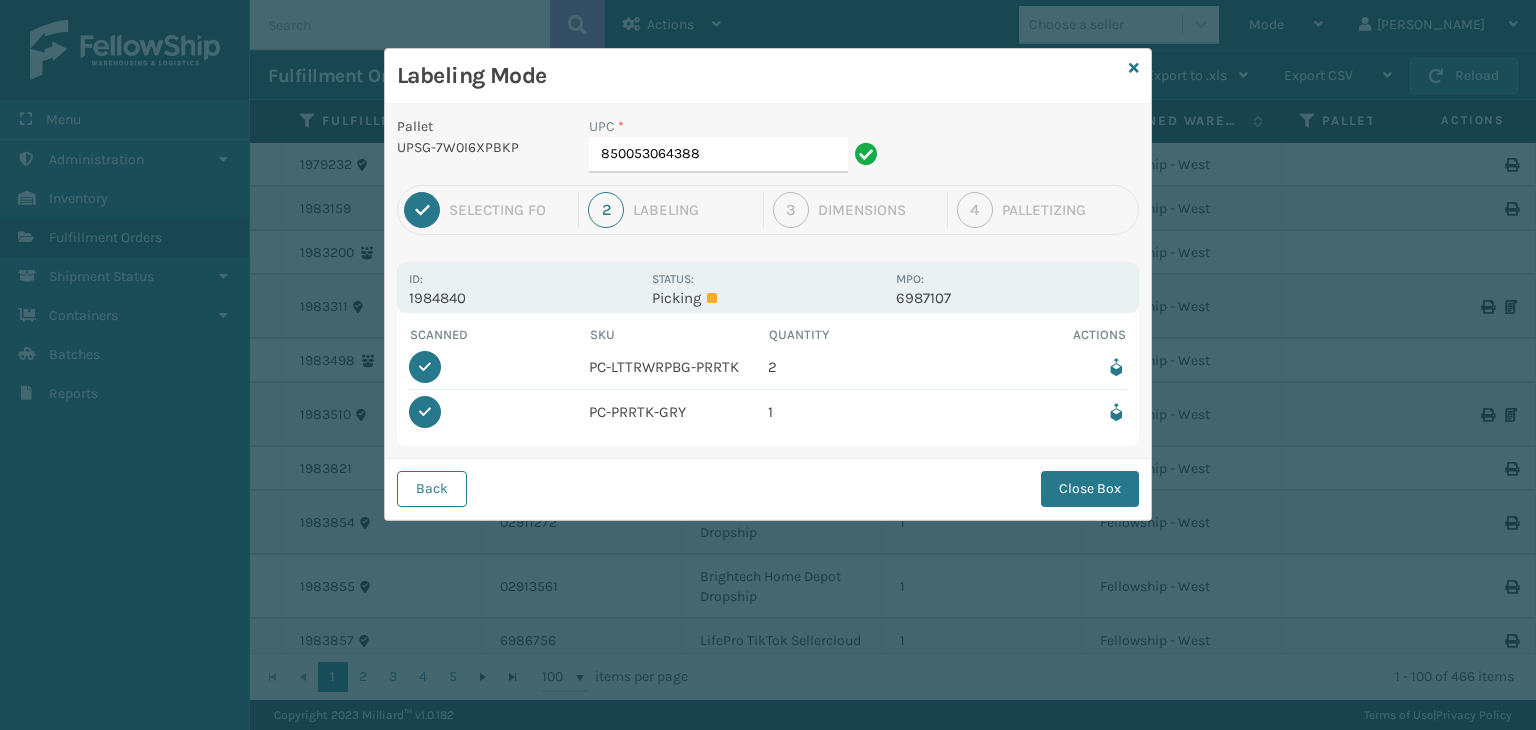click on "Close Box" at bounding box center [1090, 489] 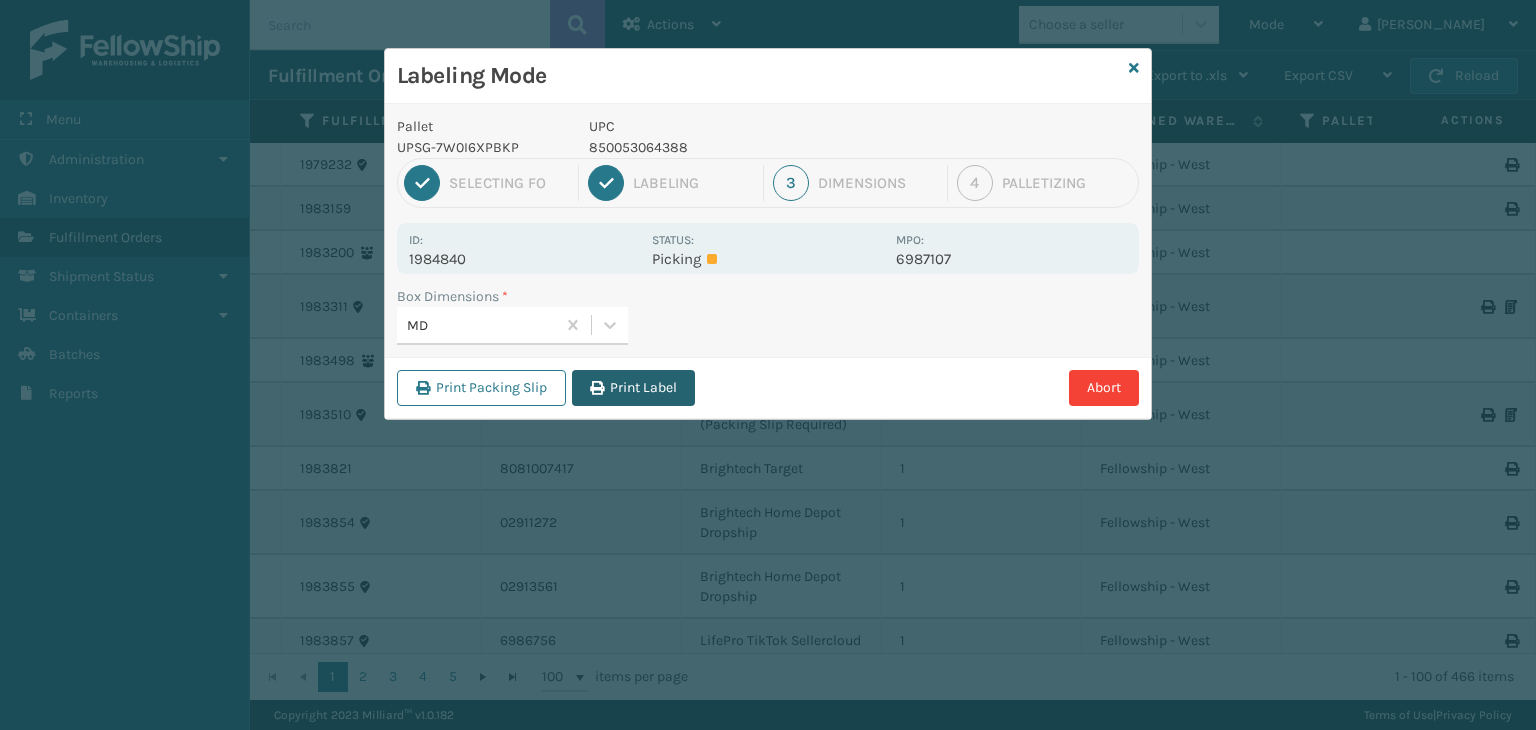 click on "Print Label" at bounding box center (633, 388) 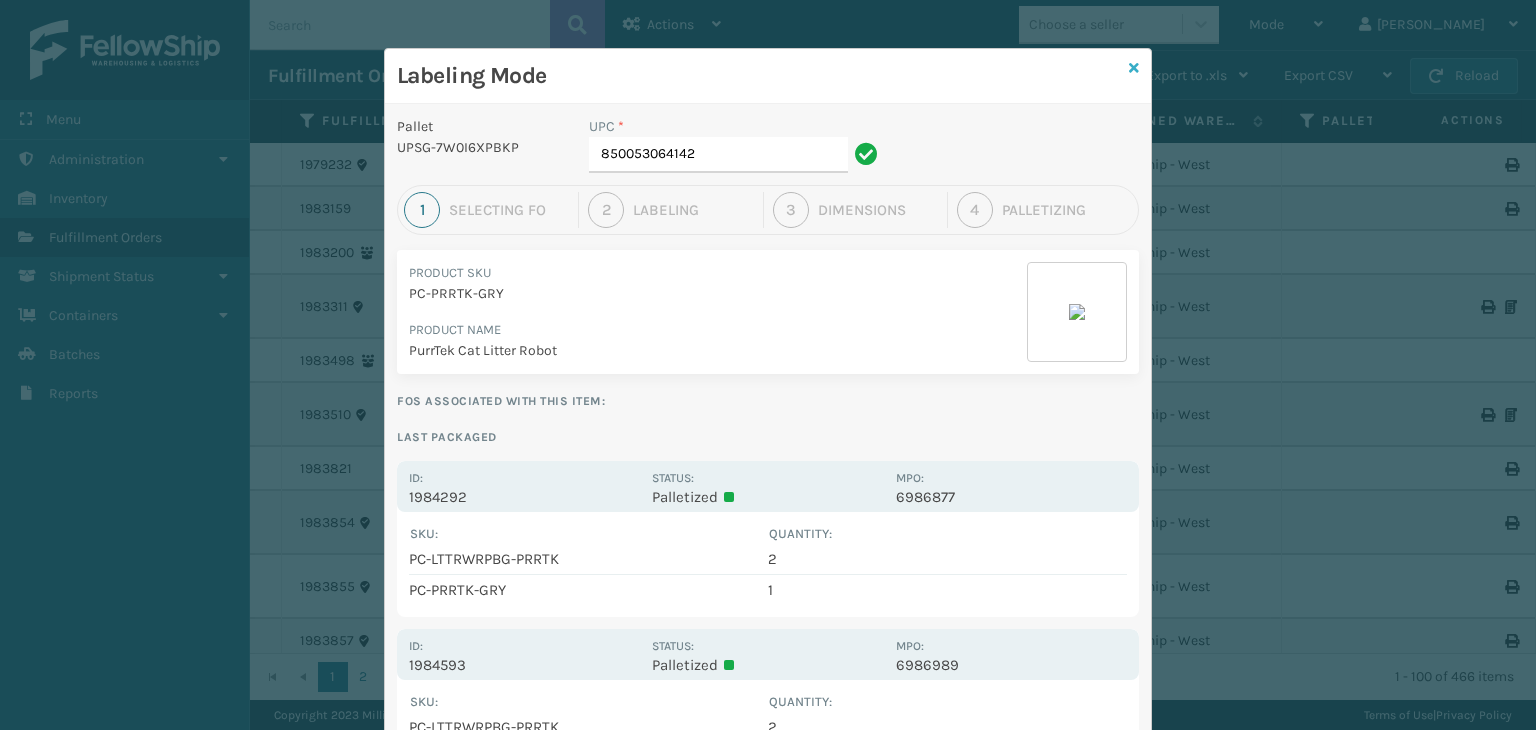 click at bounding box center [1134, 68] 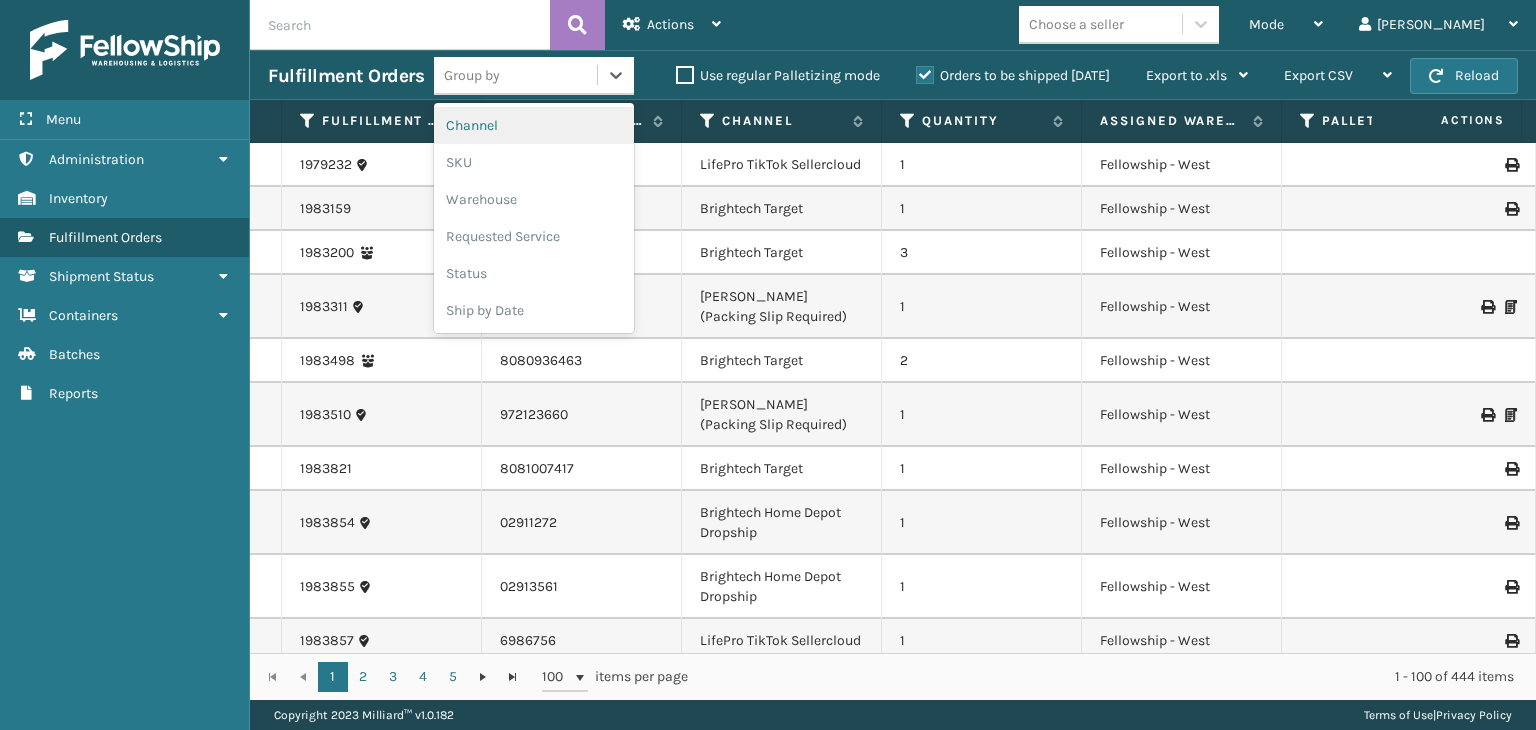 click on "Group by" at bounding box center [515, 75] 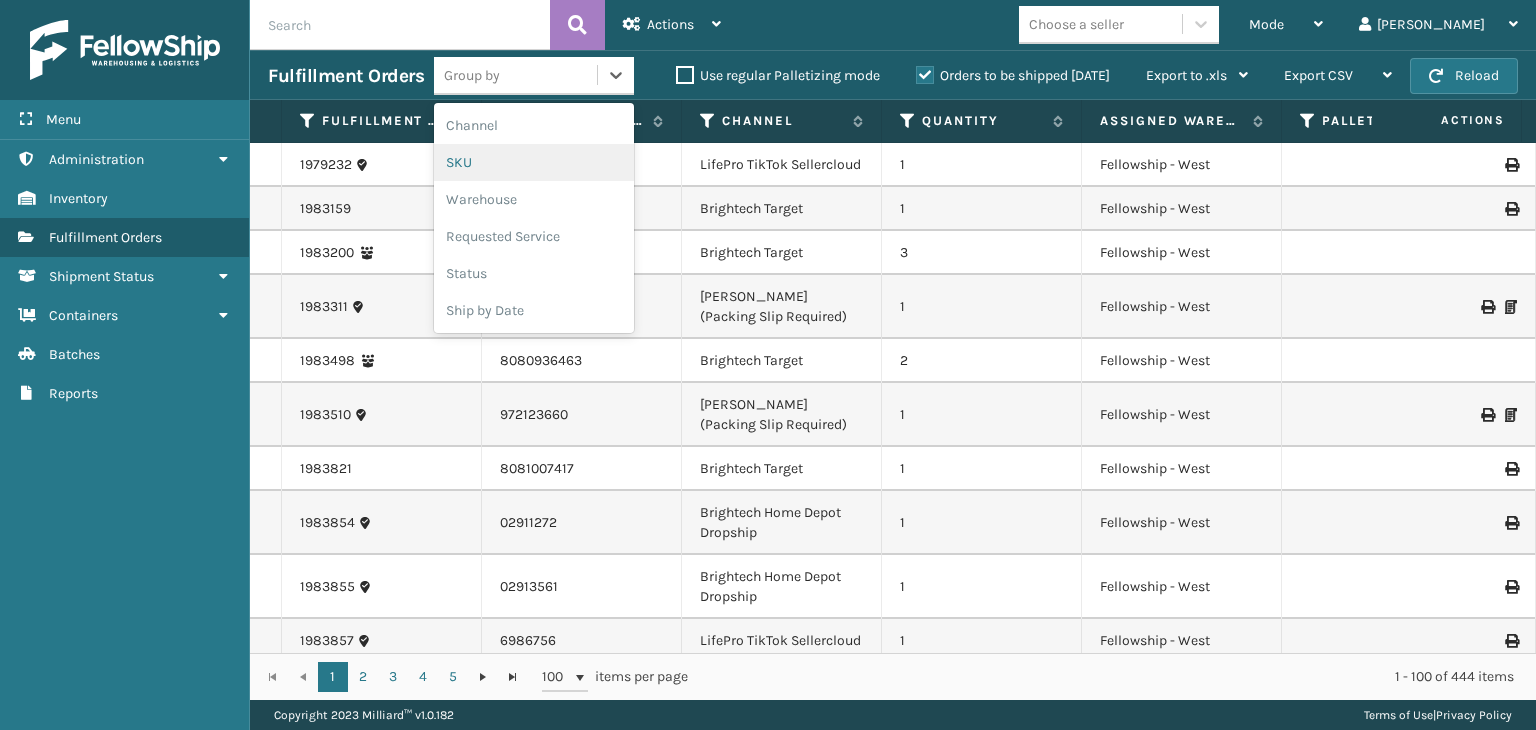 click on "SKU" at bounding box center [534, 162] 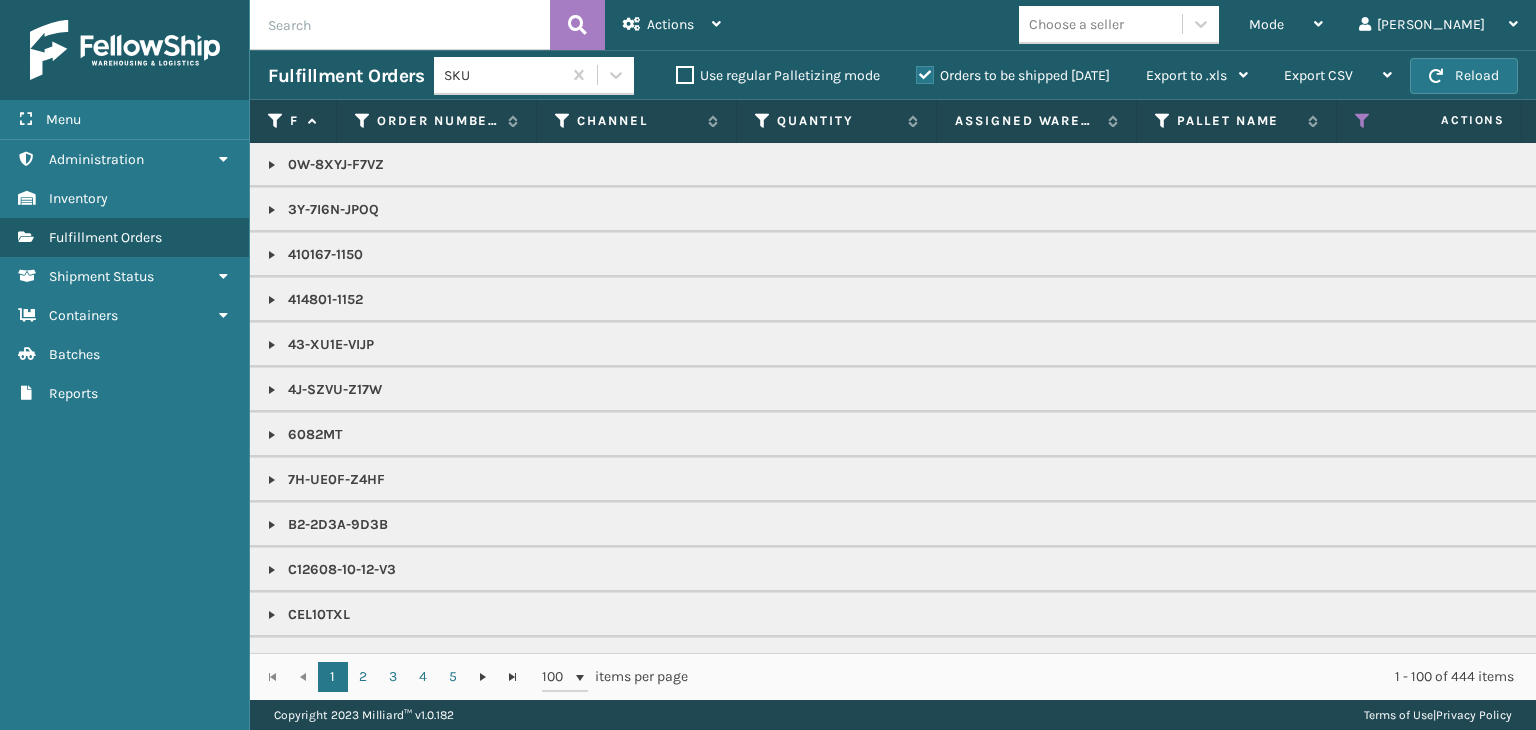 click on "Choose a seller" at bounding box center (1076, 24) 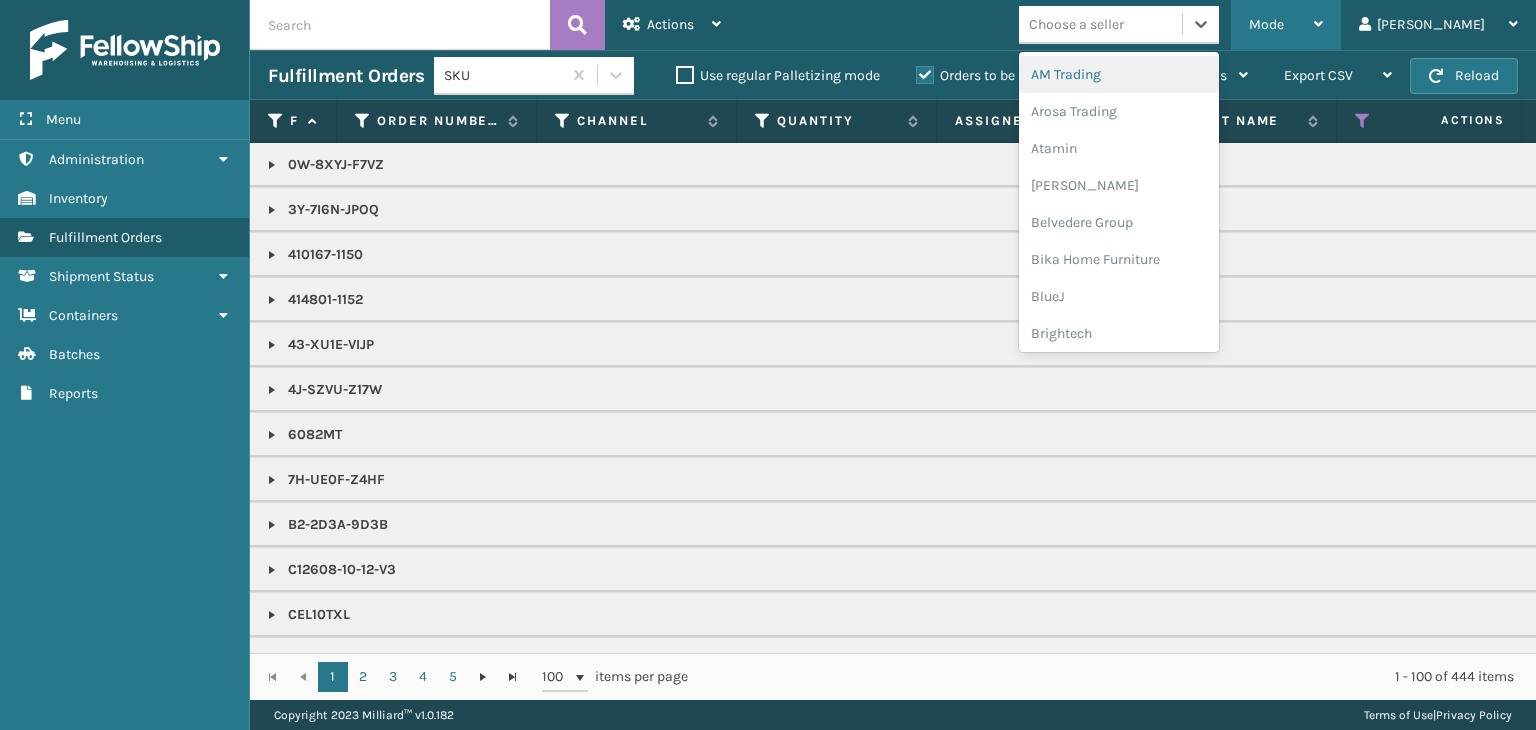 click on "Mode" at bounding box center (1286, 25) 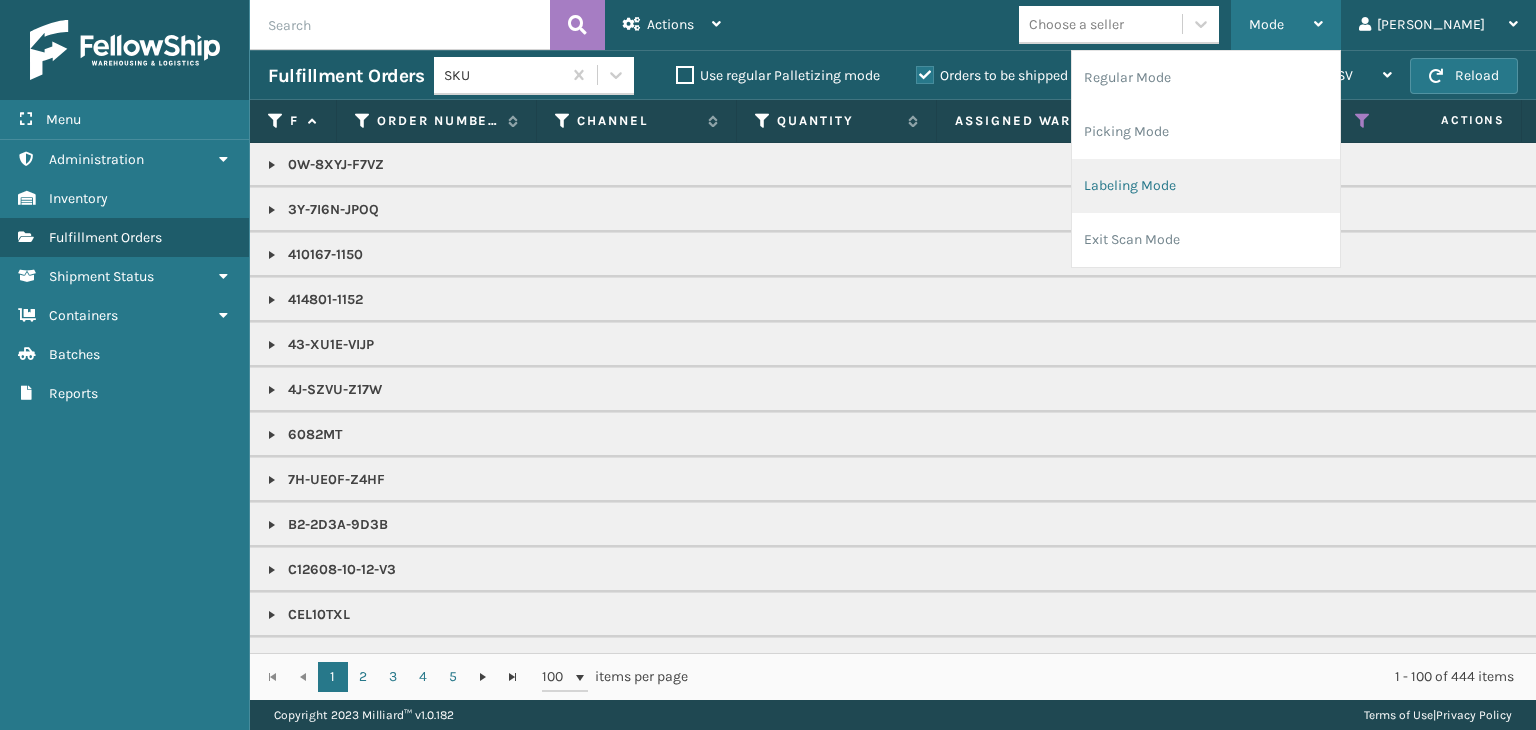 click on "Labeling Mode" at bounding box center [1206, 186] 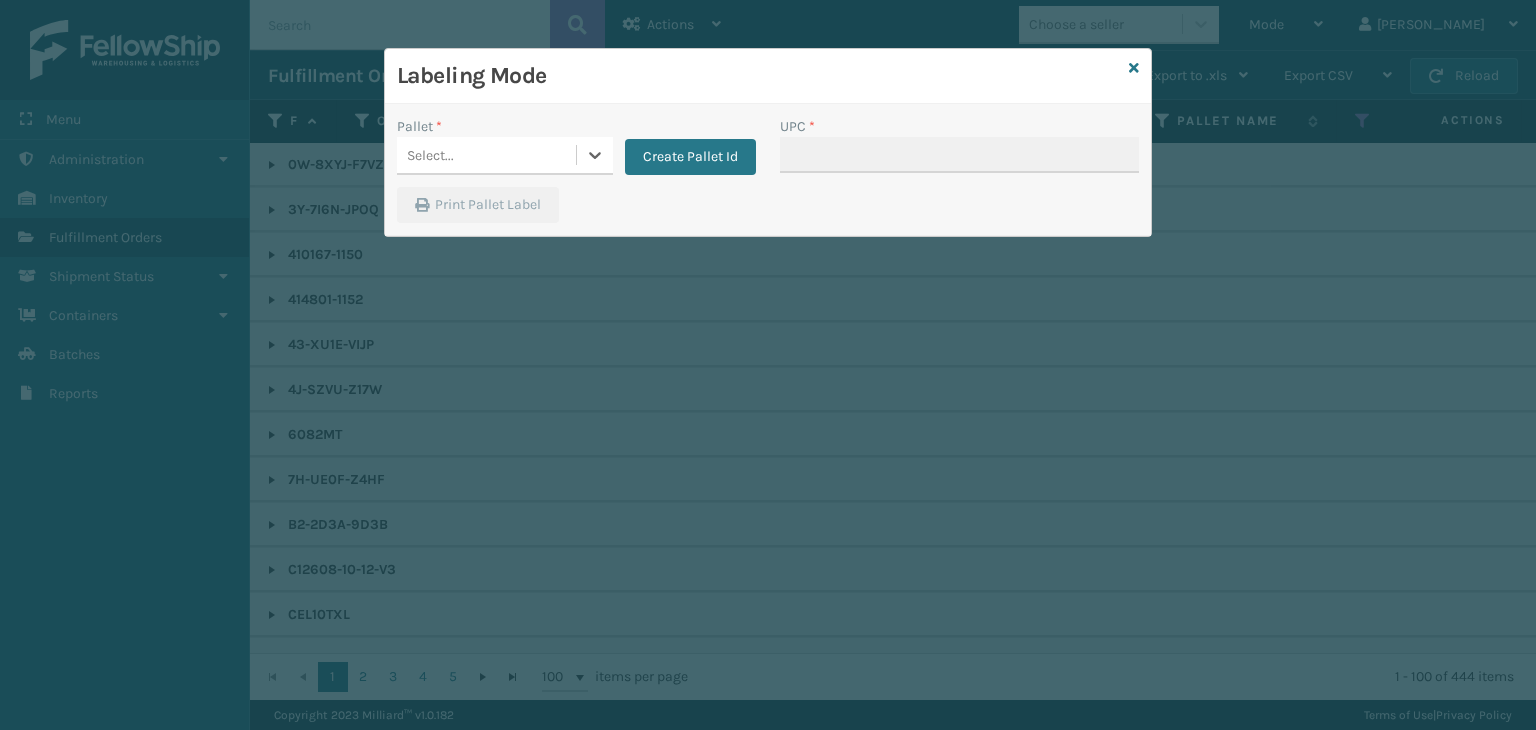 click on "Select..." at bounding box center (486, 155) 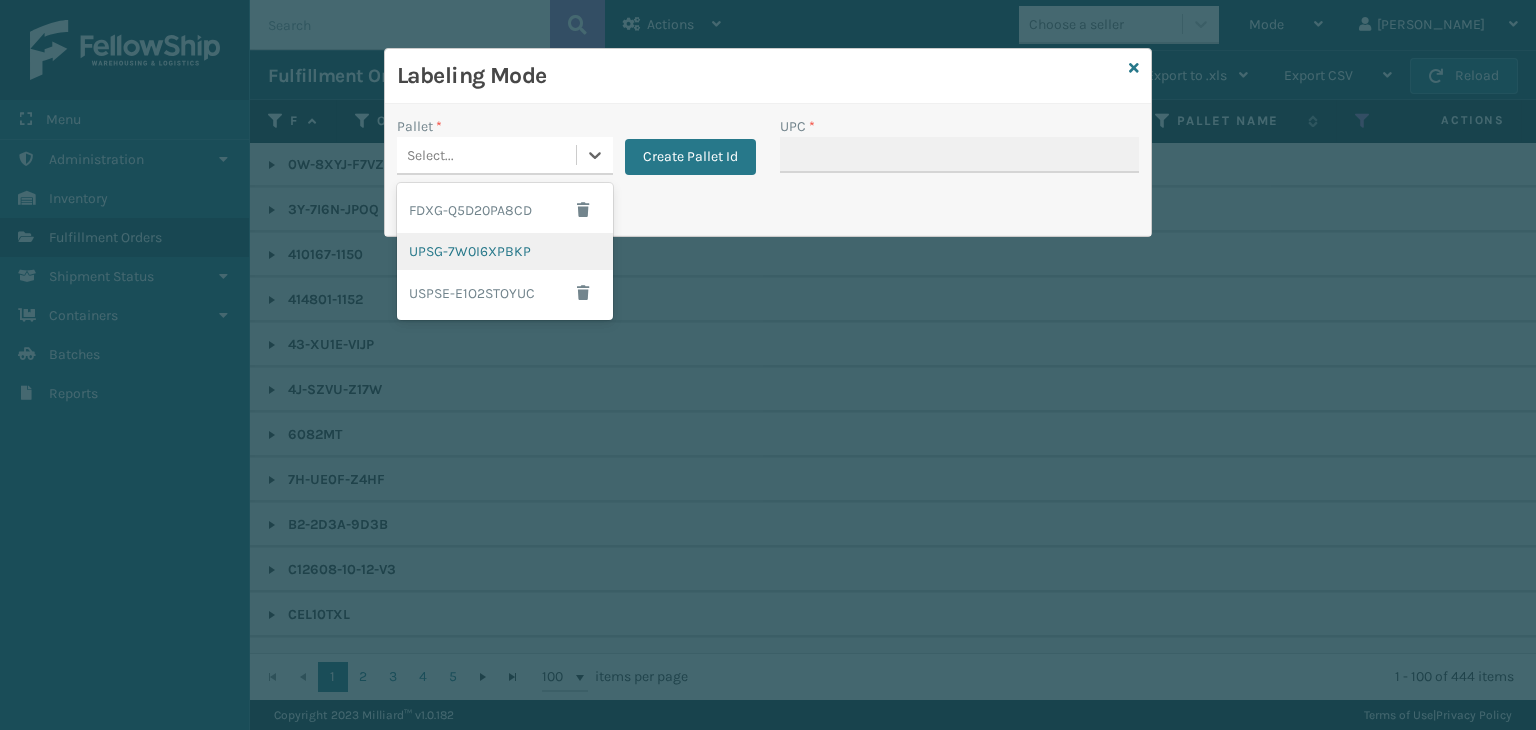 click on "UPSG-7W0I6XPBKP" at bounding box center (505, 251) 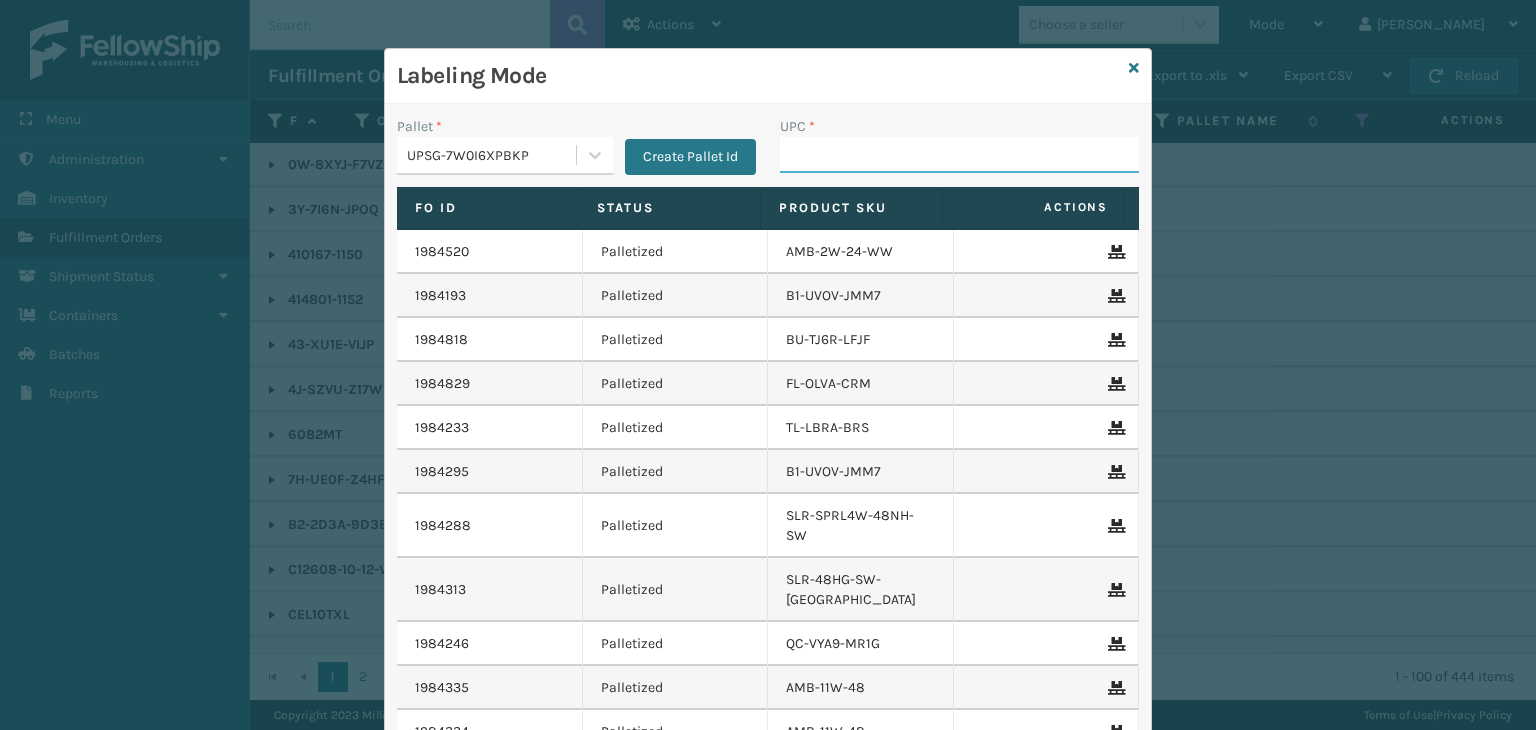 click on "UPC   *" at bounding box center (959, 155) 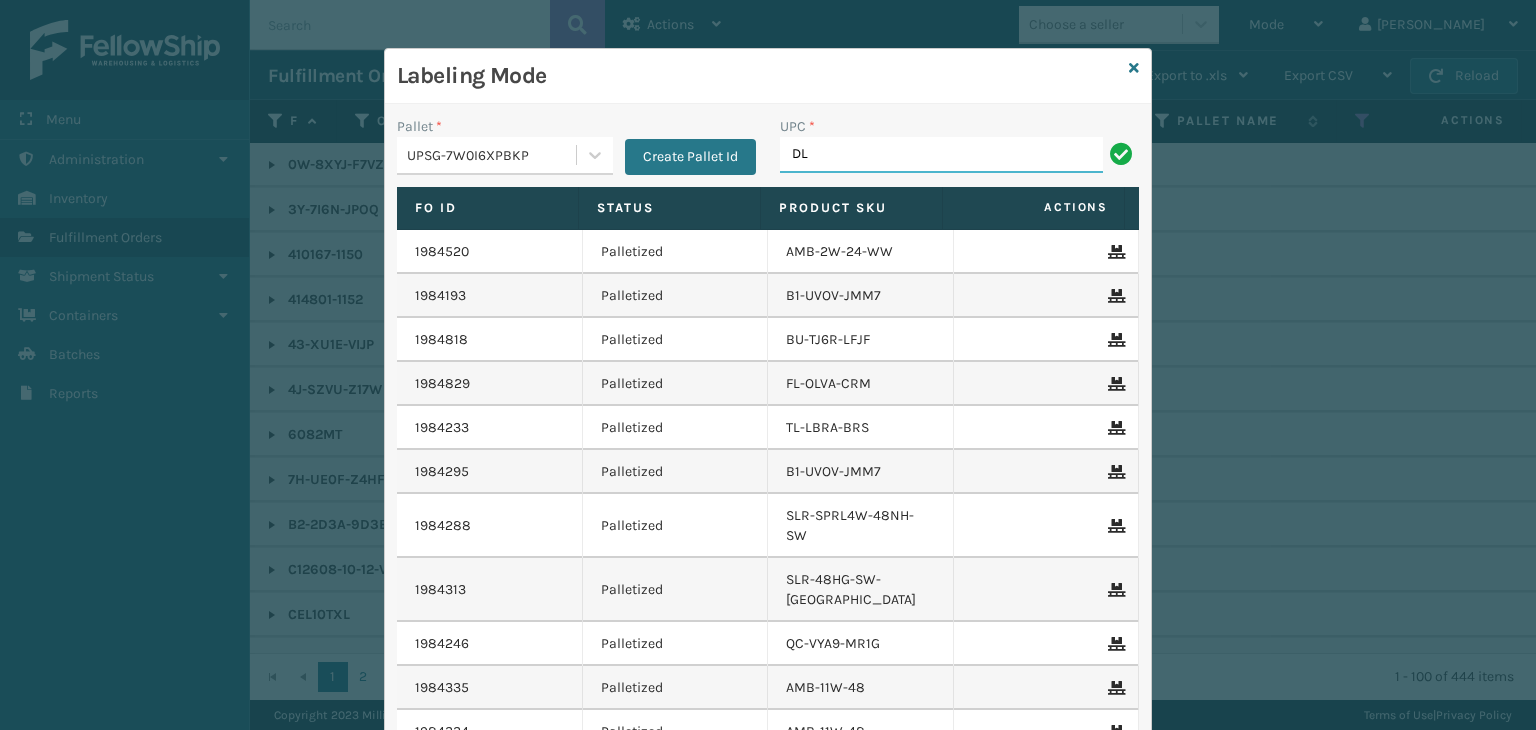 type on "D" 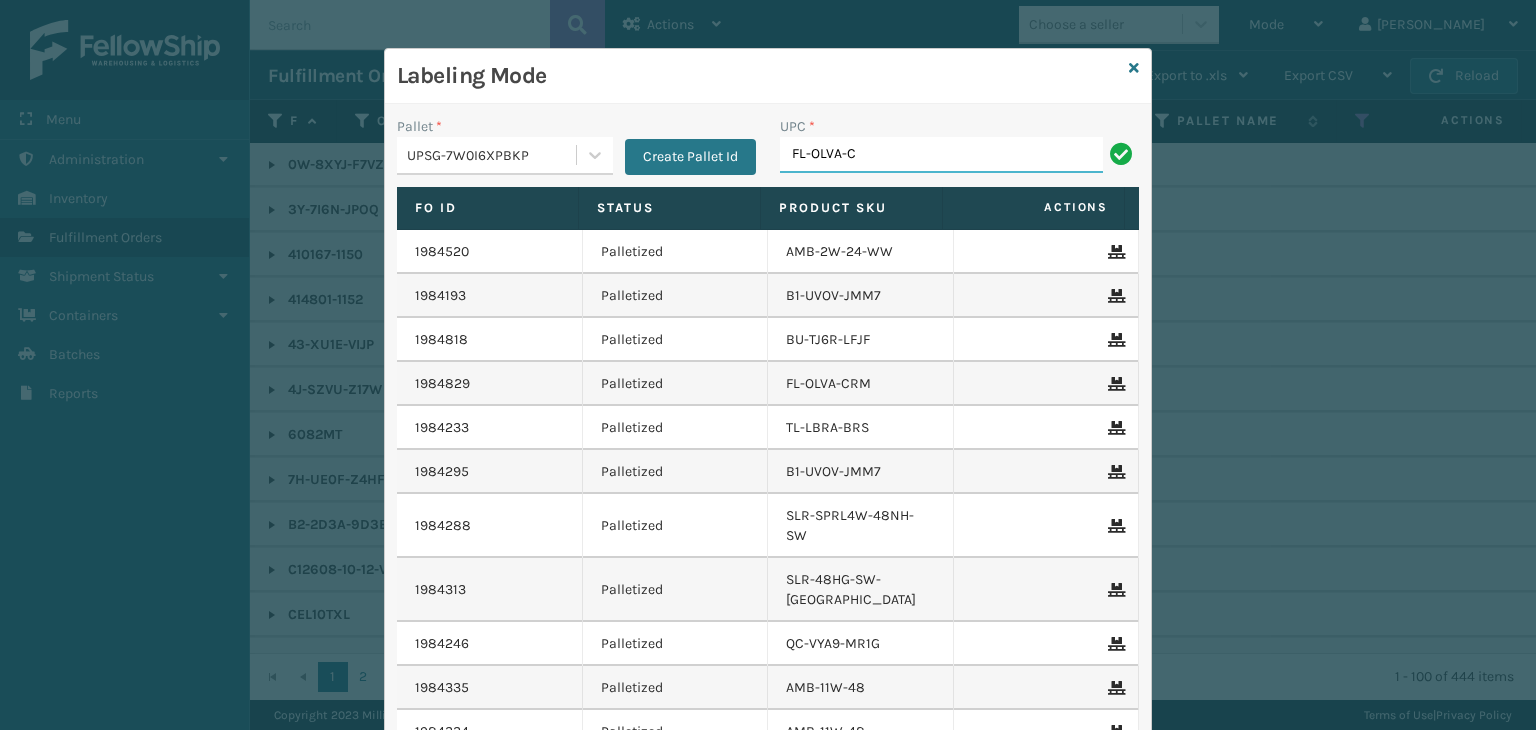 type on "FL-OLVA-CRM" 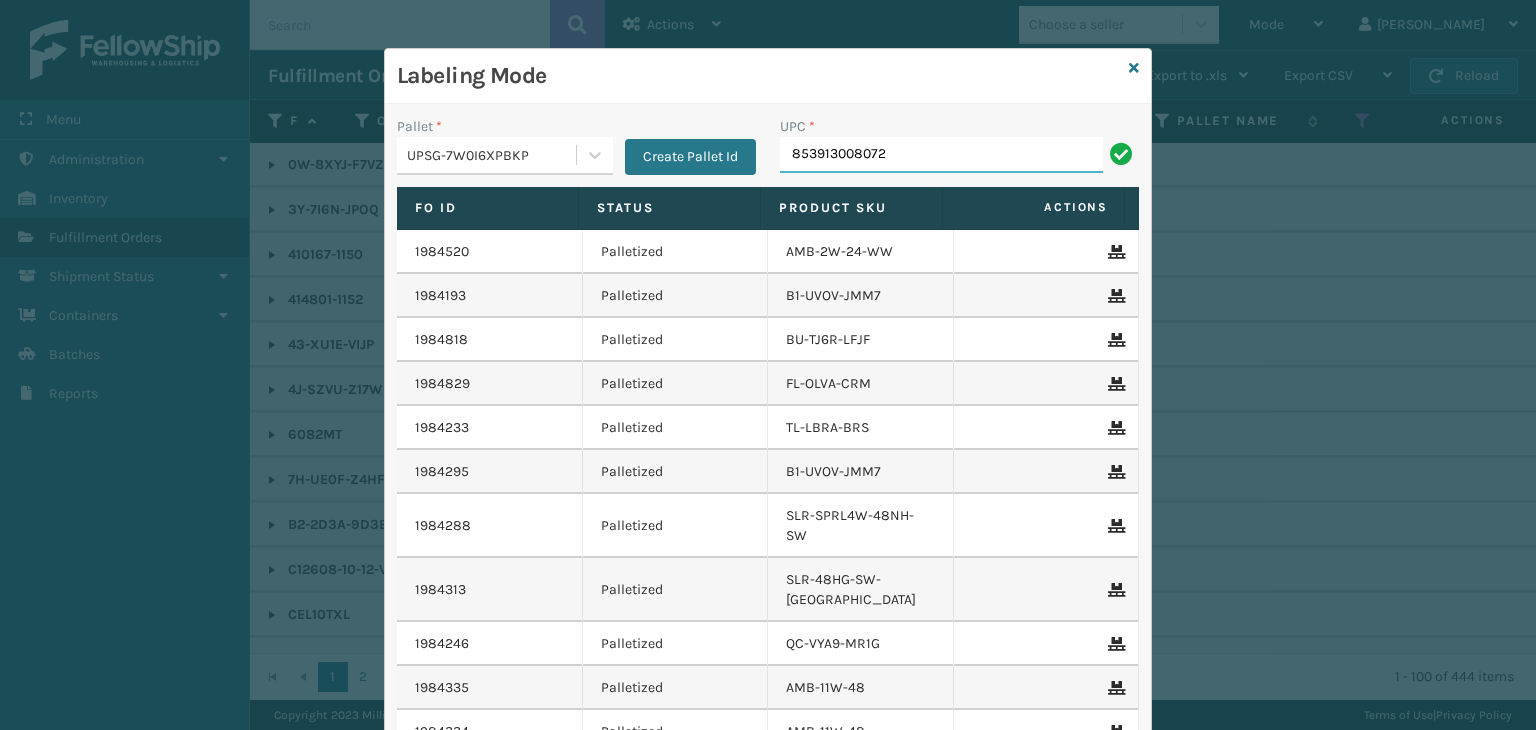 type on "853913008072" 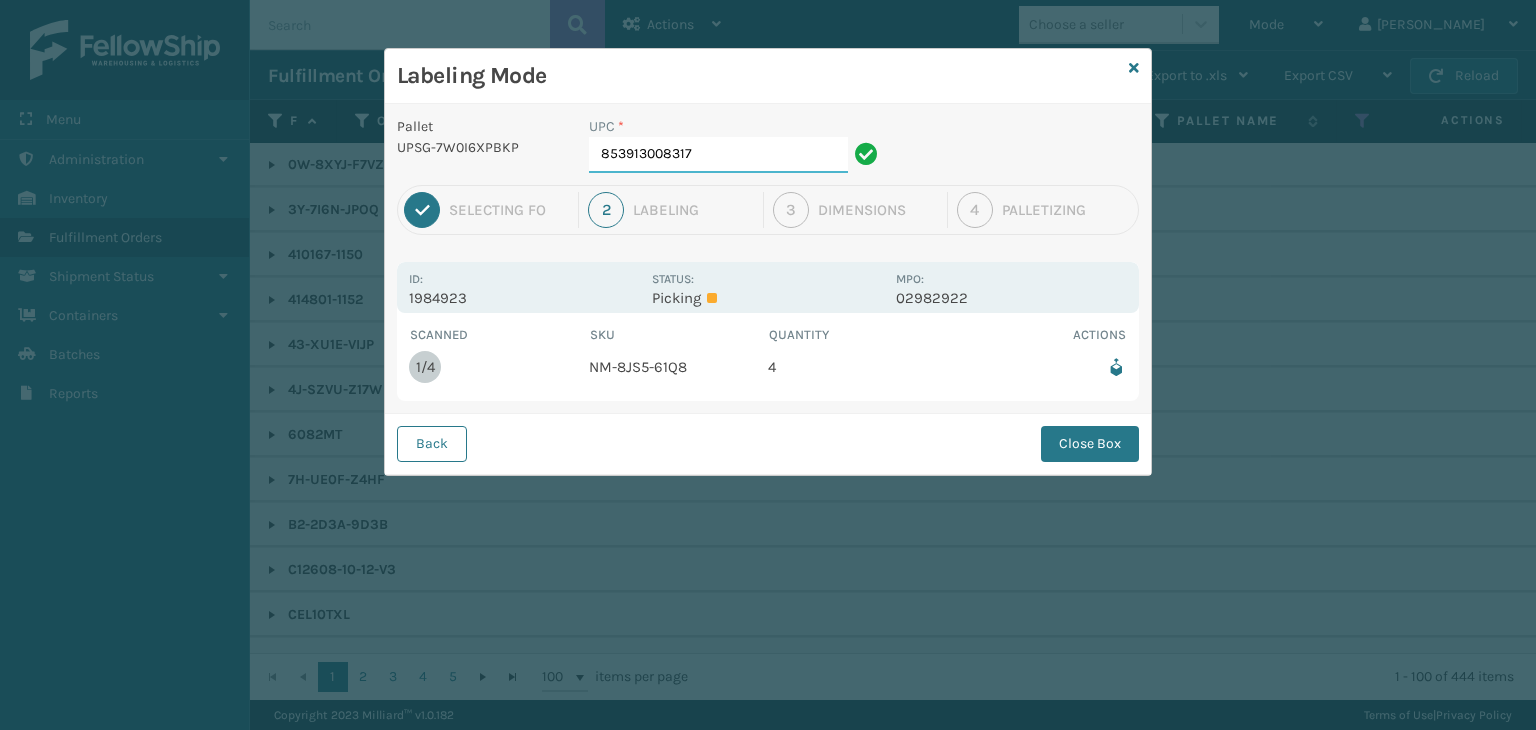 click on "853913008317" at bounding box center [718, 155] 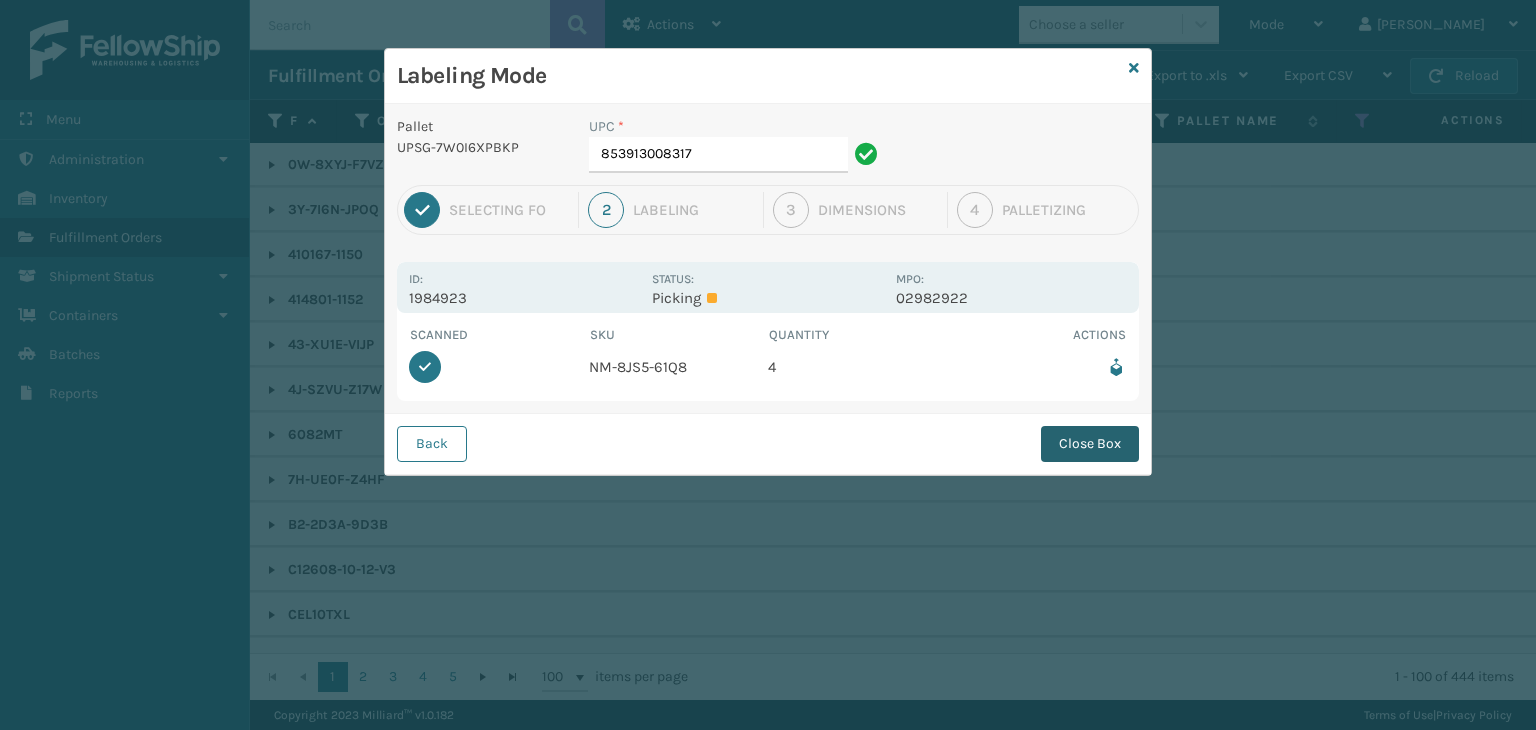 click on "Close Box" at bounding box center (1090, 444) 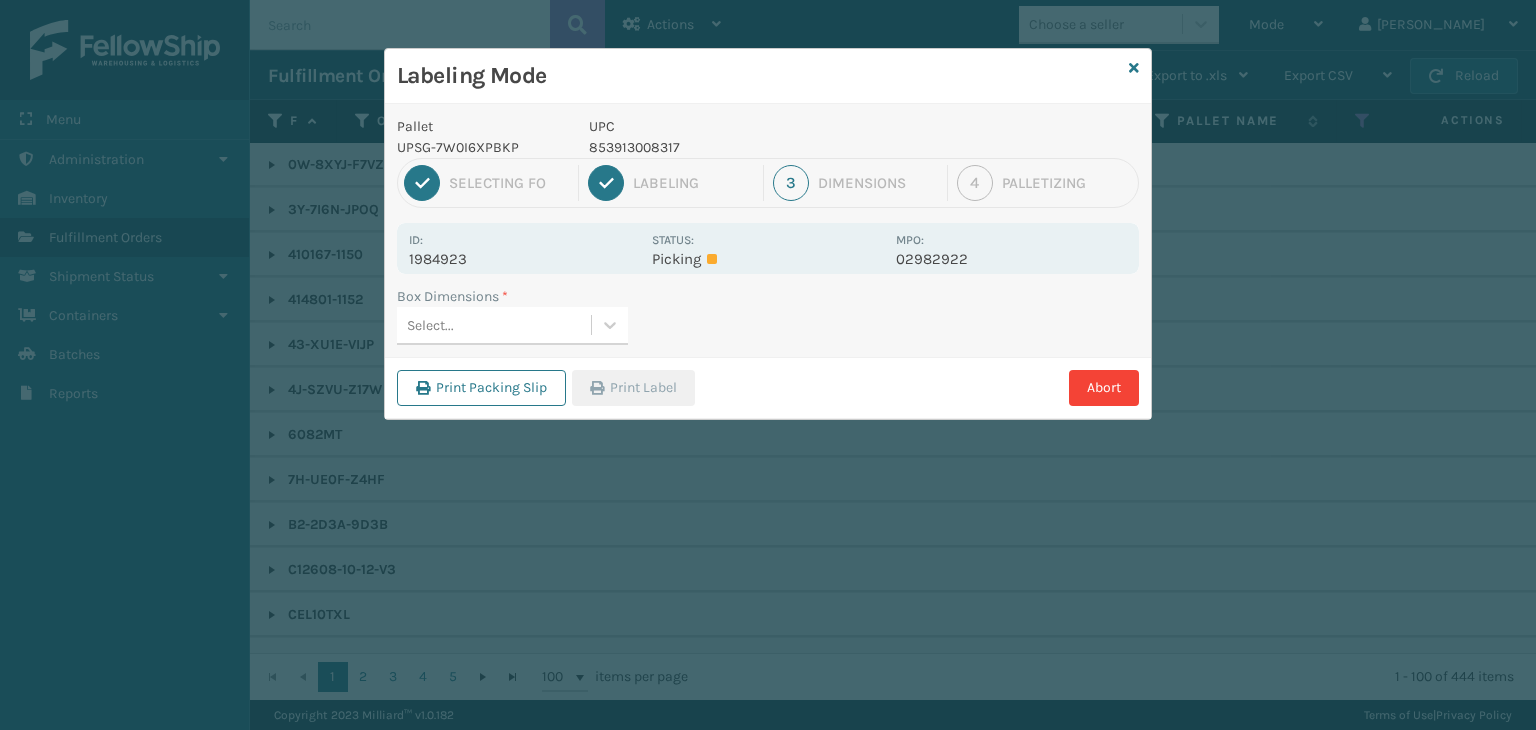 click on "Select..." at bounding box center [494, 325] 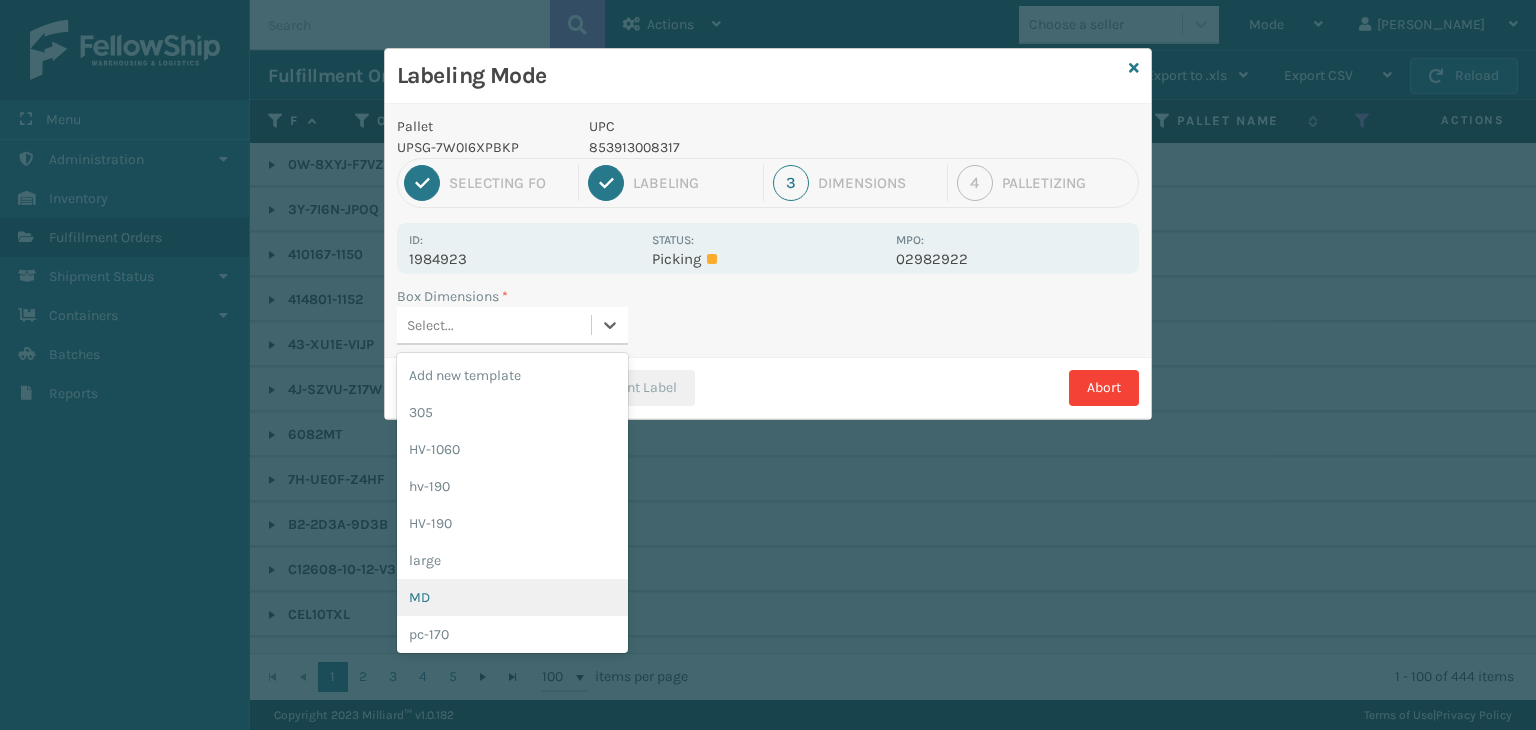 click on "MD" at bounding box center (512, 597) 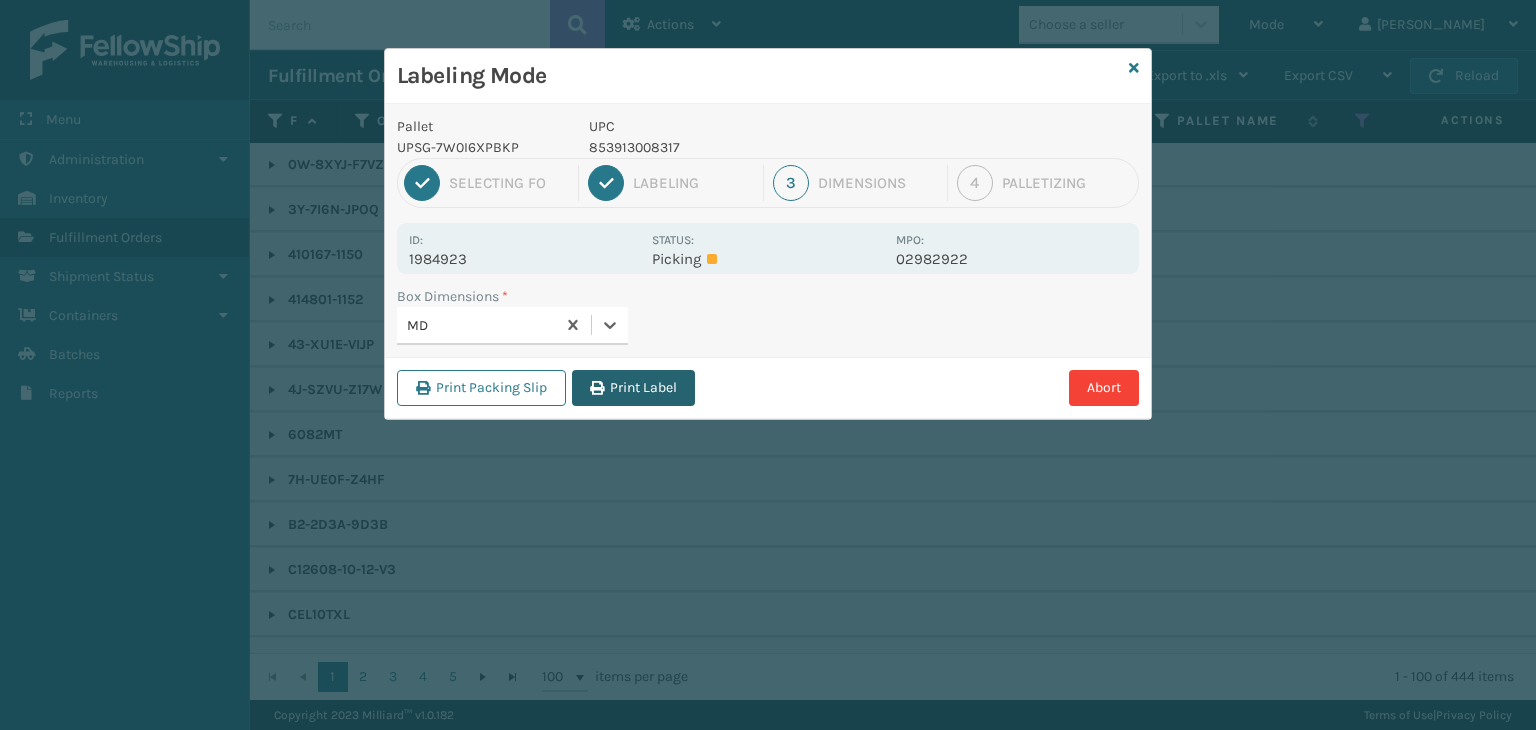 click on "Print Label" at bounding box center [633, 388] 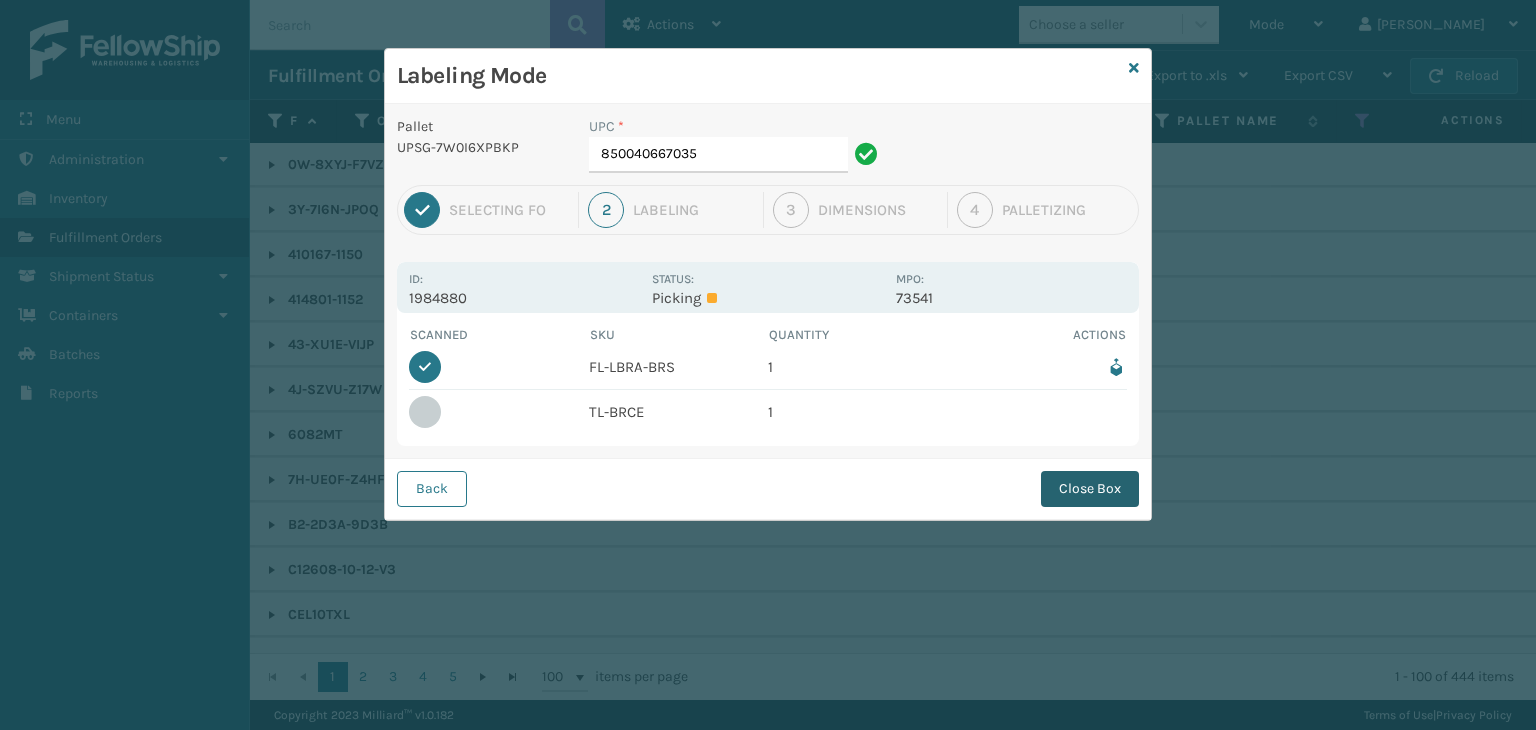 click on "Close Box" at bounding box center (1090, 489) 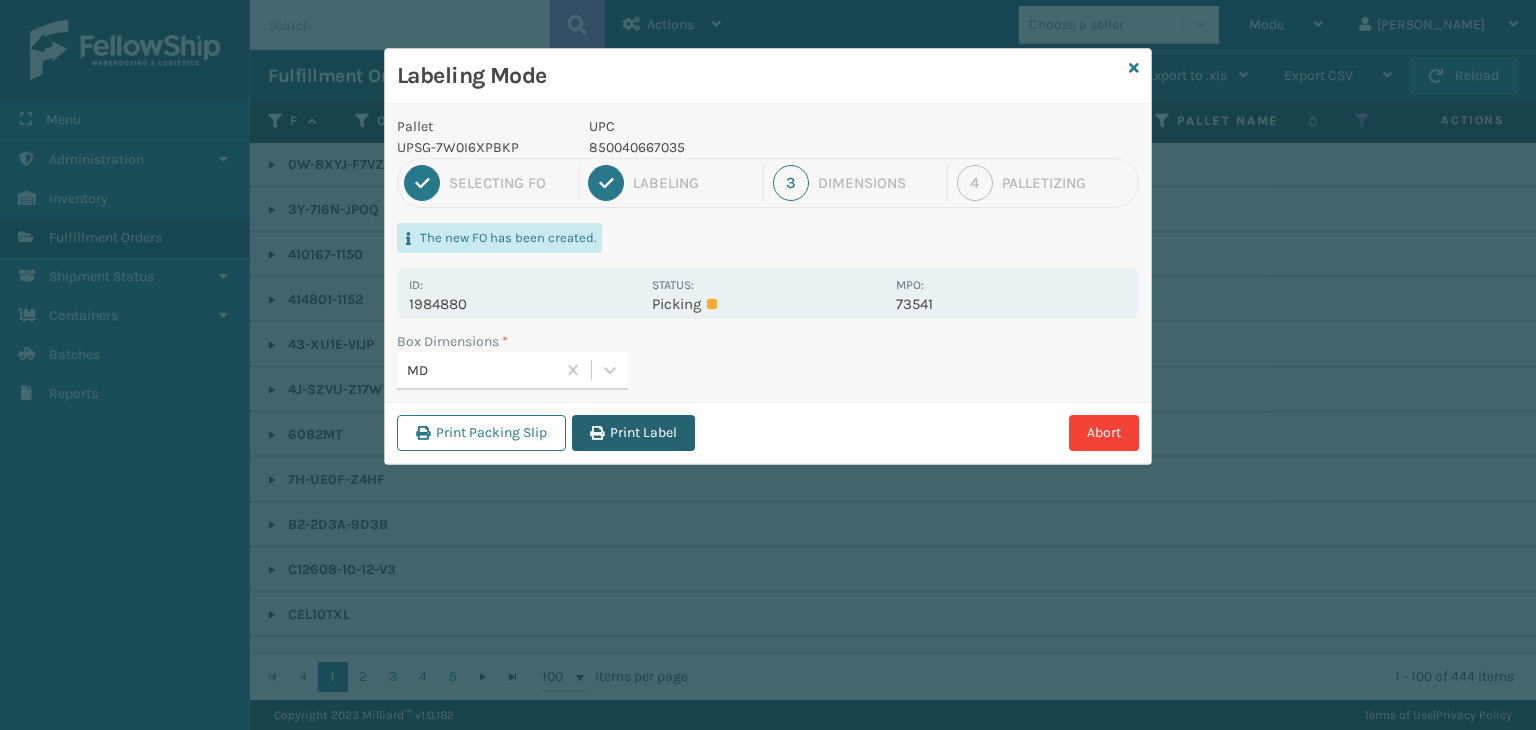 click on "Print Label" at bounding box center (633, 433) 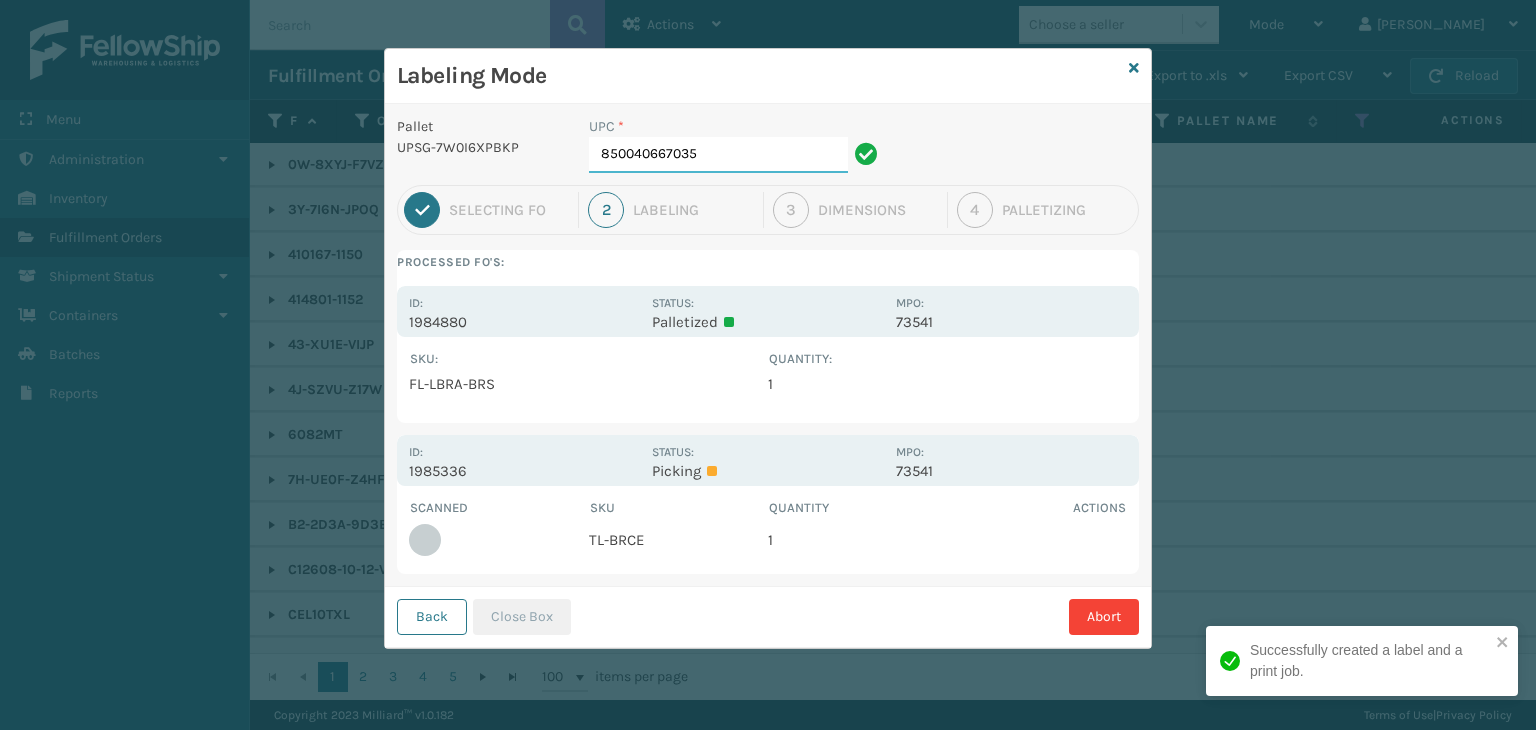 drag, startPoint x: 720, startPoint y: 161, endPoint x: 0, endPoint y: 145, distance: 720.17773 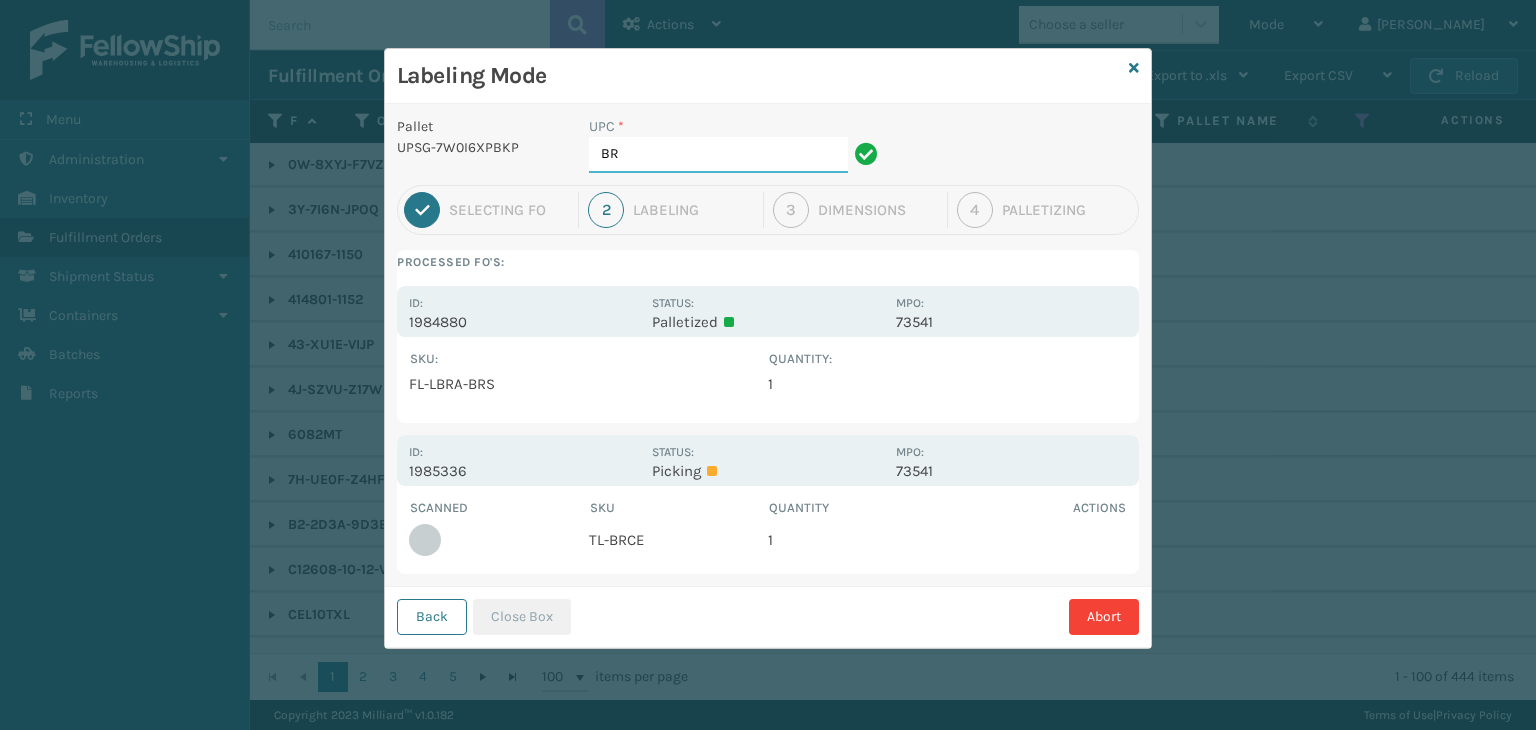 type on "[PERSON_NAME] Table Lamp" 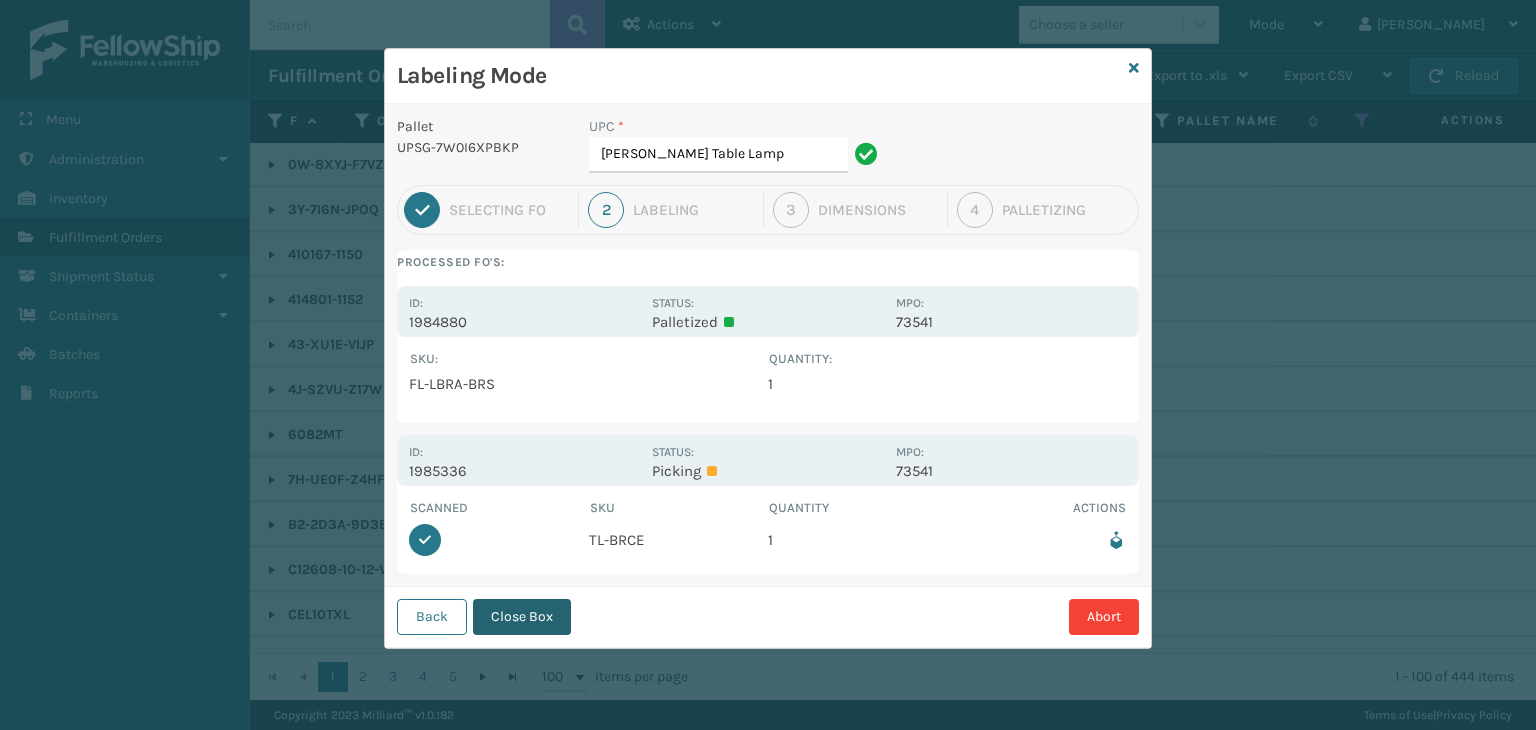 click on "Close Box" at bounding box center (522, 617) 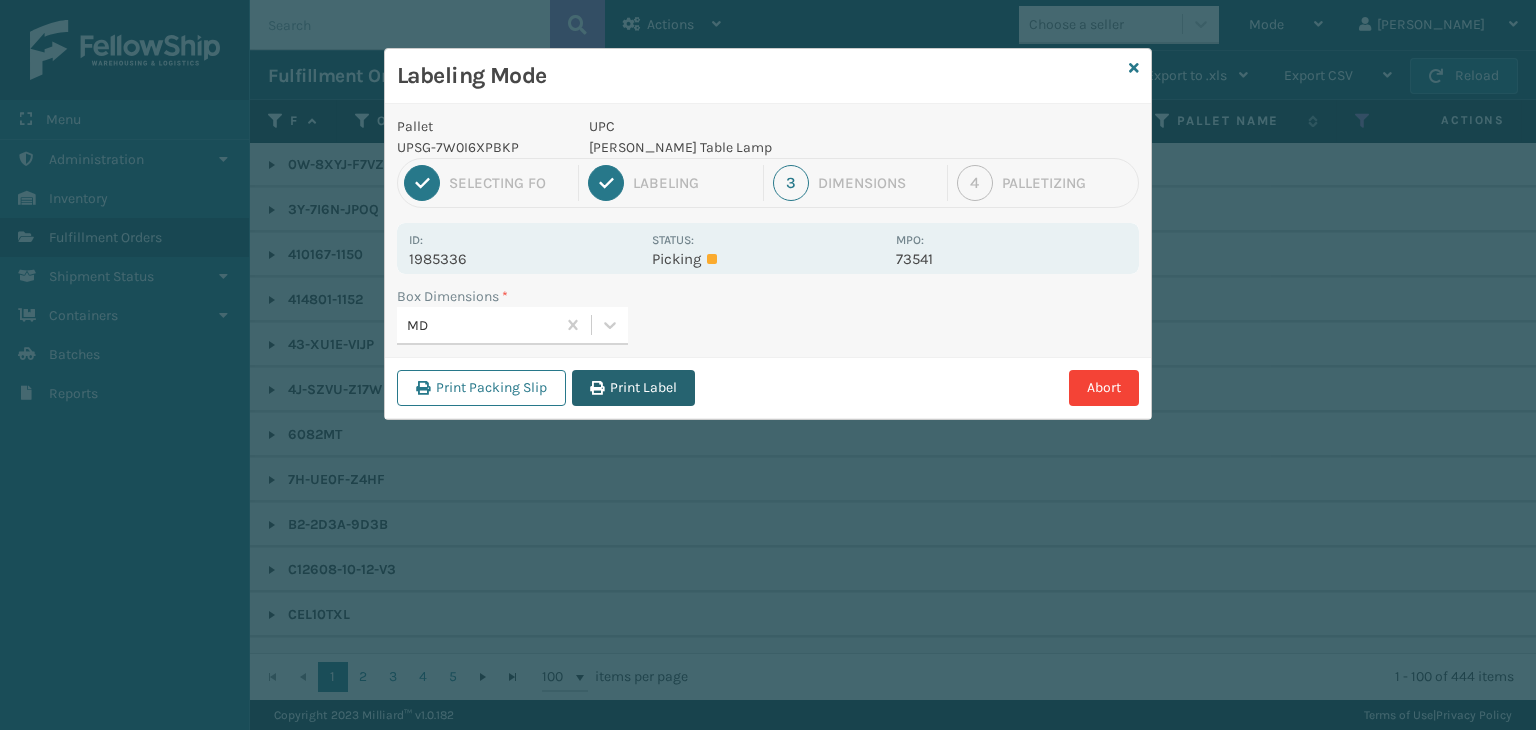 click on "Print Label" at bounding box center (633, 388) 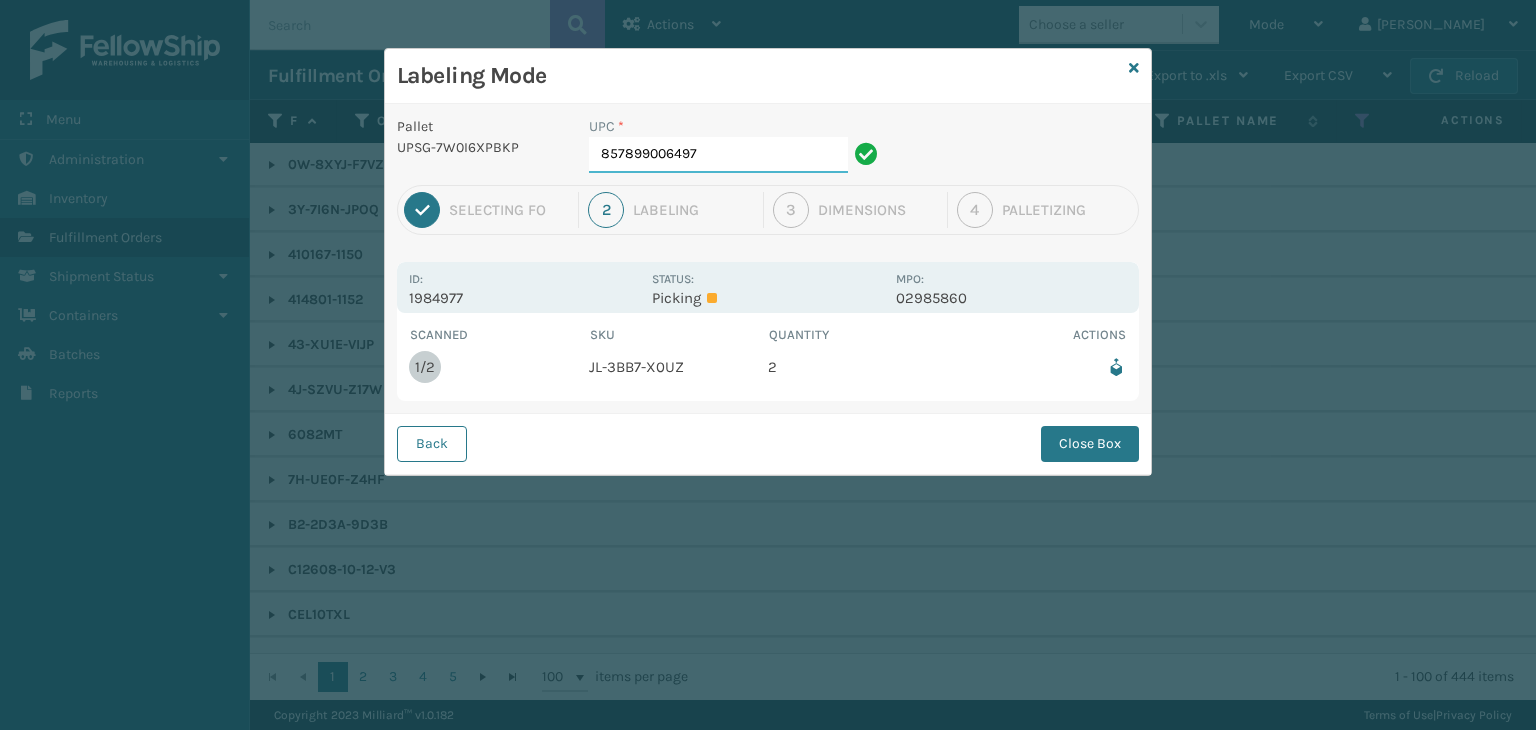 click on "857899006497" at bounding box center (718, 155) 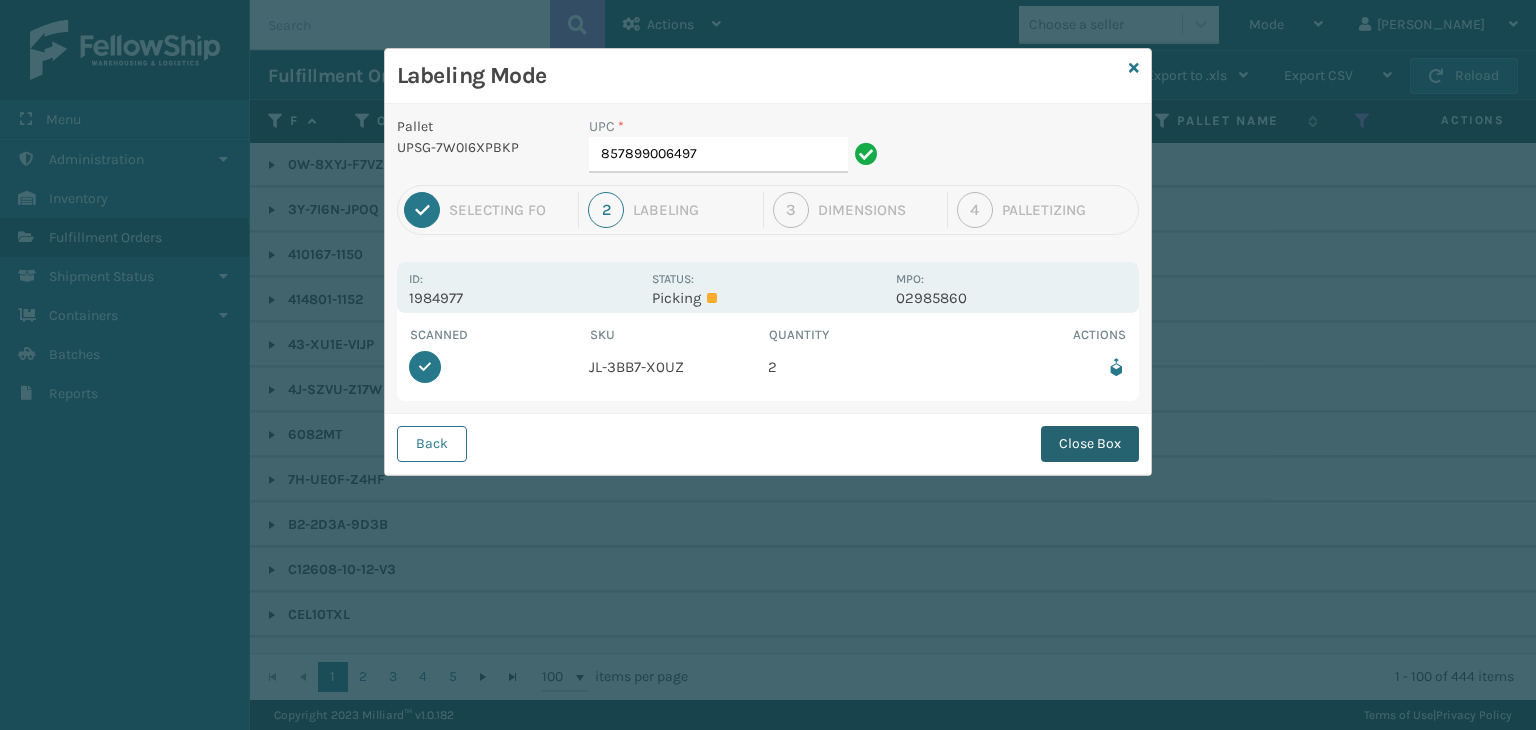 click on "Close Box" at bounding box center [1090, 444] 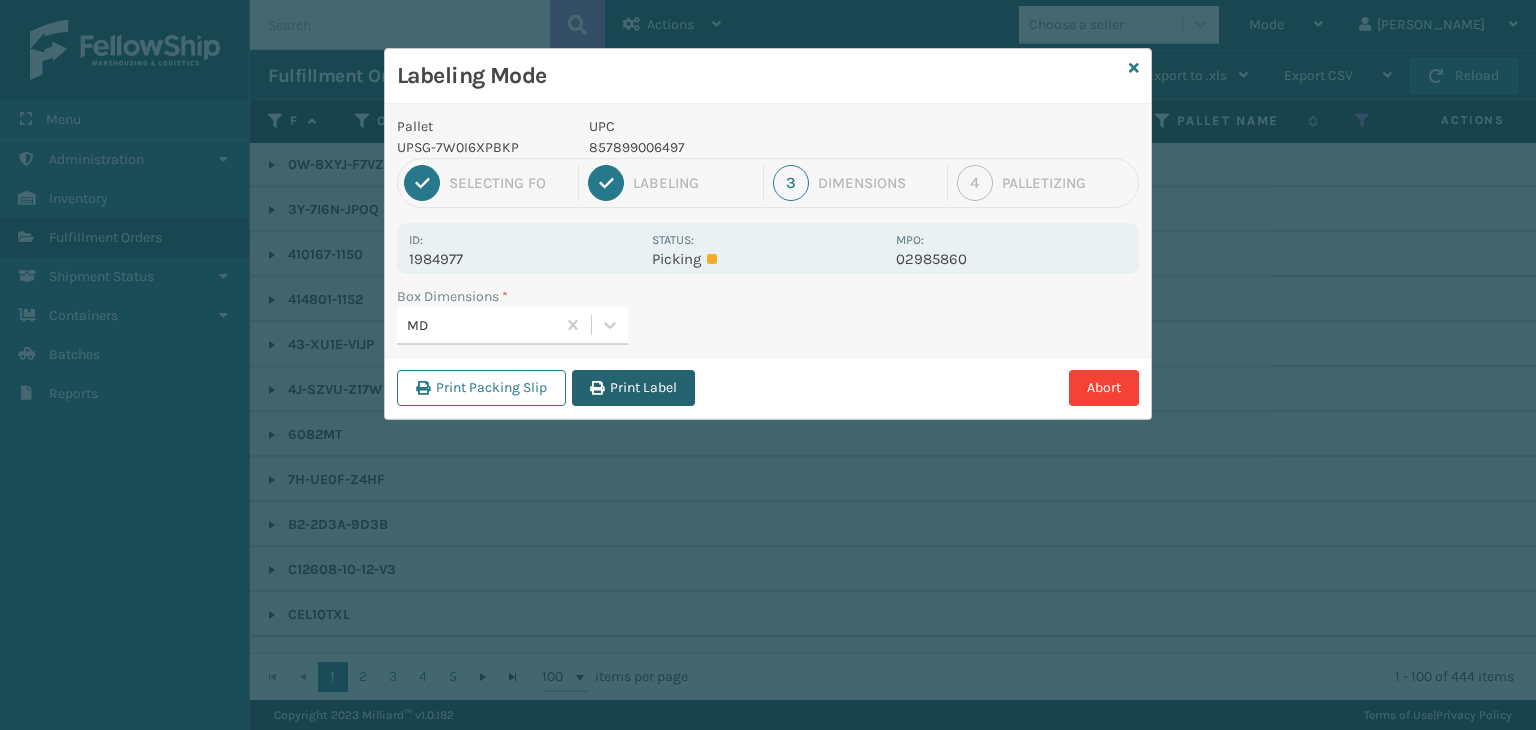 click on "Print Label" at bounding box center (633, 388) 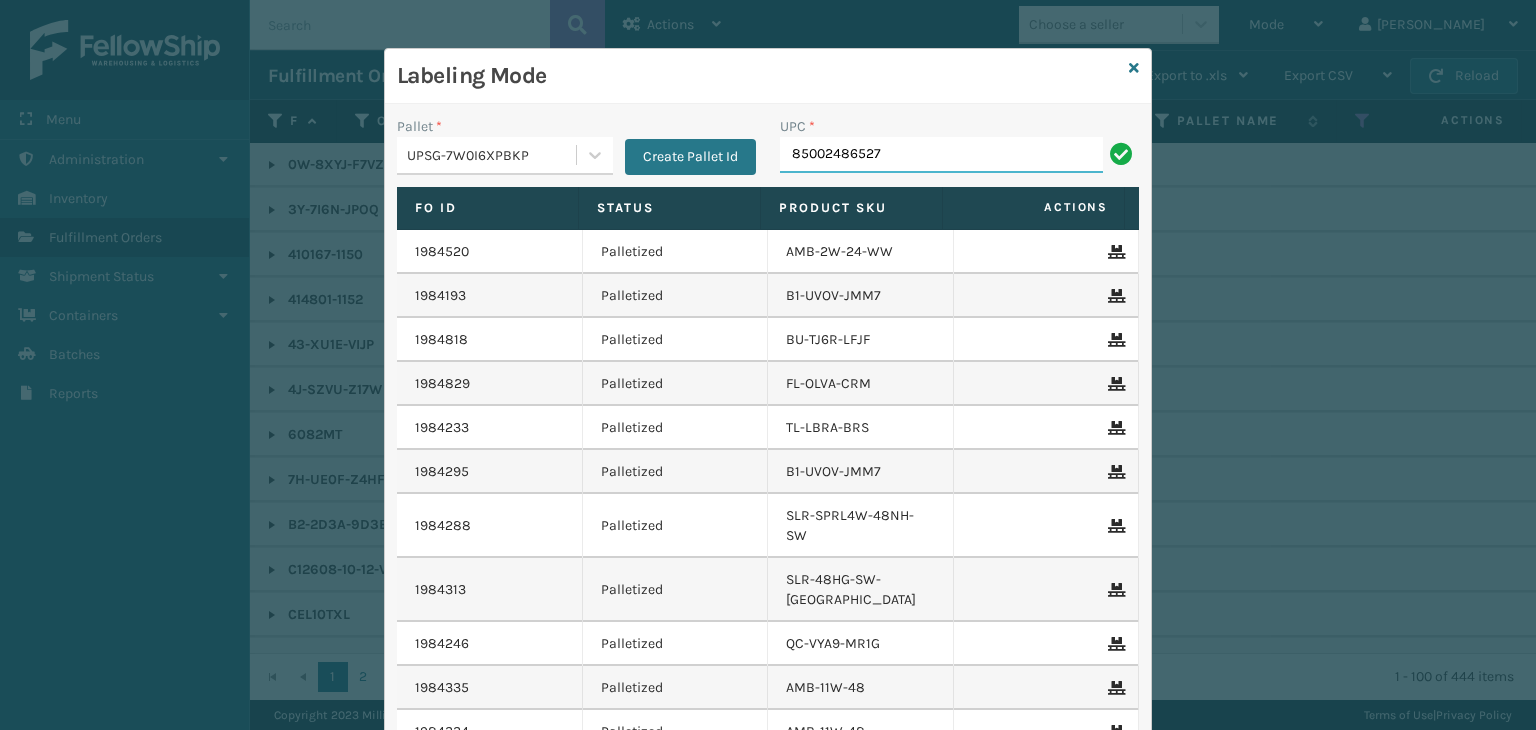 type on "85002486527" 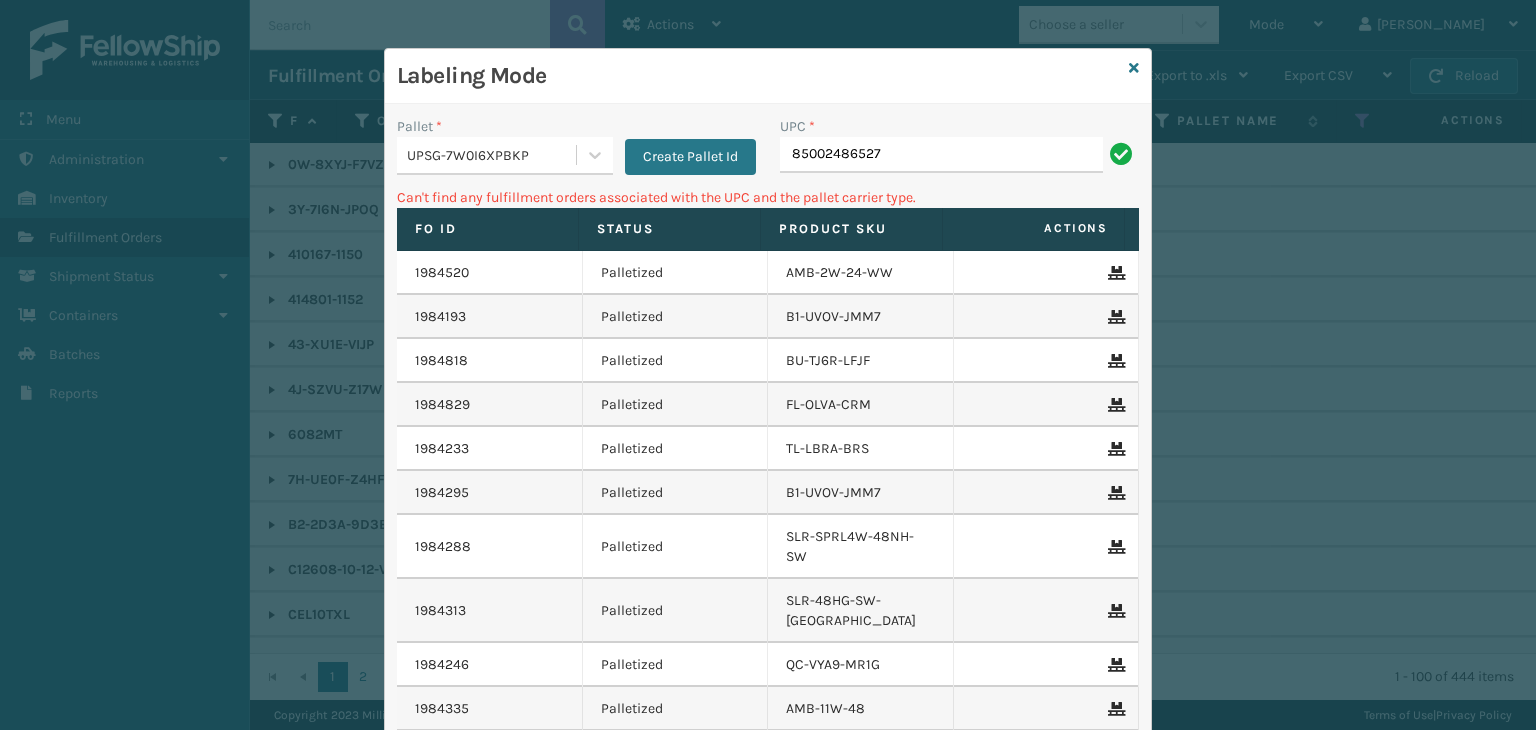 click on "85002486527" at bounding box center (941, 155) 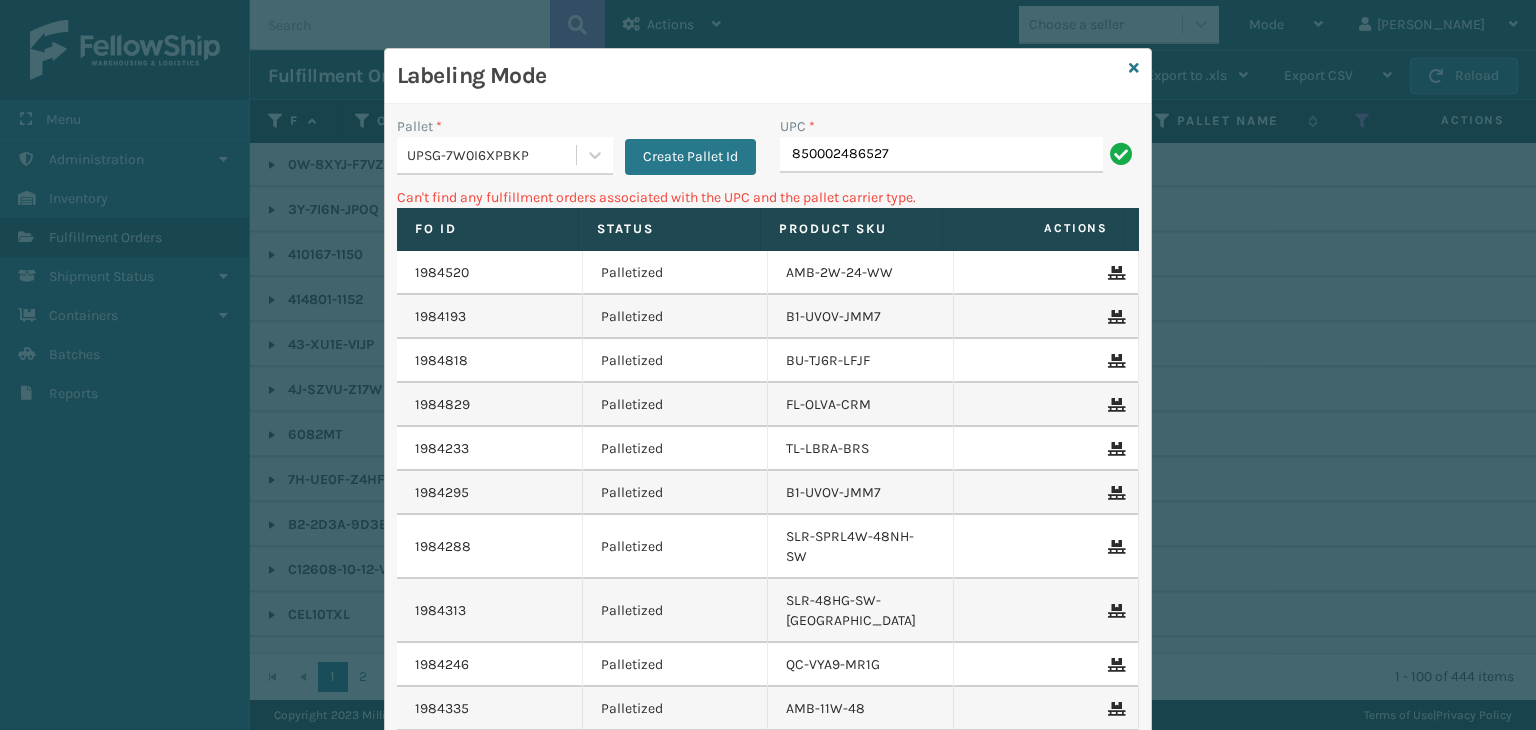 type on "850002486527" 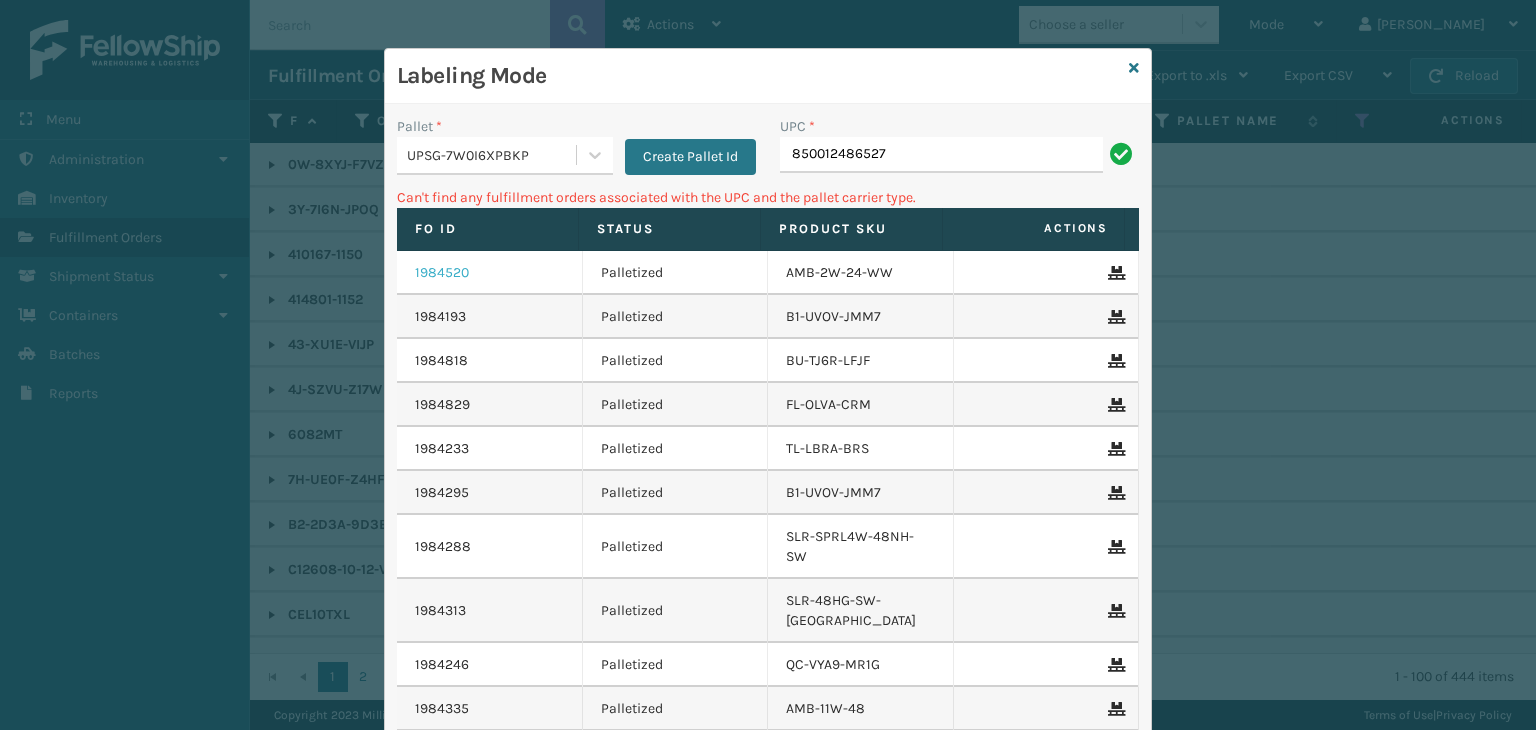 type on "850012486527" 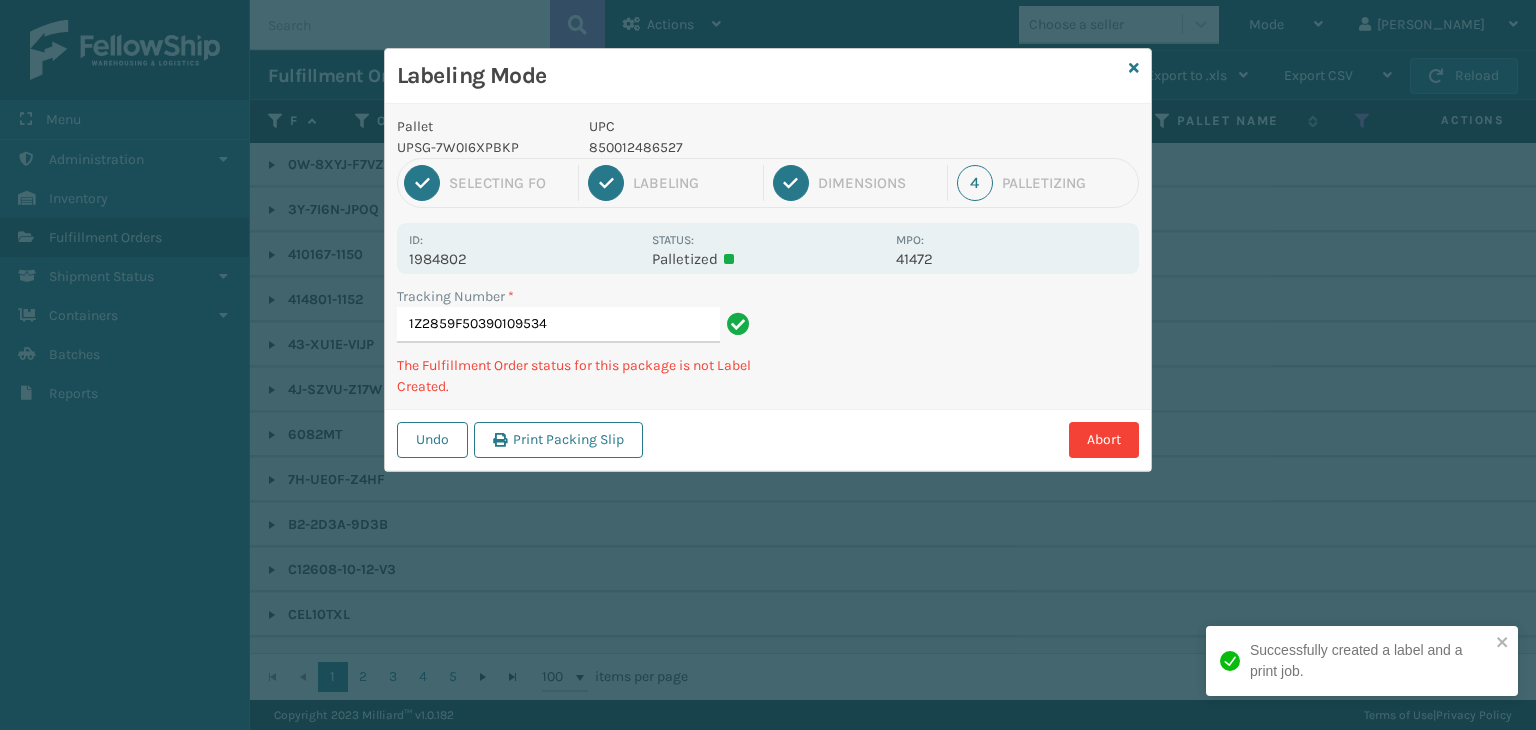 click on "850012486527" at bounding box center [736, 147] 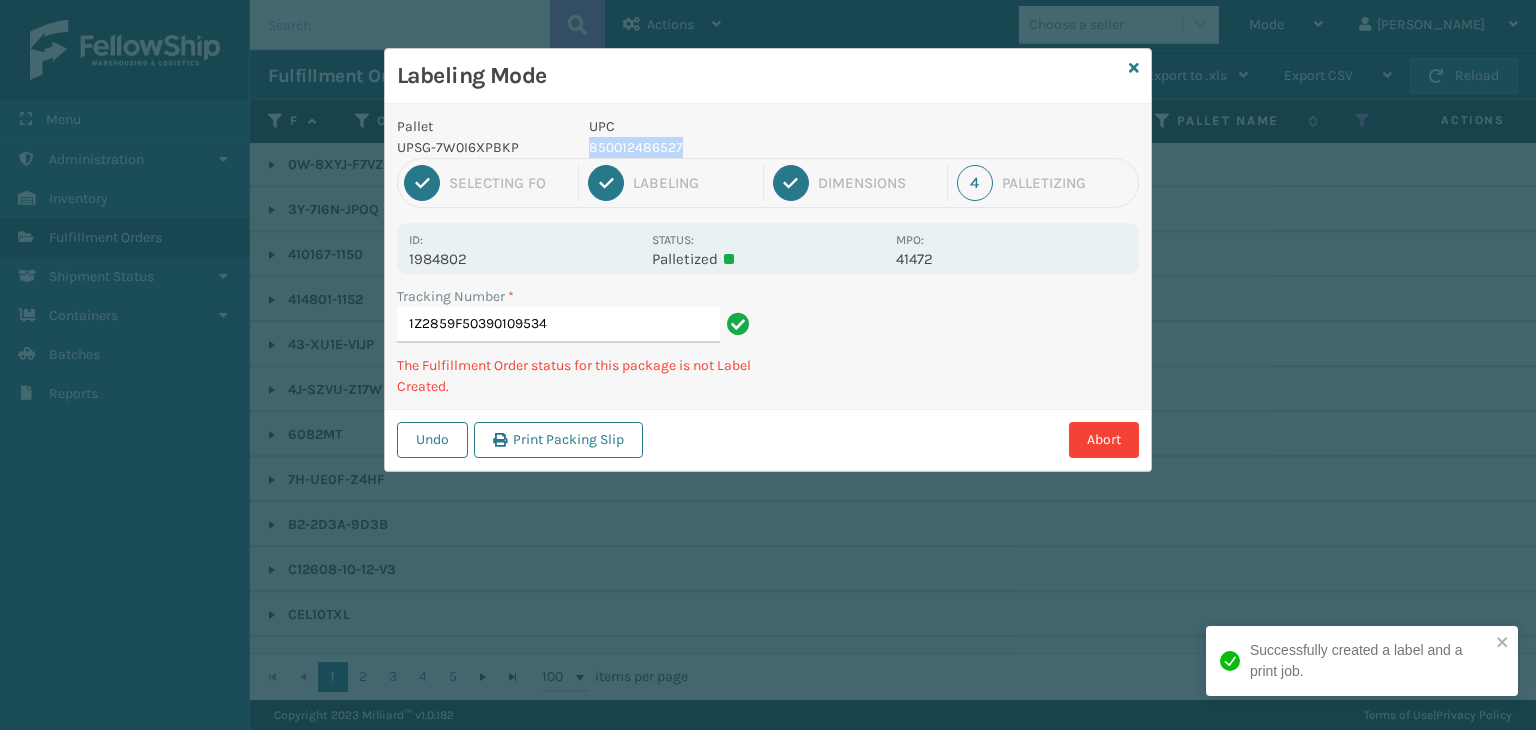click on "850012486527" at bounding box center (736, 147) 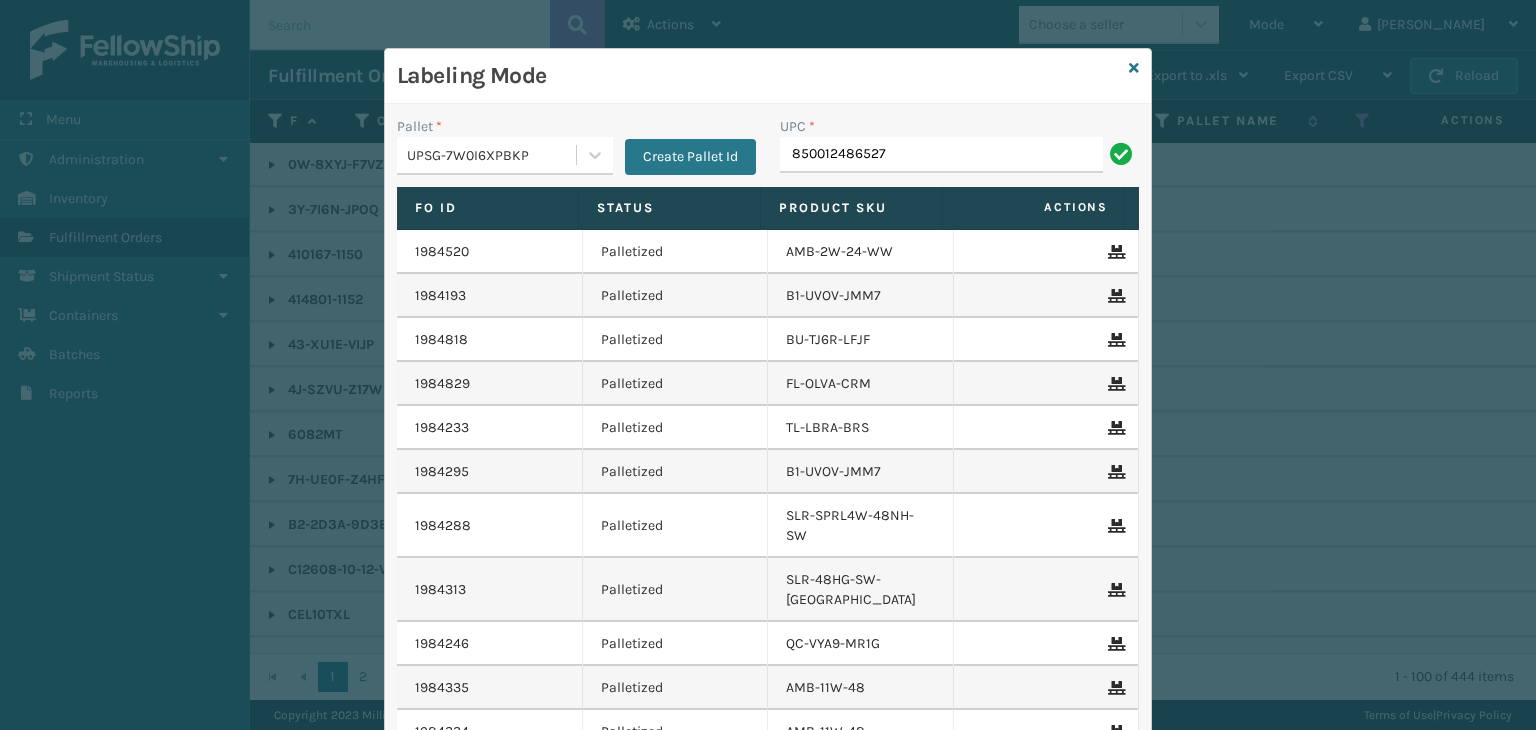 type on "850012486527" 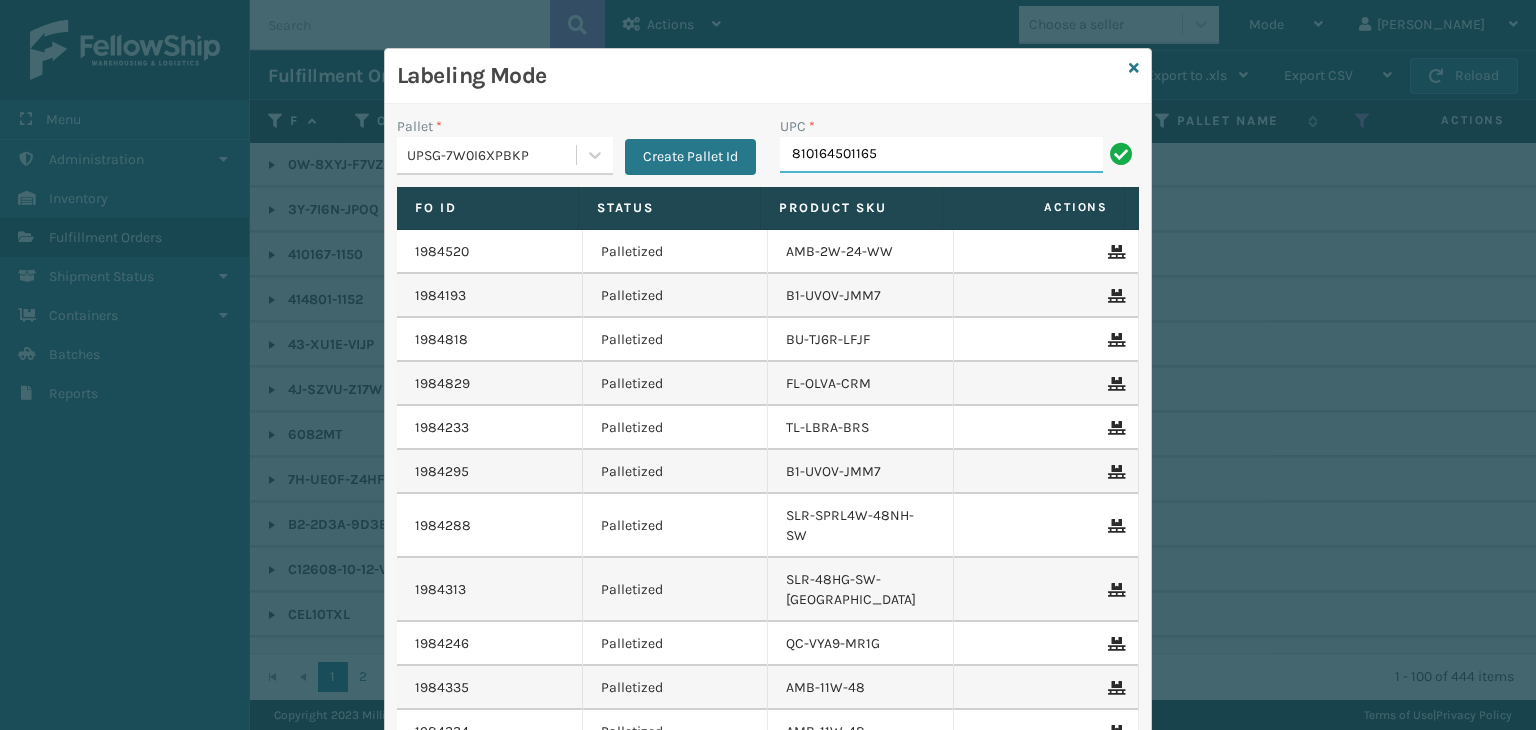 type on "810164501165" 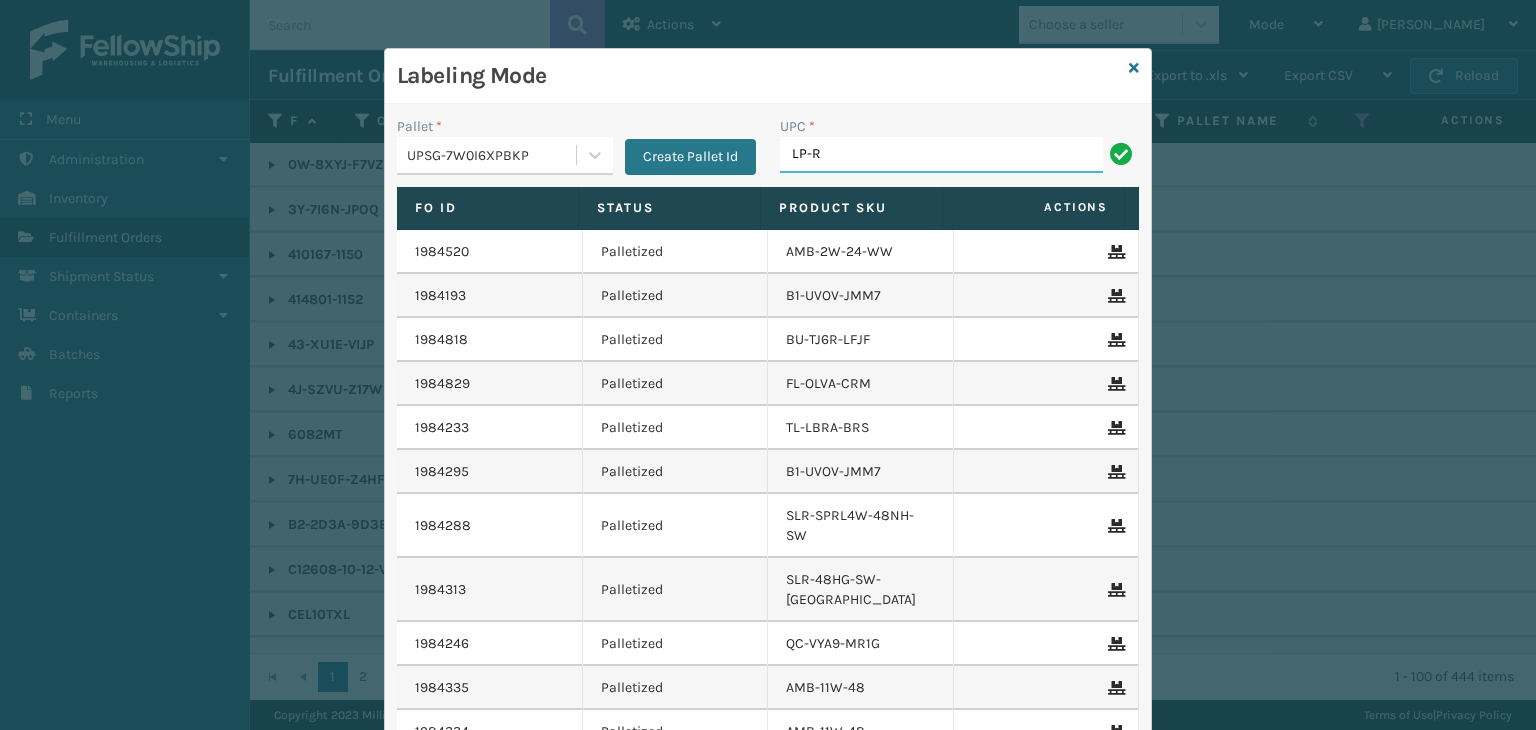 type on "LP-RMXPLS-BLK" 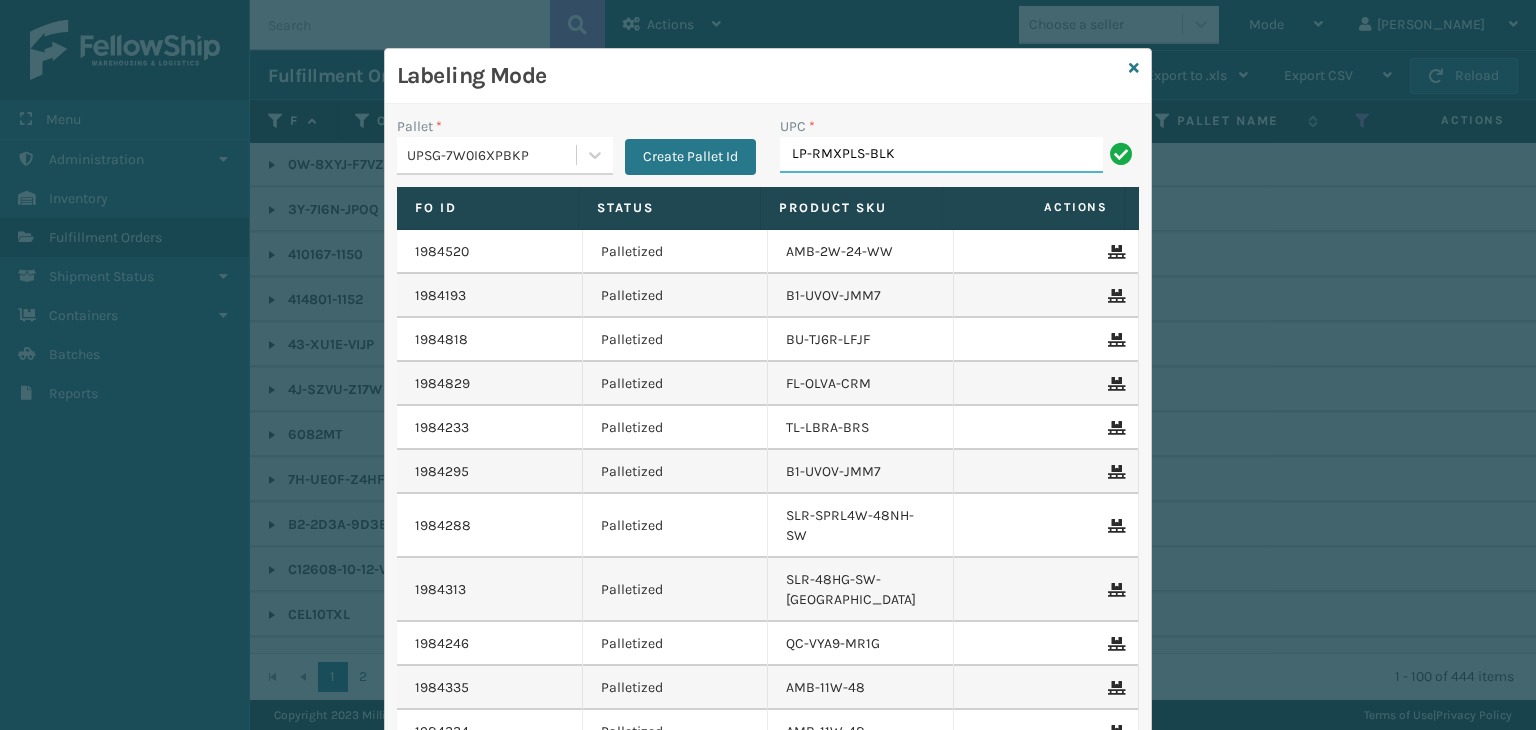 drag, startPoint x: 906, startPoint y: 169, endPoint x: 608, endPoint y: 42, distance: 323.93362 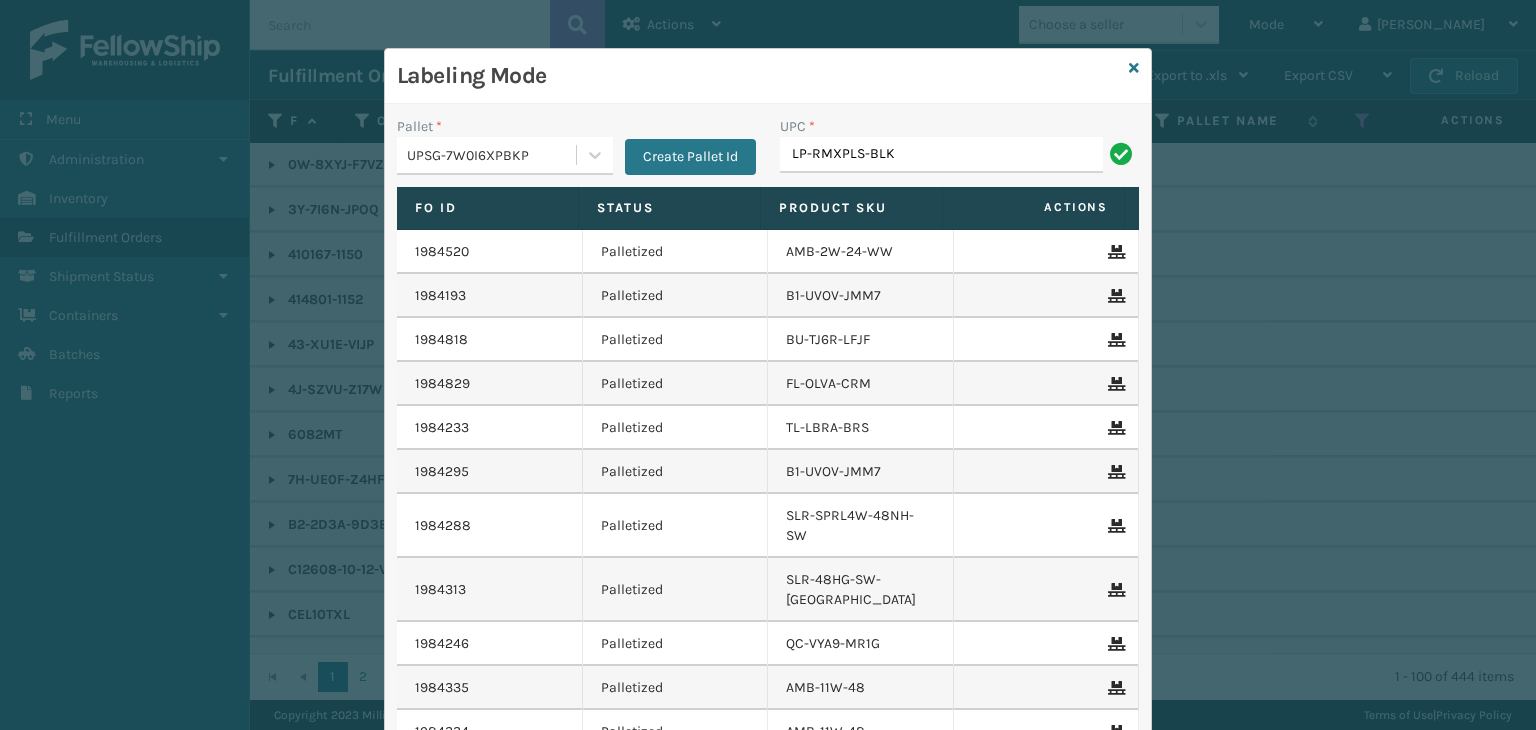 click on "Labeling Mode" at bounding box center (768, 76) 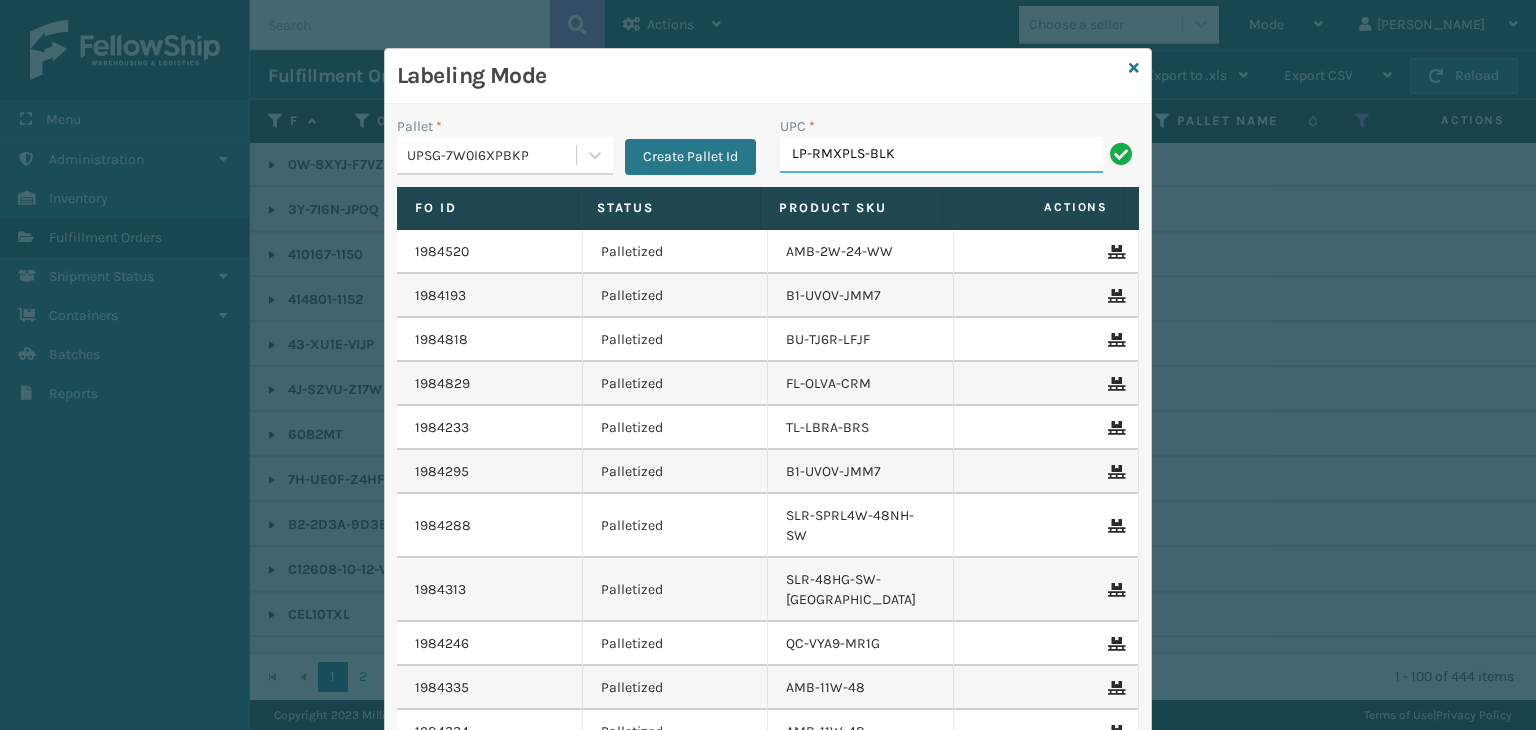 click on "LP-RMXPLS-BLK" at bounding box center [941, 155] 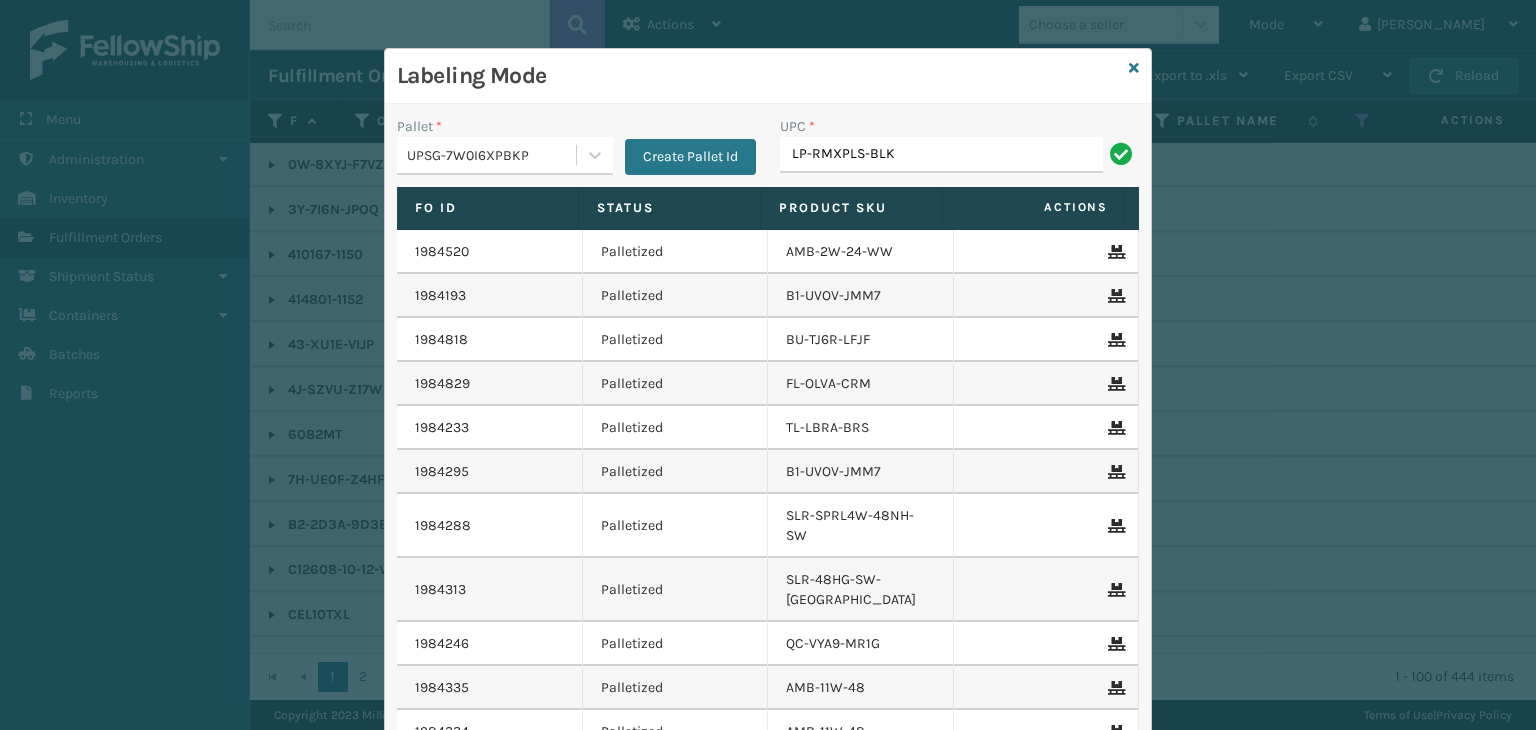 type on "LP-RMXPLS-BLK" 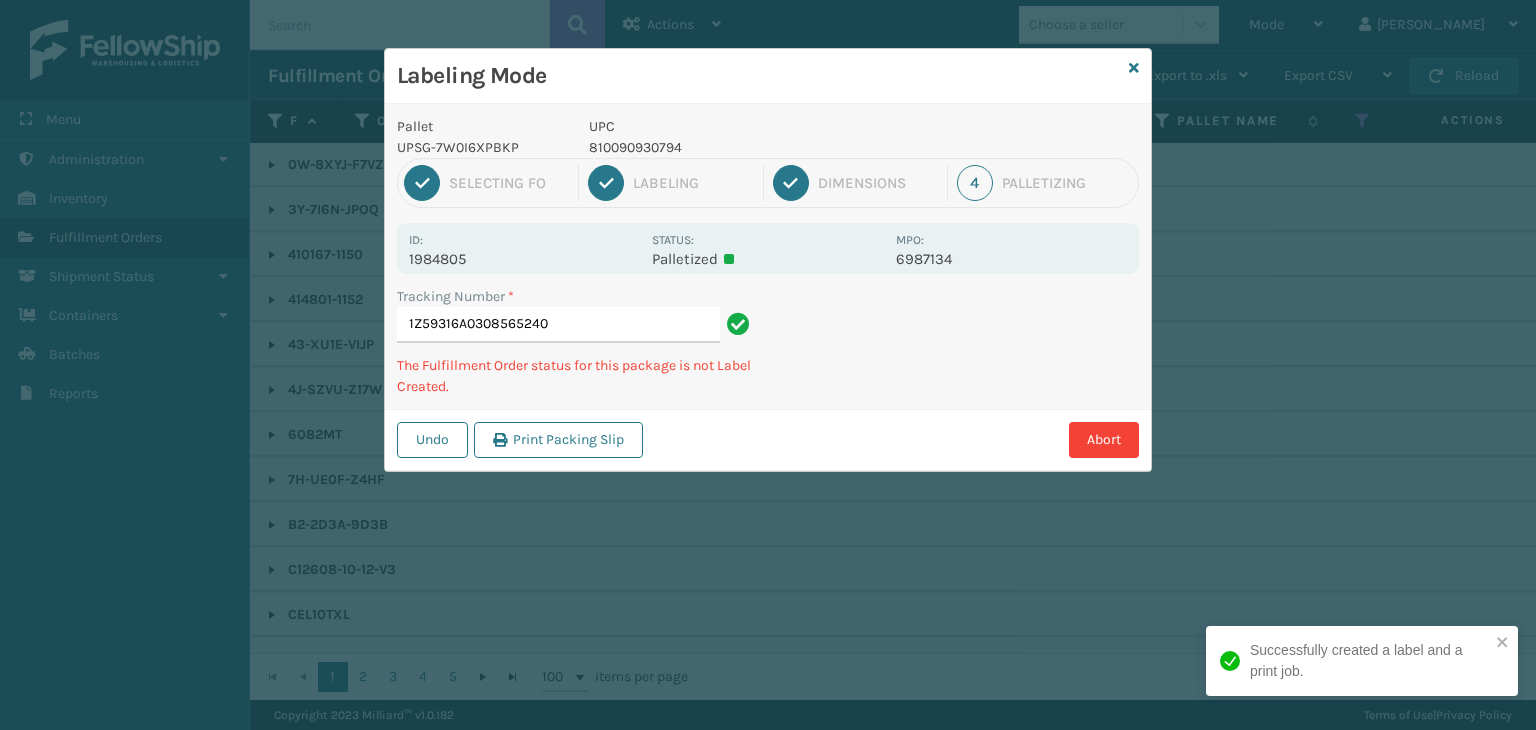 click on "810090930794" at bounding box center (736, 147) 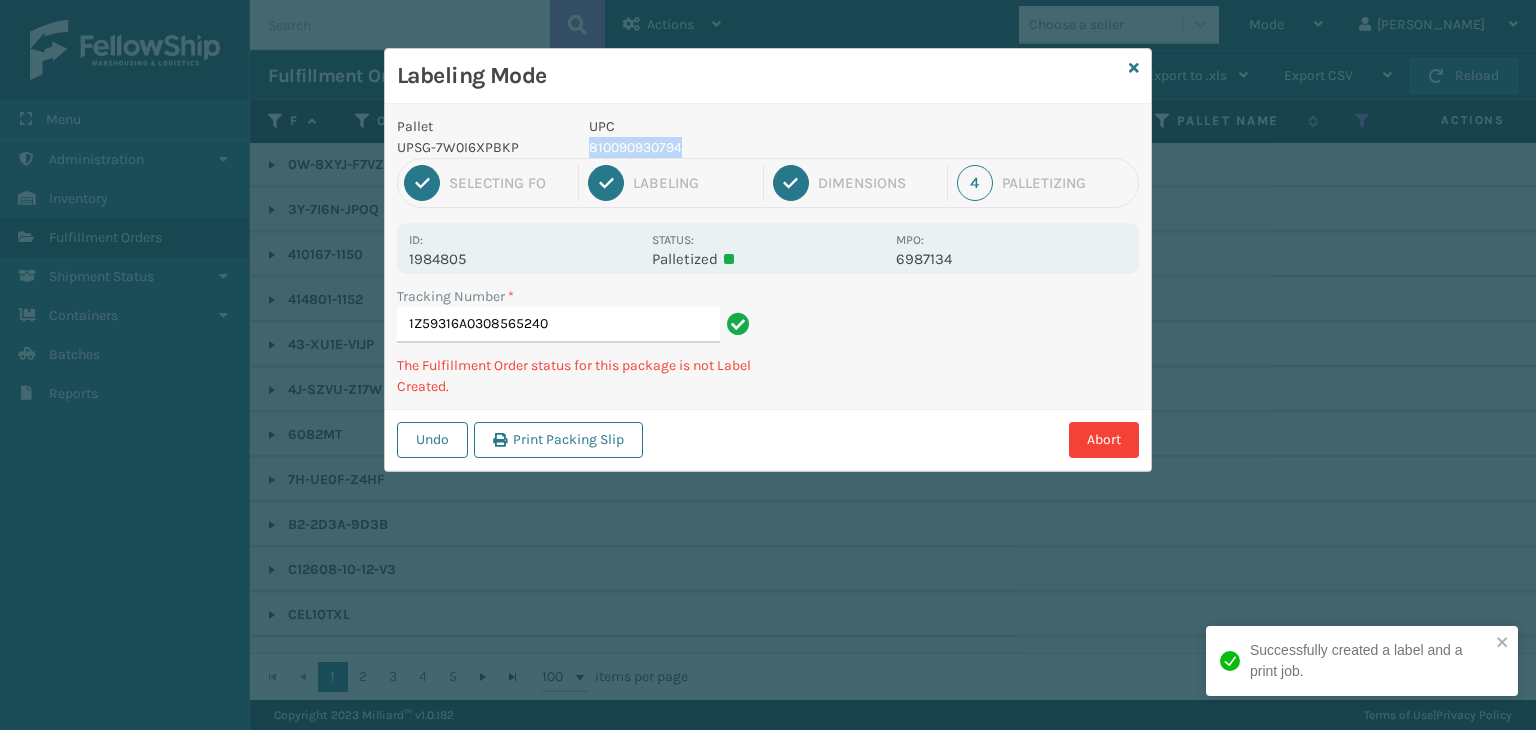 click on "810090930794" at bounding box center (736, 147) 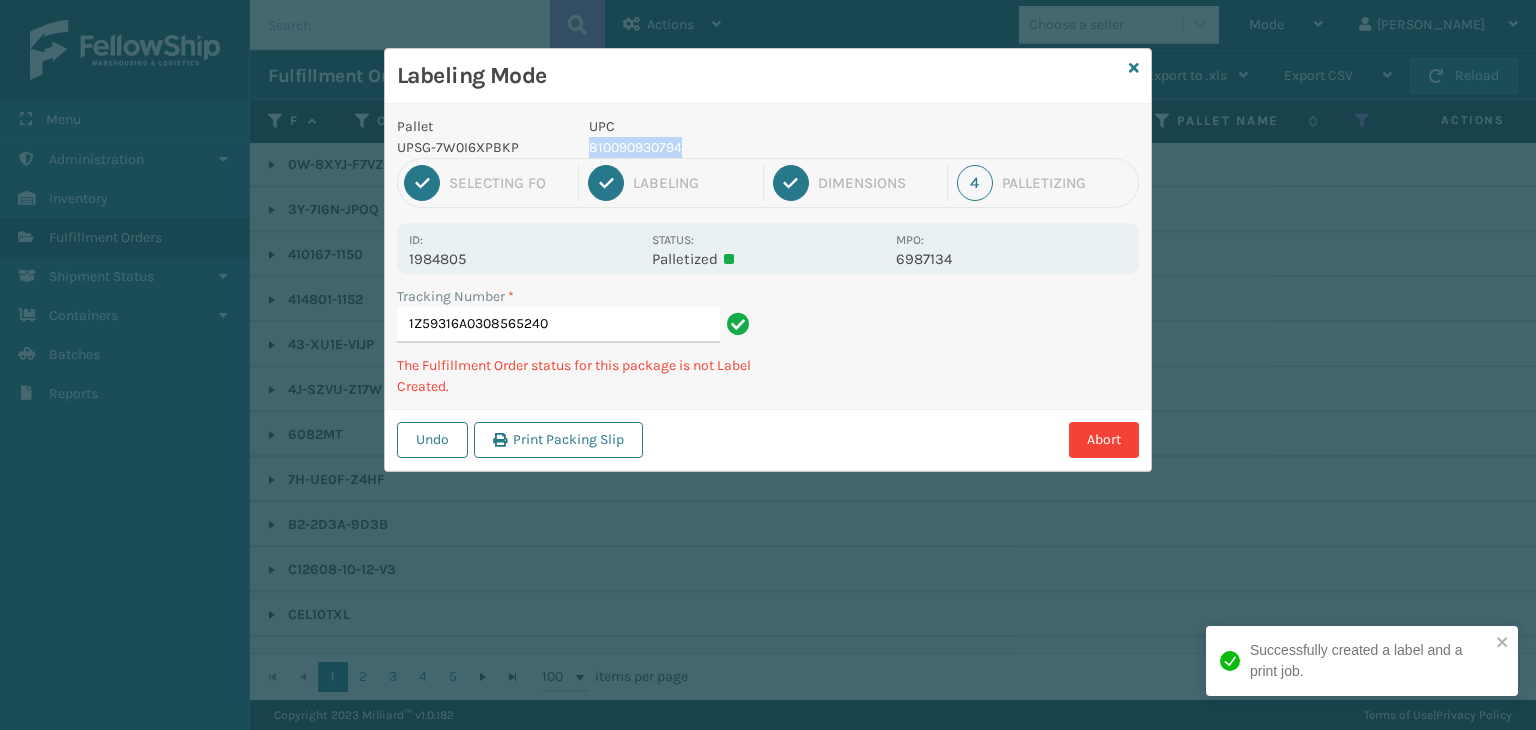 copy on "810090930794" 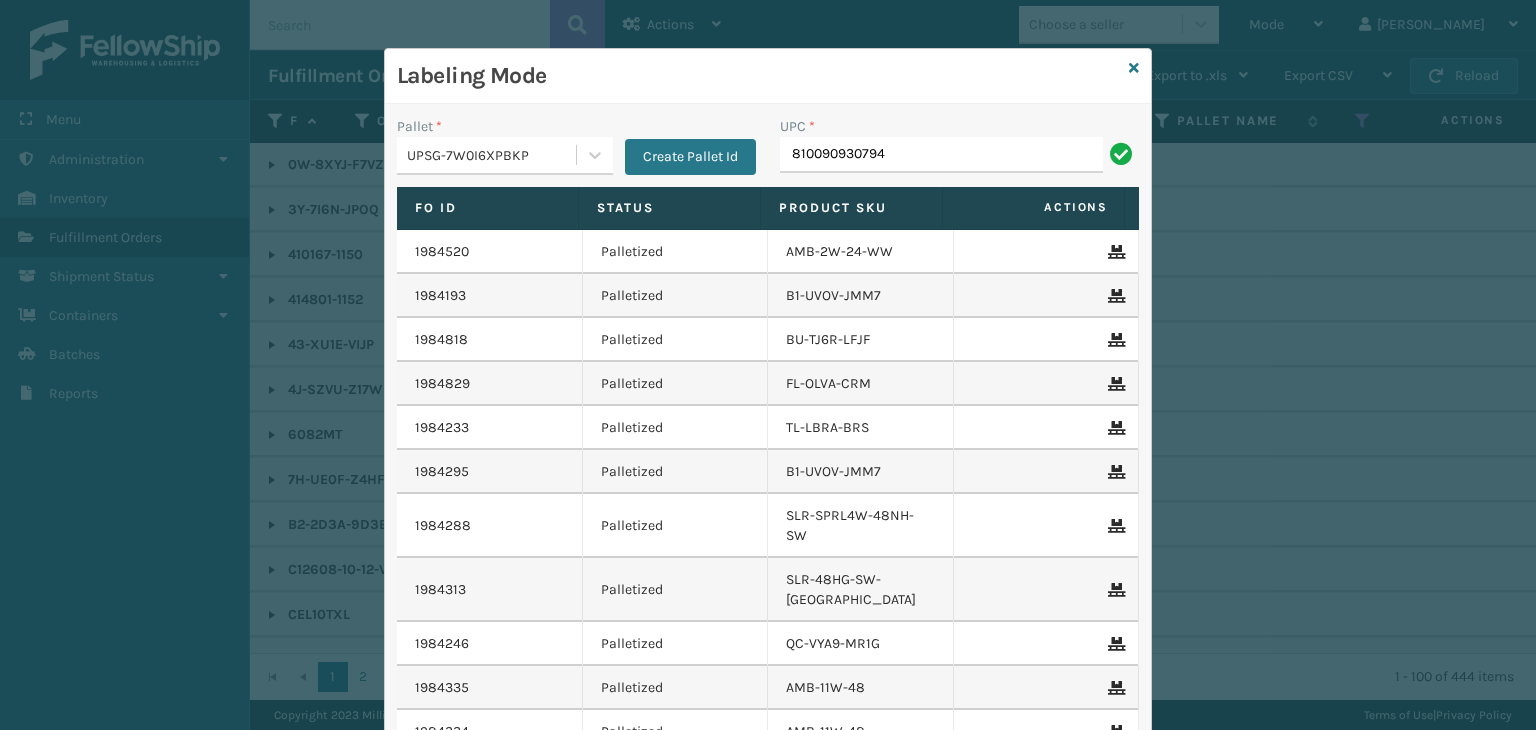type on "810090930794" 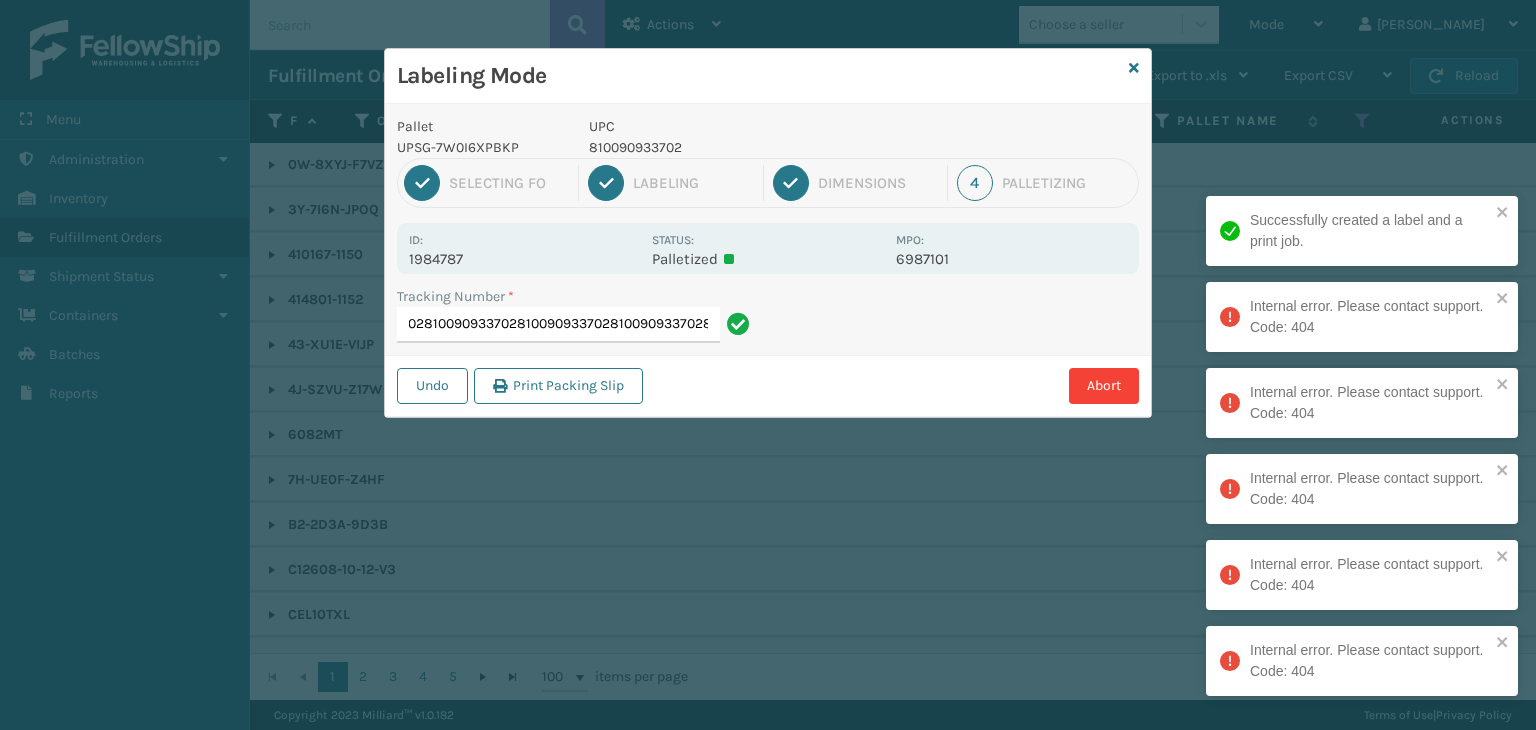 type on "1Z59316A0318500639810090933702810090933702810090933702810090933702810090933702810090933702" 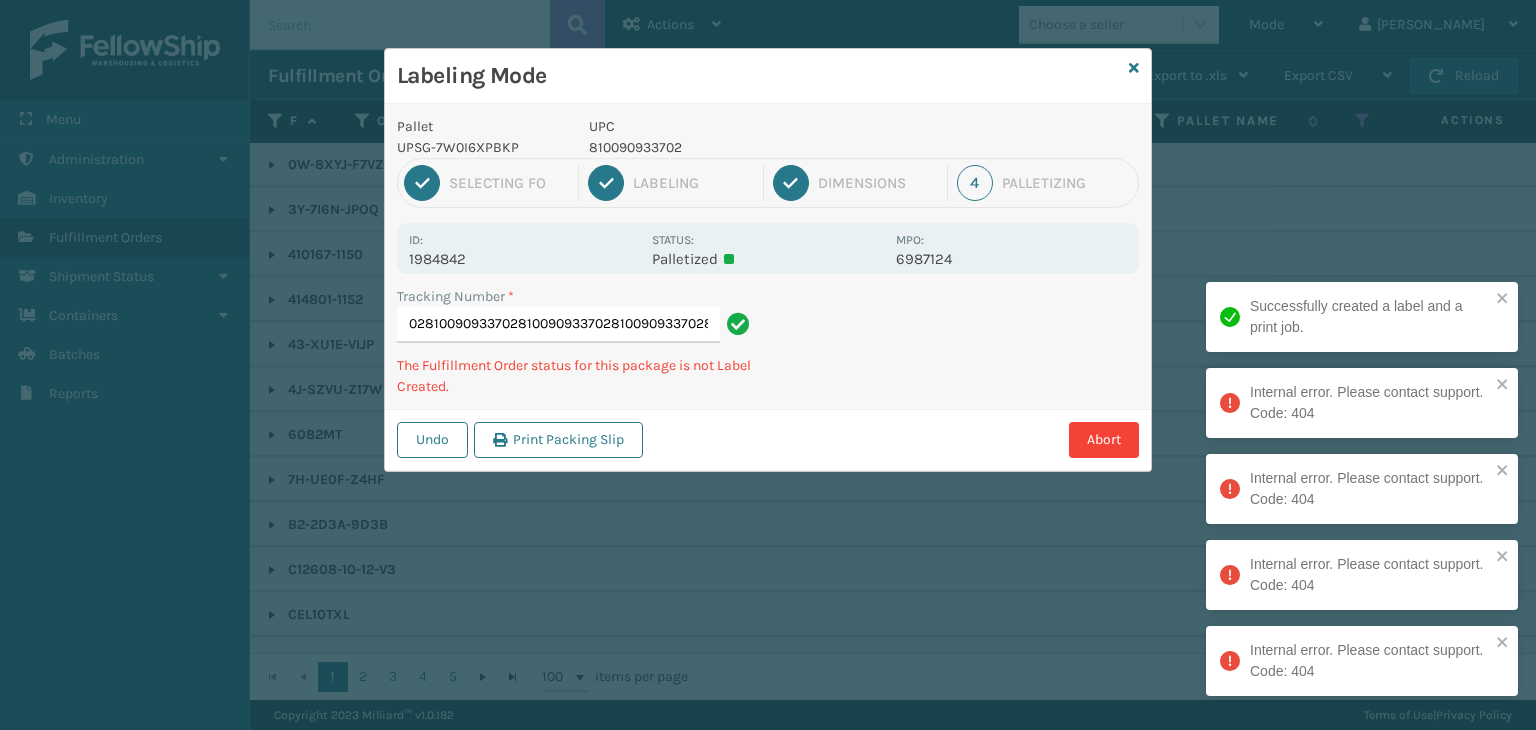 type on "1ZXH04500310048690810090933702810090933702810090933702810090933702810090933702" 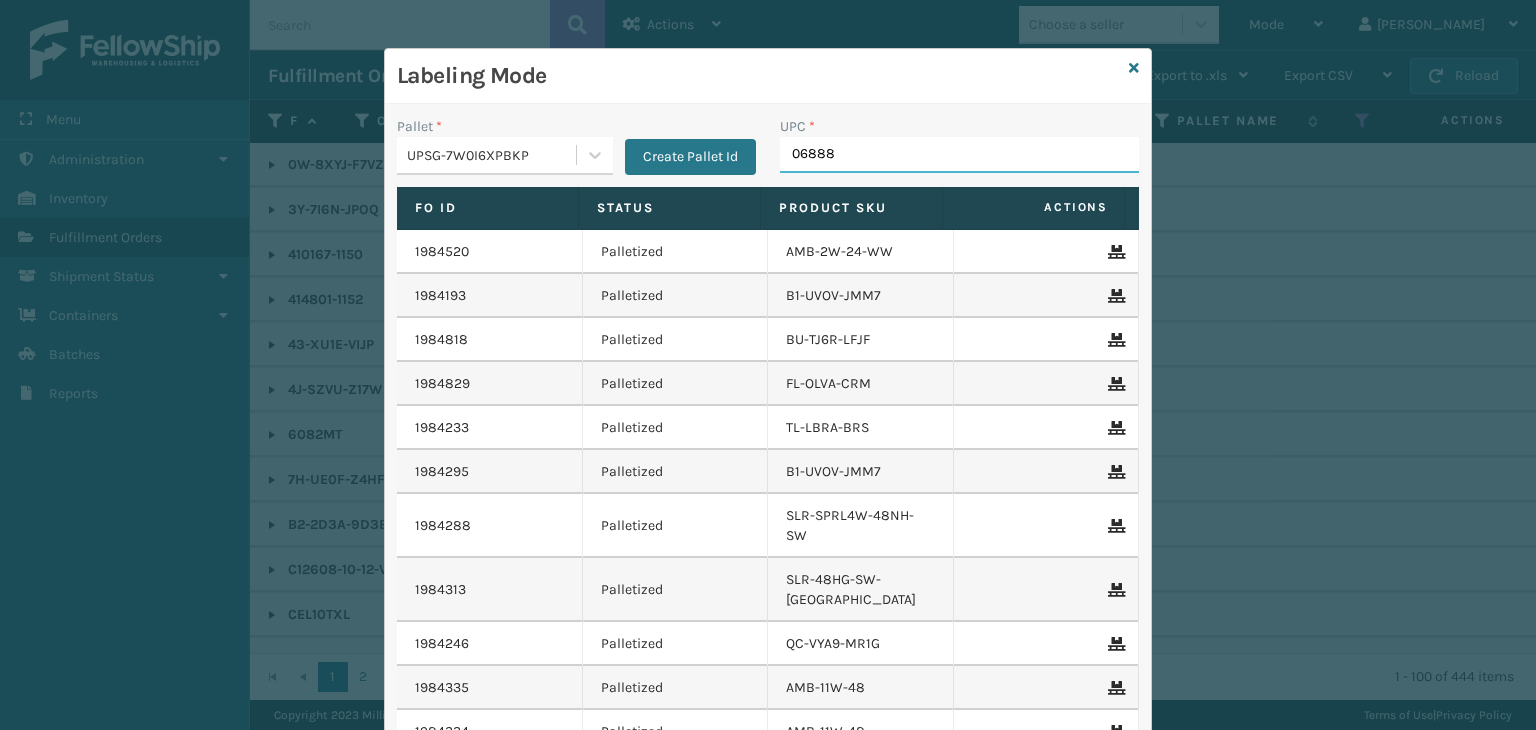 type on "068888" 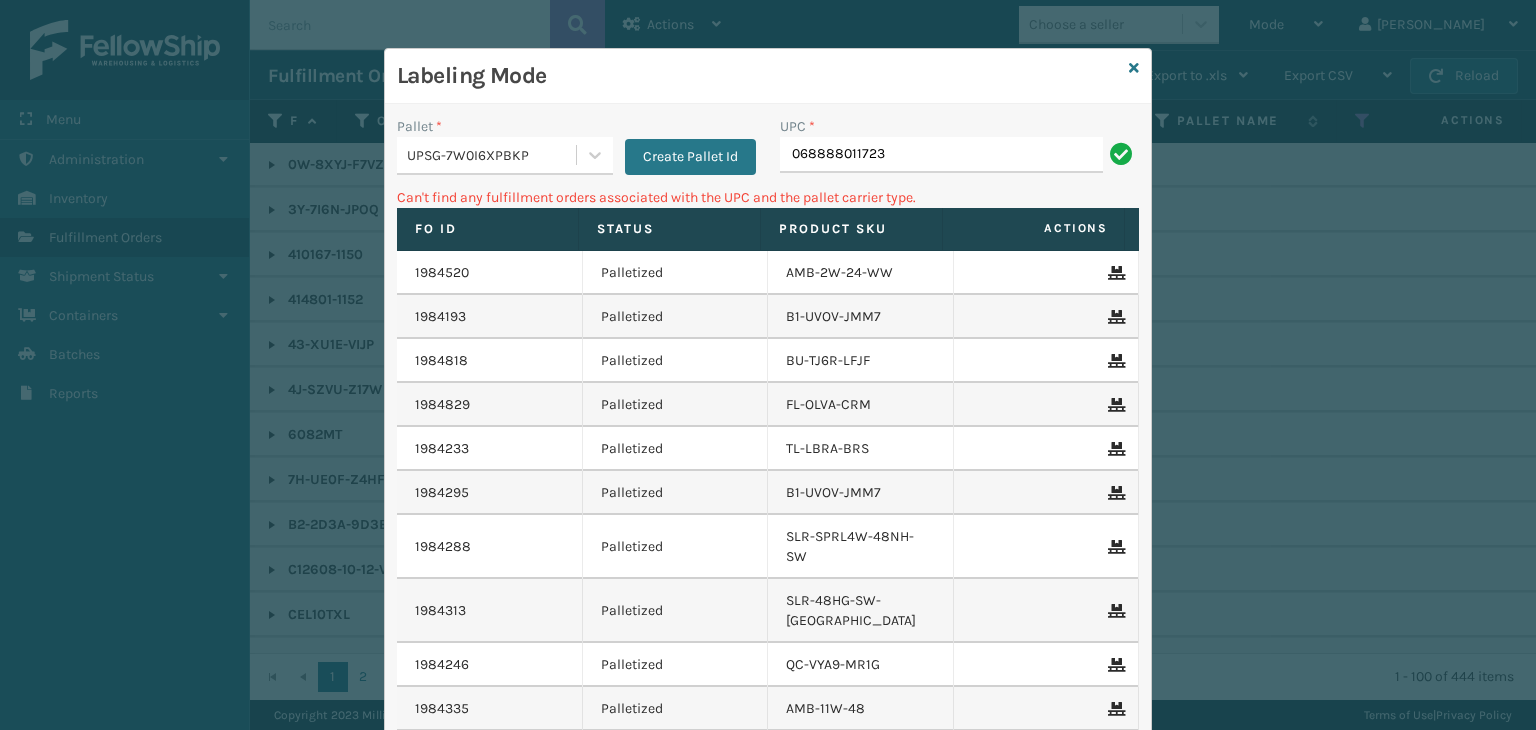 drag, startPoint x: 912, startPoint y: 154, endPoint x: 199, endPoint y: 86, distance: 716.2353 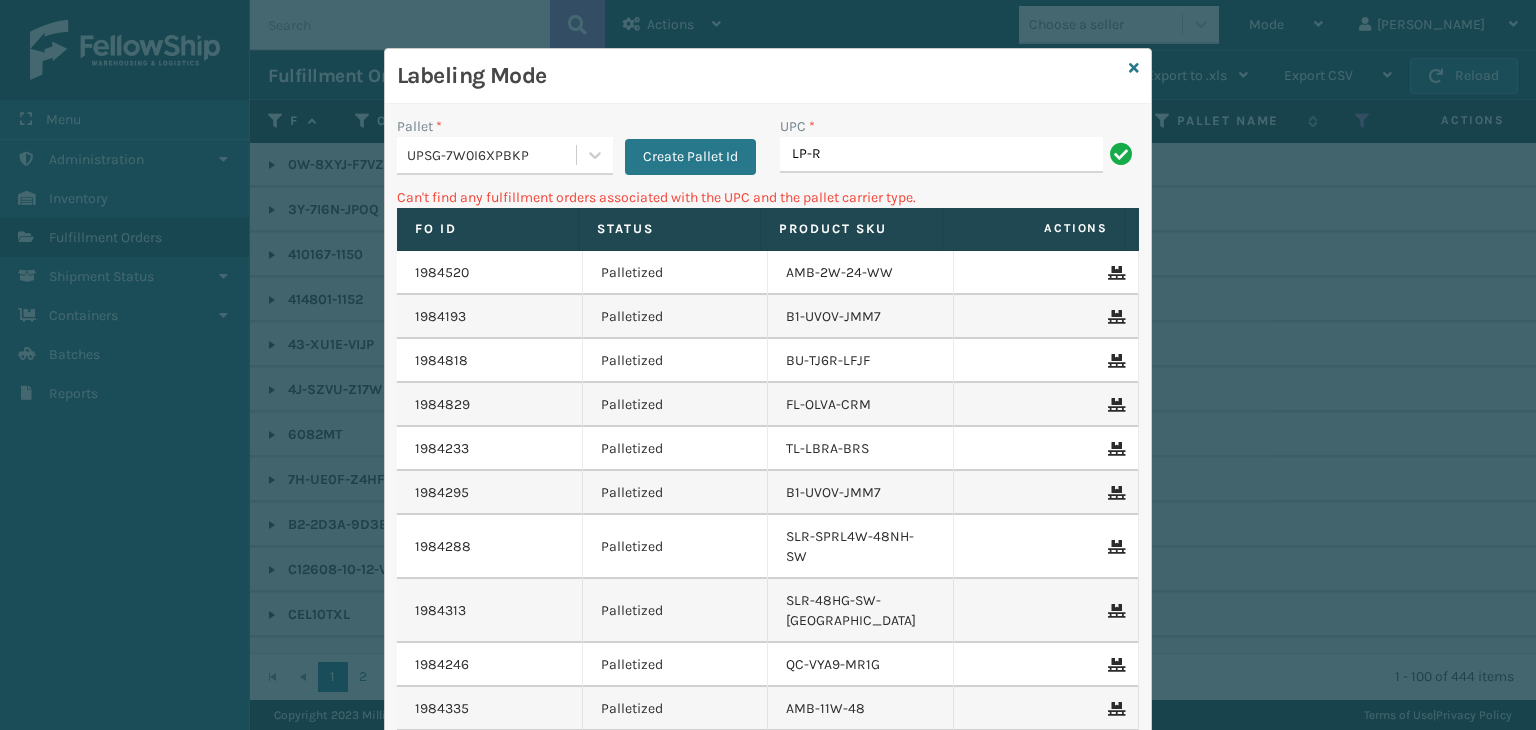 type on "LP-RMXPLS-BLK" 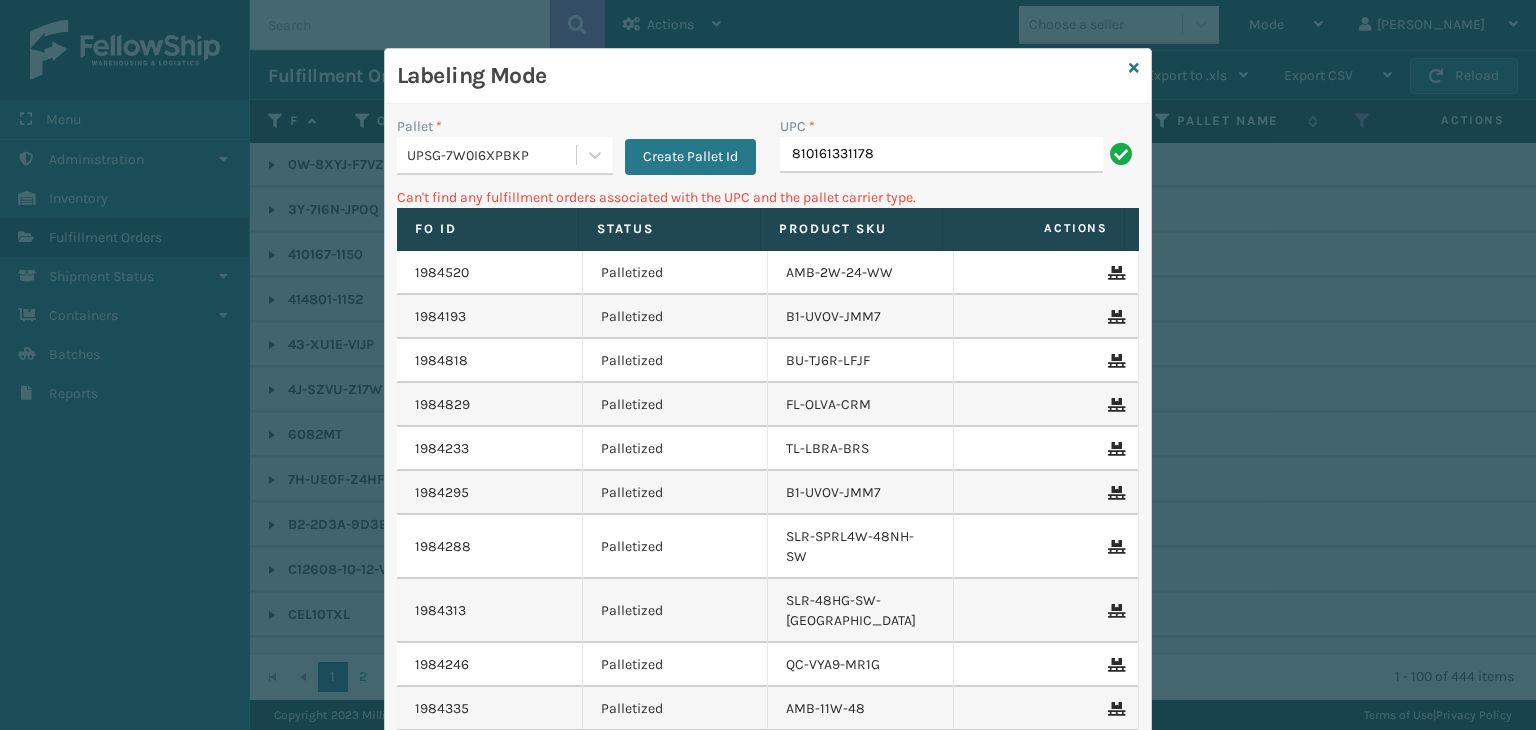 drag, startPoint x: 906, startPoint y: 161, endPoint x: 56, endPoint y: 150, distance: 850.07117 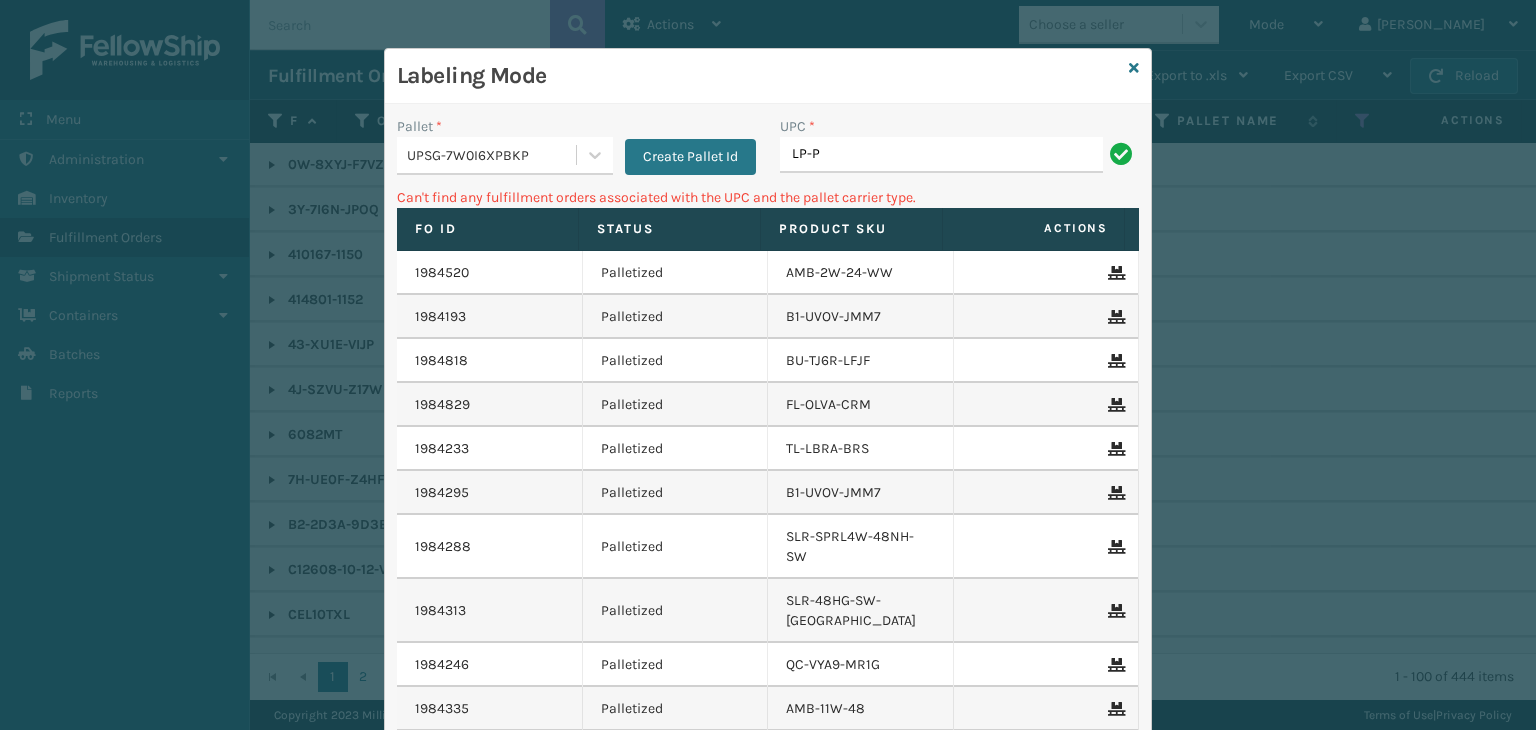 type on "LP-PWRUPPLS-BLK" 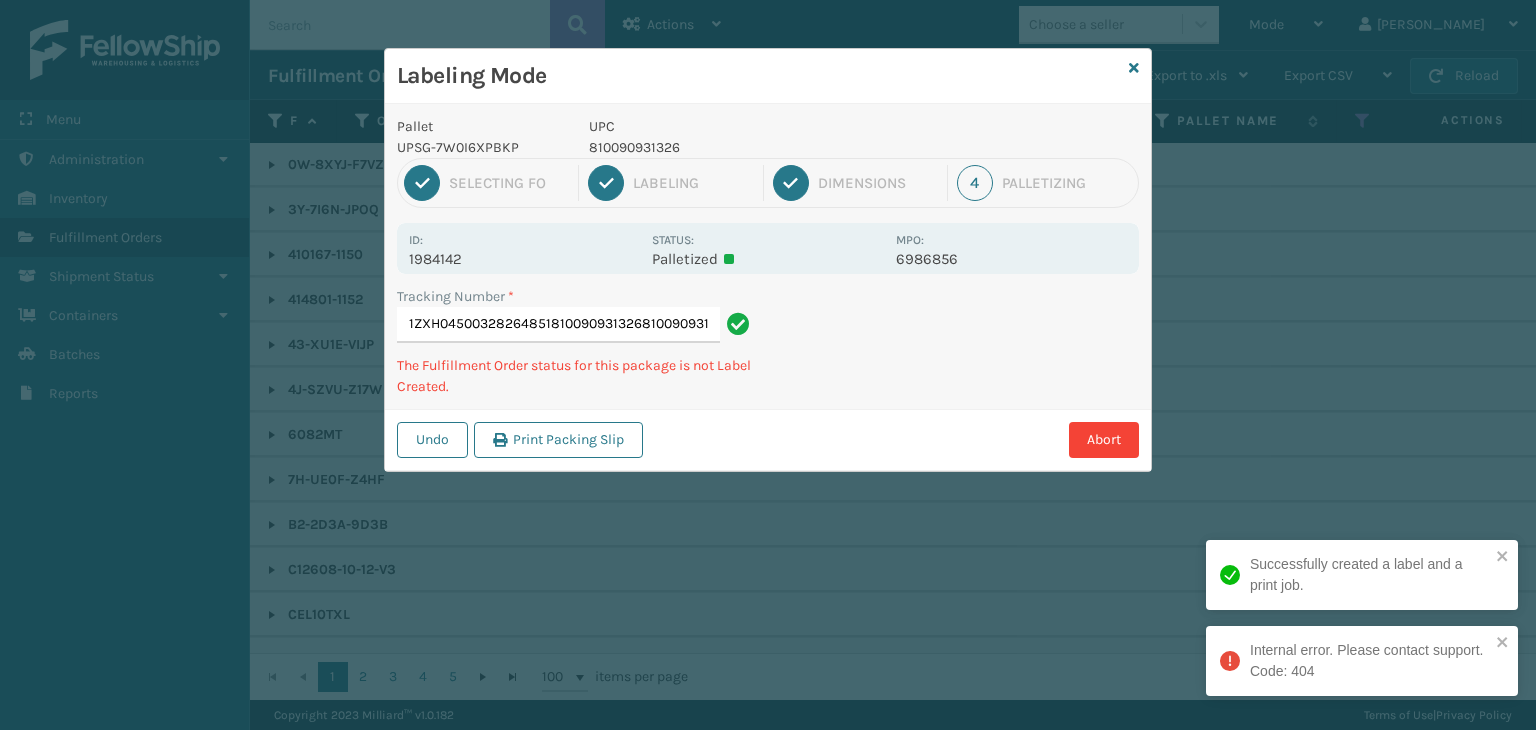 type on "1ZXH04500328264851810090931326810090931326" 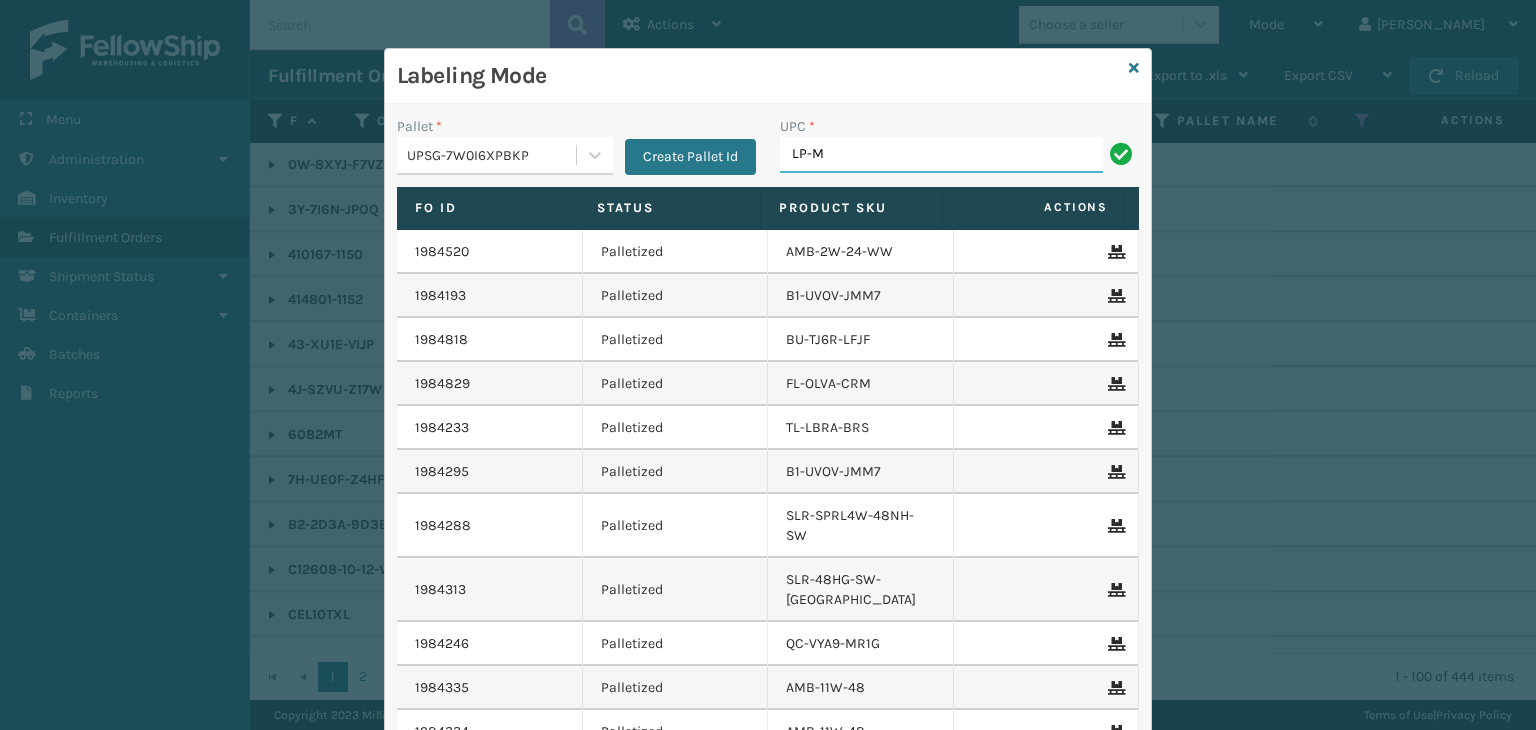type on "LP-MSGGUNEXT-BLK" 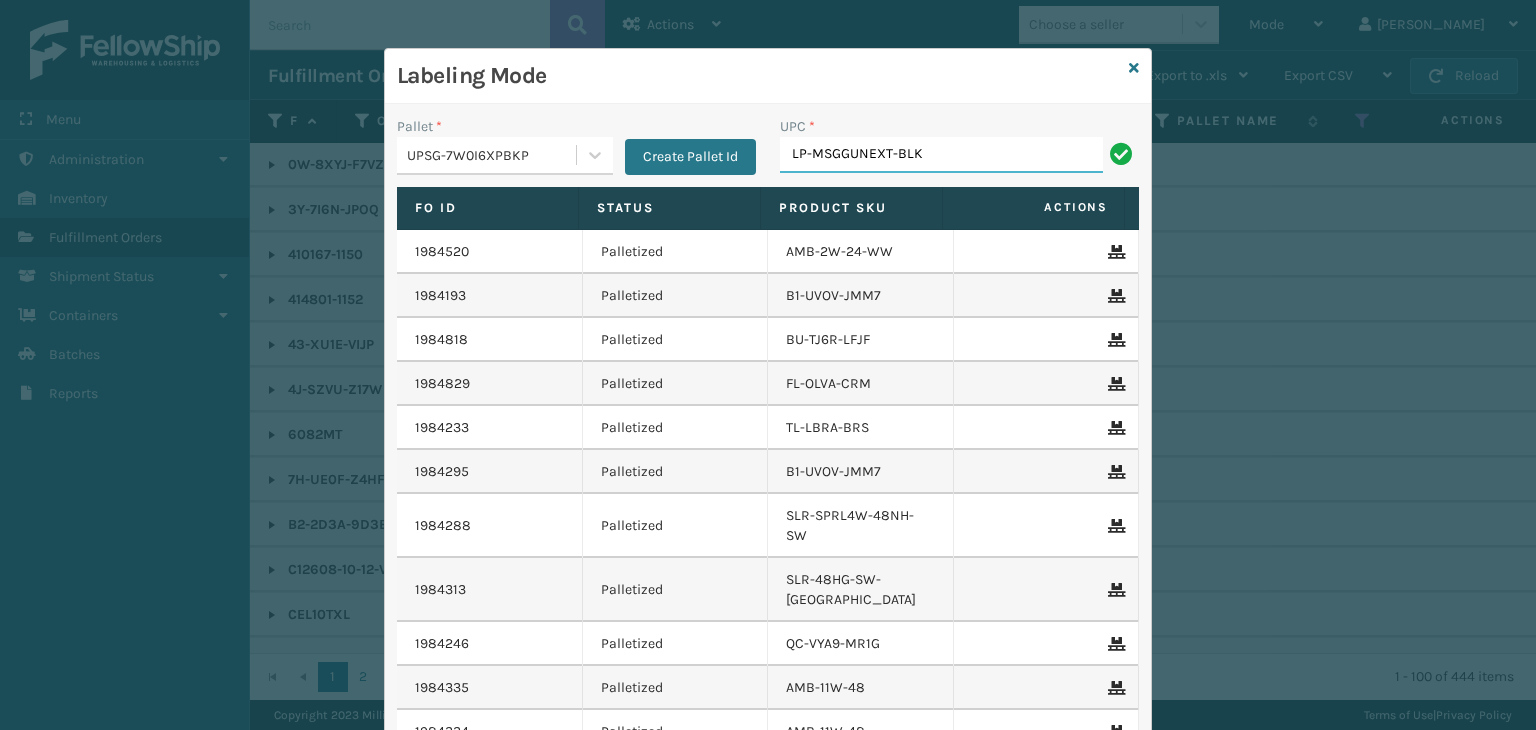 drag, startPoint x: 943, startPoint y: 172, endPoint x: 406, endPoint y: 72, distance: 546.2316 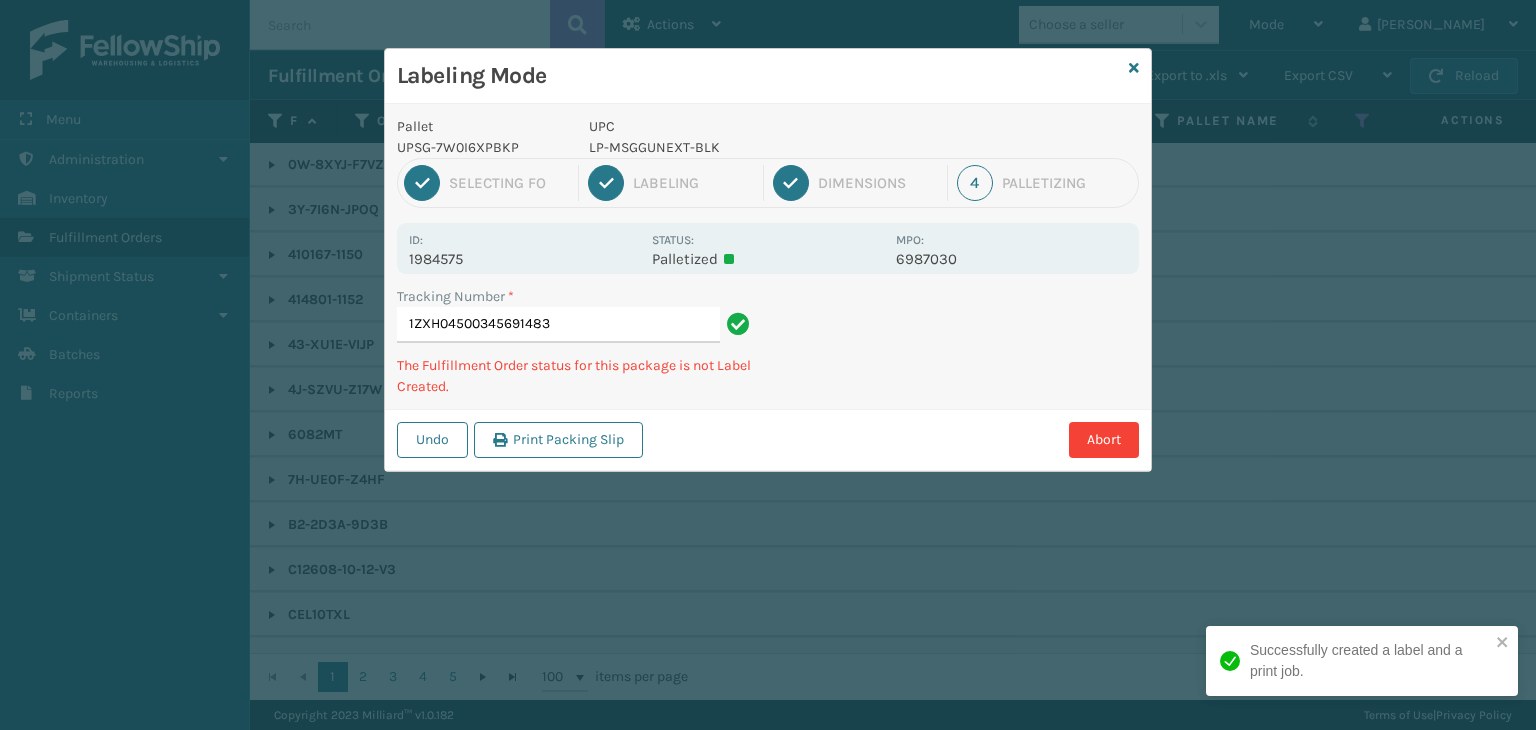 type on "1ZXH04500345691483LP-MSGGUNEXT-BLK" 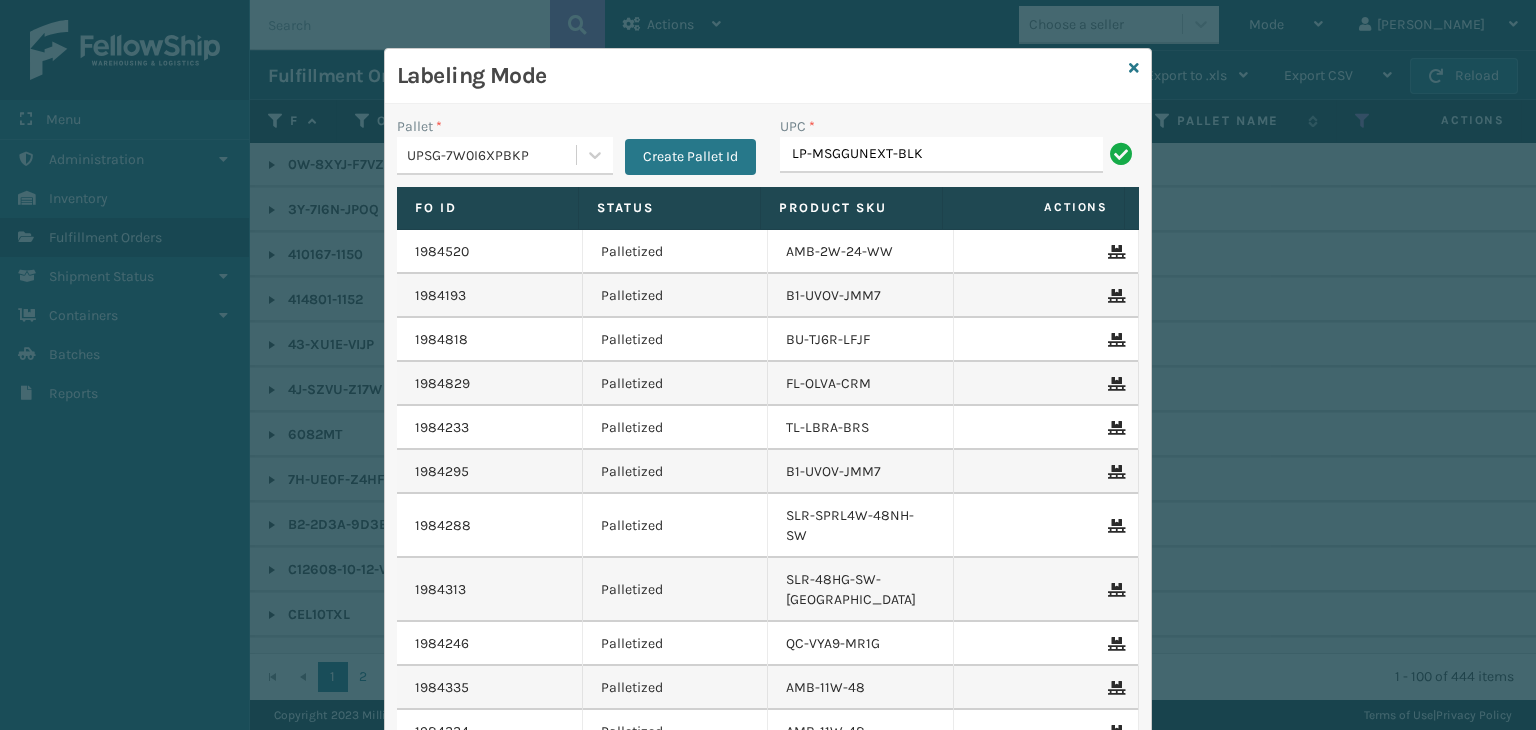 type on "LP-MSGGUNEXT-BLK" 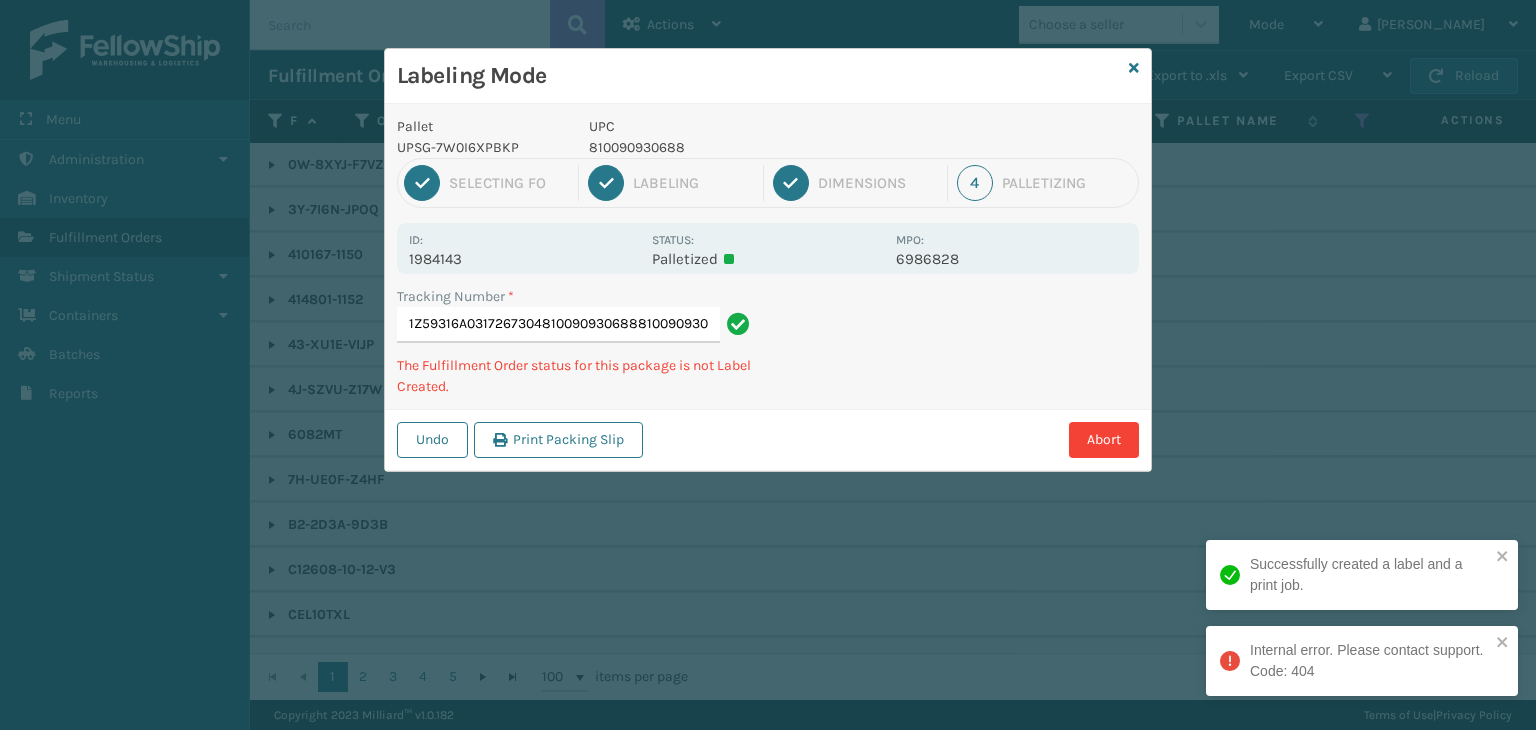 type on "1Z59316A0317267304810090930688810090930688" 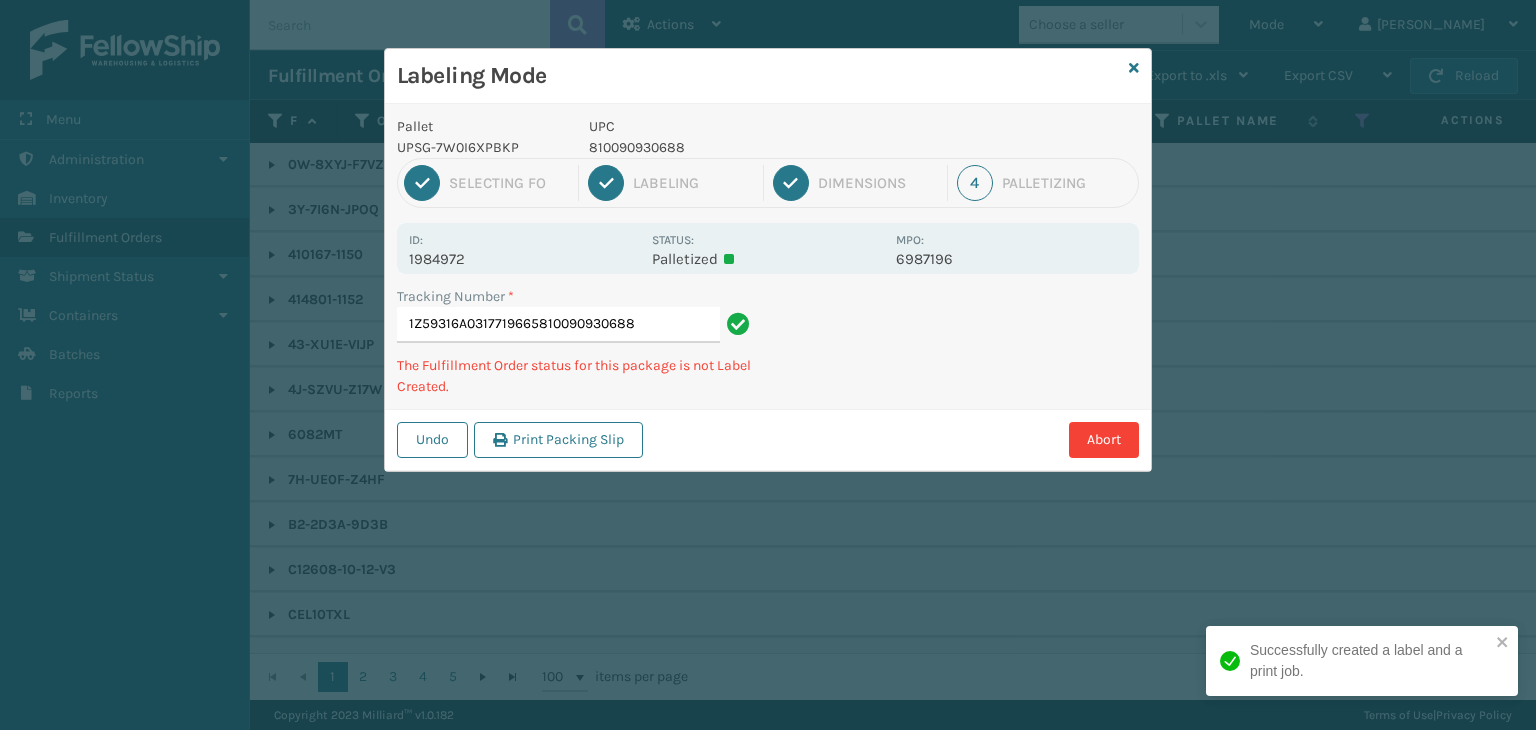 type on "1Z59316A0317719665810090930688" 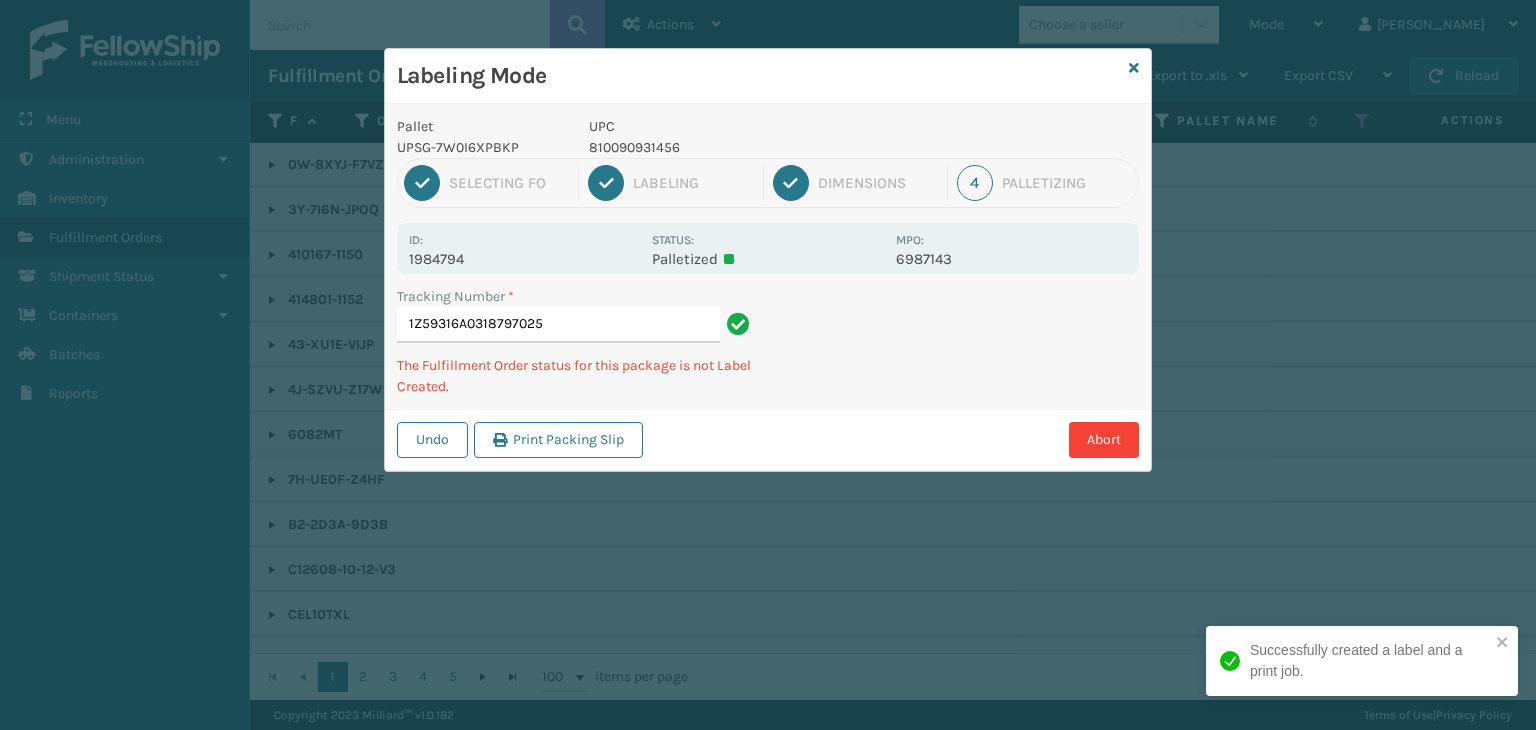 click on "810090931456" at bounding box center [736, 147] 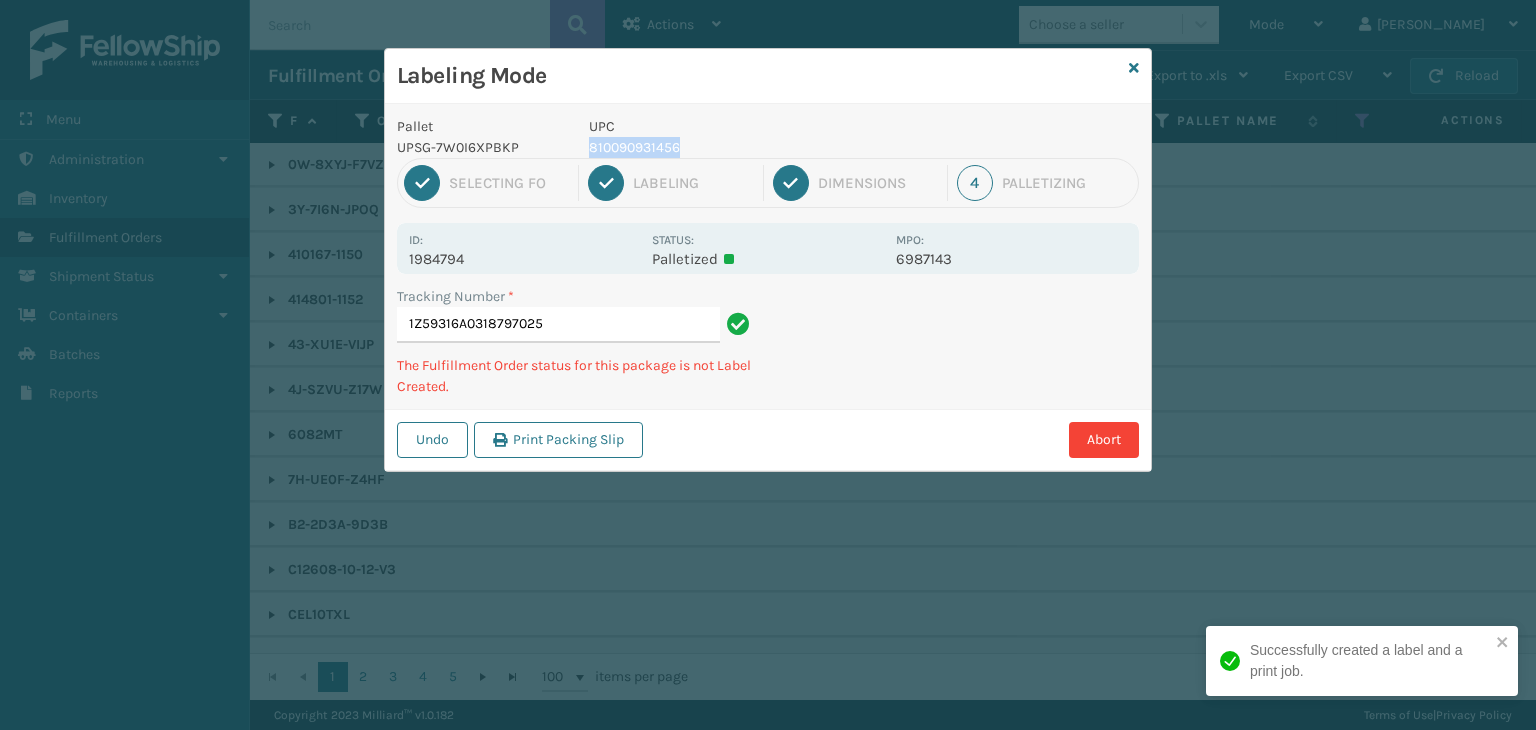click on "810090931456" at bounding box center (736, 147) 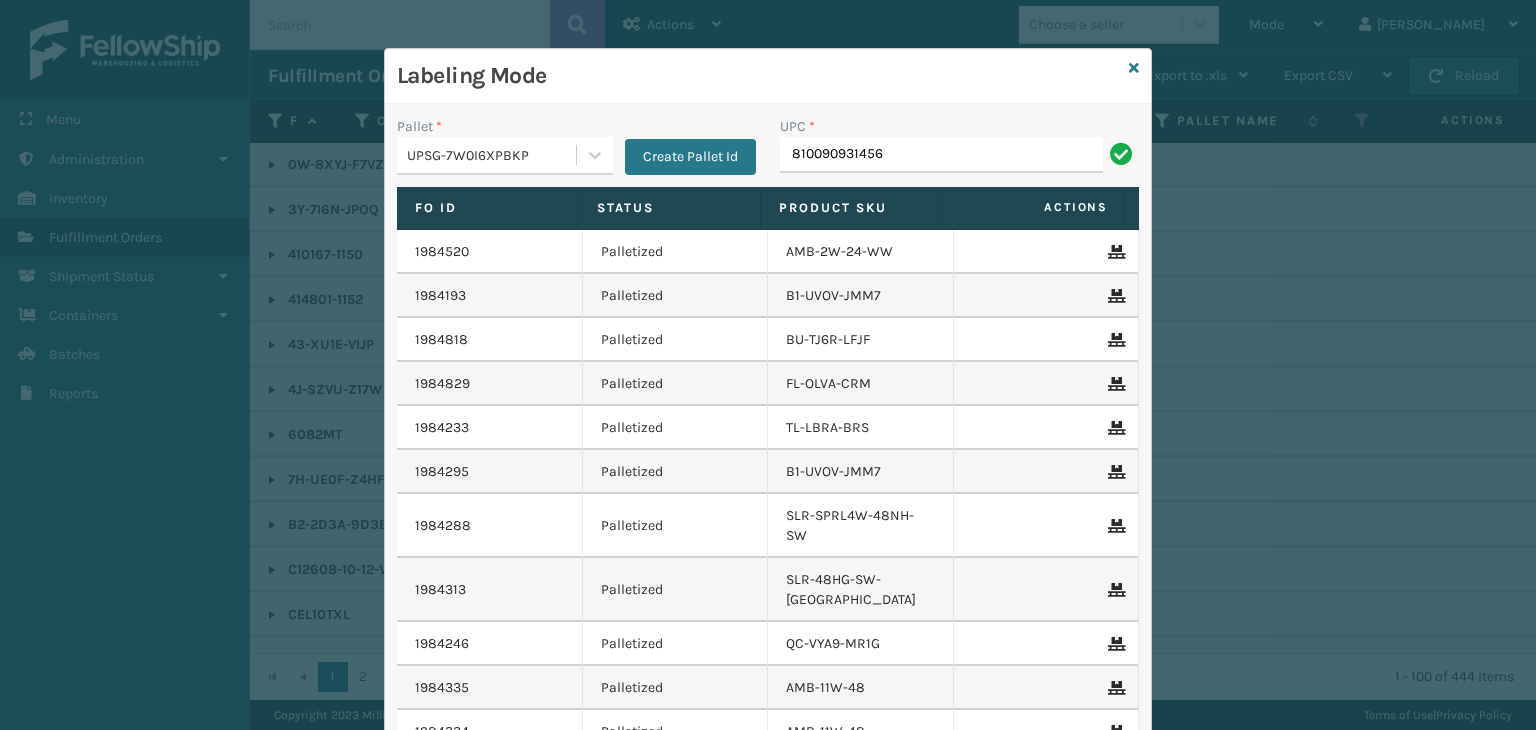 type on "810090931456" 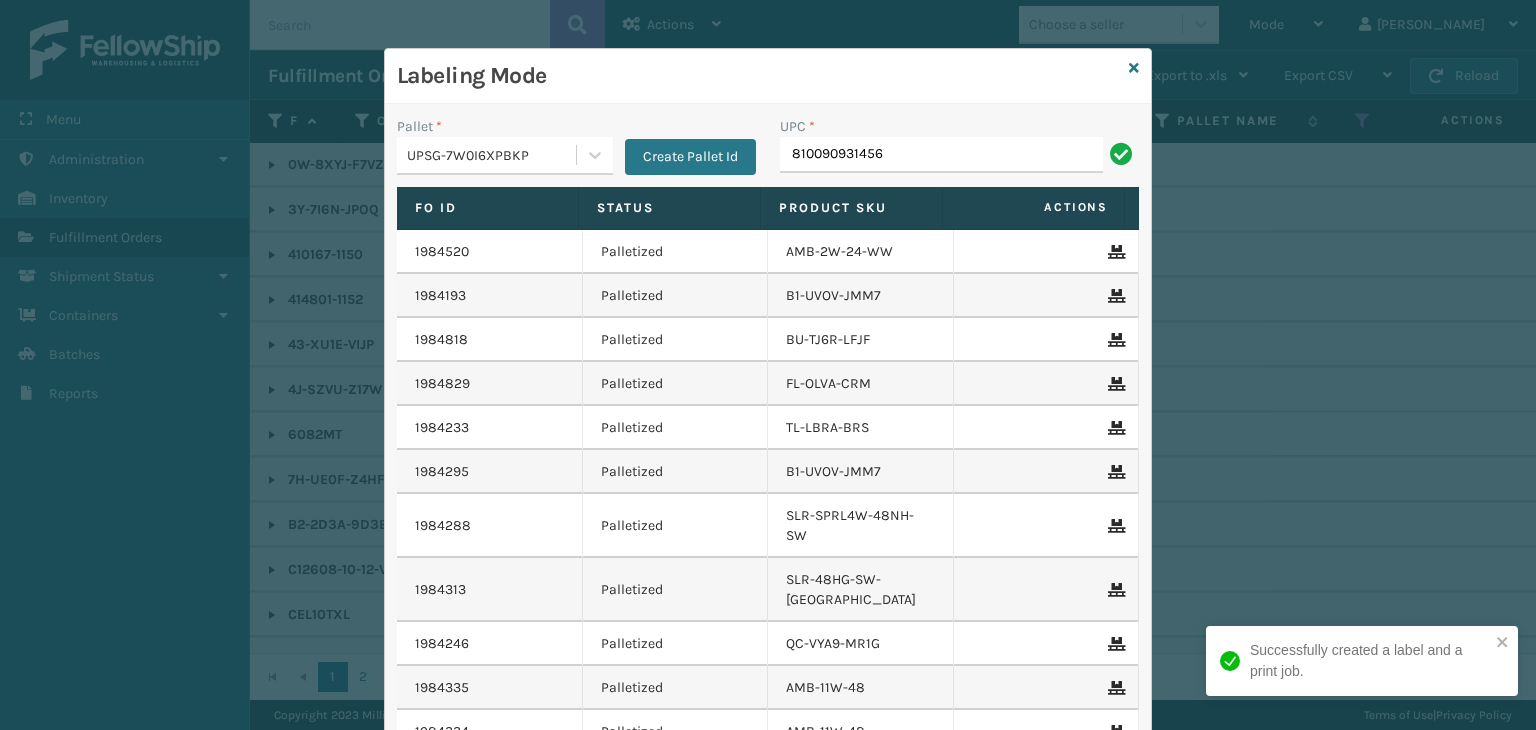 type on "810090931456" 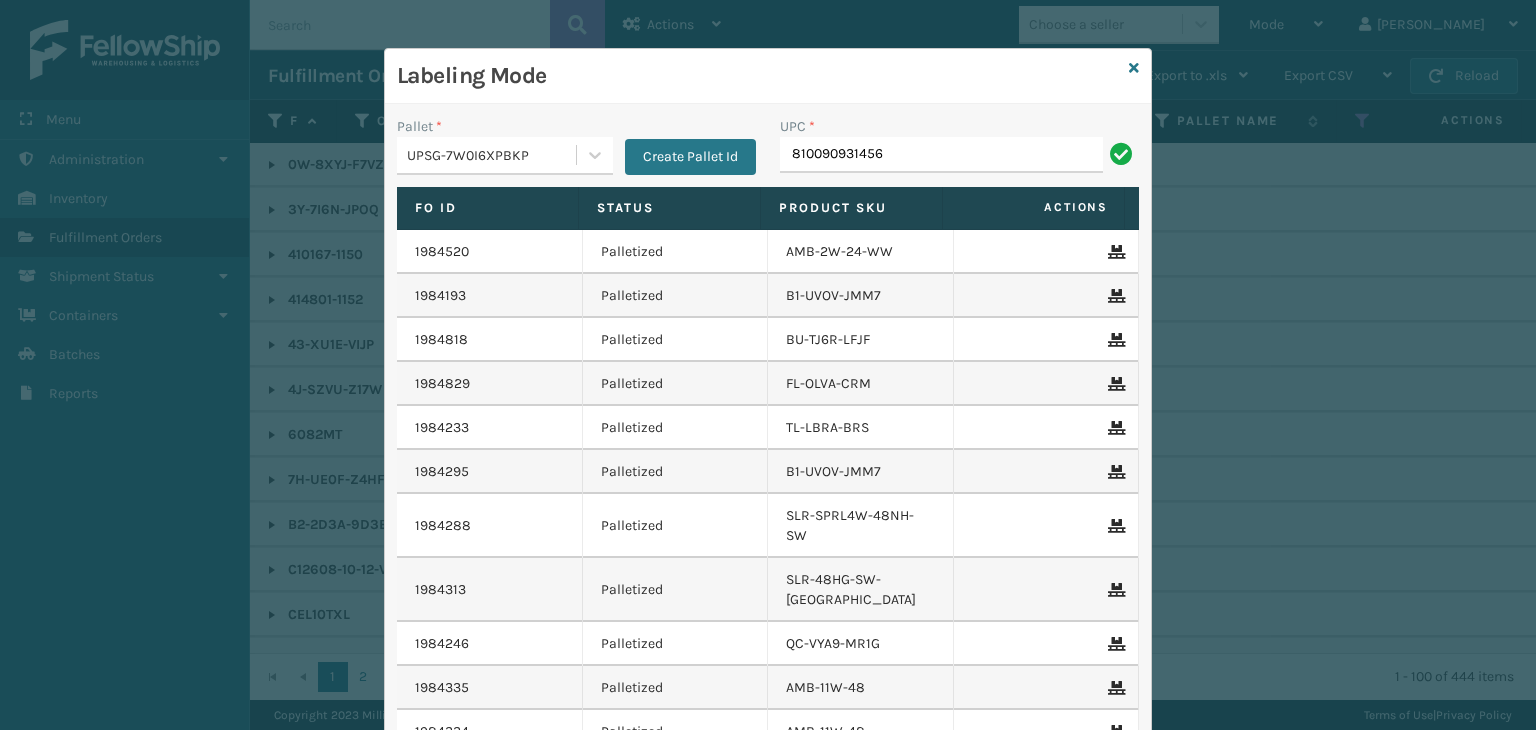 type on "810090931456" 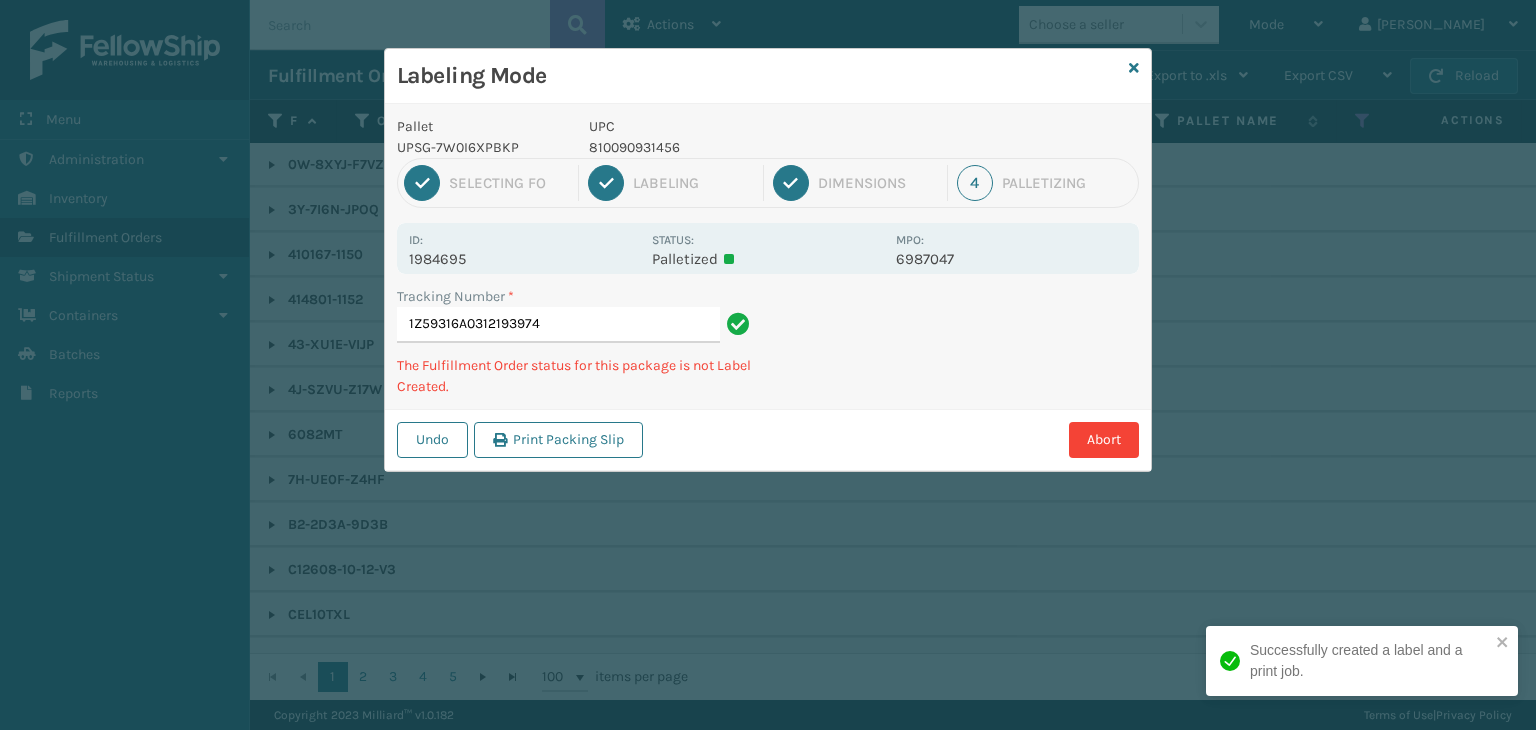 type on "1Z59316A0312193974810090931456" 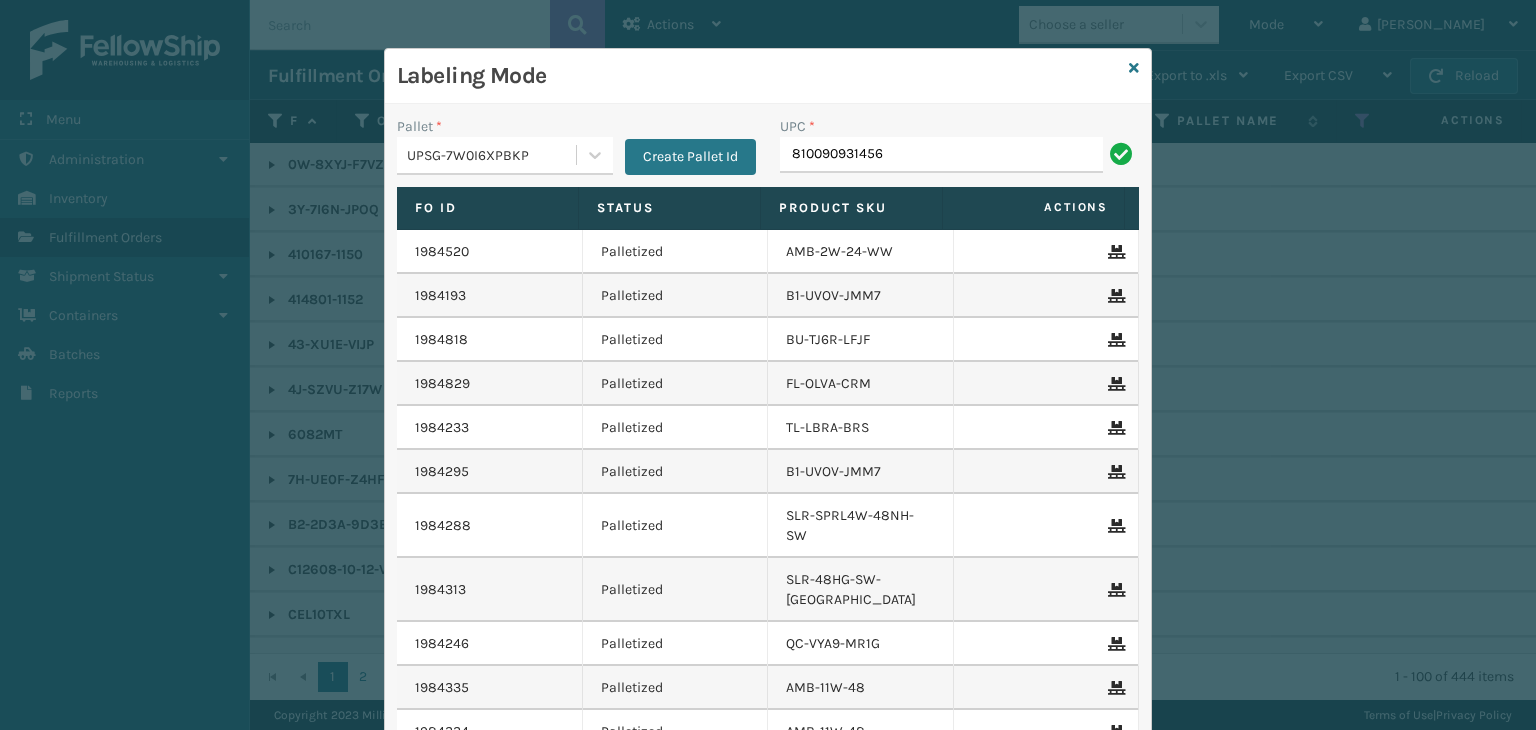type on "810090931456" 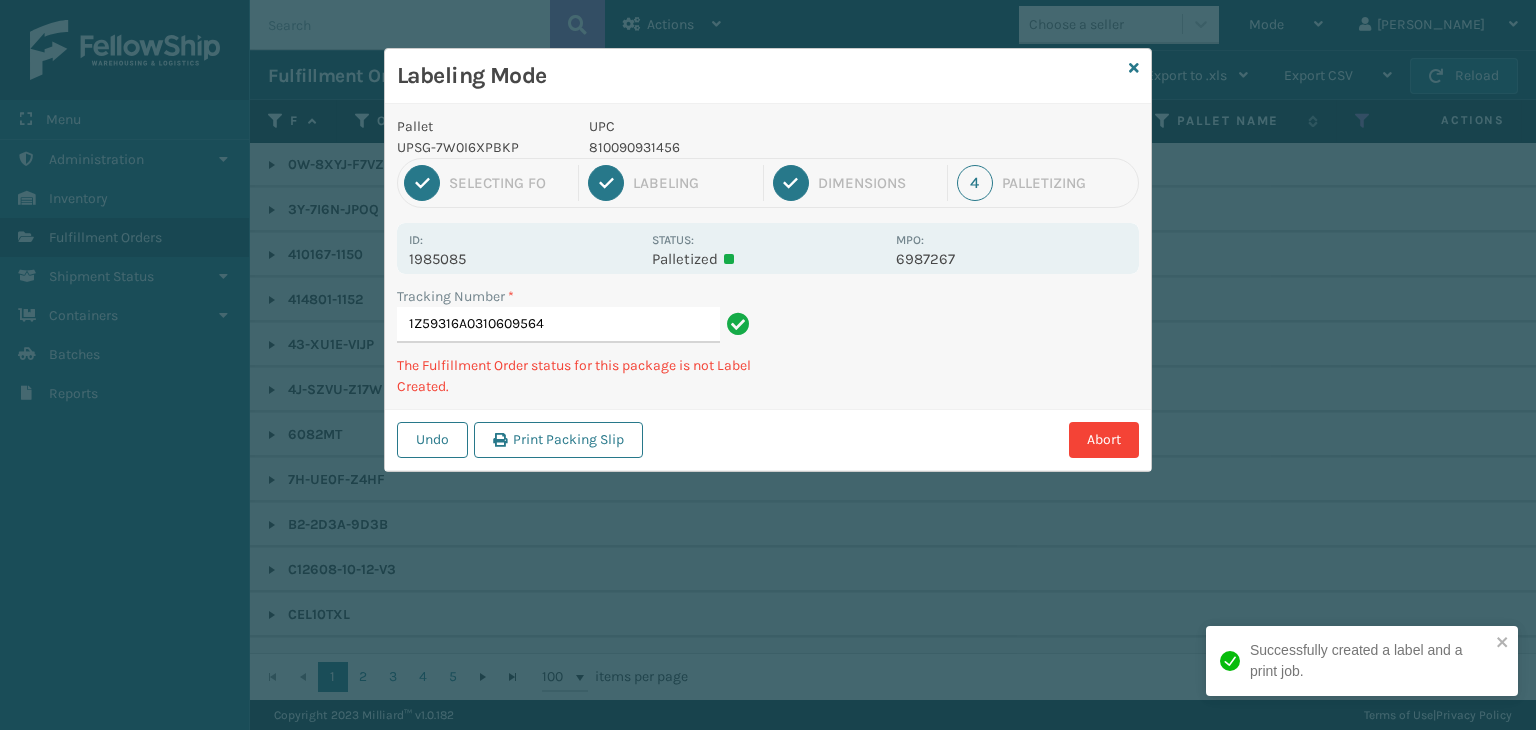 type on "1Z59316A0310609564810090931456" 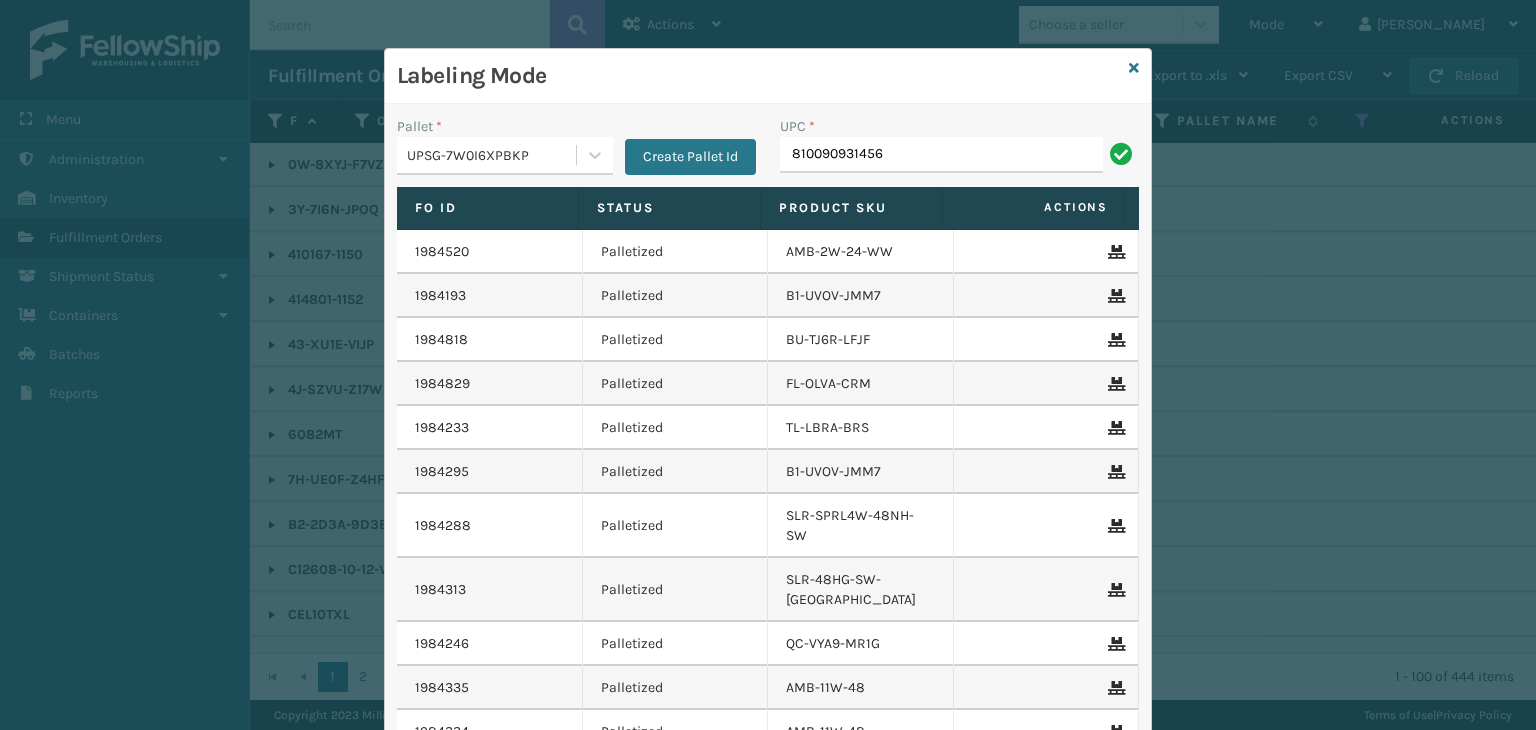 type on "810090931456" 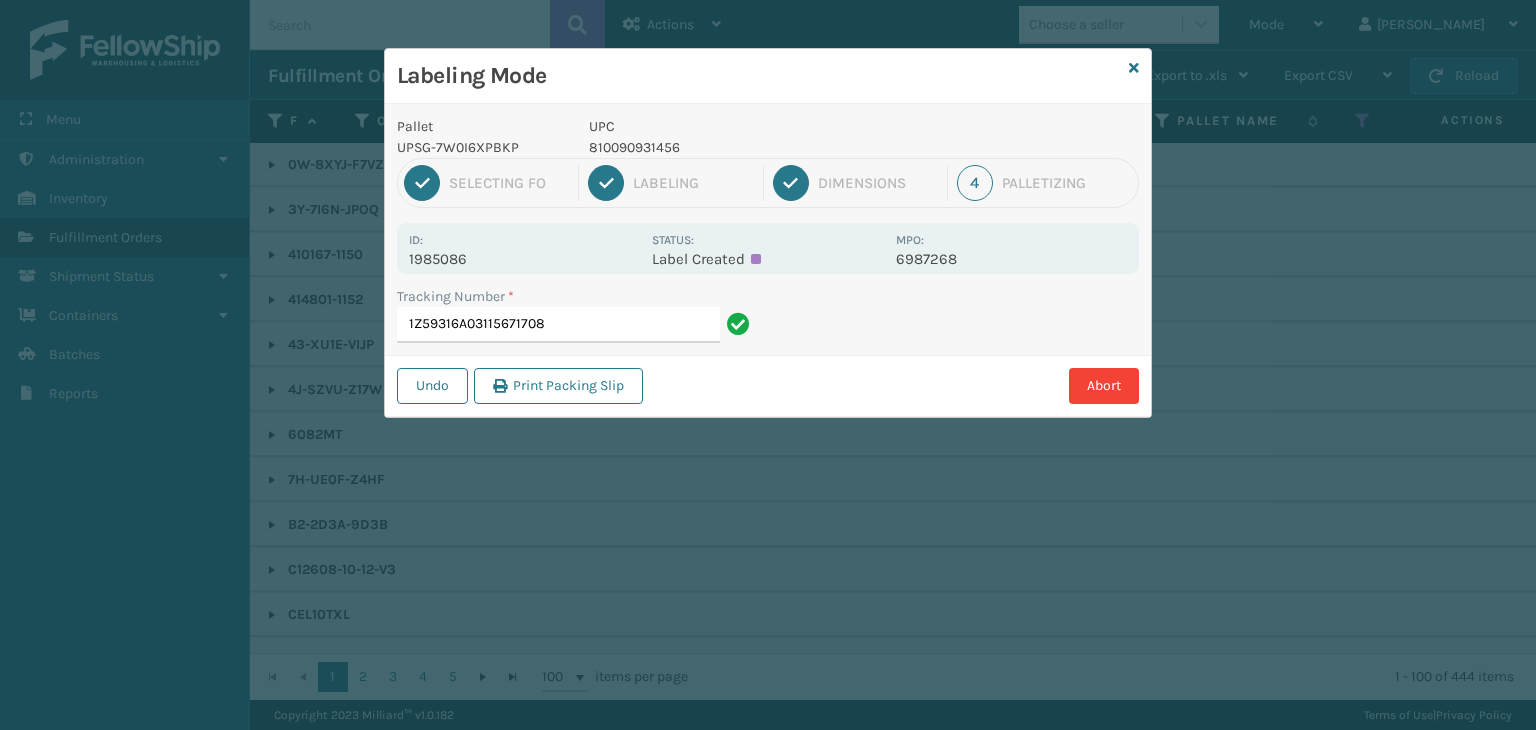 type on "1Z59316A0311567170" 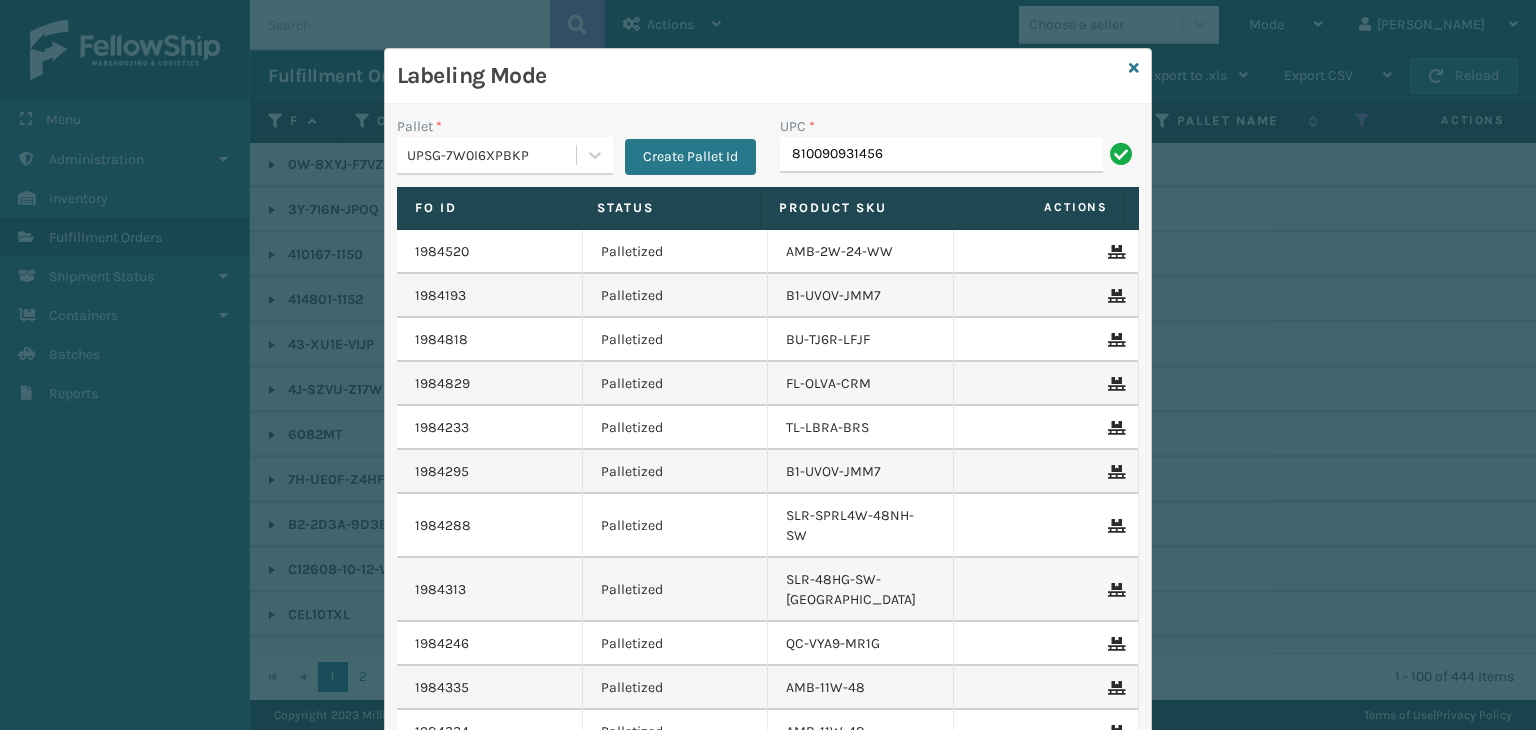 type on "810090931456" 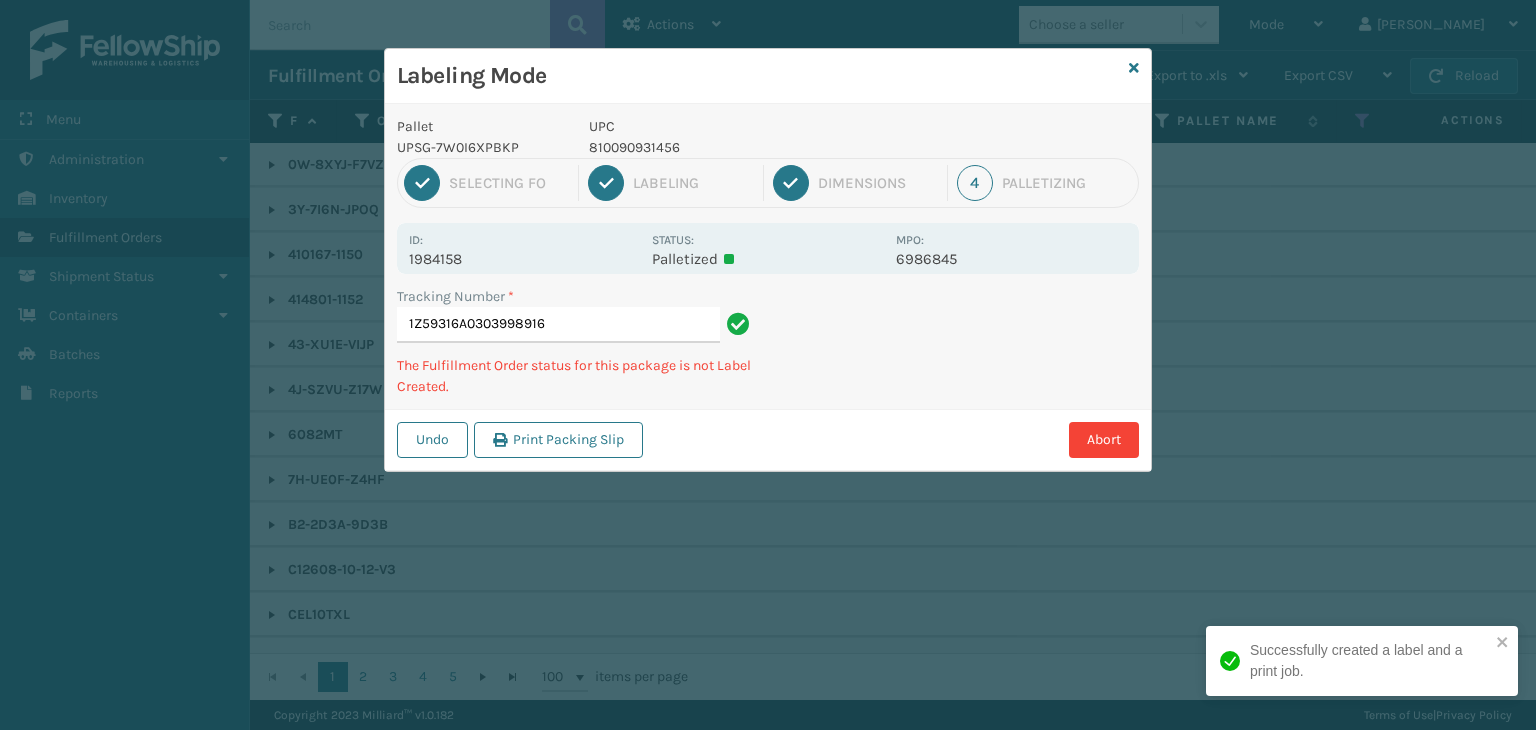 type on "1Z59316A0303998916810090931456" 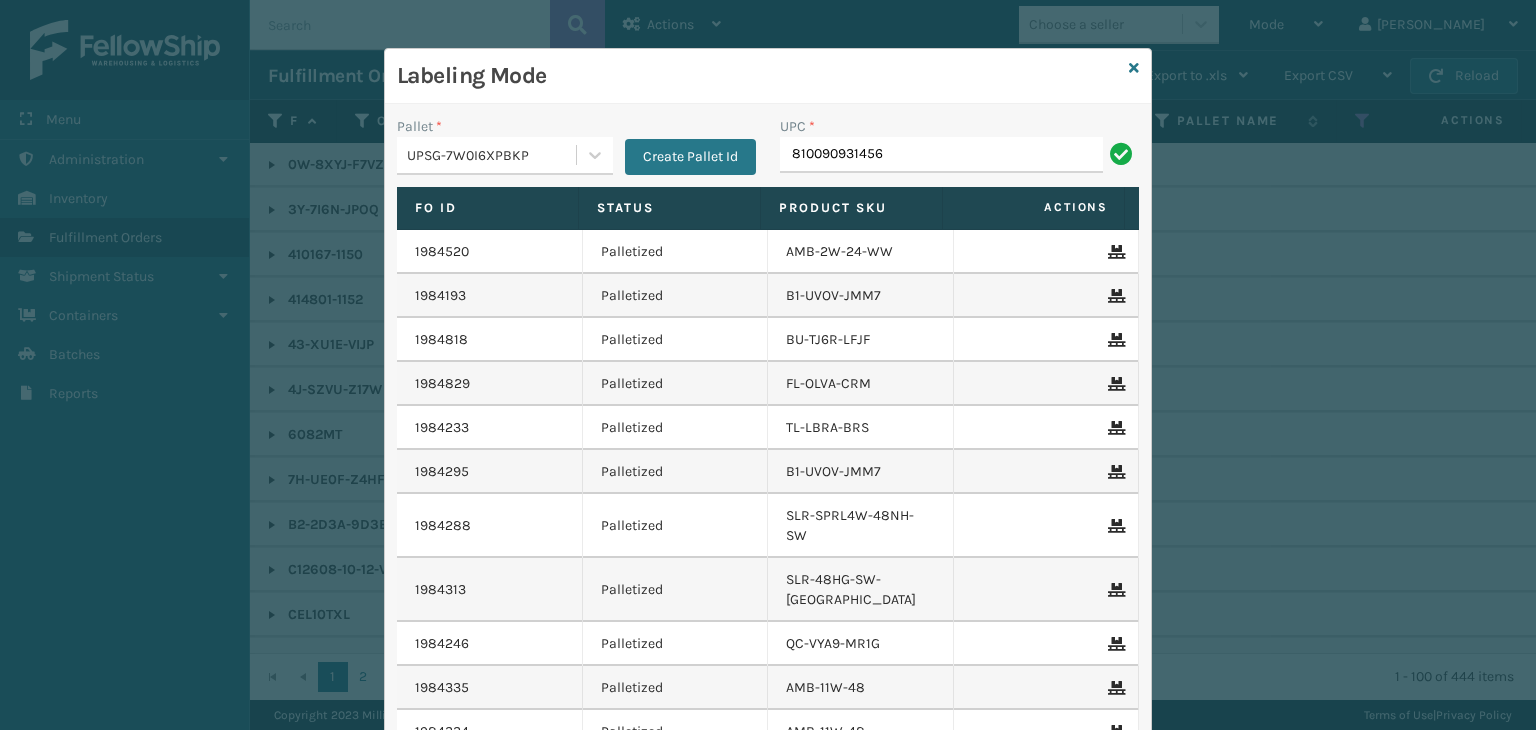 type on "810090931456" 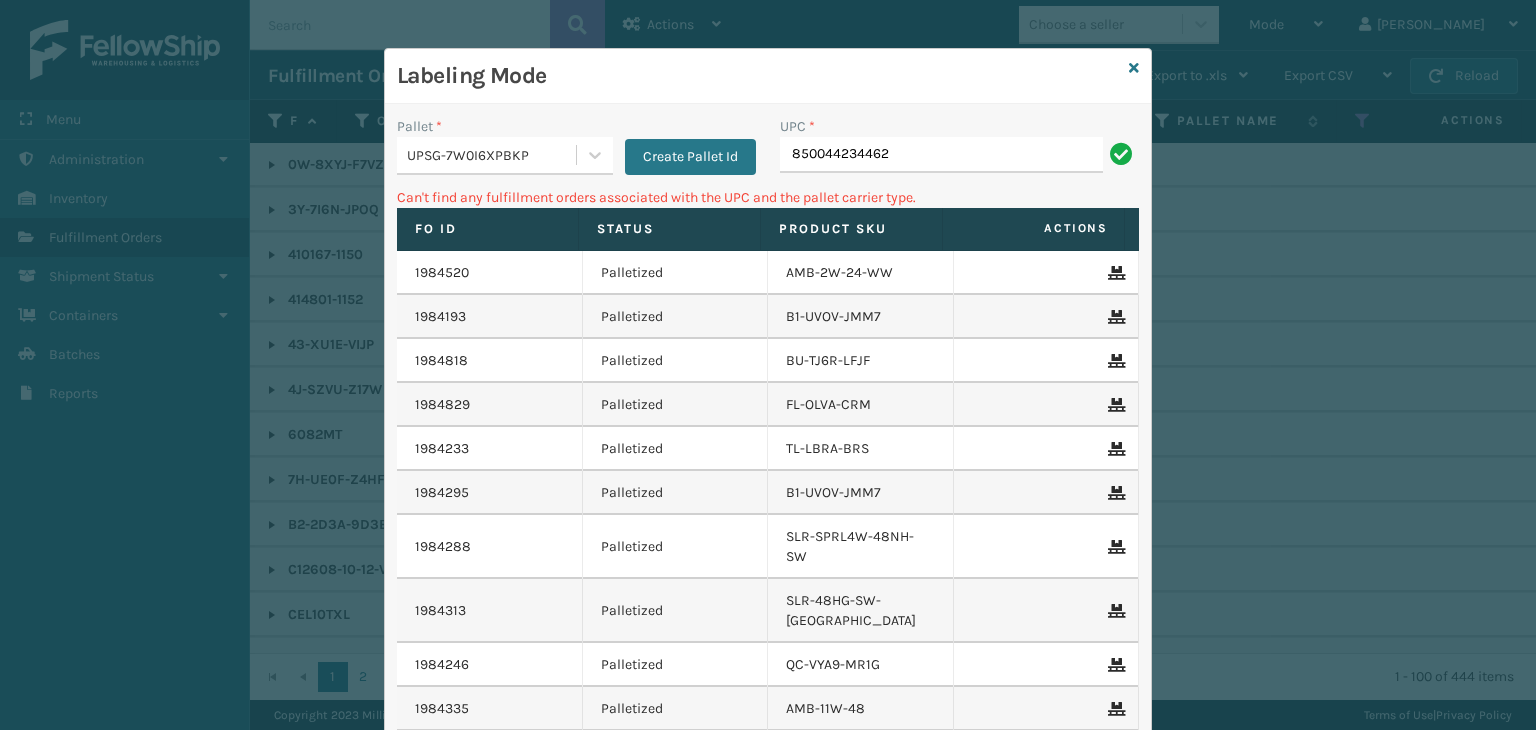 drag, startPoint x: 905, startPoint y: 150, endPoint x: 298, endPoint y: 171, distance: 607.36316 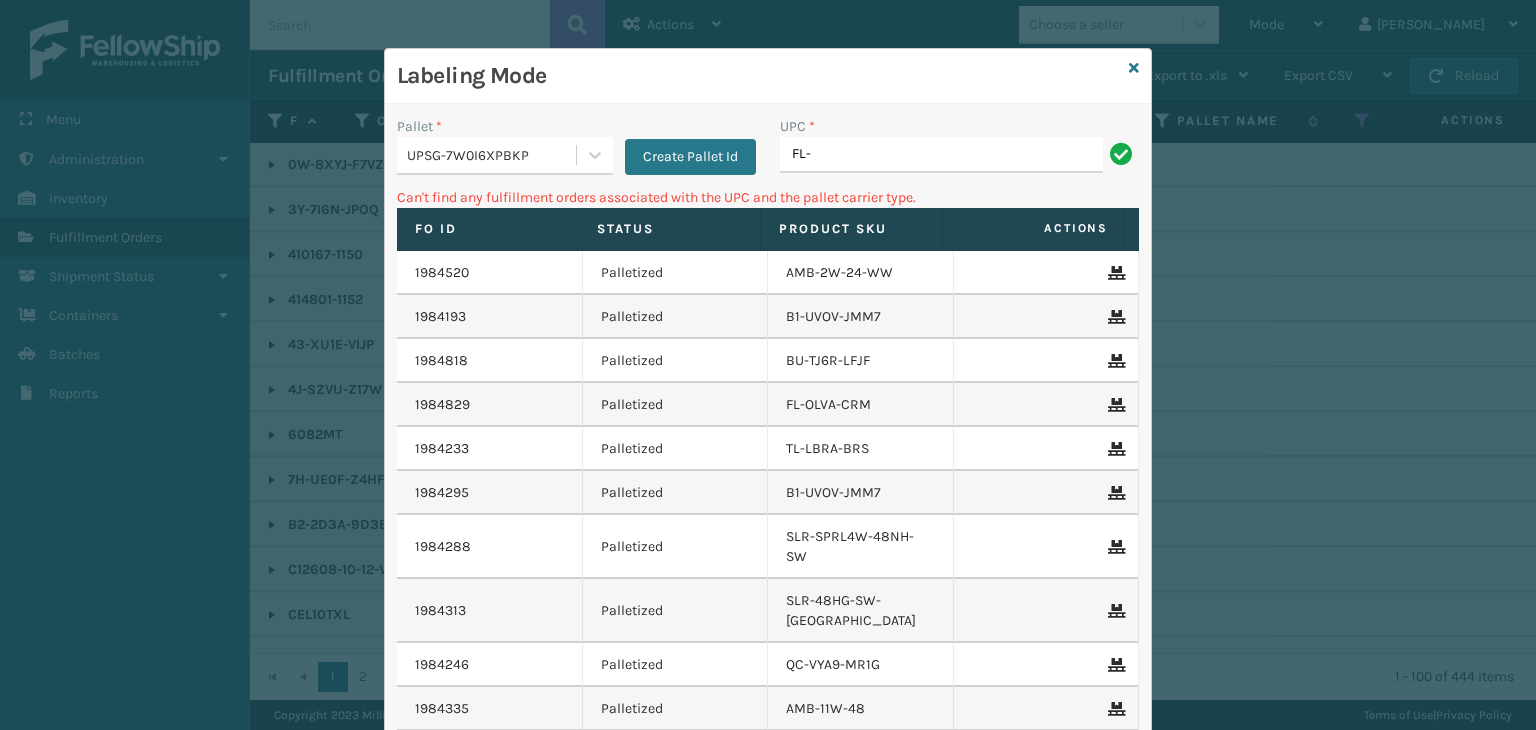 click on "FL-" at bounding box center [941, 155] 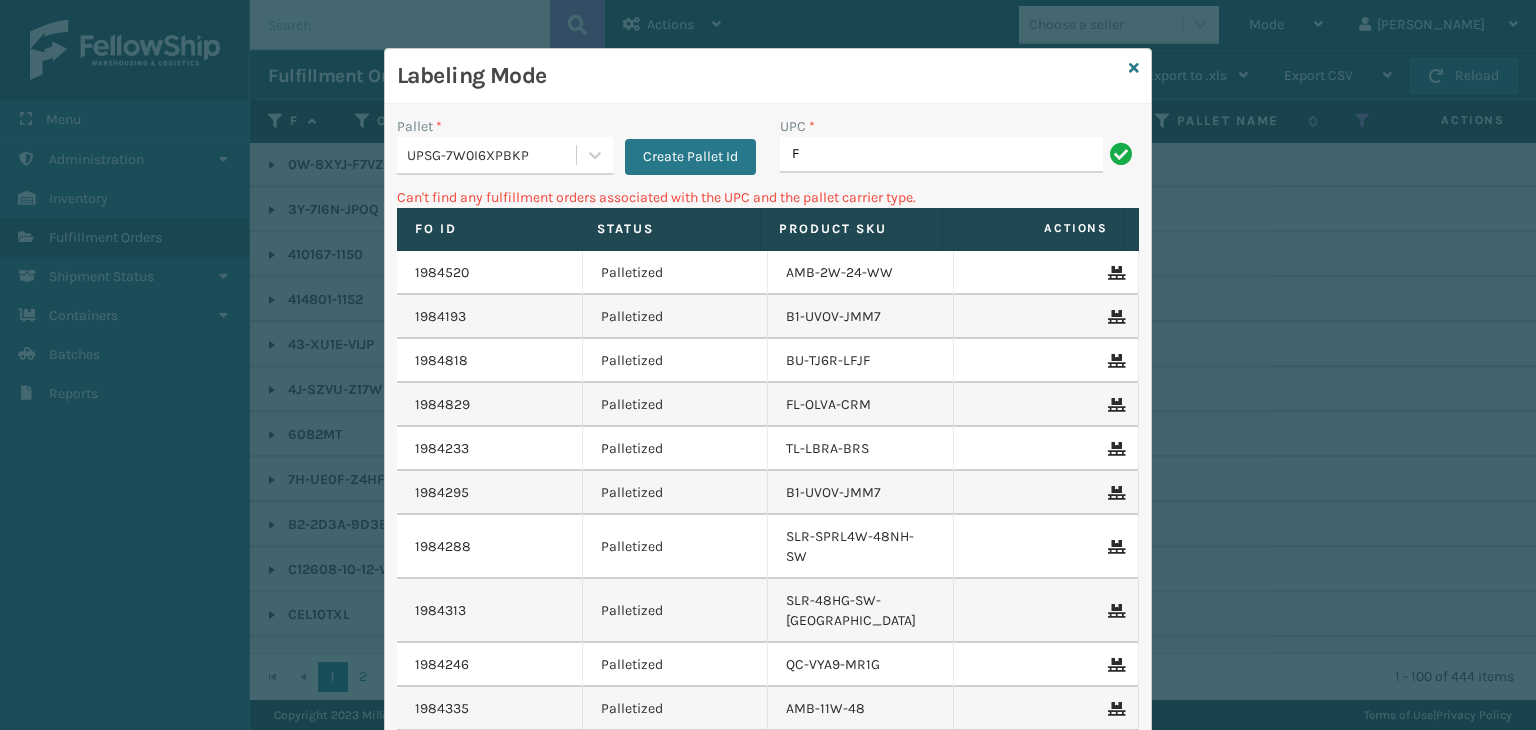 type on "FTX-PLW-[GEOGRAPHIC_DATA]" 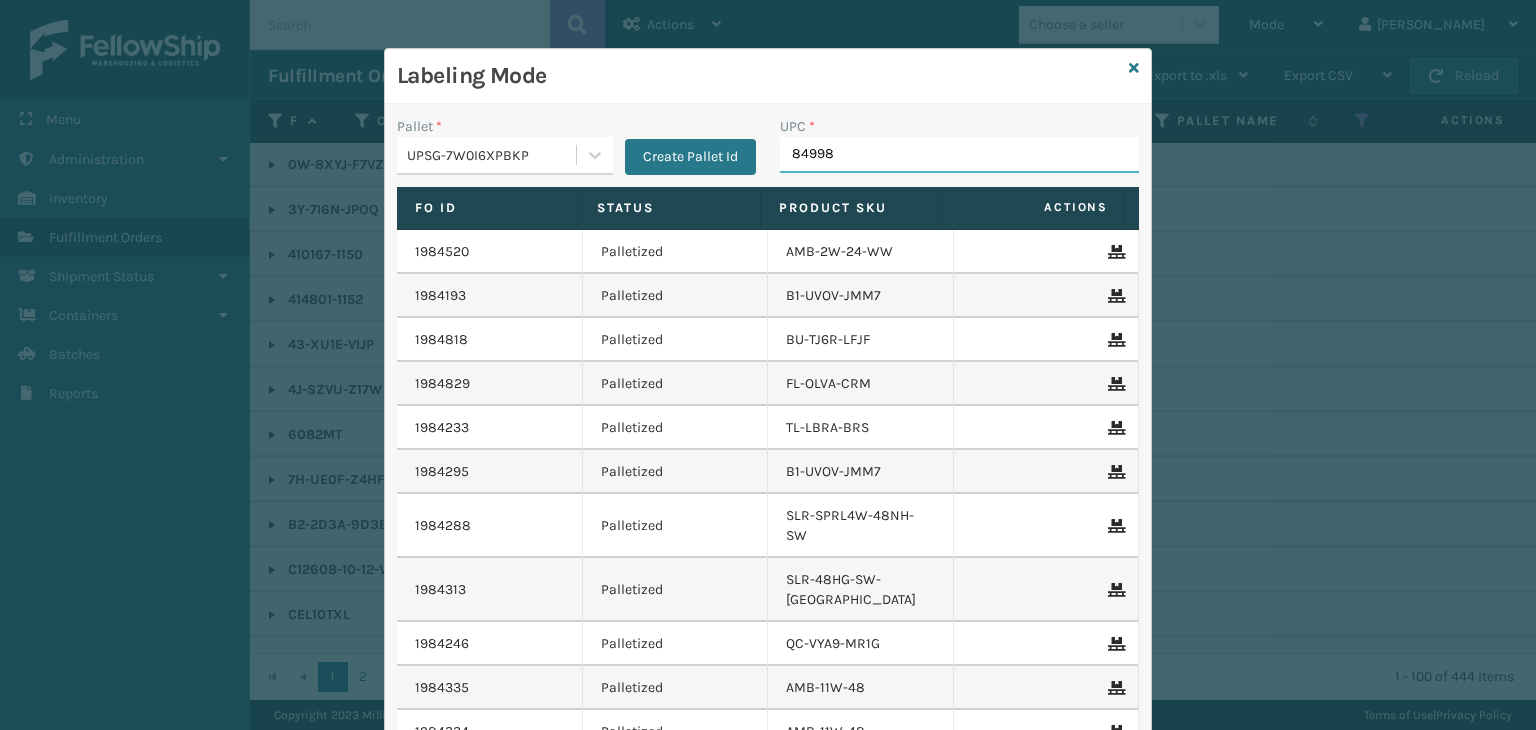 type on "849986" 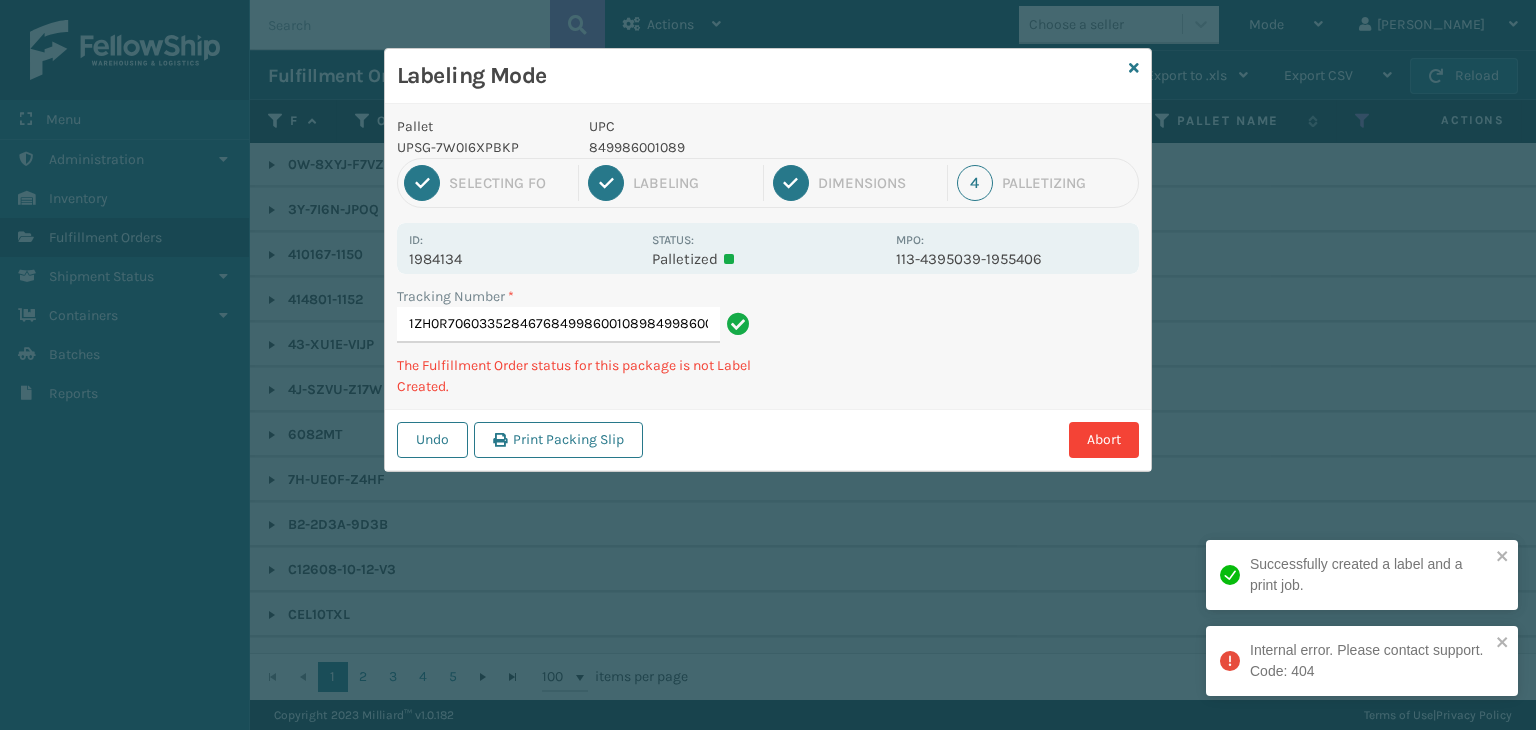 type on "1ZH0R7060335284676849986001089849986001089" 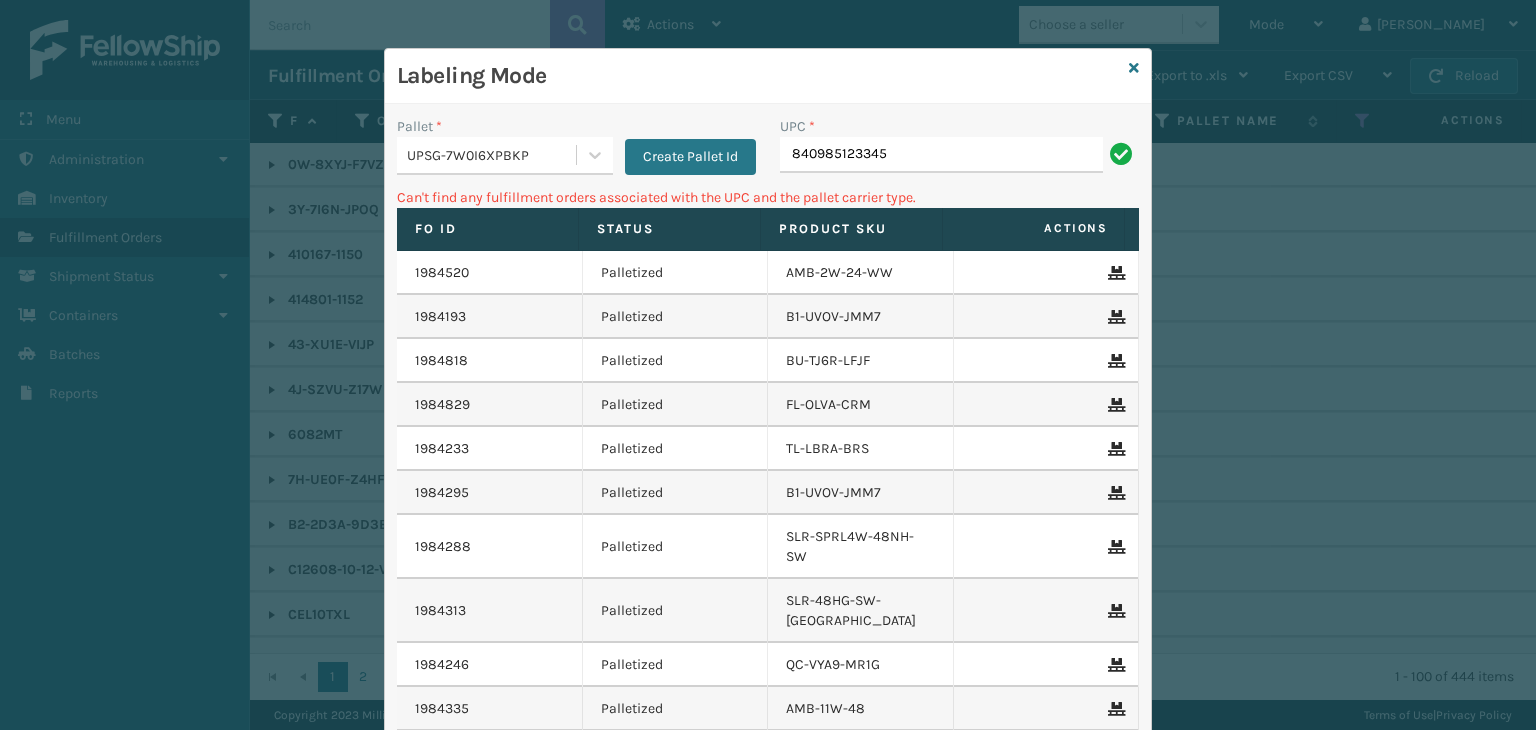 click on "840985123345" at bounding box center (941, 155) 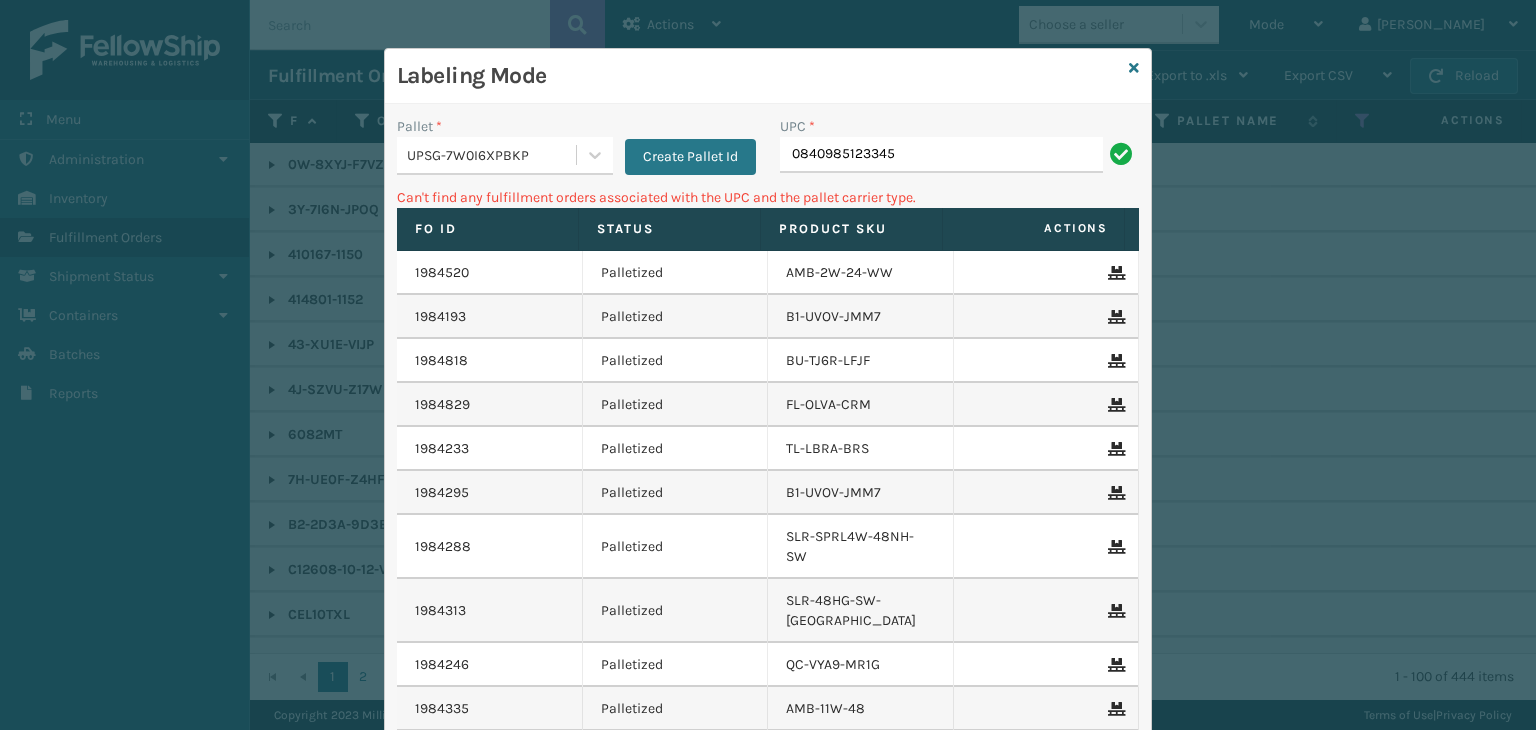 type on "00840985123345" 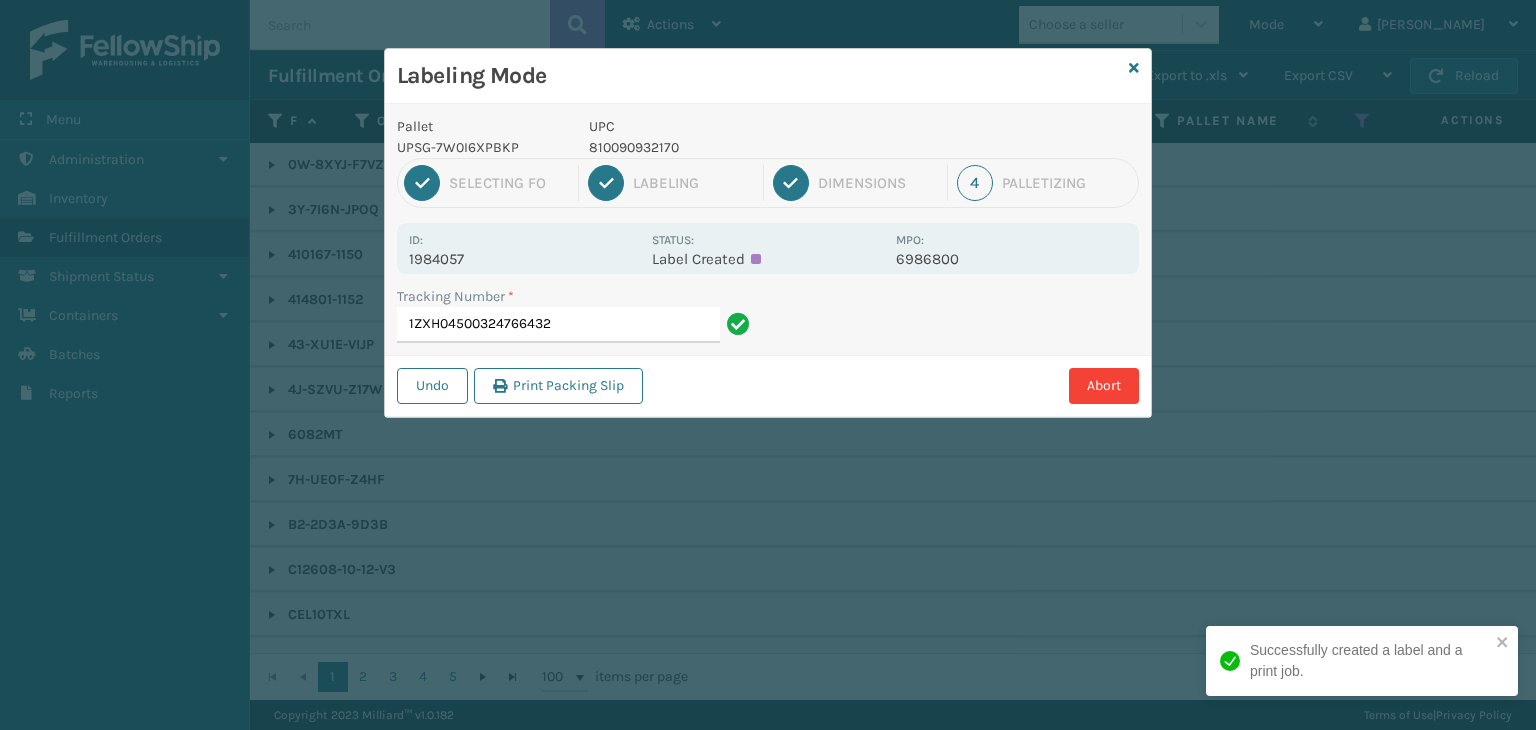 click on "810090932170" at bounding box center (736, 147) 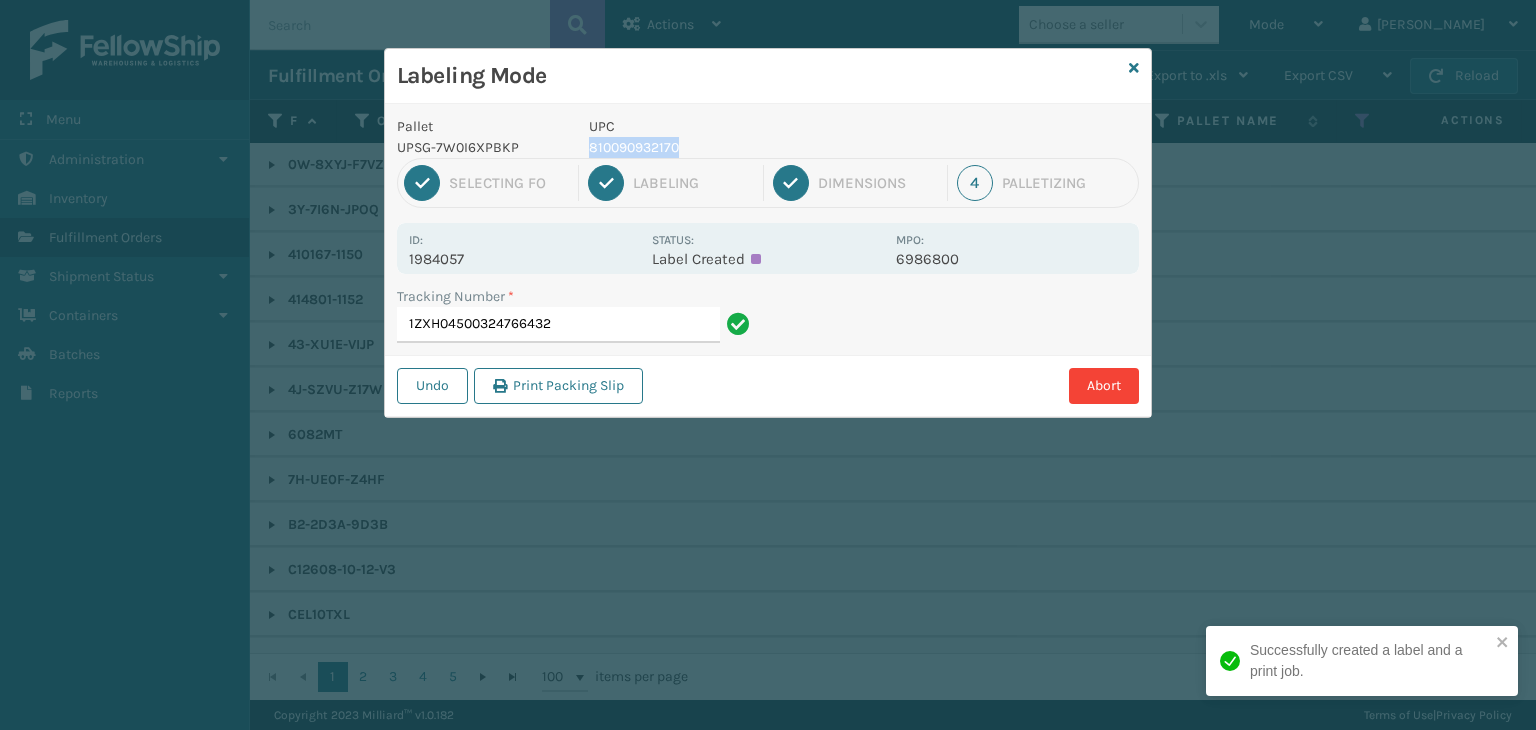 click on "810090932170" at bounding box center [736, 147] 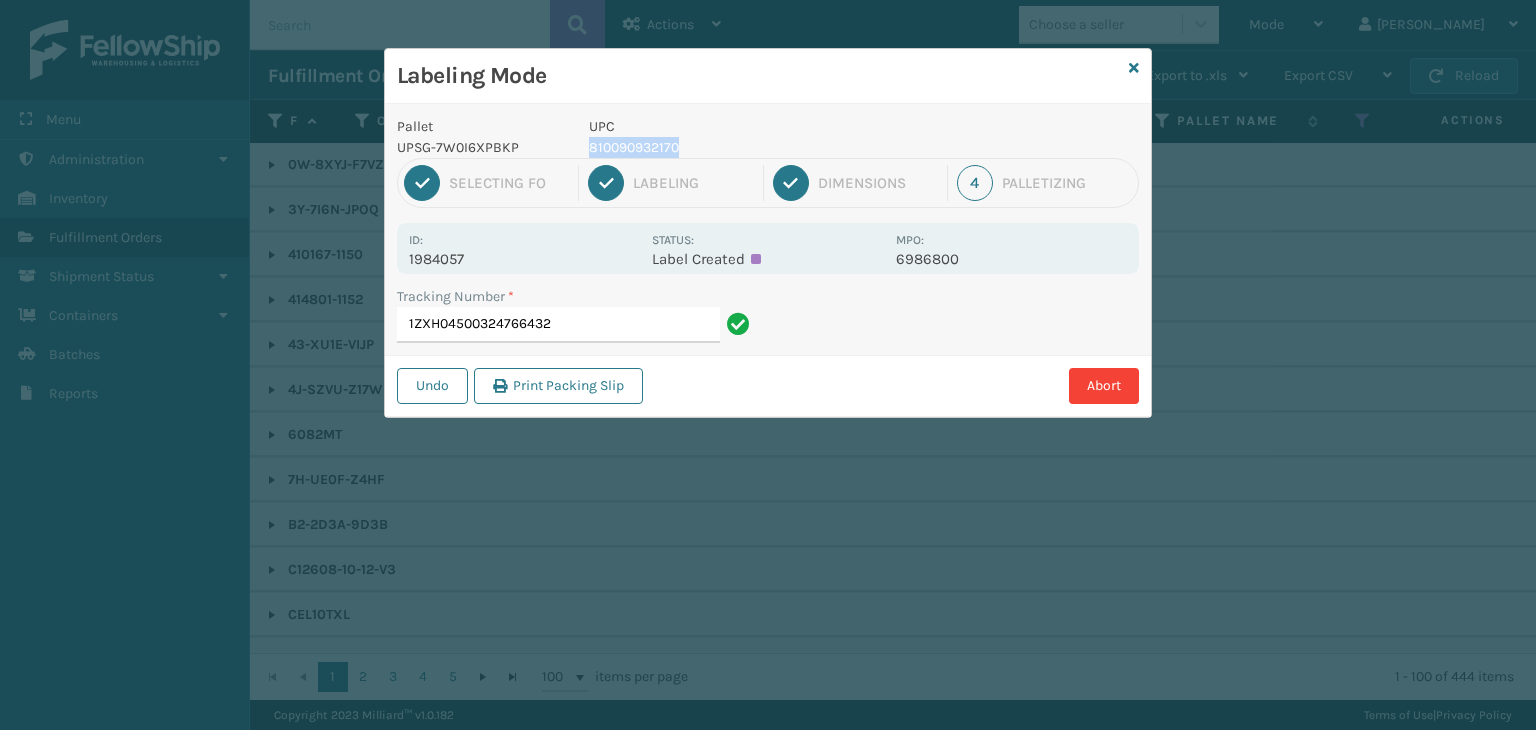 copy on "810090932170" 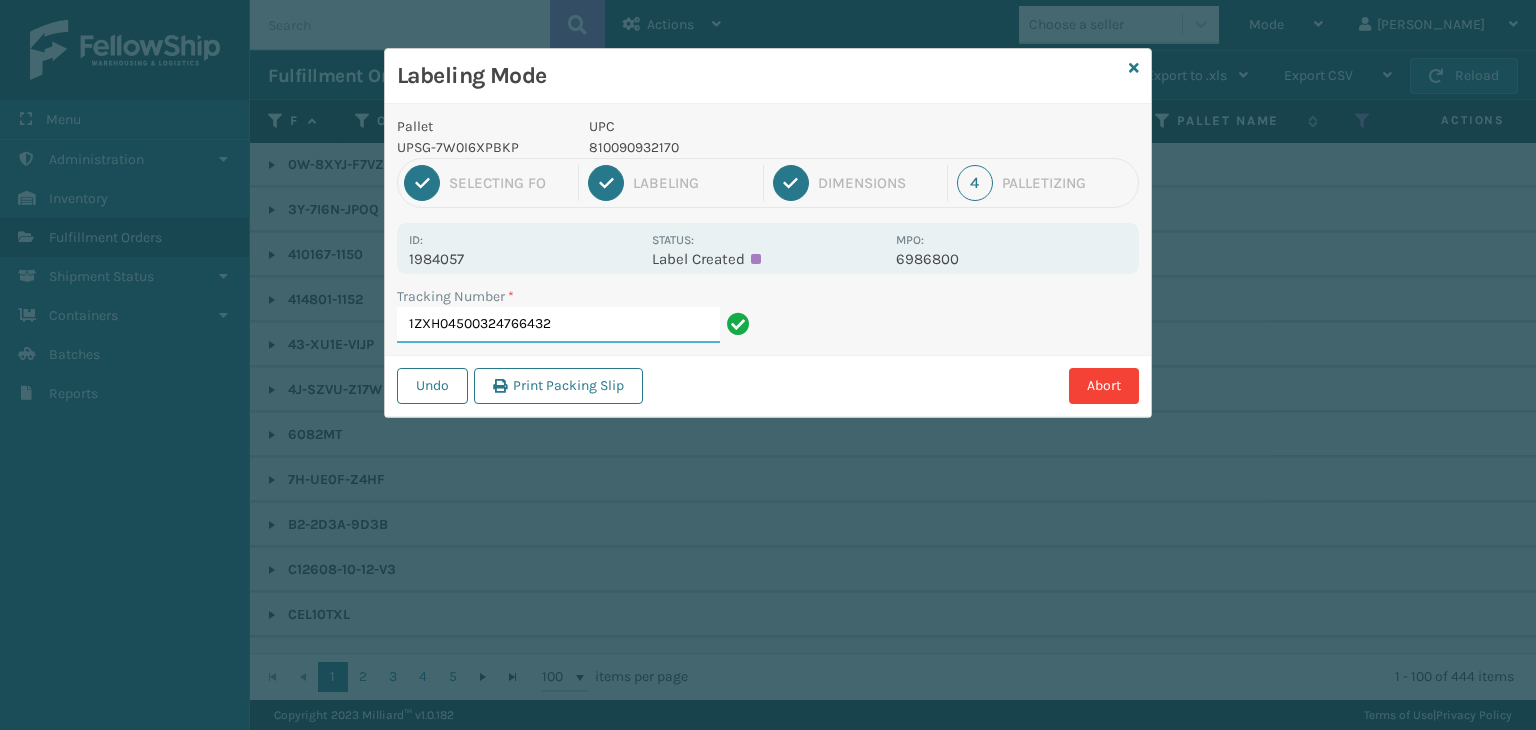 click on "1ZXH04500324766432" at bounding box center (558, 325) 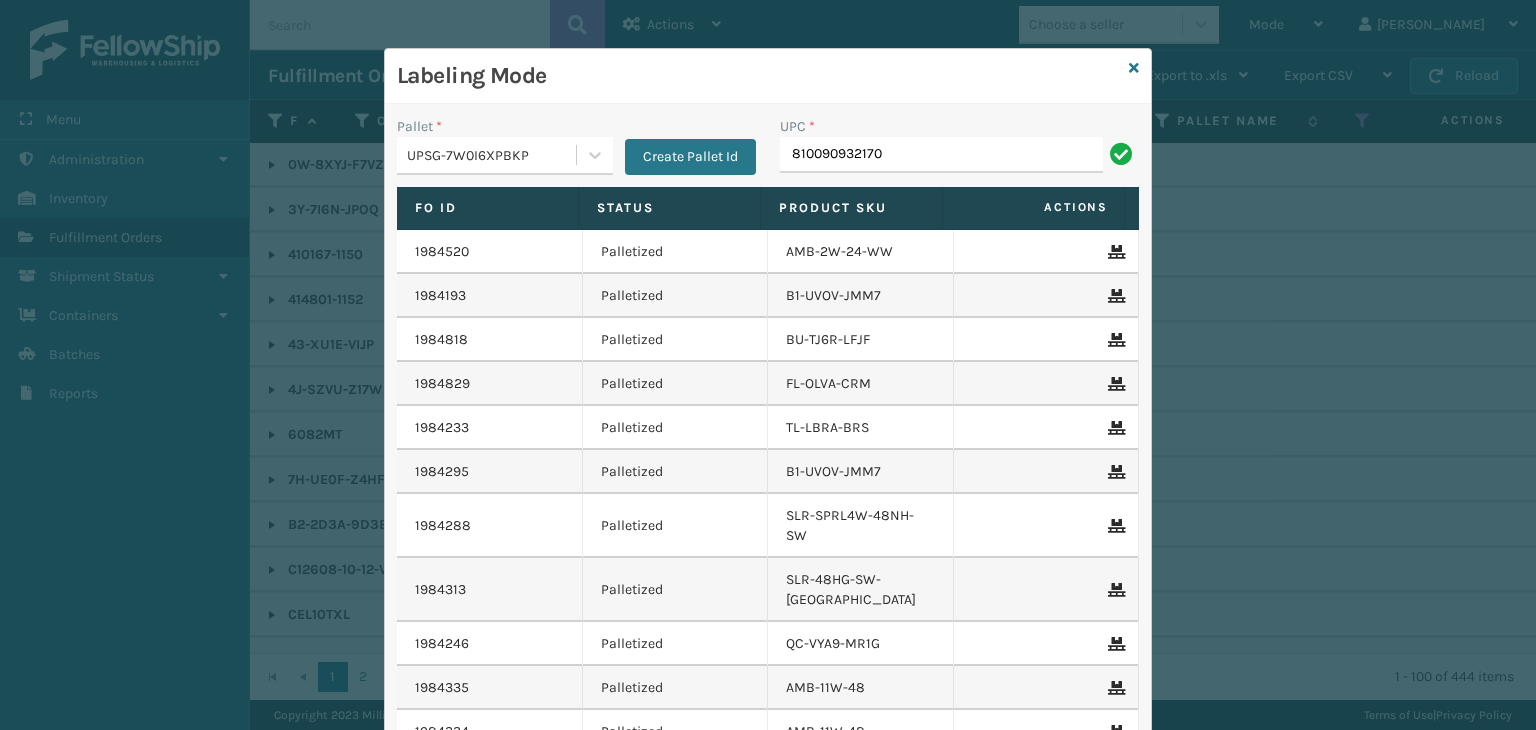 type on "810090932170" 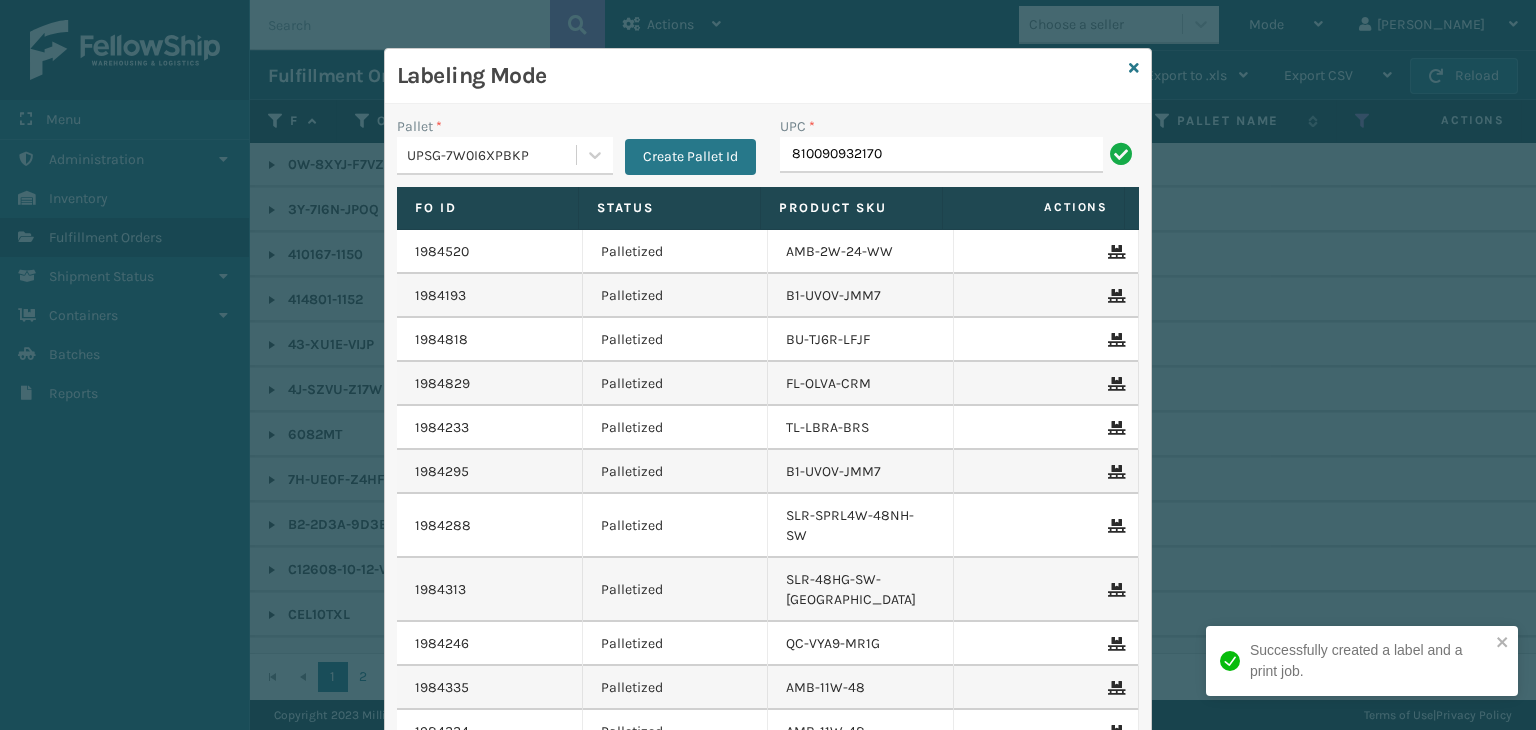 type on "810090932170" 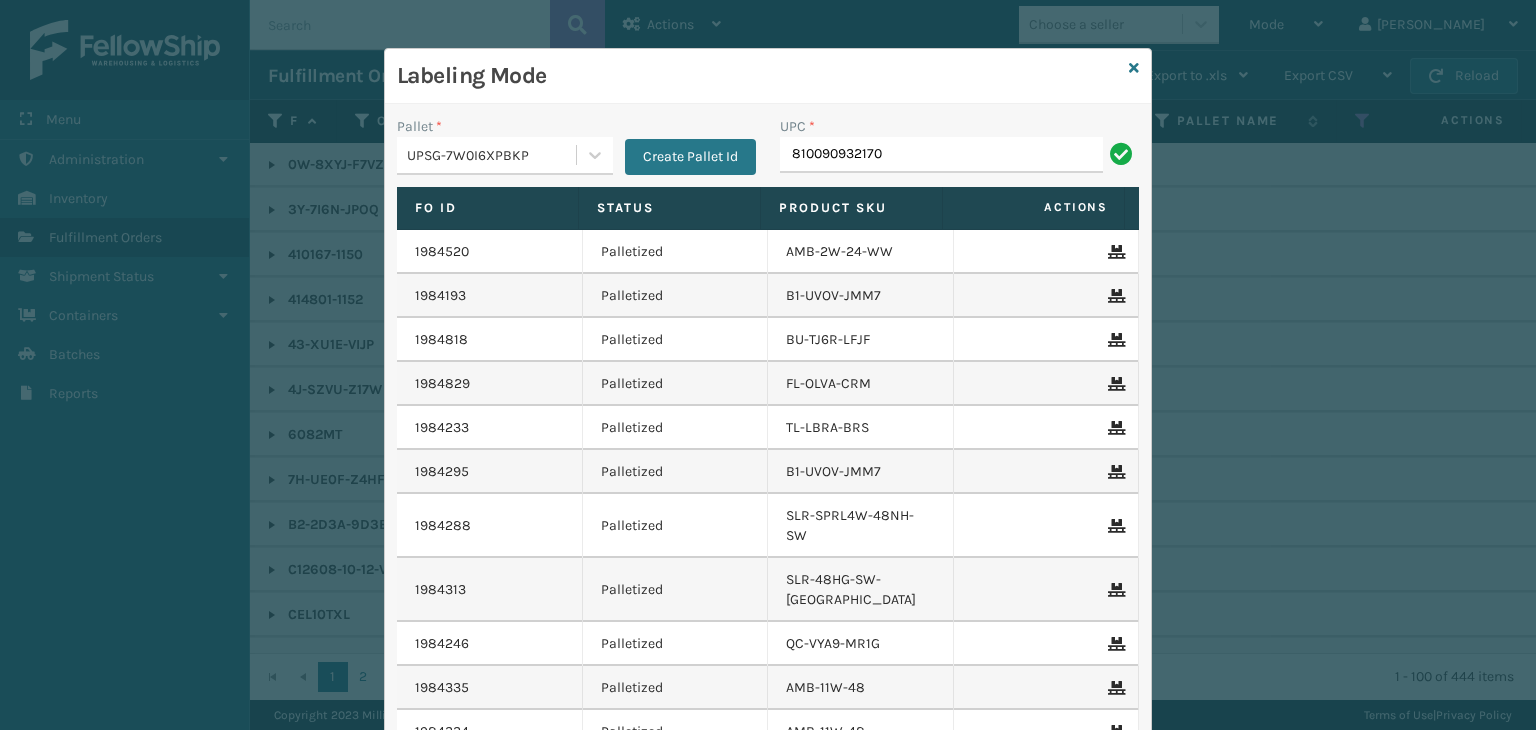 type on "810090932170" 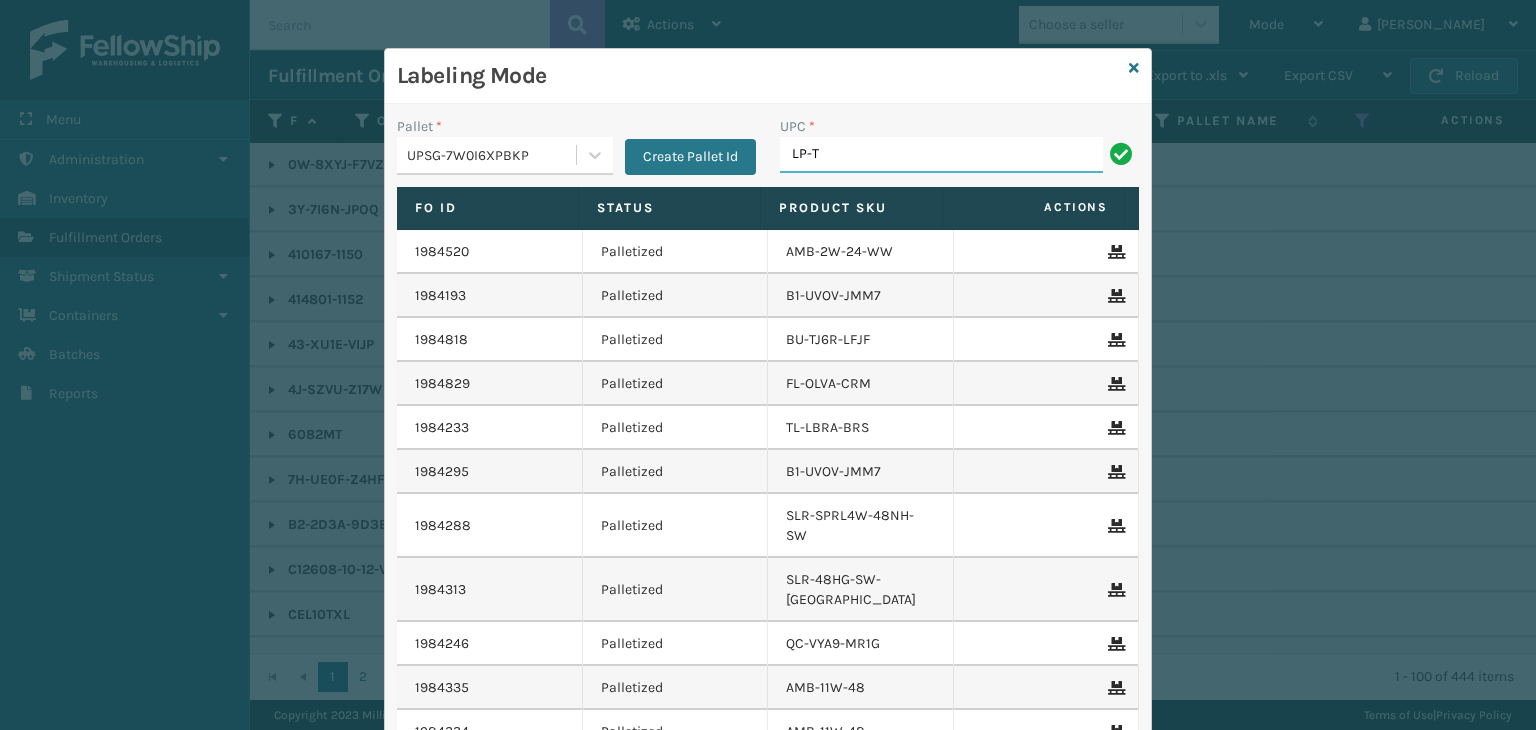 type on "LP-TRB-BLK" 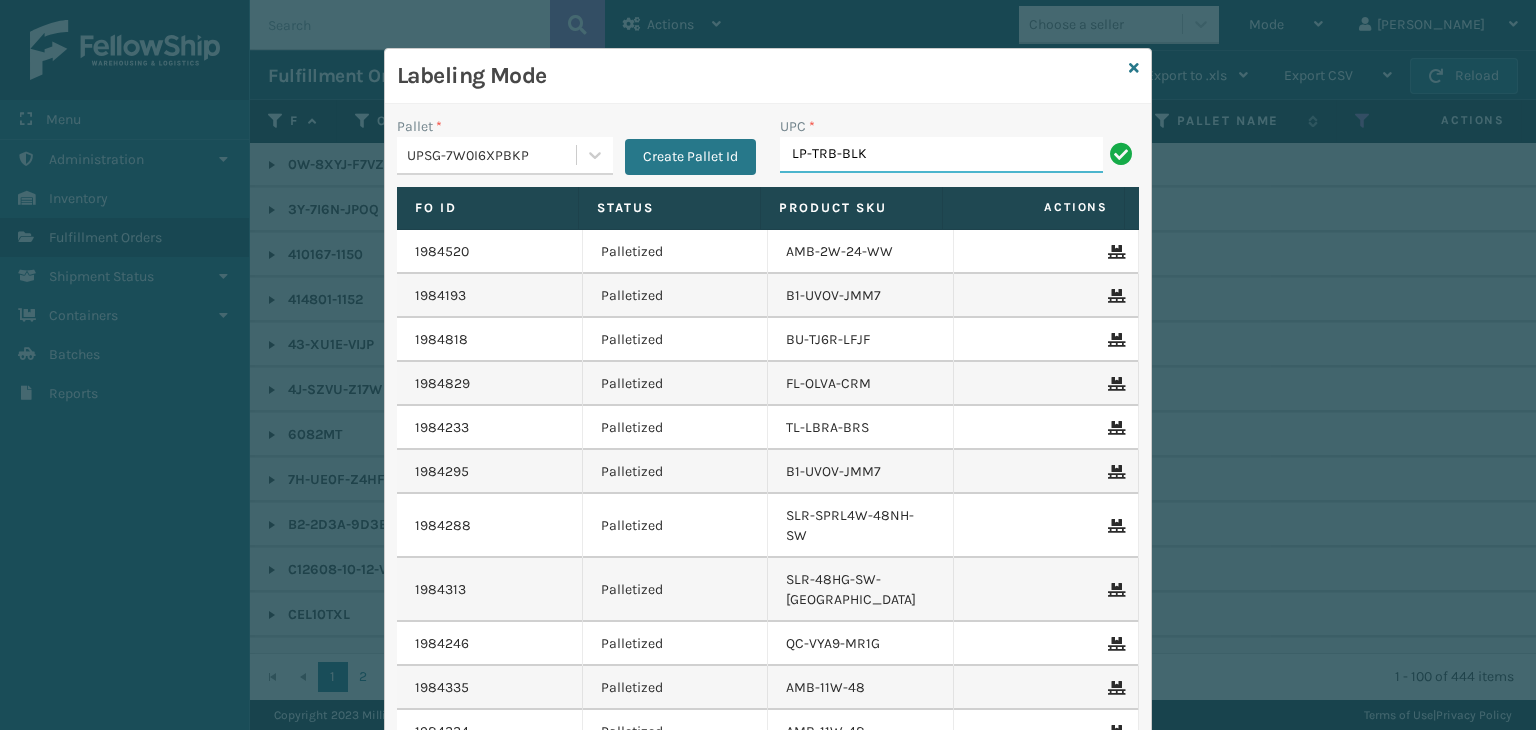 drag, startPoint x: 885, startPoint y: 144, endPoint x: 123, endPoint y: 300, distance: 777.8046 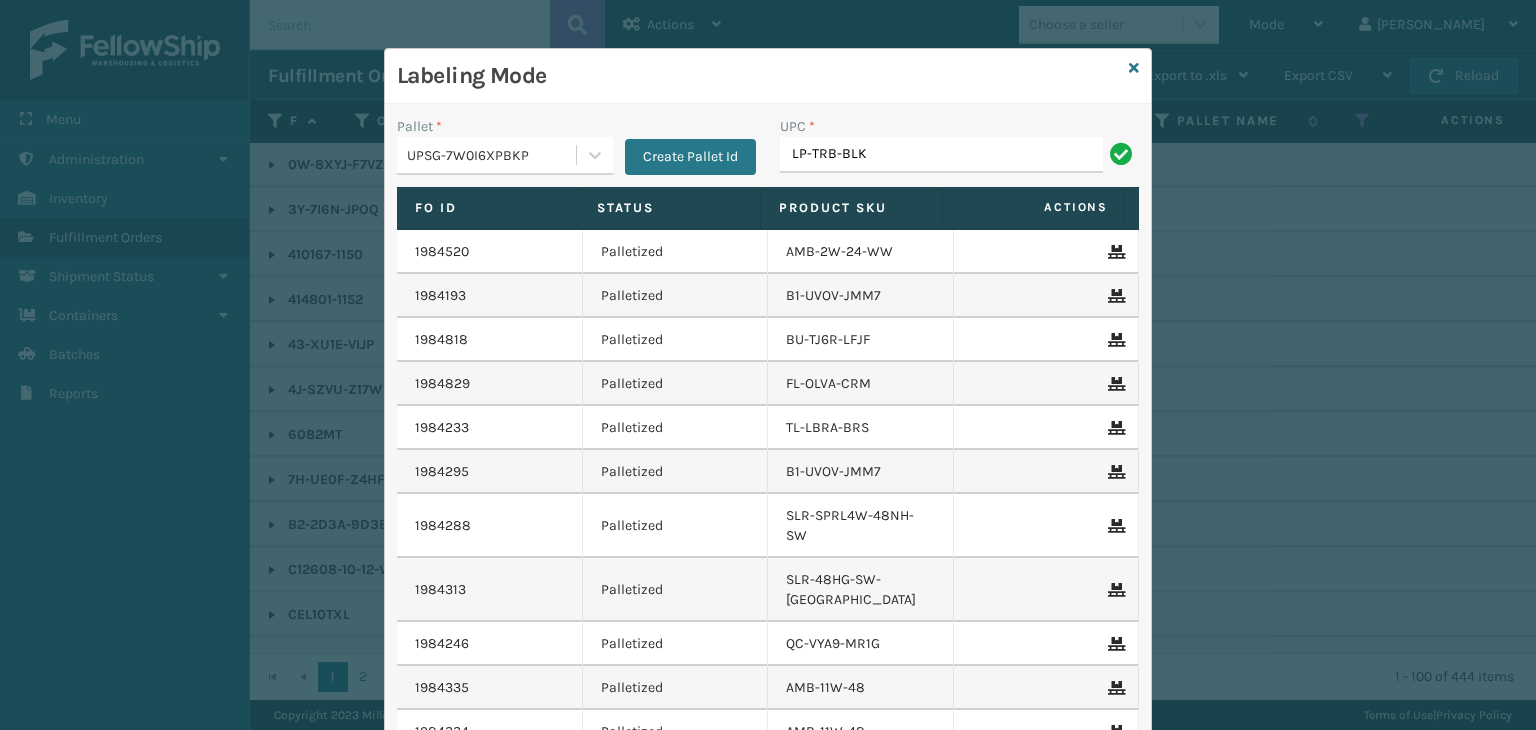 type on "LP-TRB-BLK" 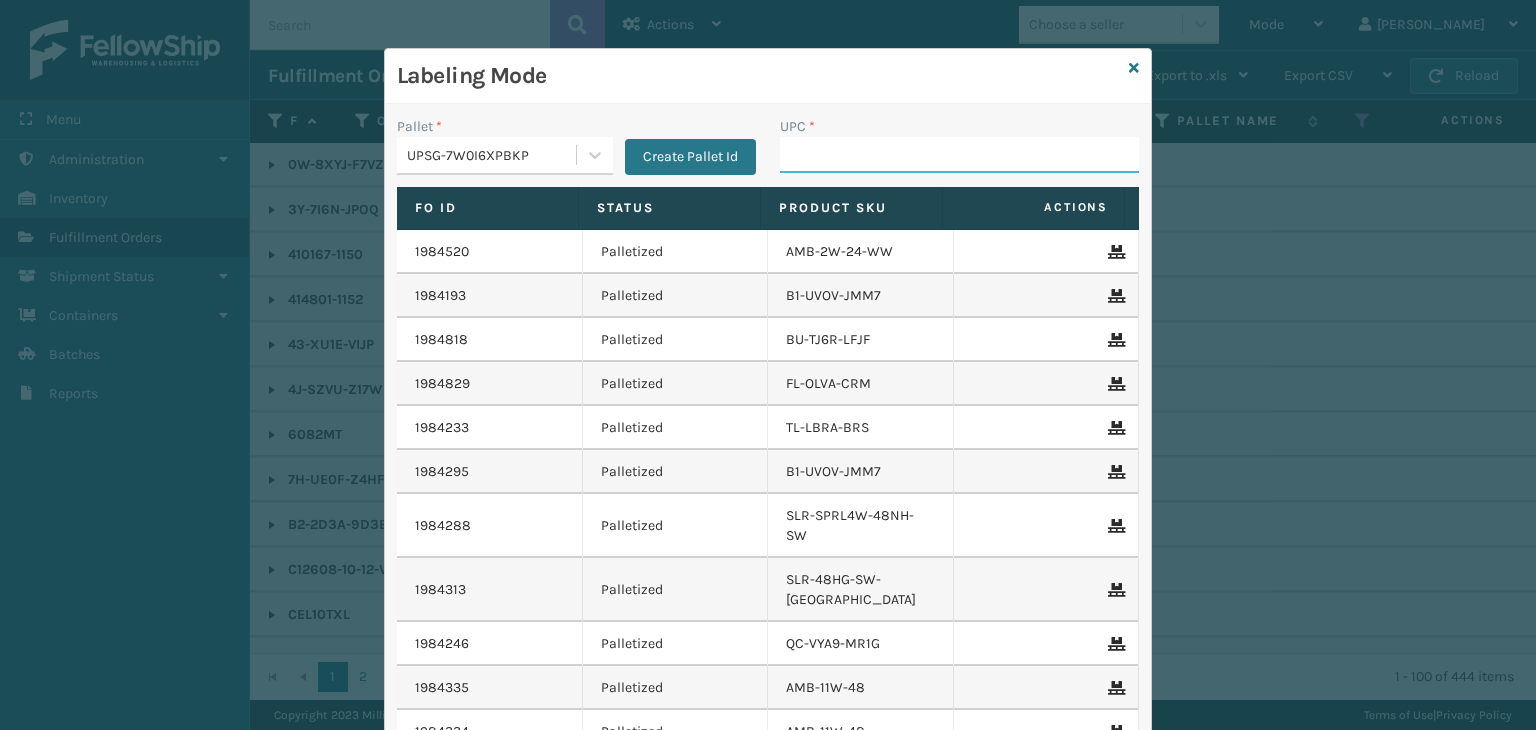 paste on "LP-TRB-BLK" 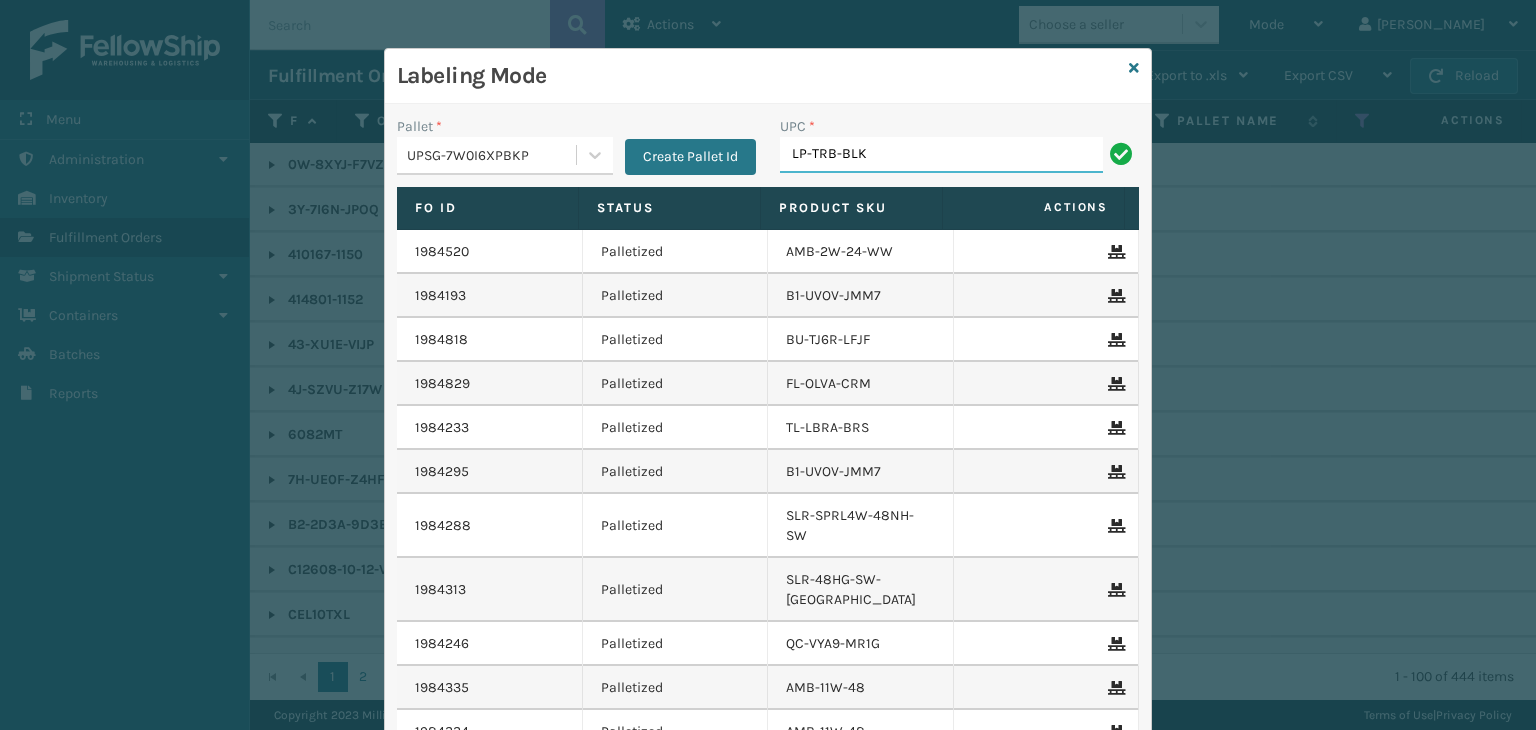 type on "LP-TRB-BLK" 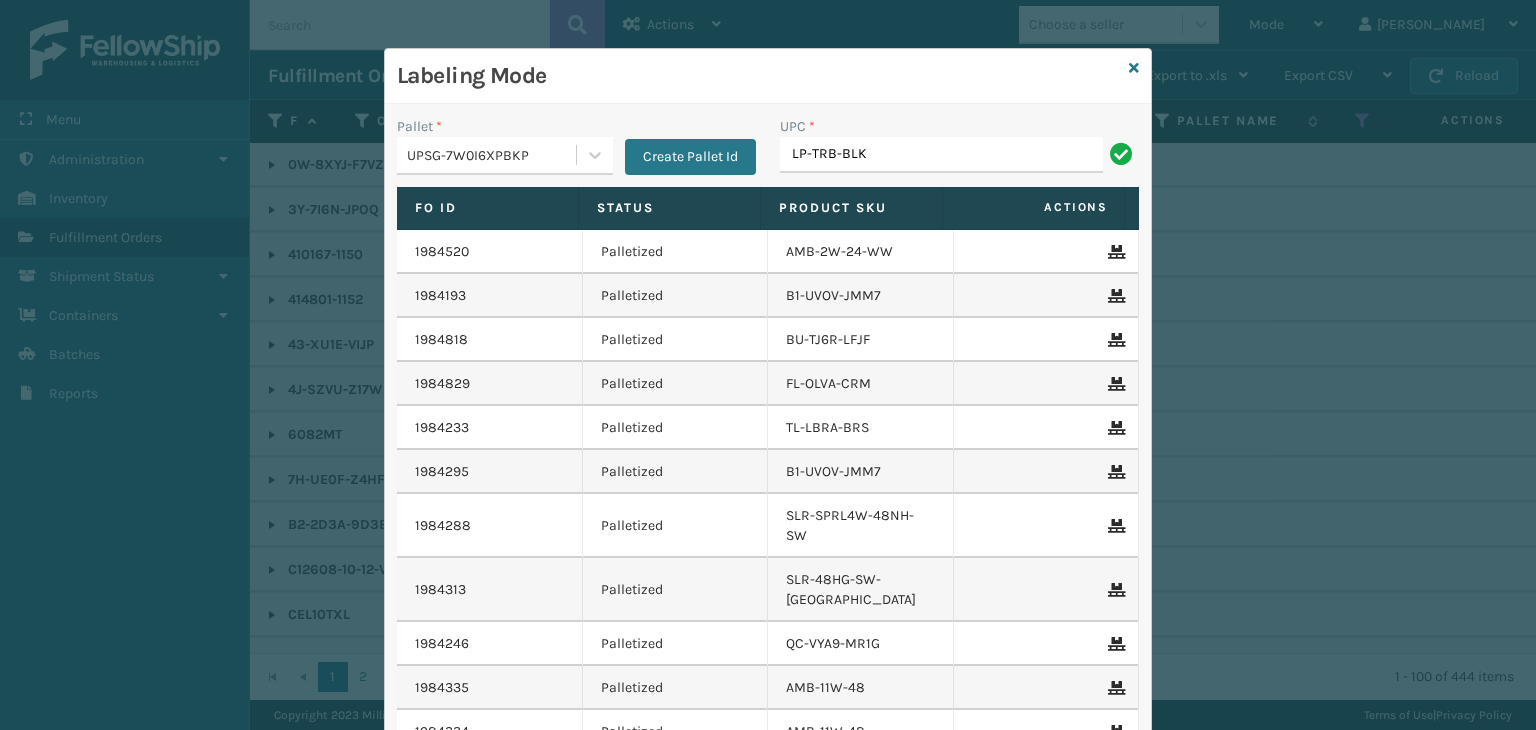 type on "LP-TRB-BLK" 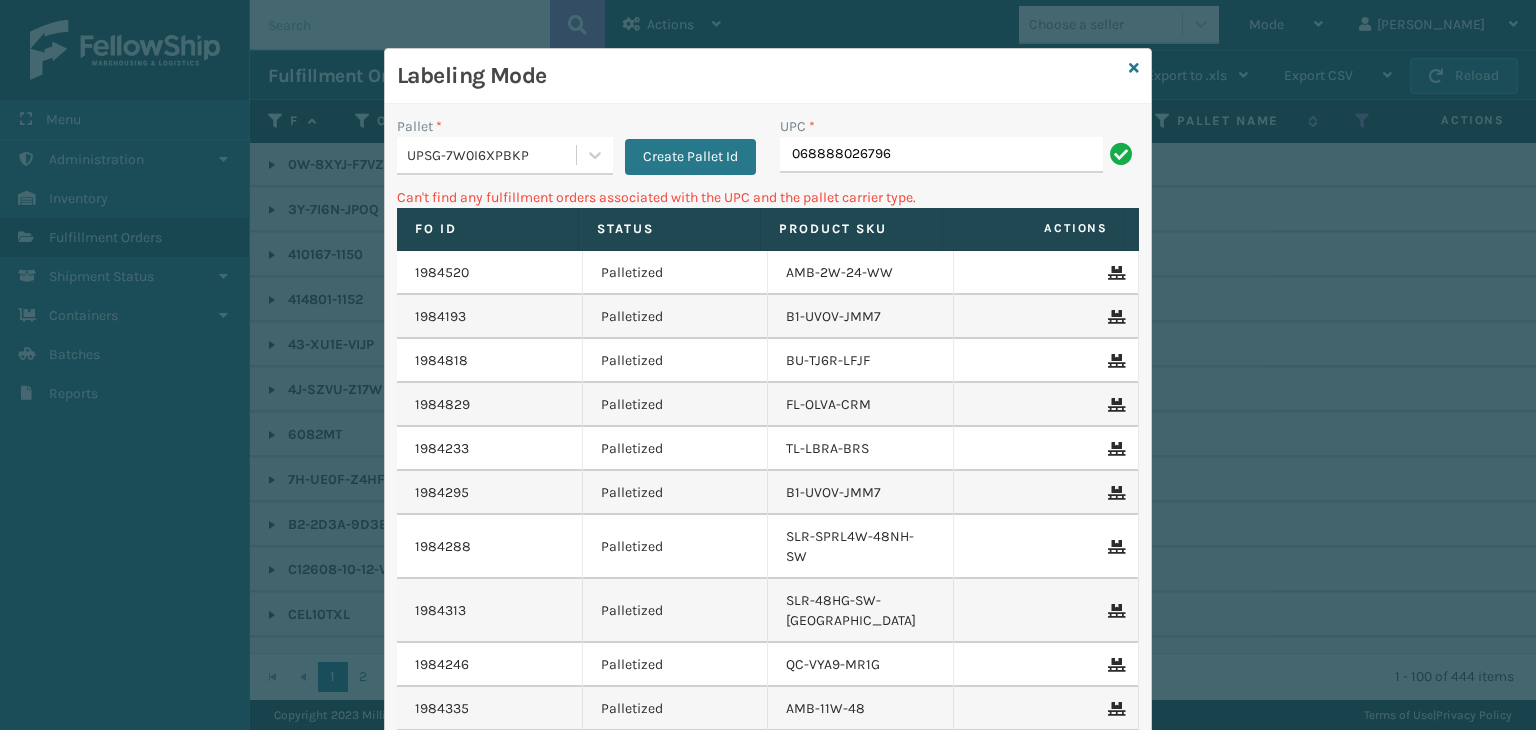click on "068888026796" at bounding box center [941, 155] 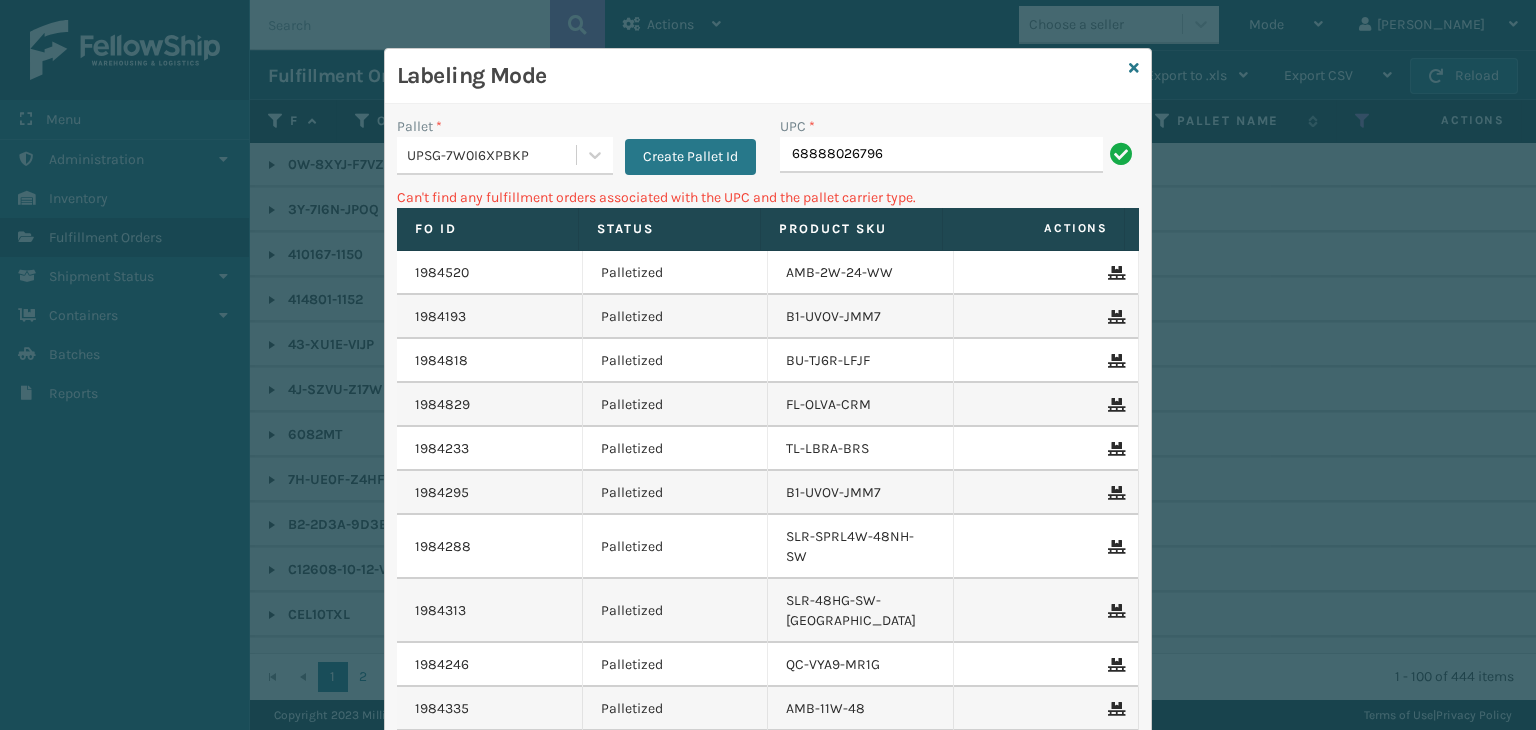 type on "68888026796" 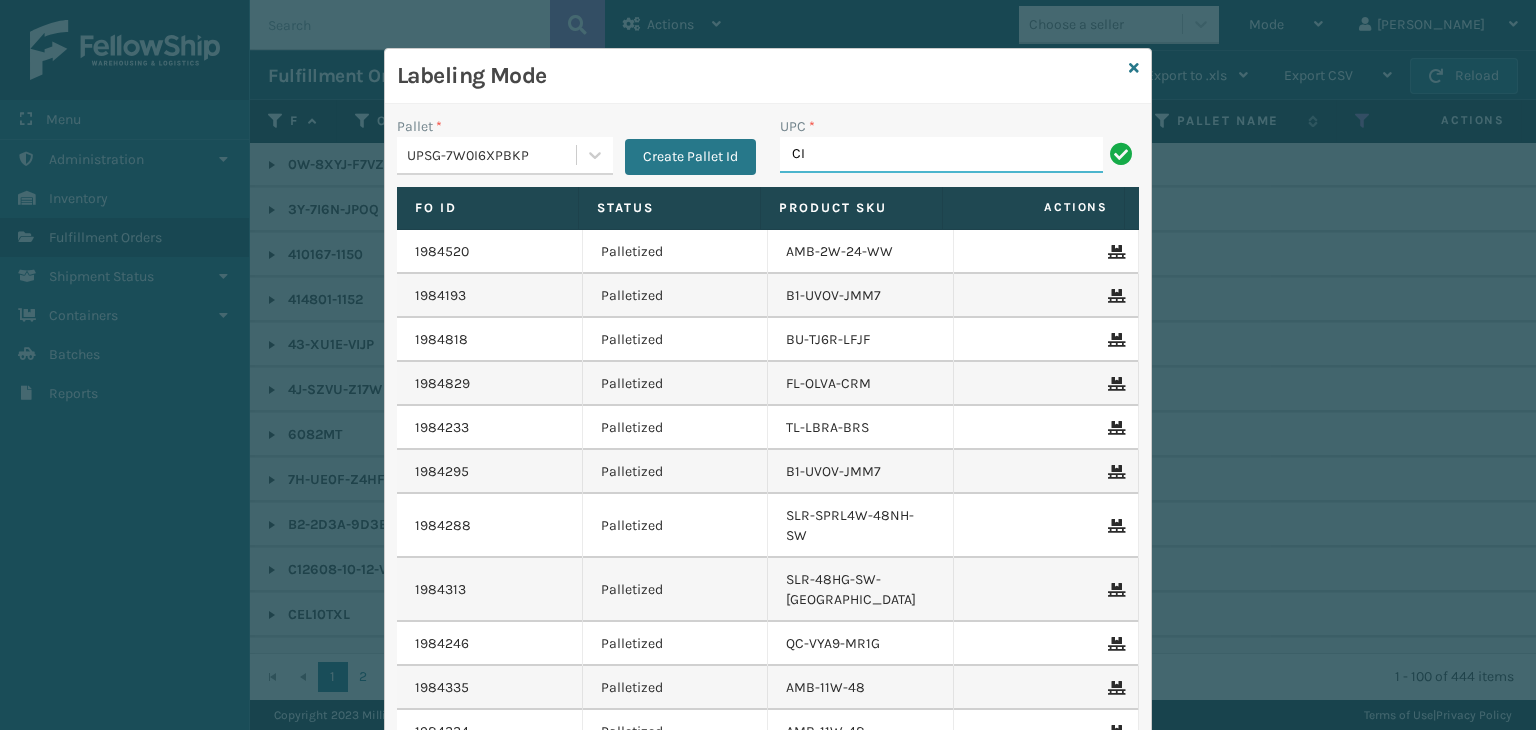 type on "CIM265" 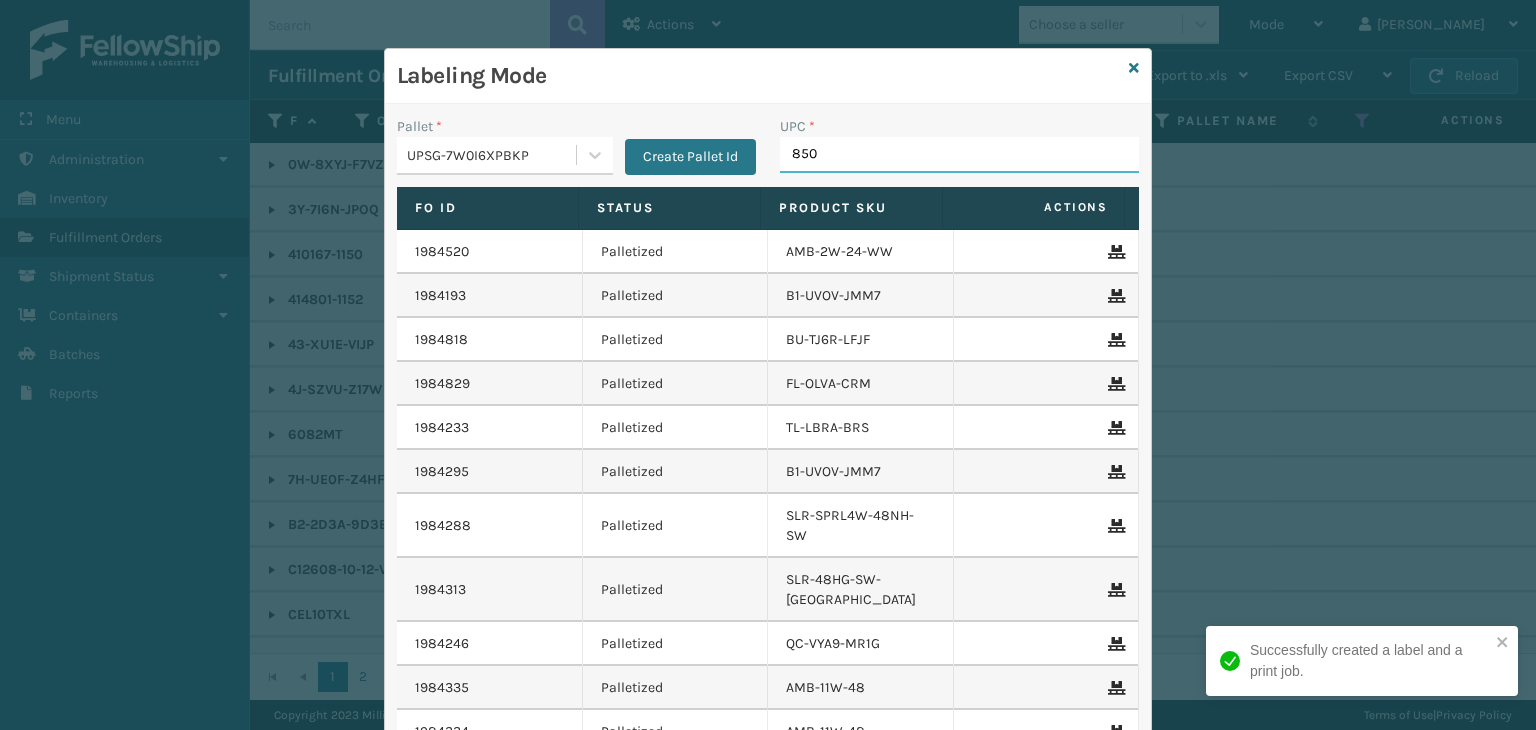 type on "8500" 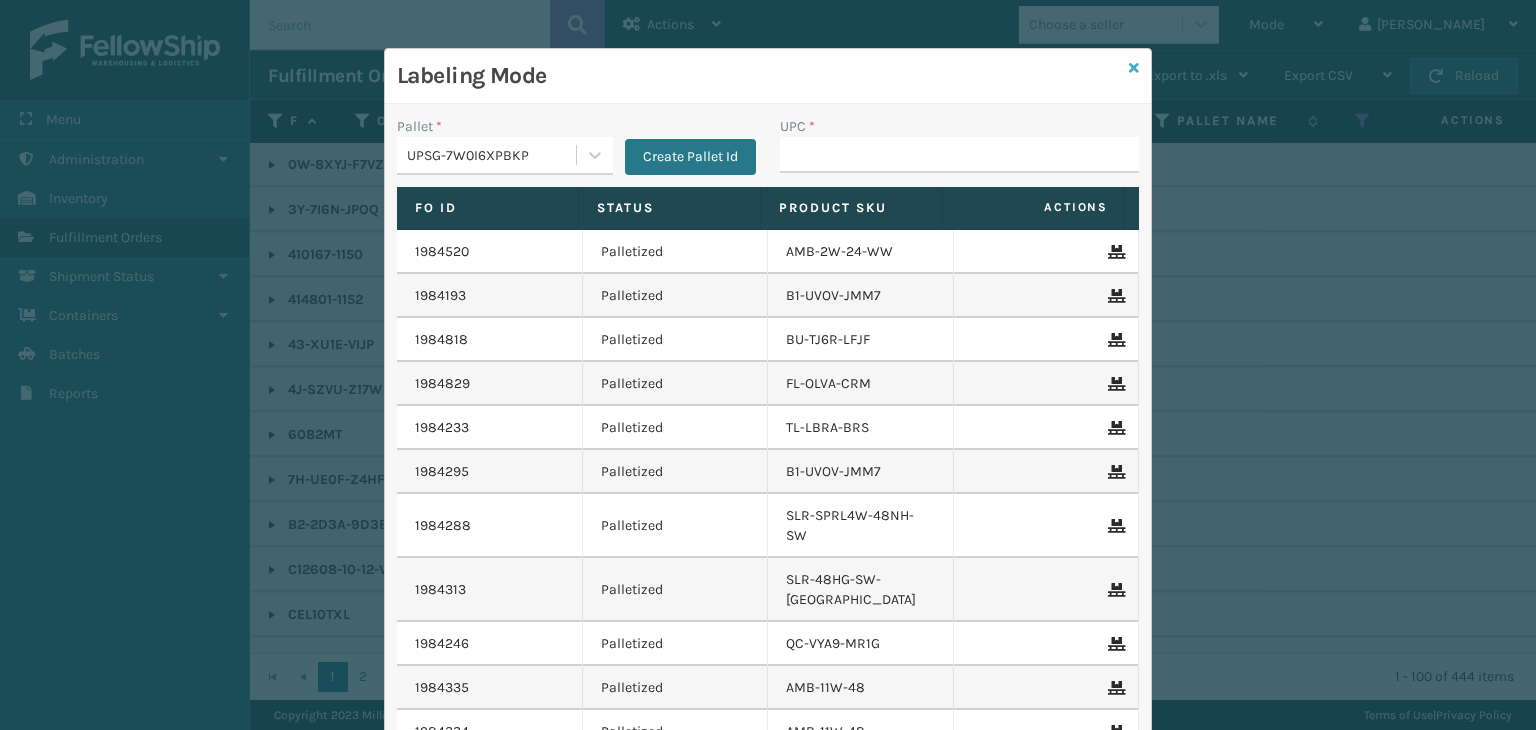 click at bounding box center (1134, 68) 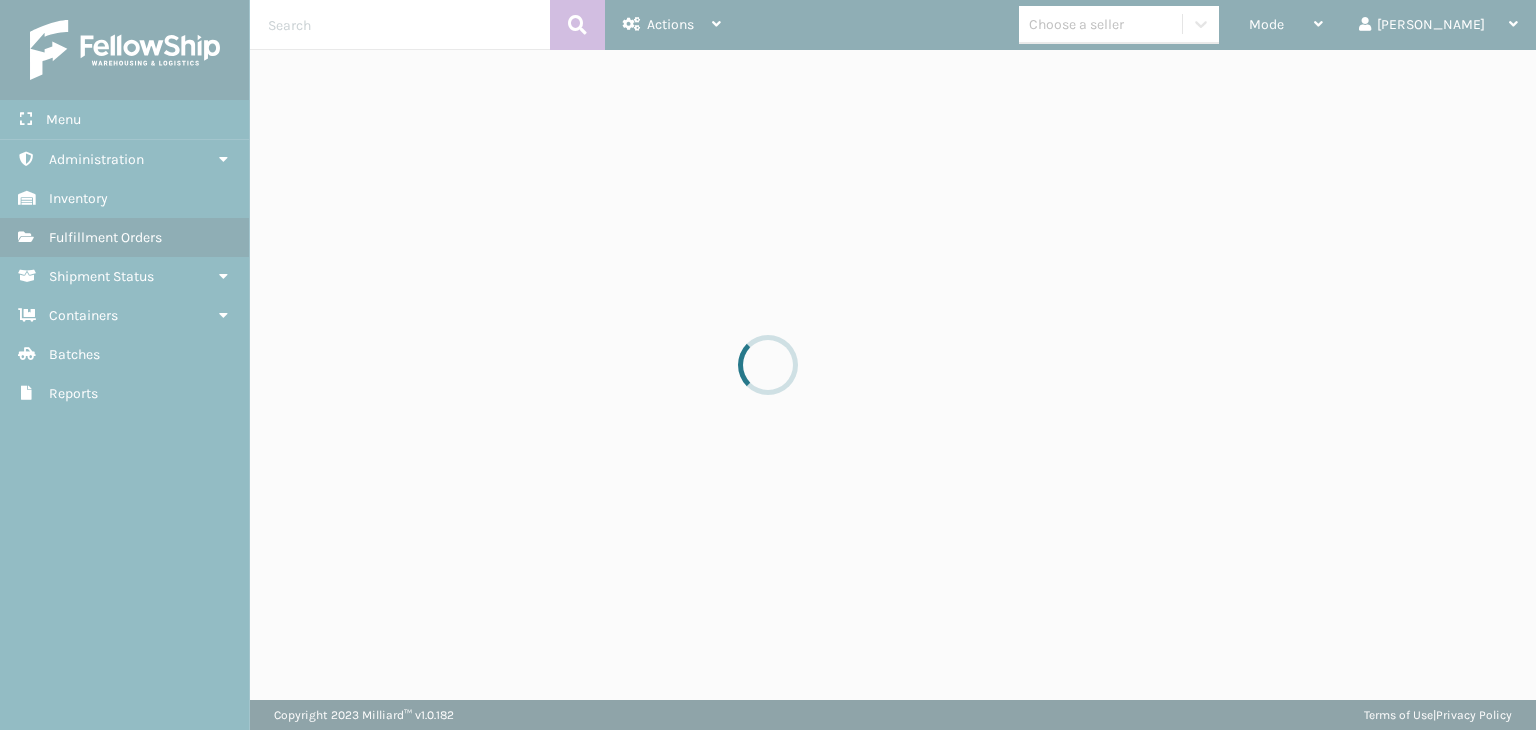 click at bounding box center (768, 365) 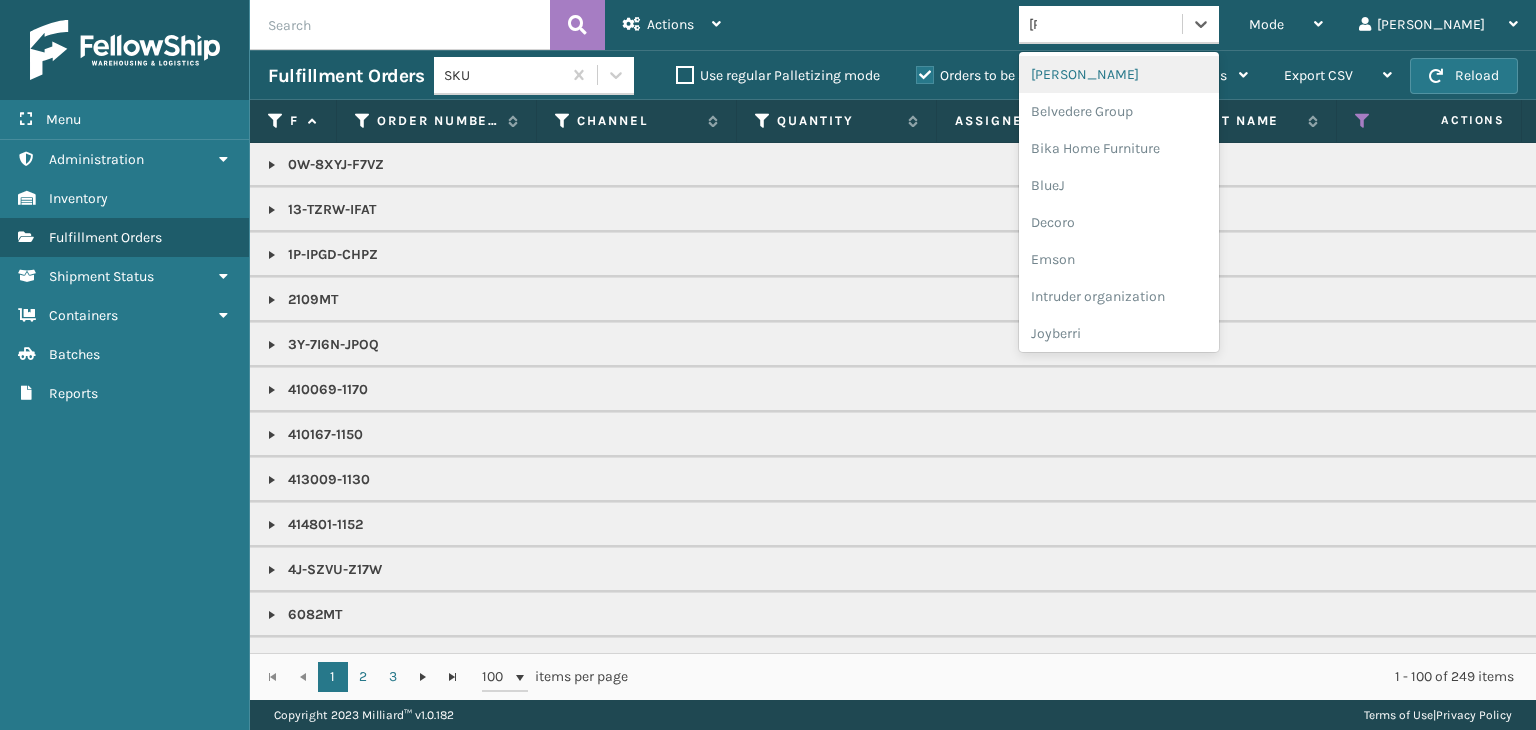 type on "JOY" 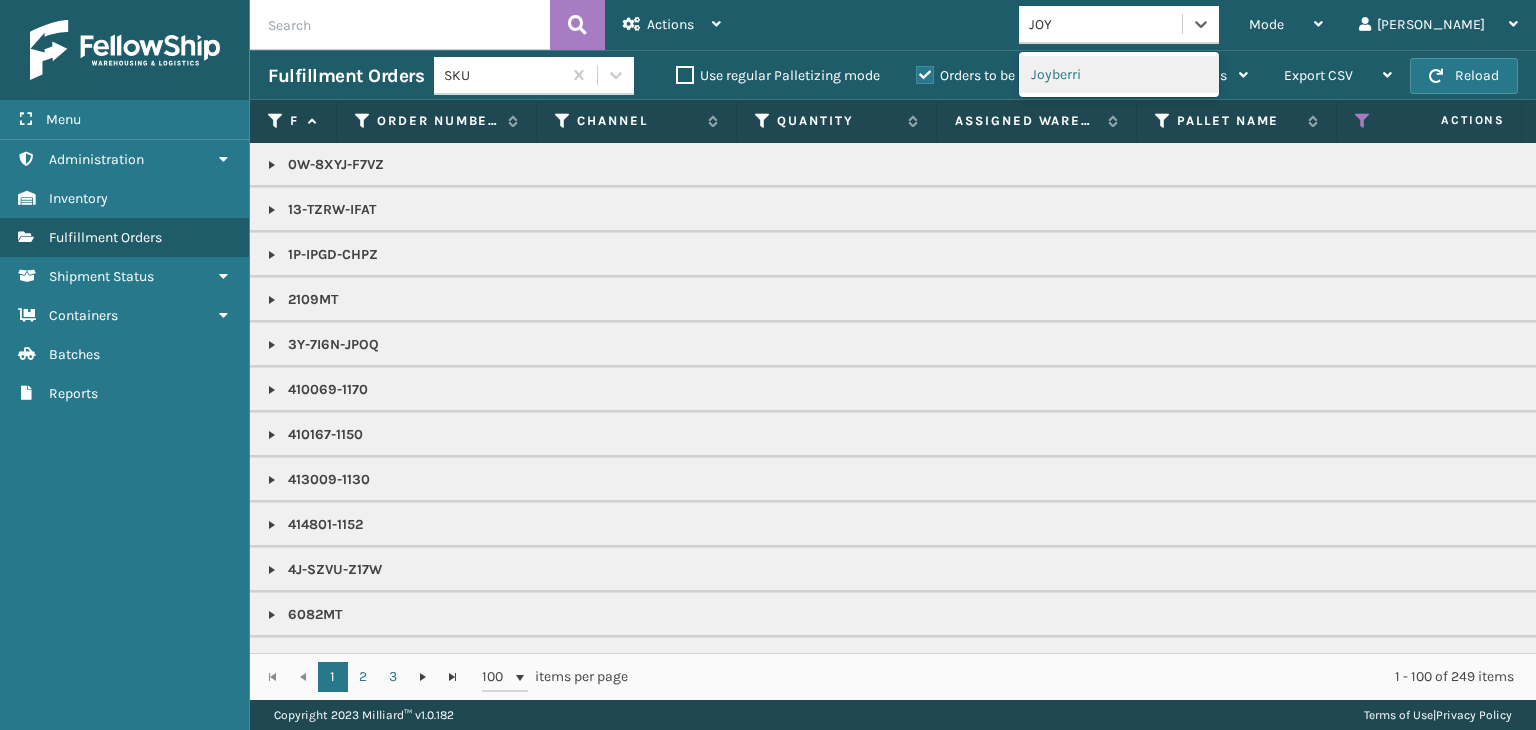 click on "Joyberri" at bounding box center (1119, 74) 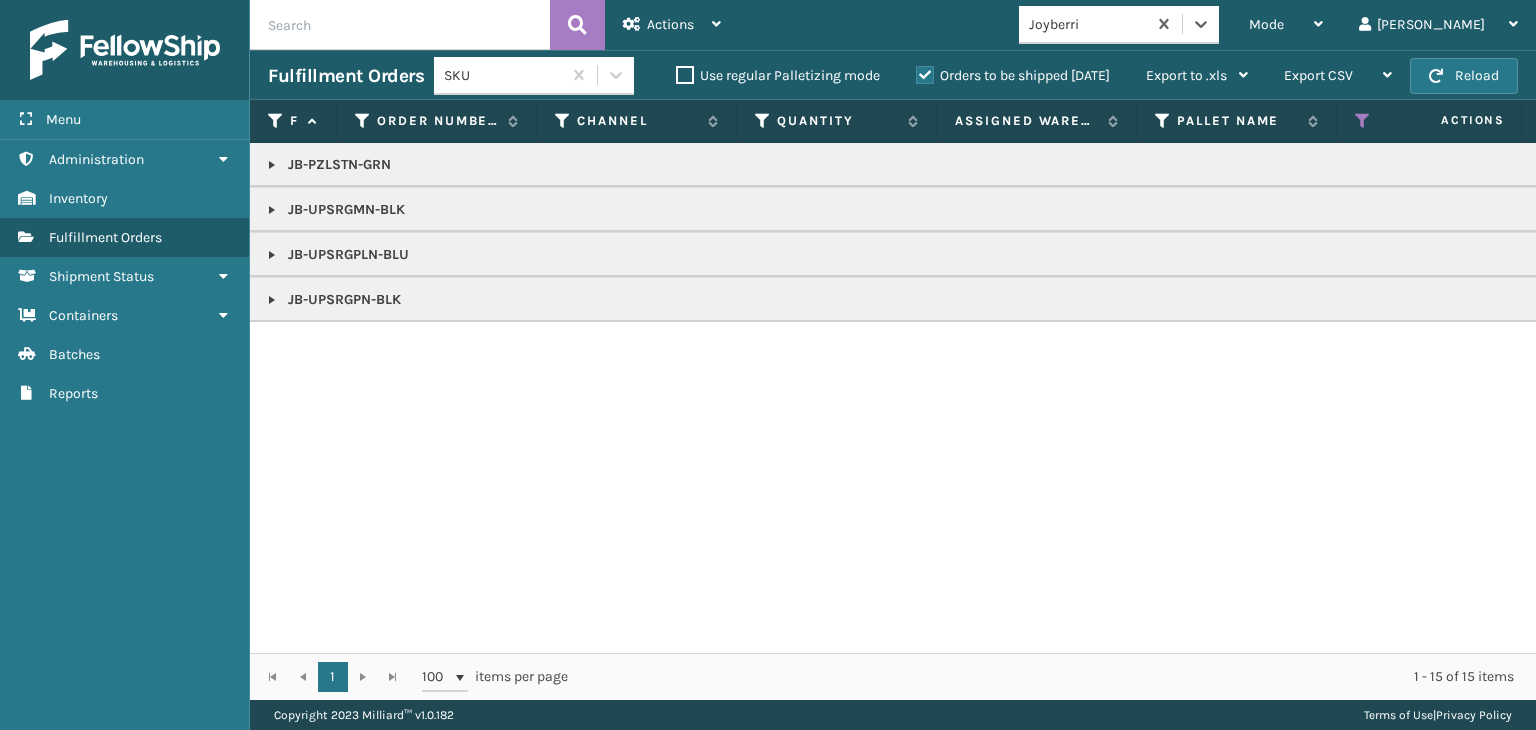 click at bounding box center (272, 165) 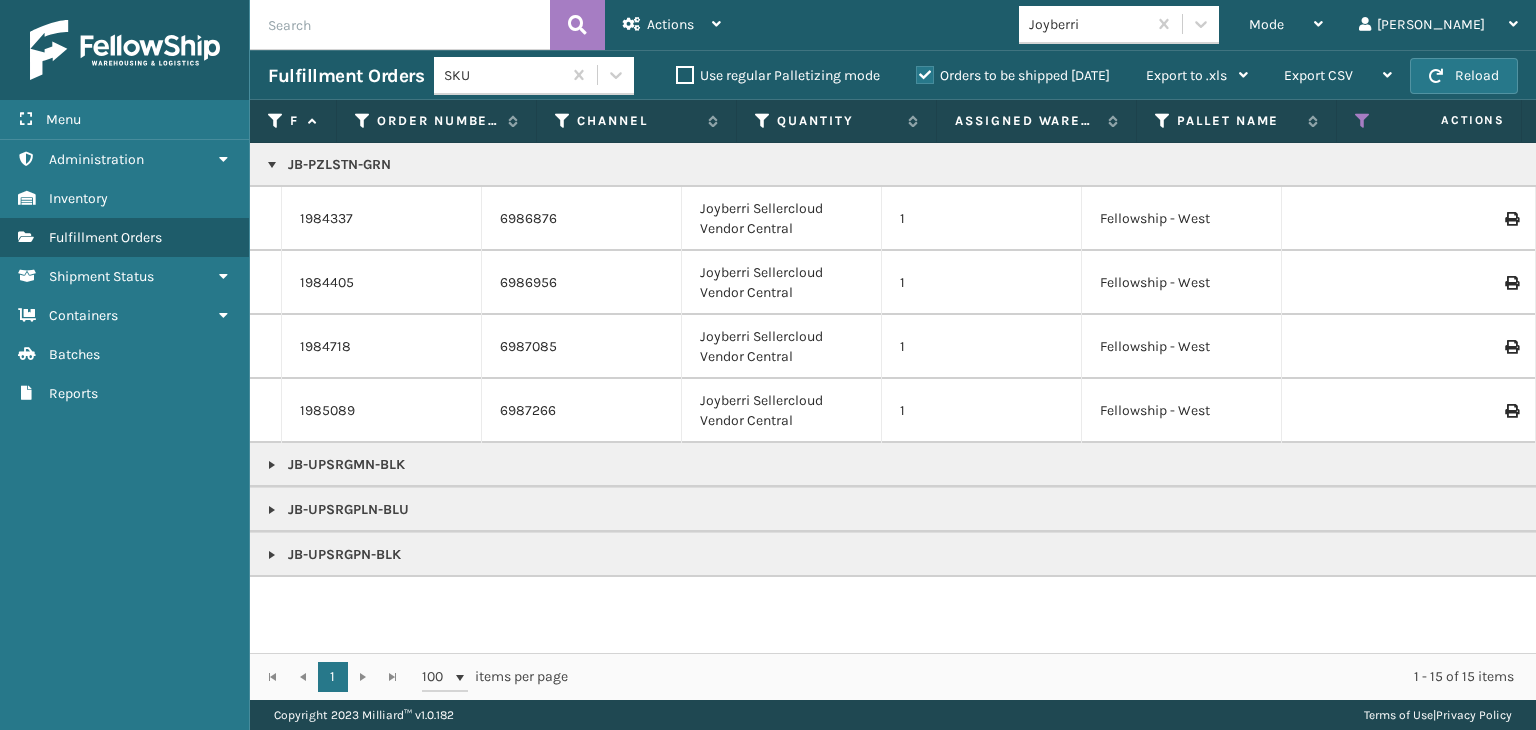 click on "JB-PZLSTN-GRN" at bounding box center (1541, 165) 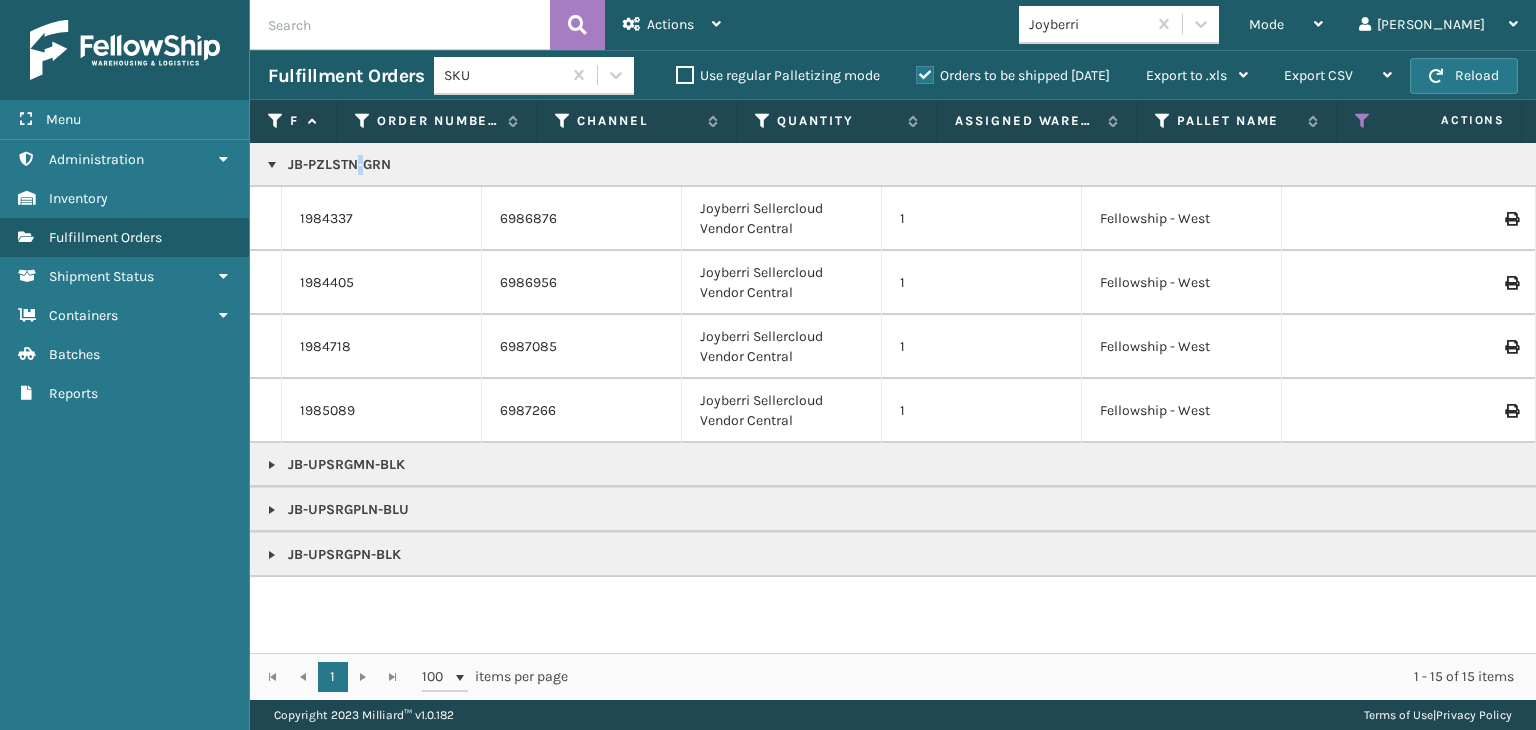 click on "JB-PZLSTN-GRN" at bounding box center (1541, 165) 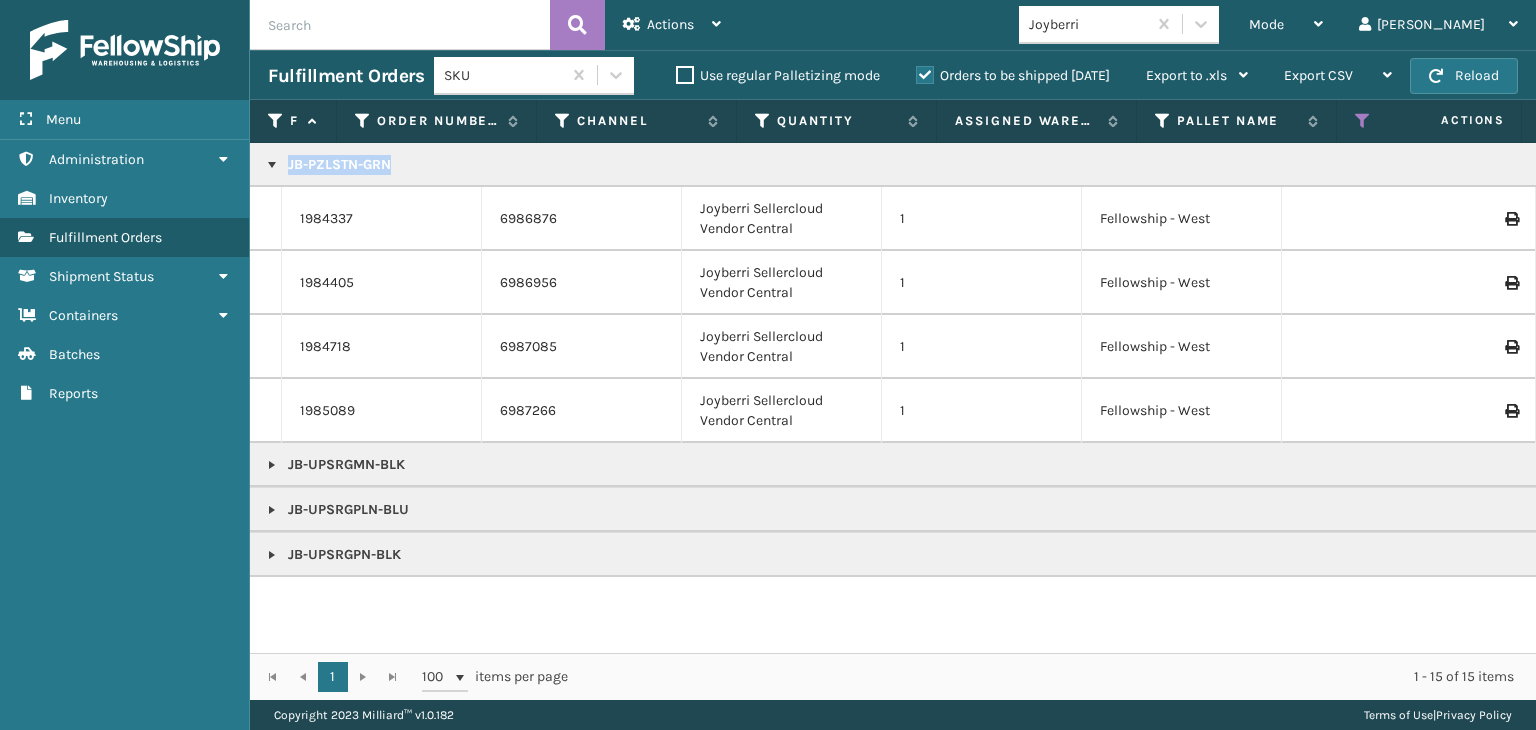 drag, startPoint x: 355, startPoint y: 169, endPoint x: 344, endPoint y: 169, distance: 11 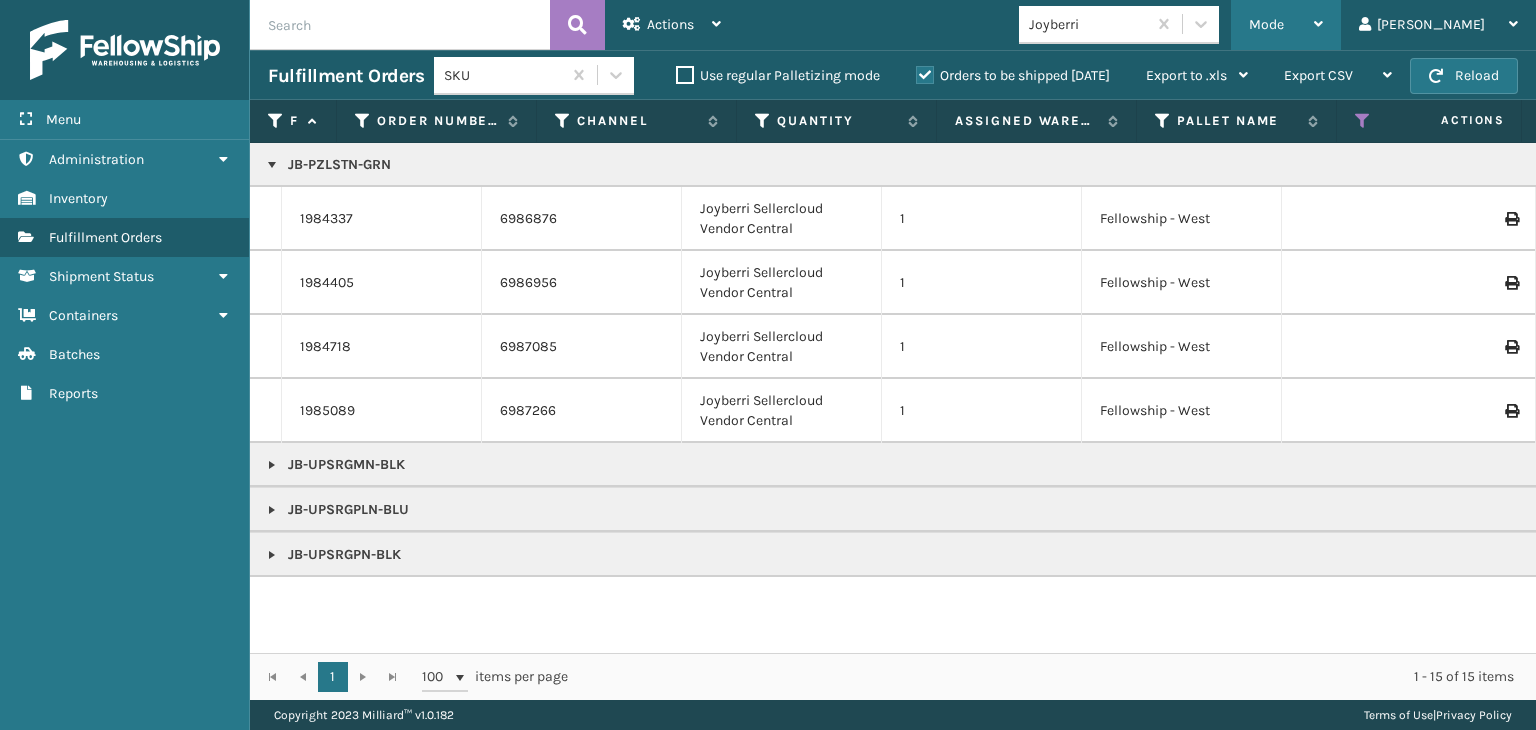 click on "Mode" at bounding box center [1286, 25] 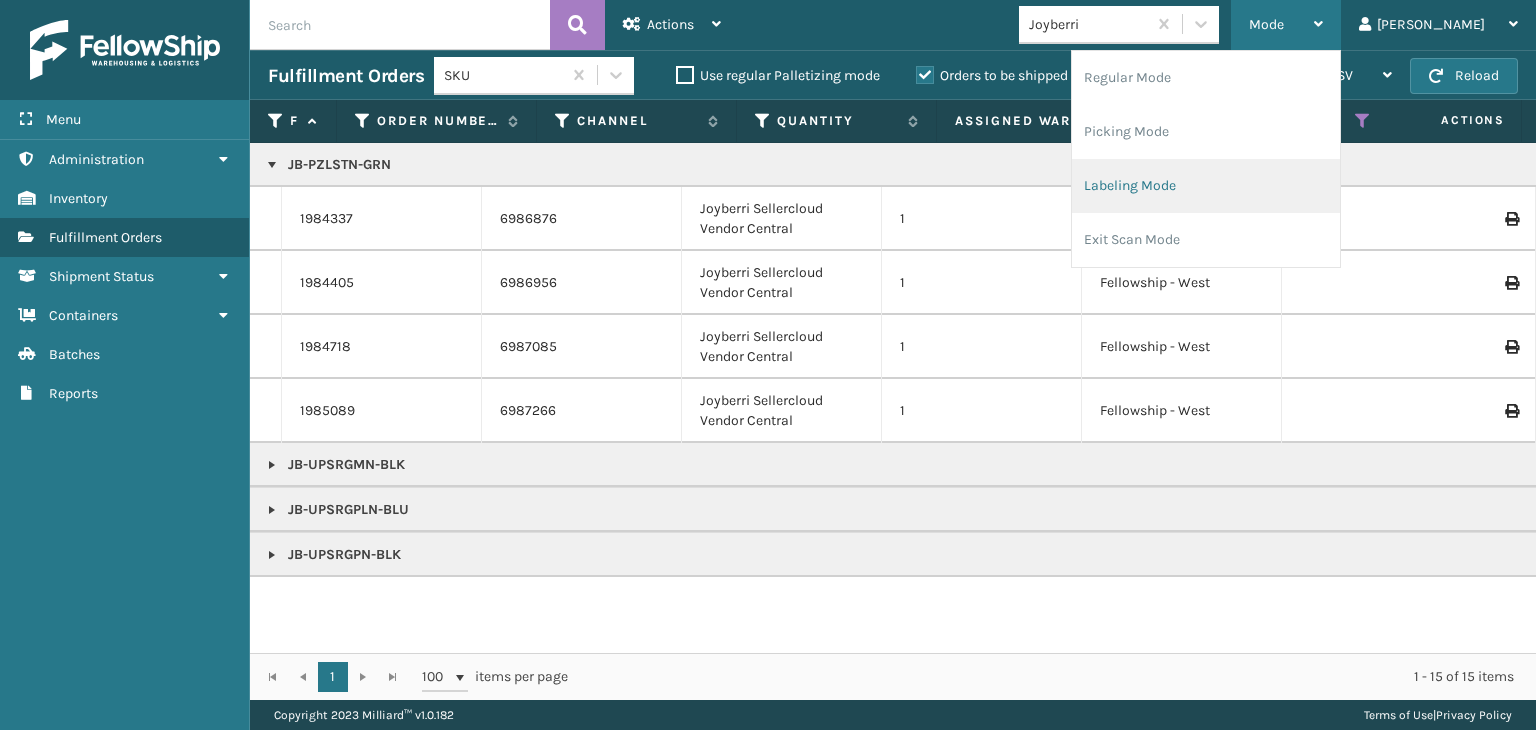 click on "Labeling Mode" at bounding box center [1206, 186] 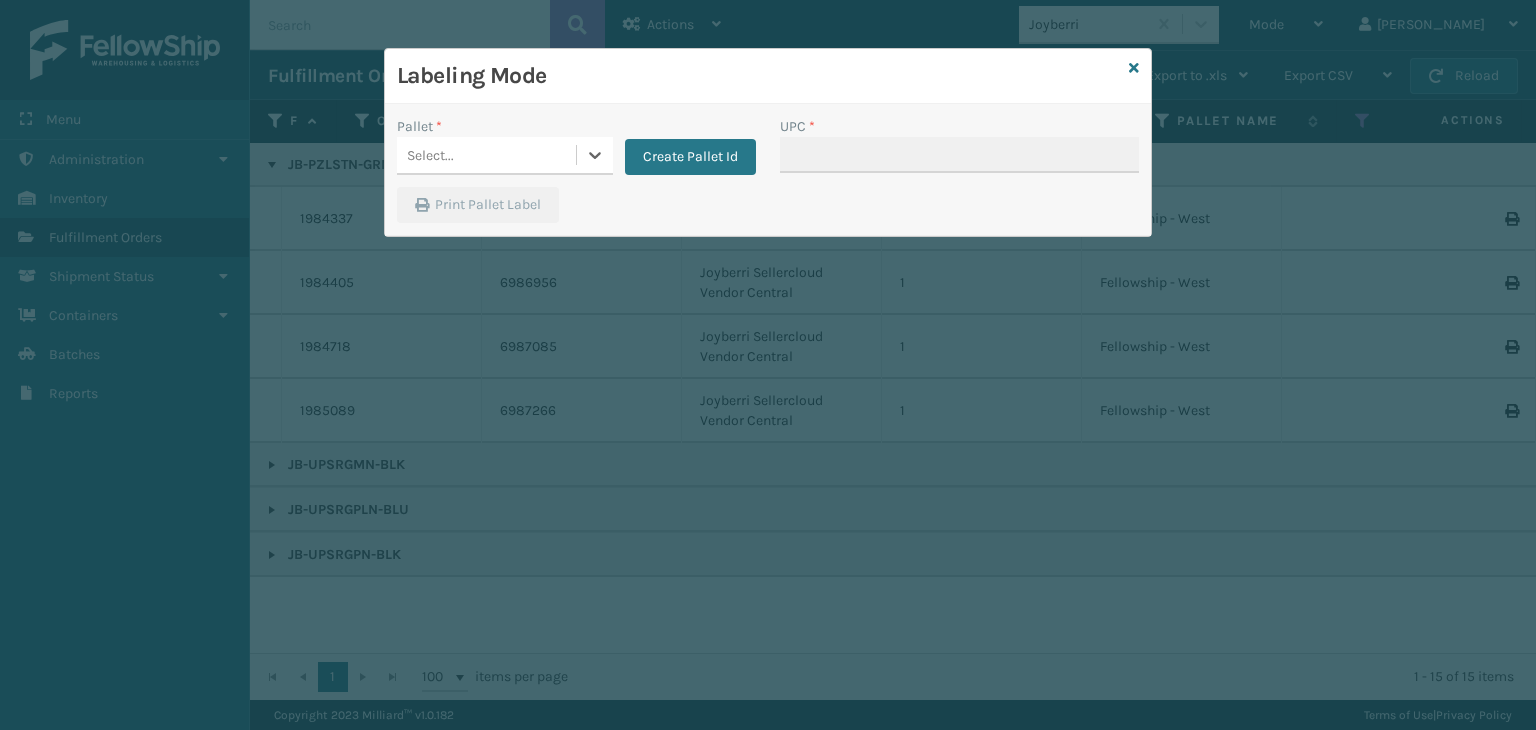 click on "Select..." at bounding box center [486, 155] 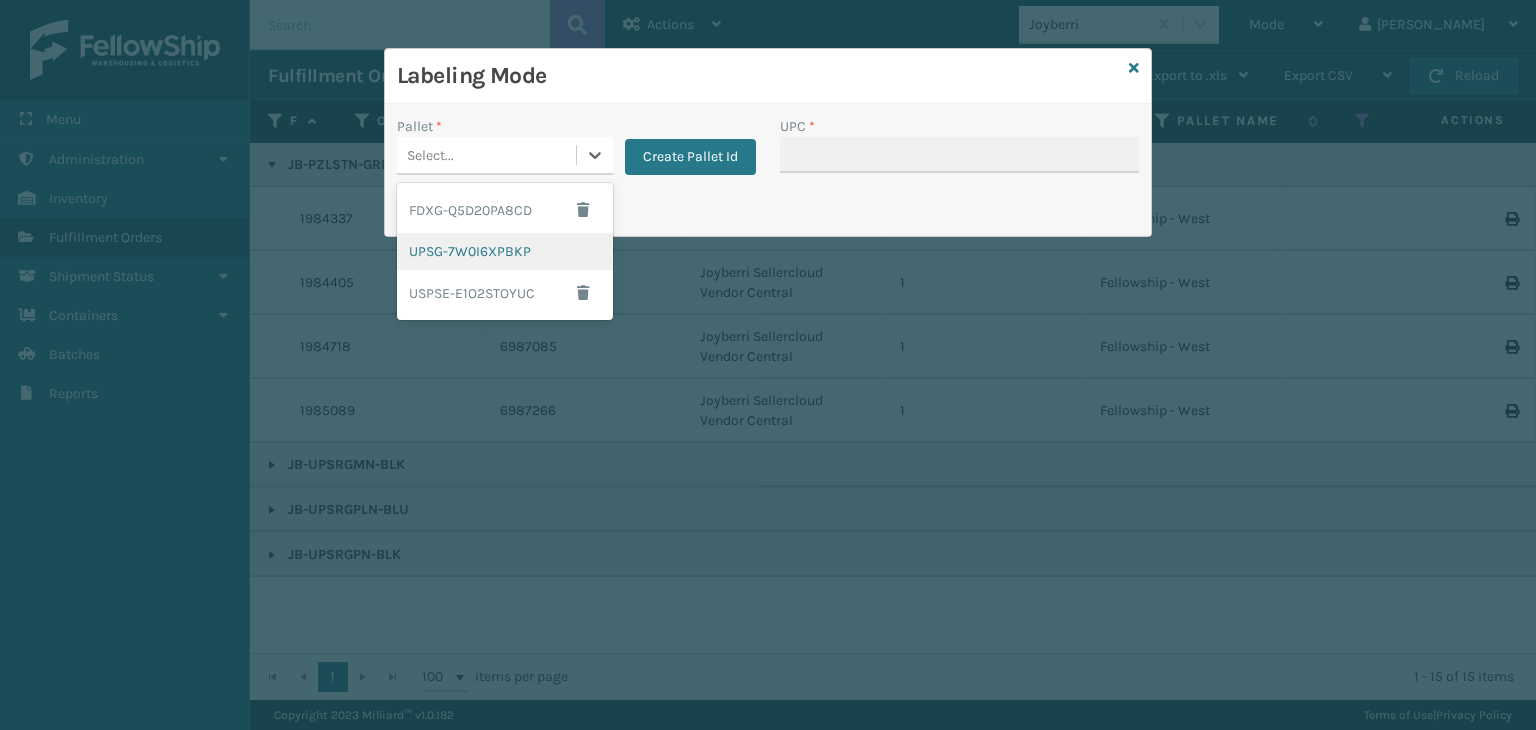 click on "UPSG-7W0I6XPBKP" at bounding box center (505, 251) 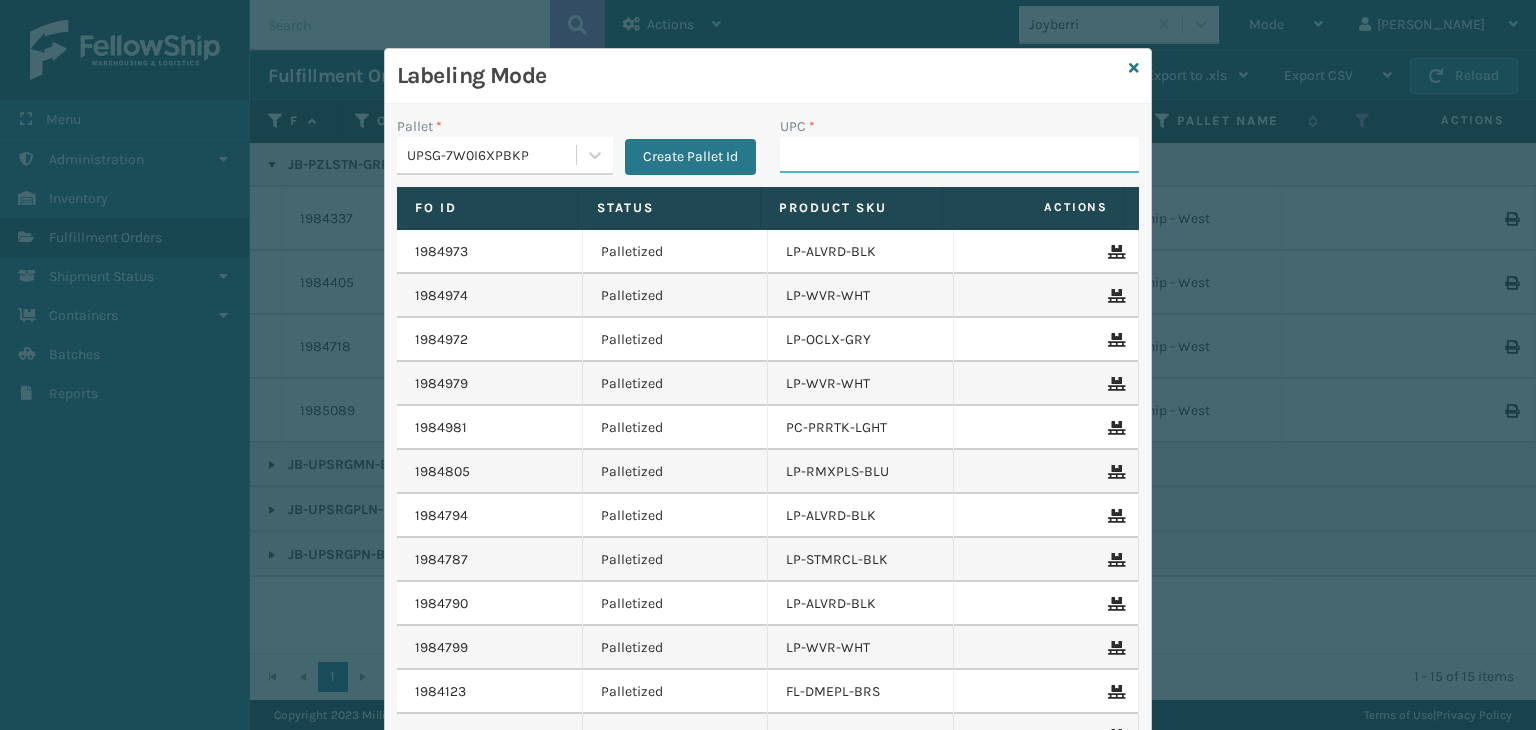 click on "UPC   *" at bounding box center (959, 155) 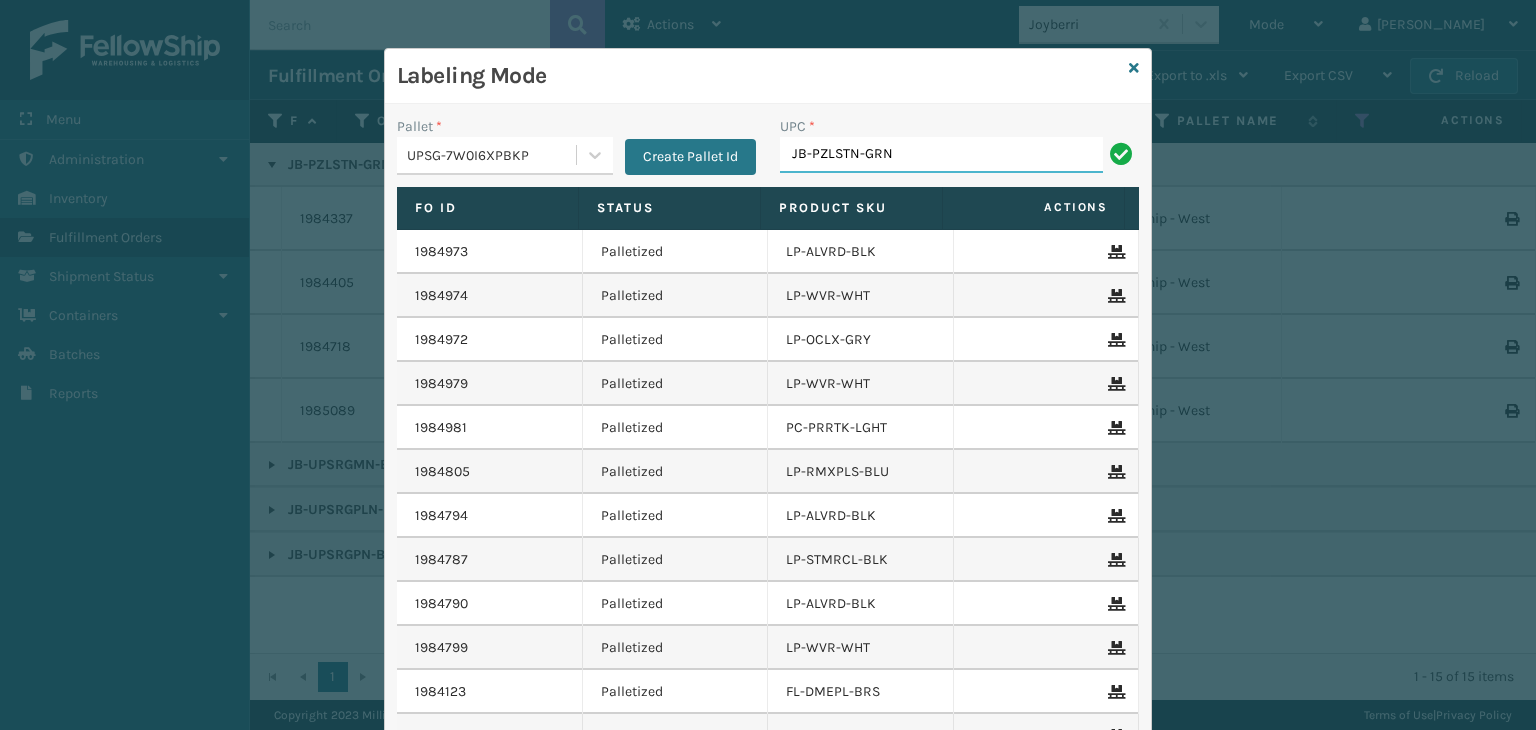 type on "JB-PZLSTN-GRN" 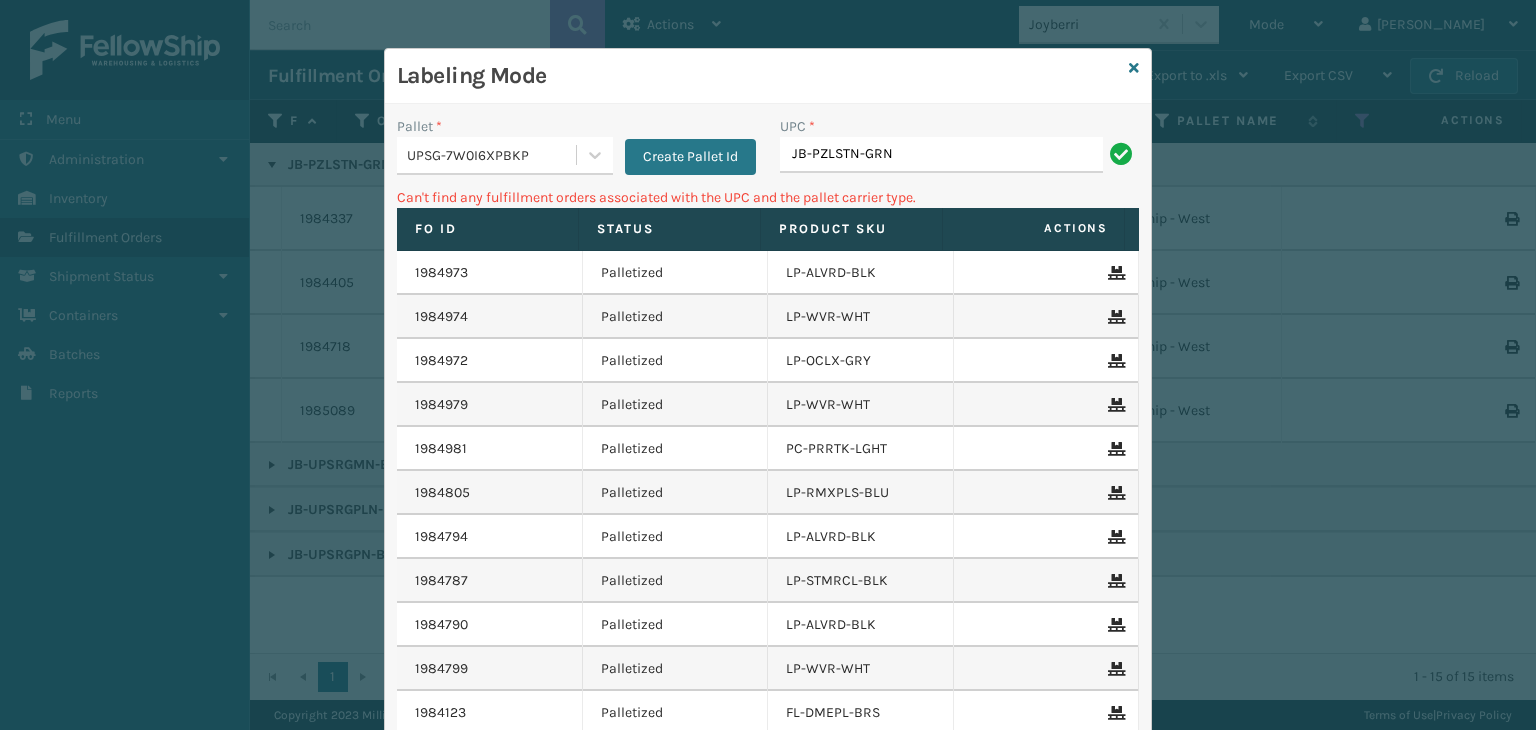 drag, startPoint x: 936, startPoint y: 152, endPoint x: 501, endPoint y: 188, distance: 436.48712 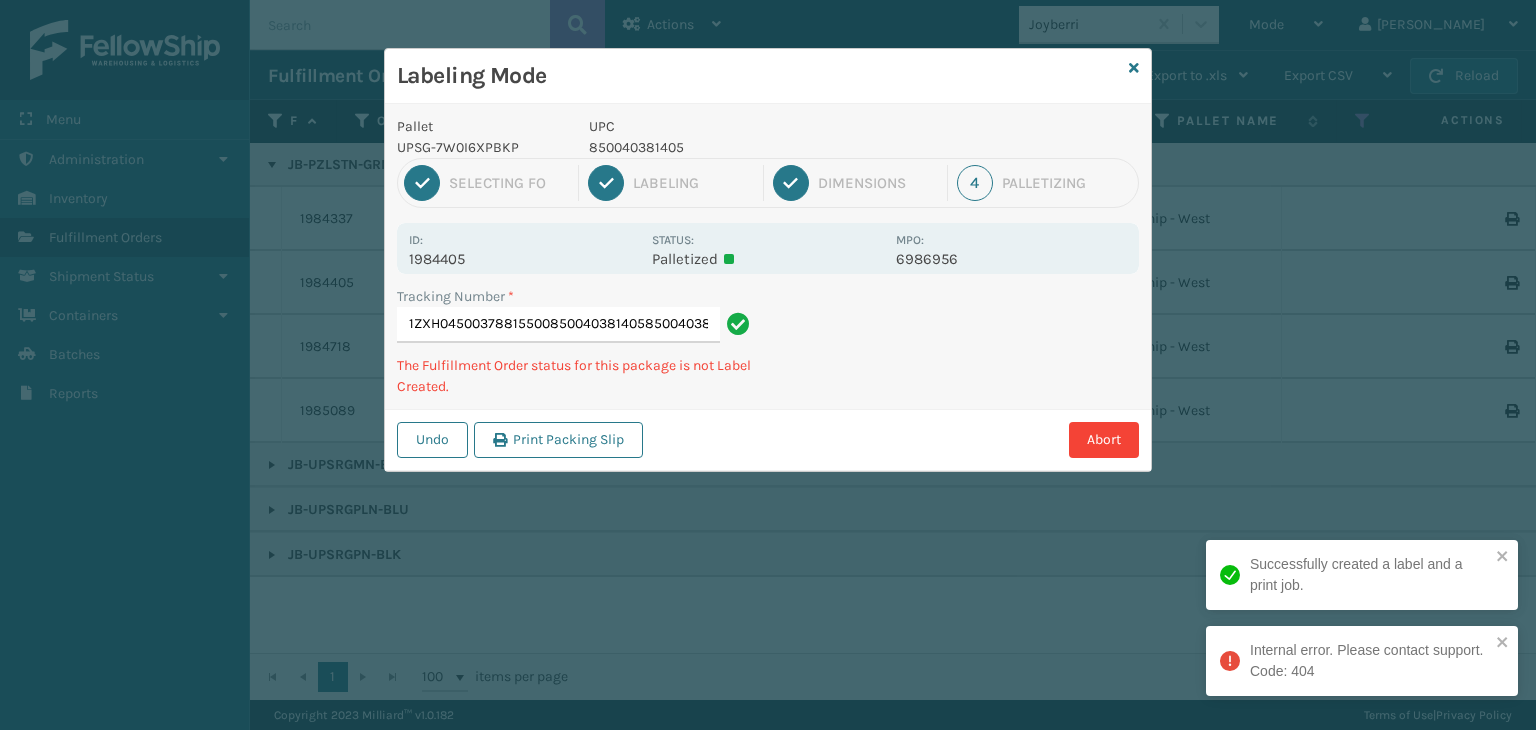 type on "1ZXH04500378815500850040381405850040381405" 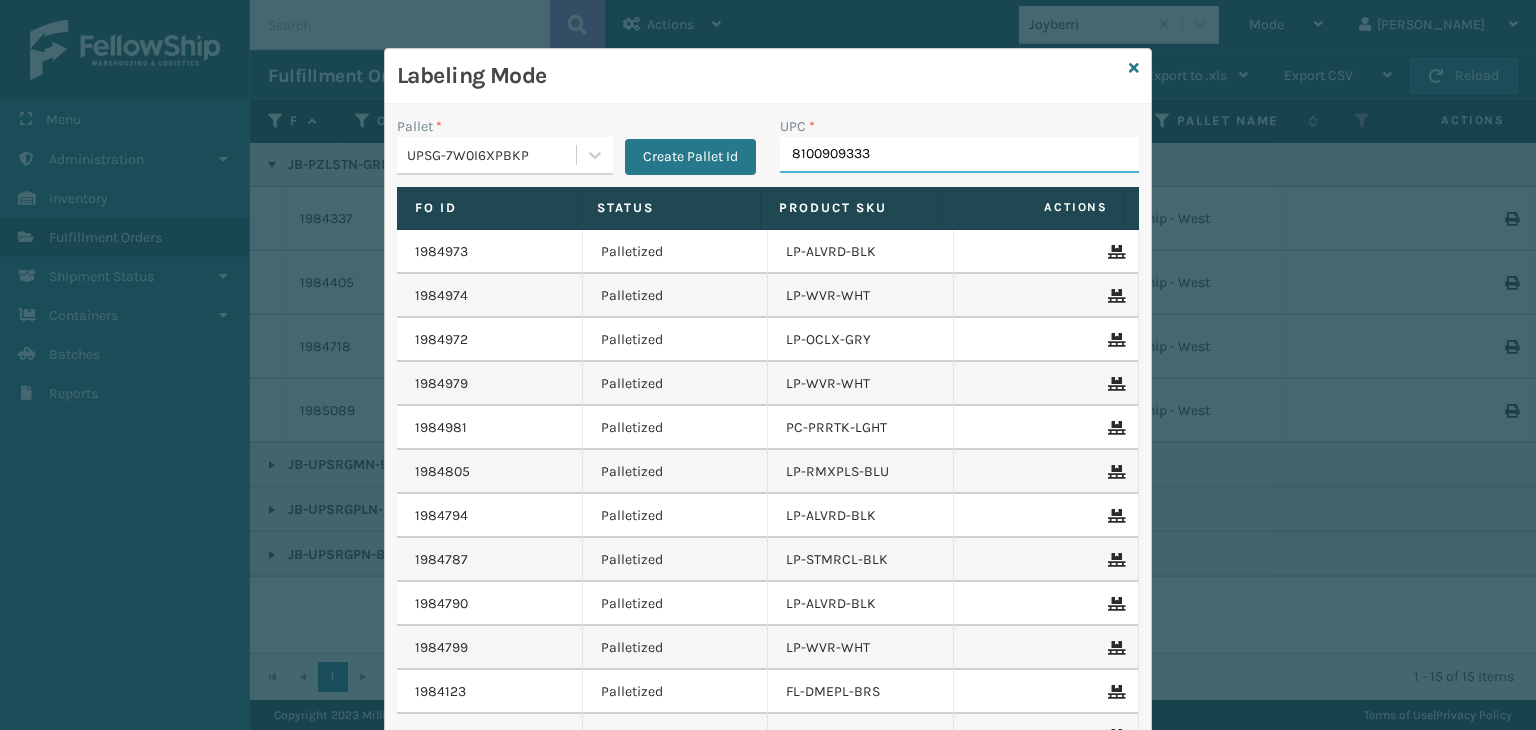 type on "81009093332" 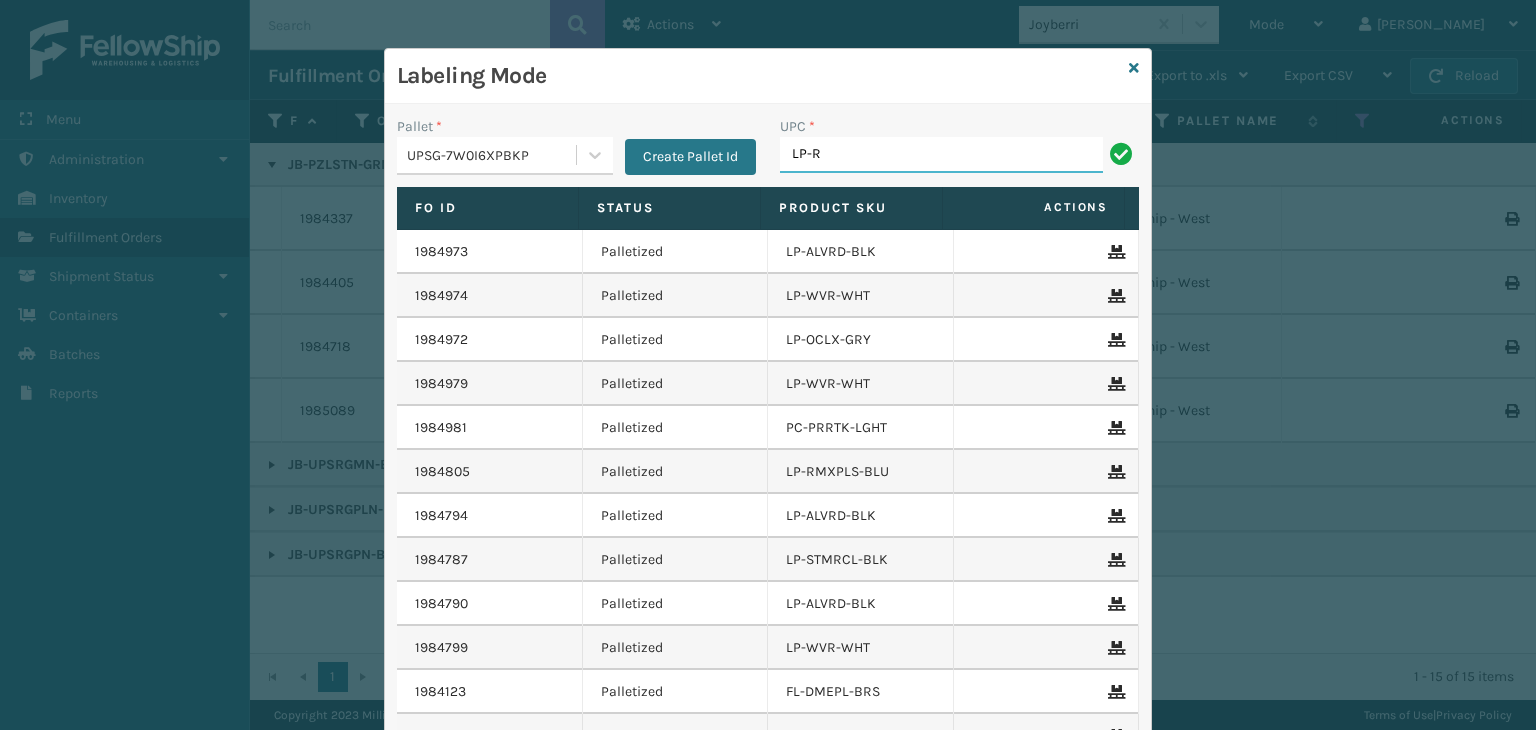 type on "LP-RMXPLS-BLU" 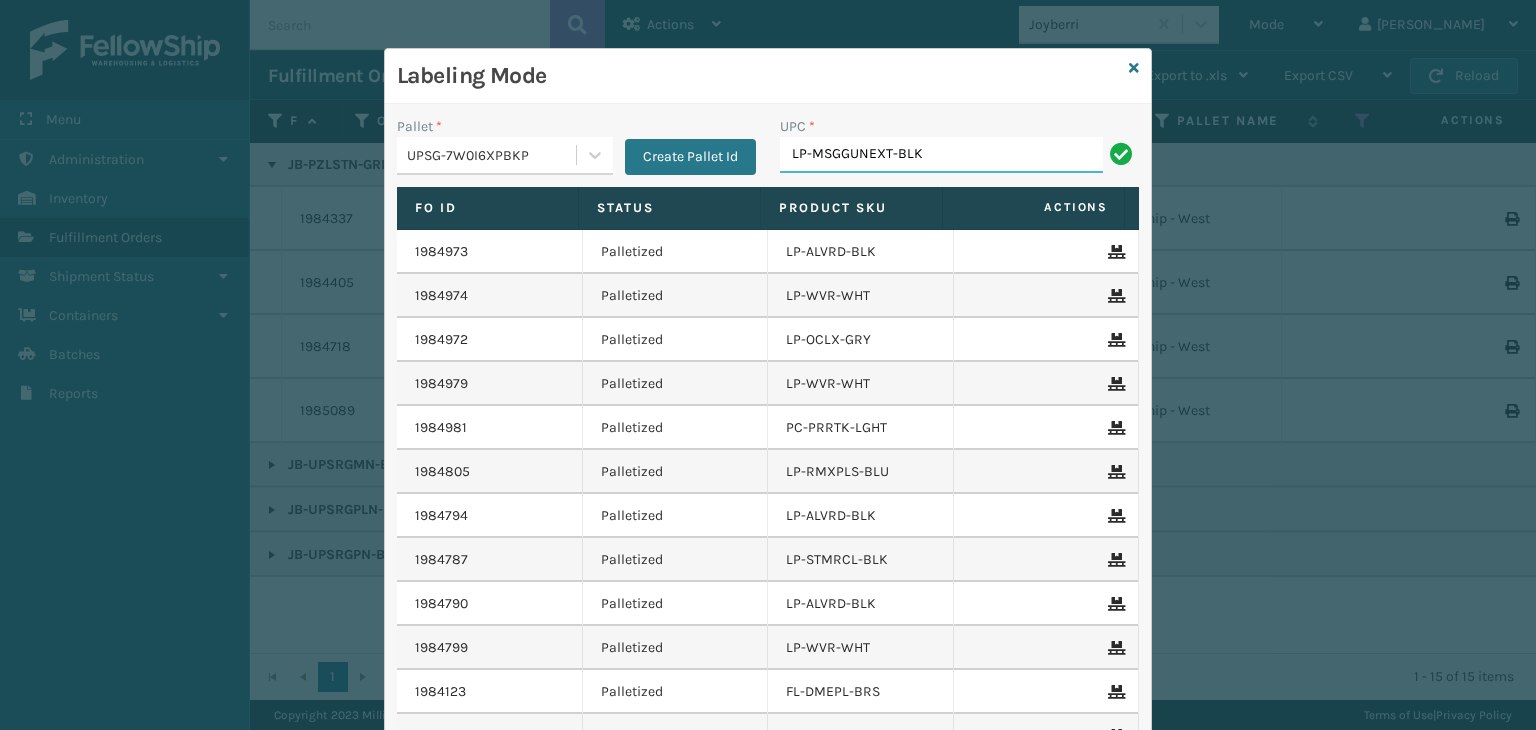 drag, startPoint x: 940, startPoint y: 162, endPoint x: 383, endPoint y: 247, distance: 563.4483 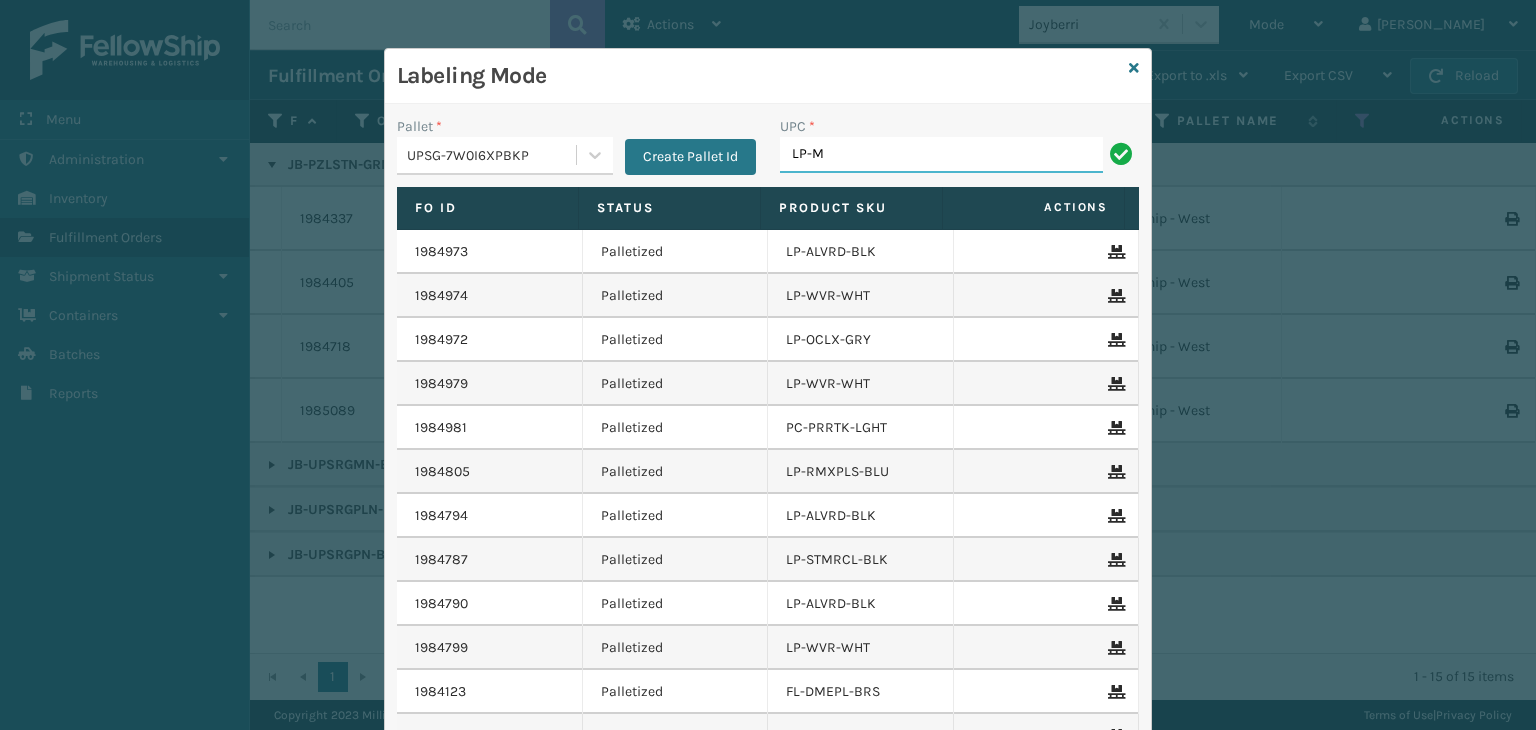 type on "LP-MSGGUNEXT-BLK" 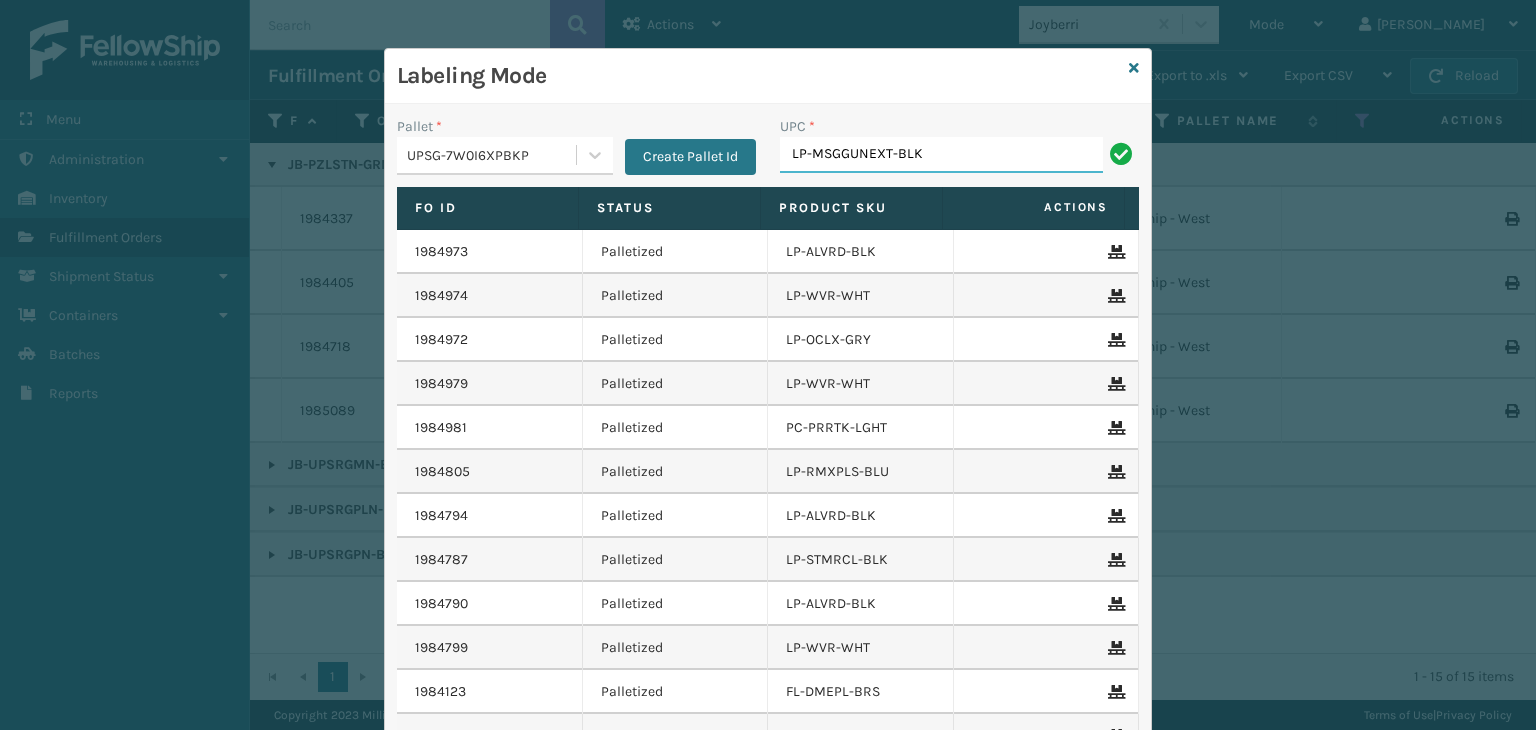 drag, startPoint x: 947, startPoint y: 152, endPoint x: 318, endPoint y: 205, distance: 631.22894 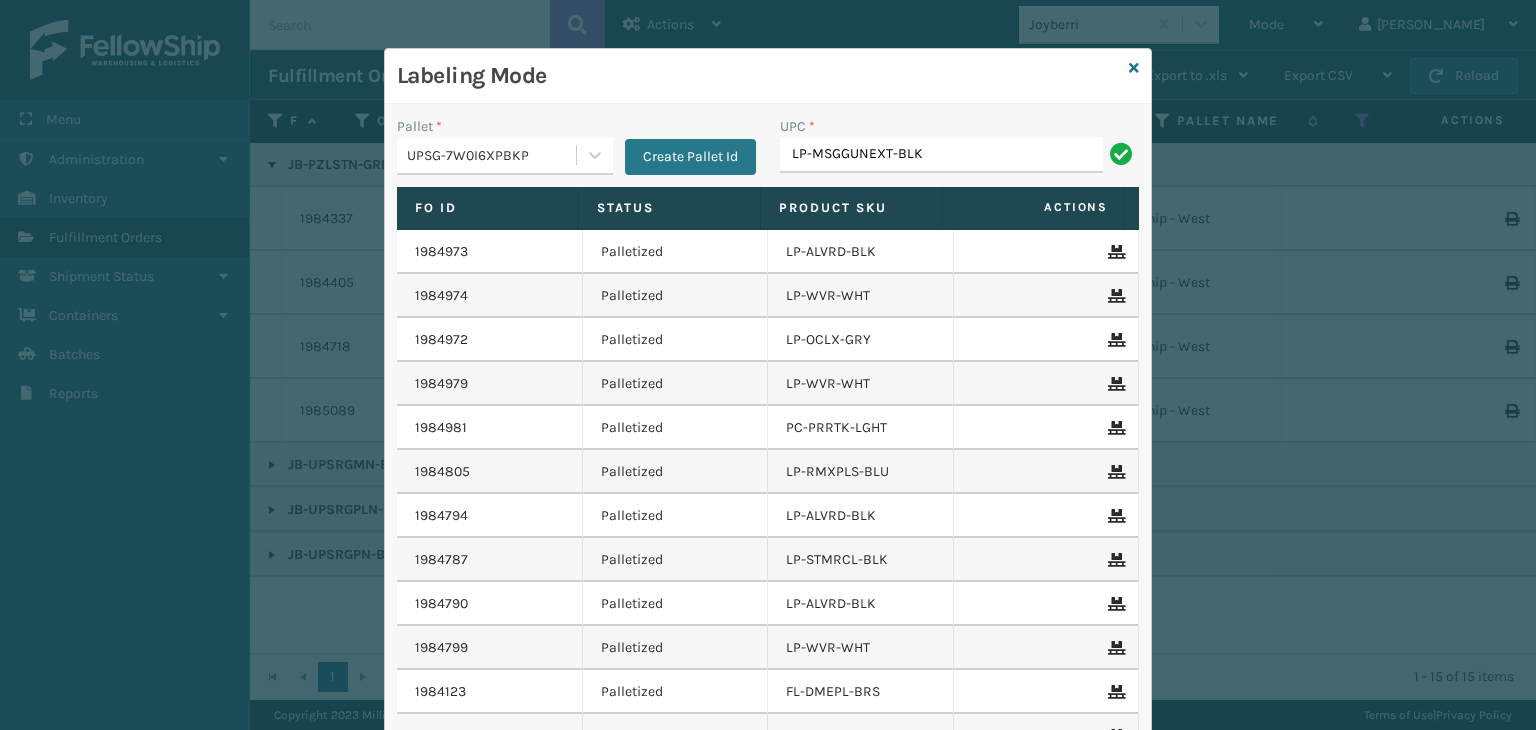 type on "LP-MSGGUNEXT-BLK" 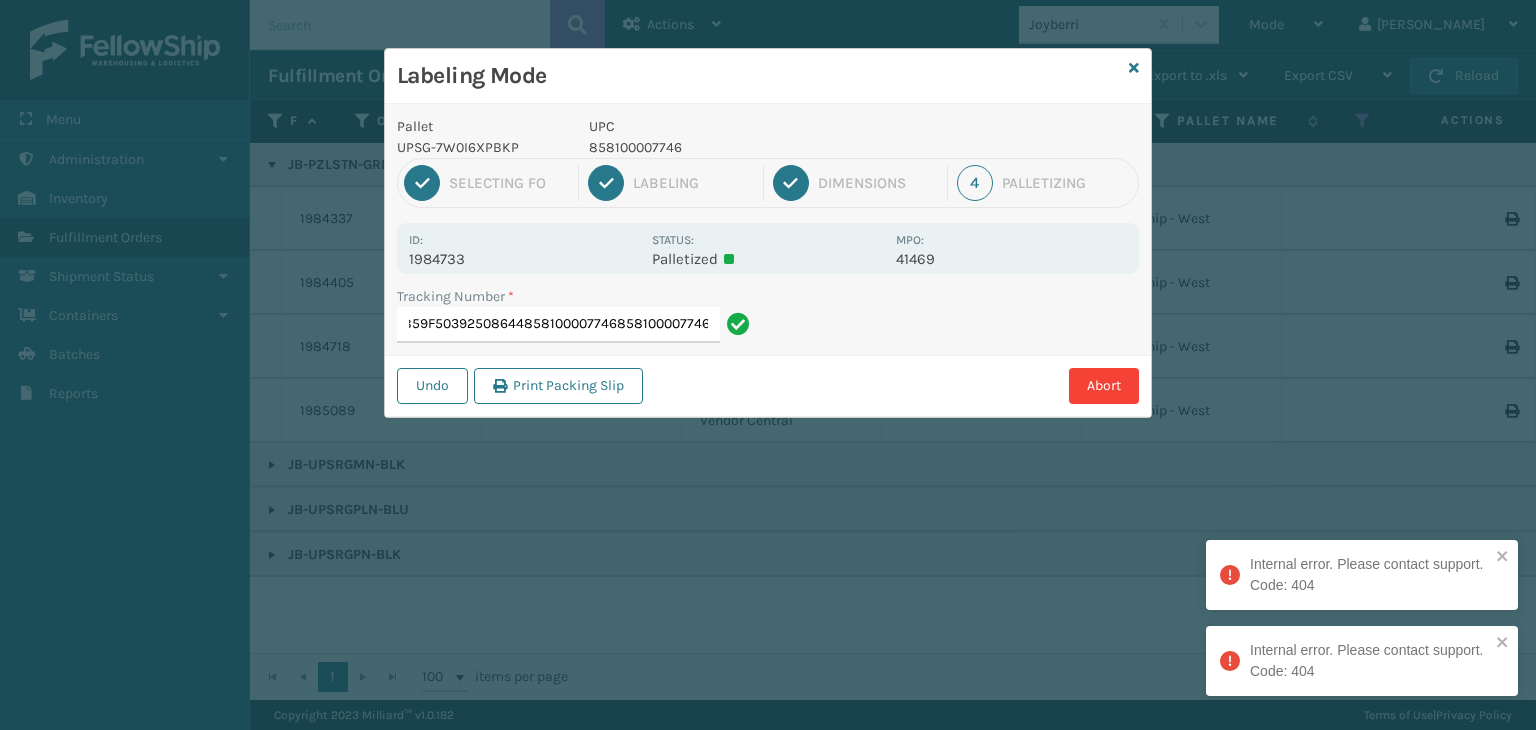 type on "1Z2859F50392508644858100007746858100007746858100007746" 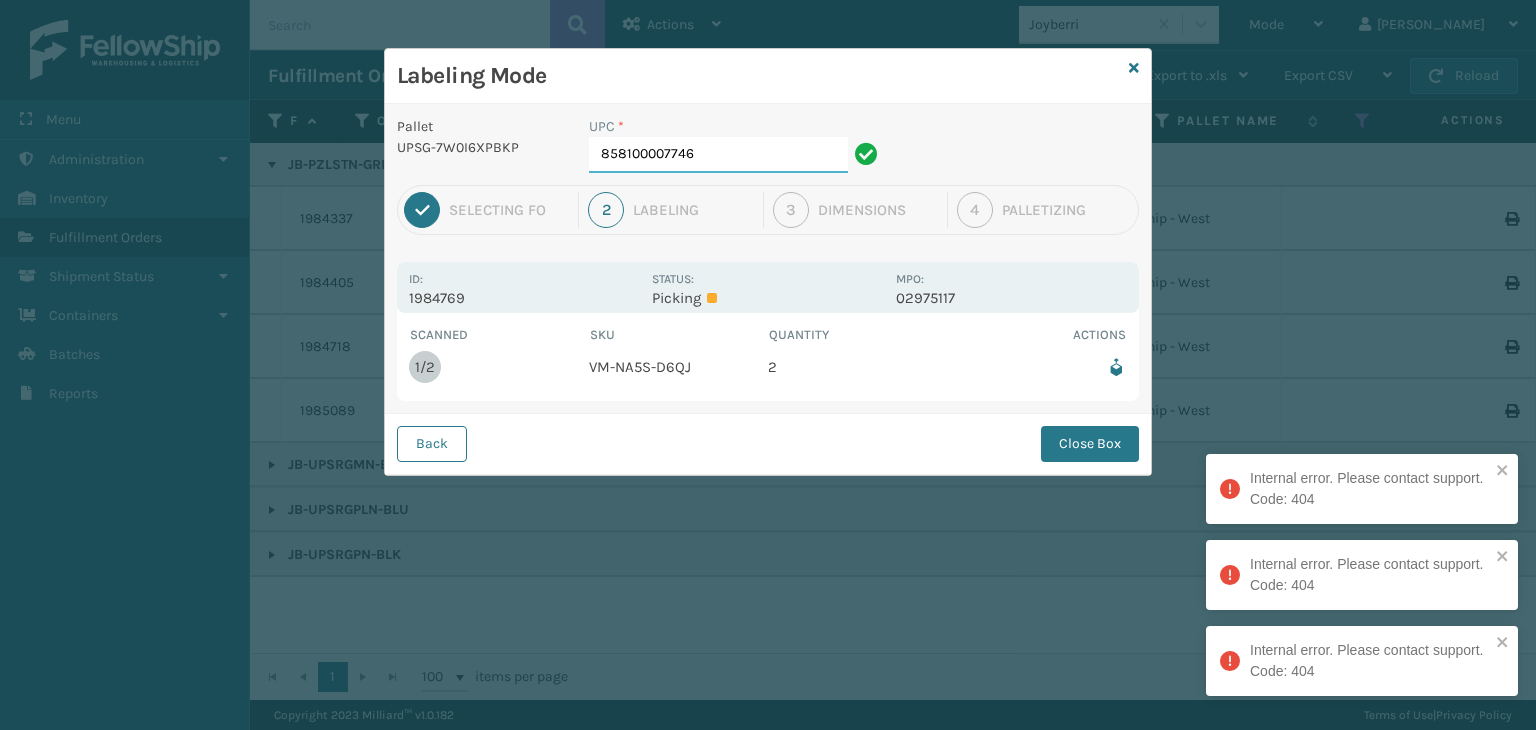 click on "858100007746" at bounding box center (718, 155) 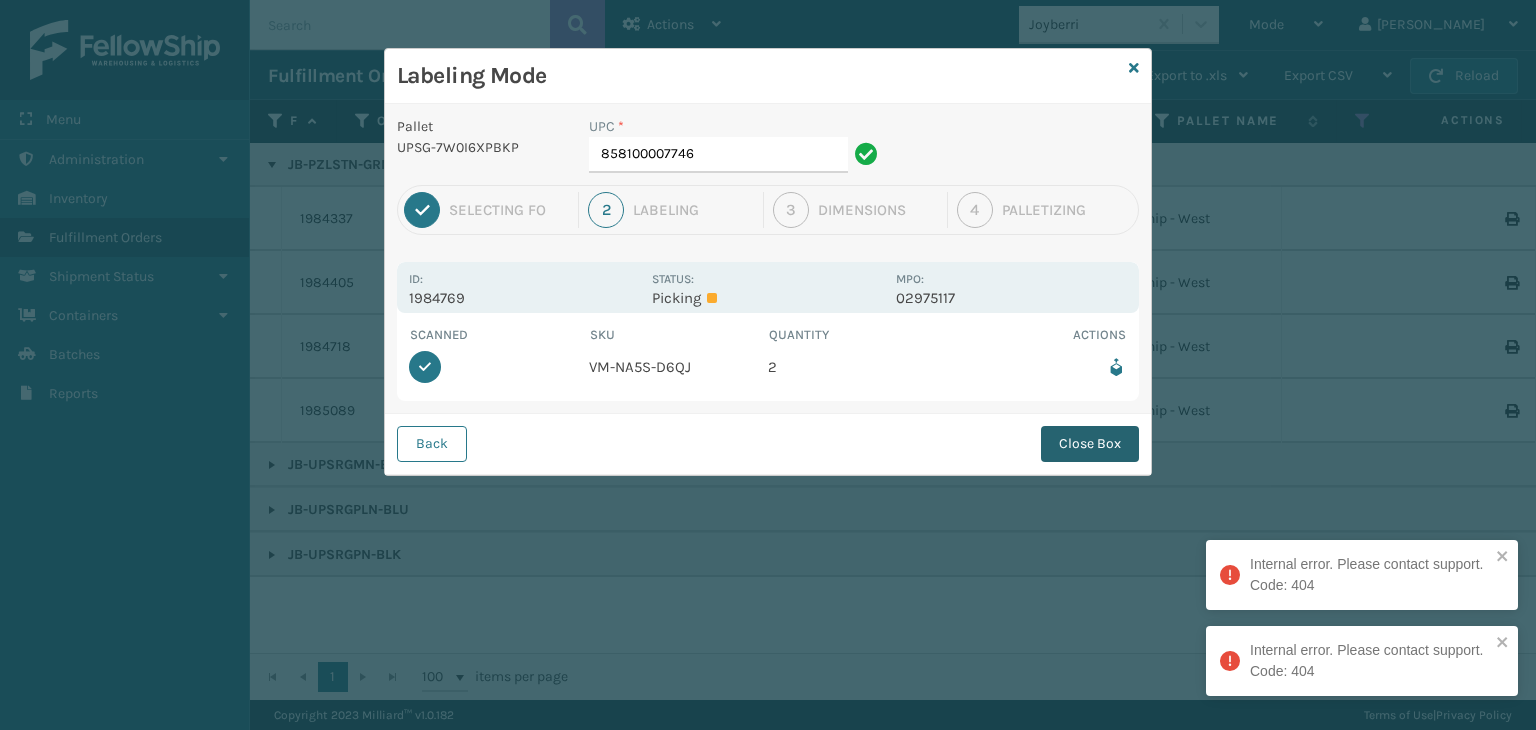 click on "Close Box" at bounding box center (1090, 444) 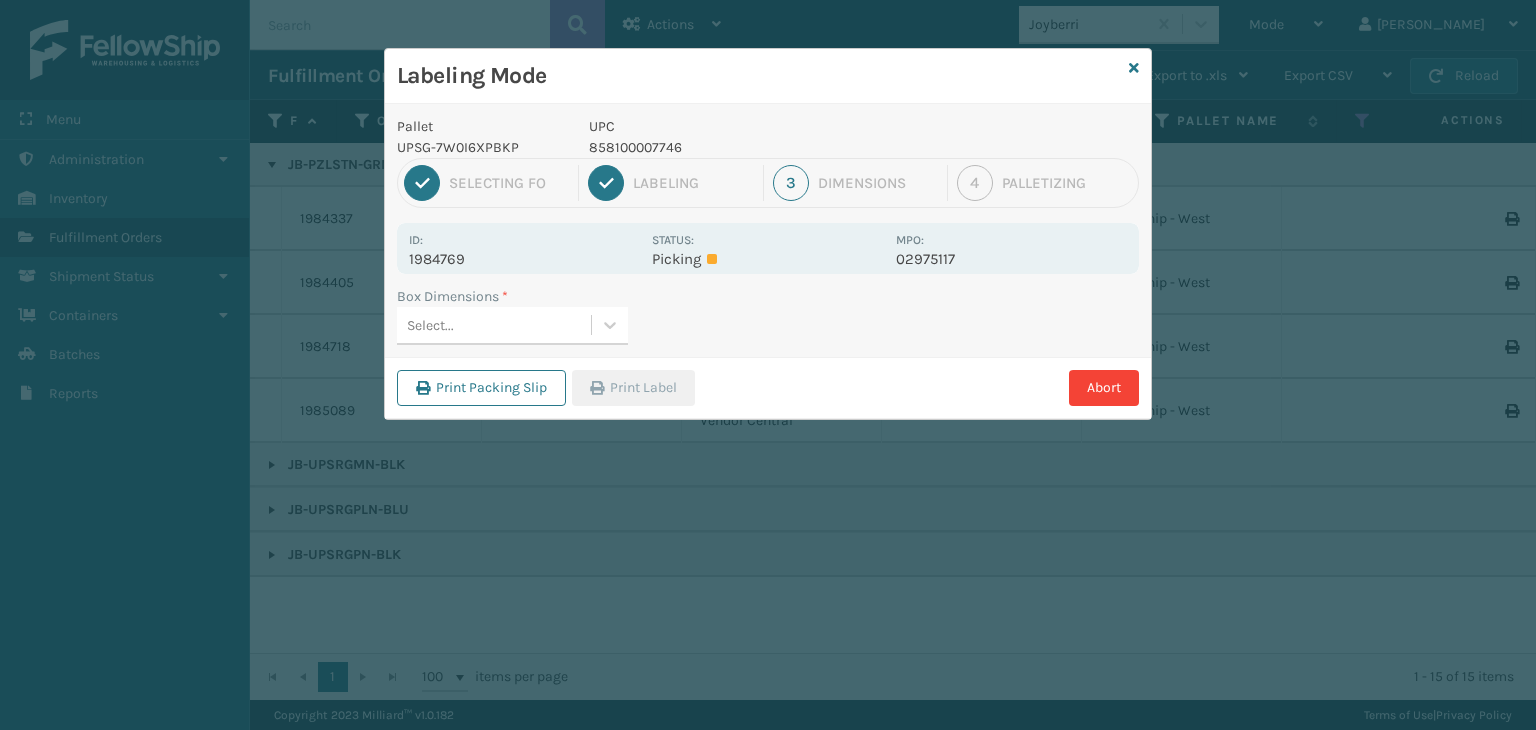 click on "Select..." at bounding box center [494, 325] 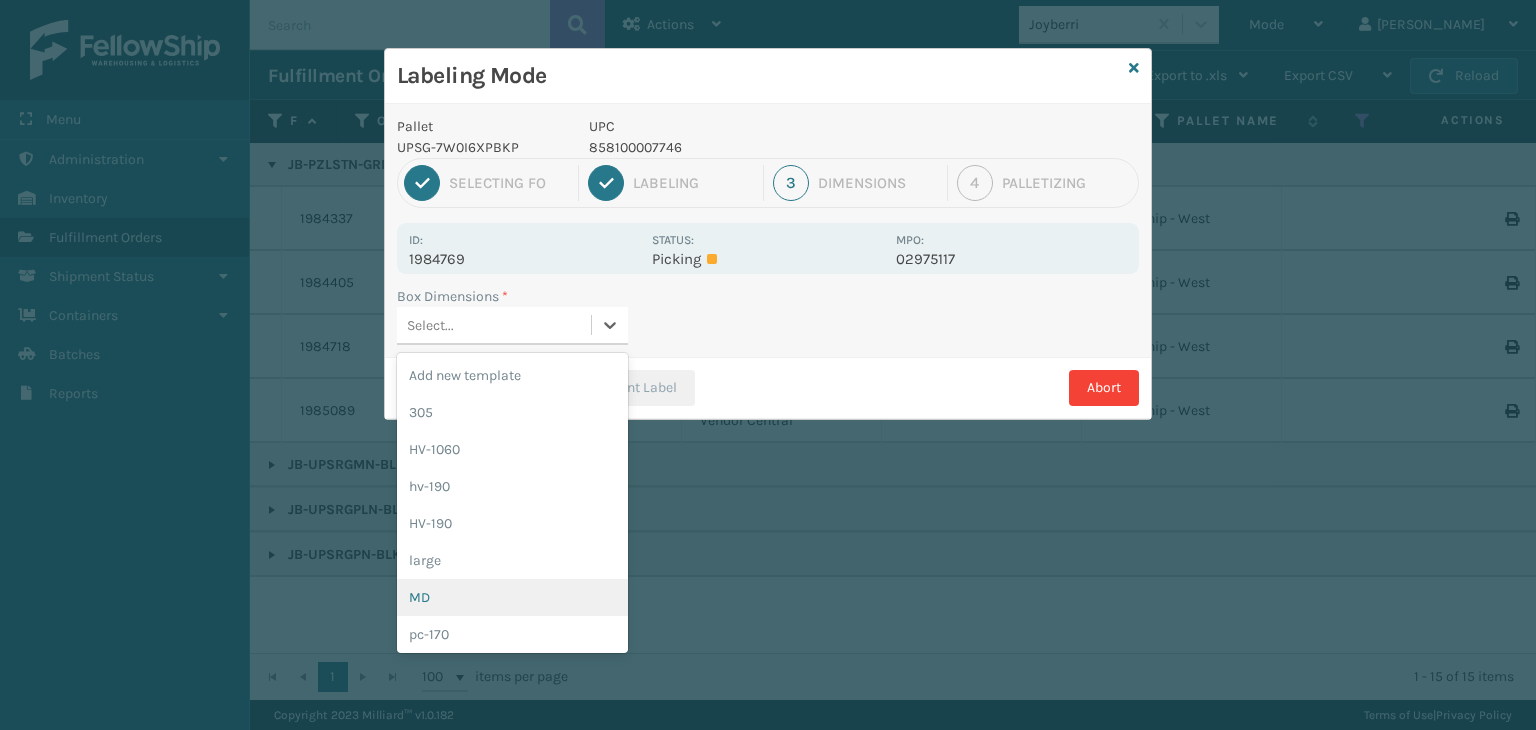 click on "MD" at bounding box center [512, 597] 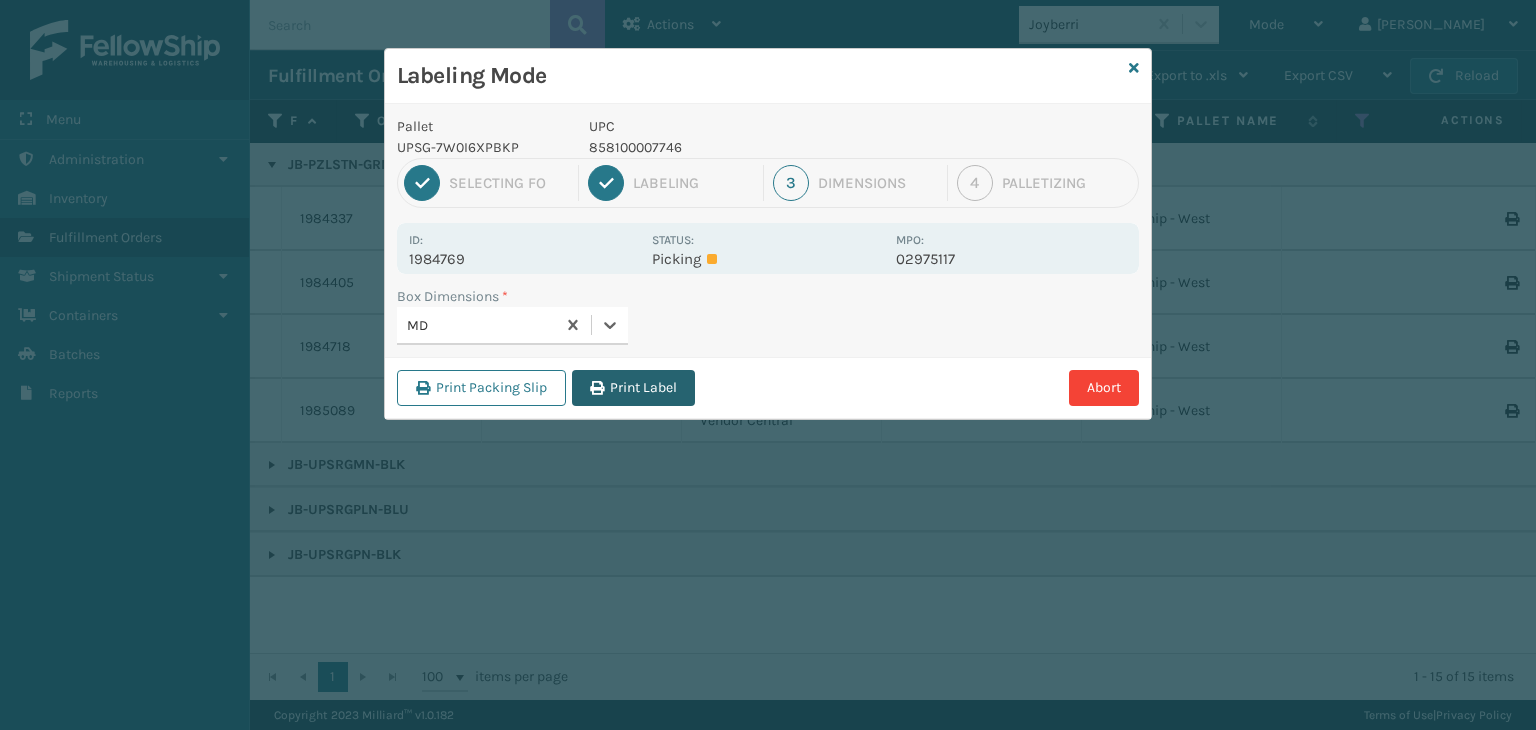 click on "Print Label" at bounding box center (633, 388) 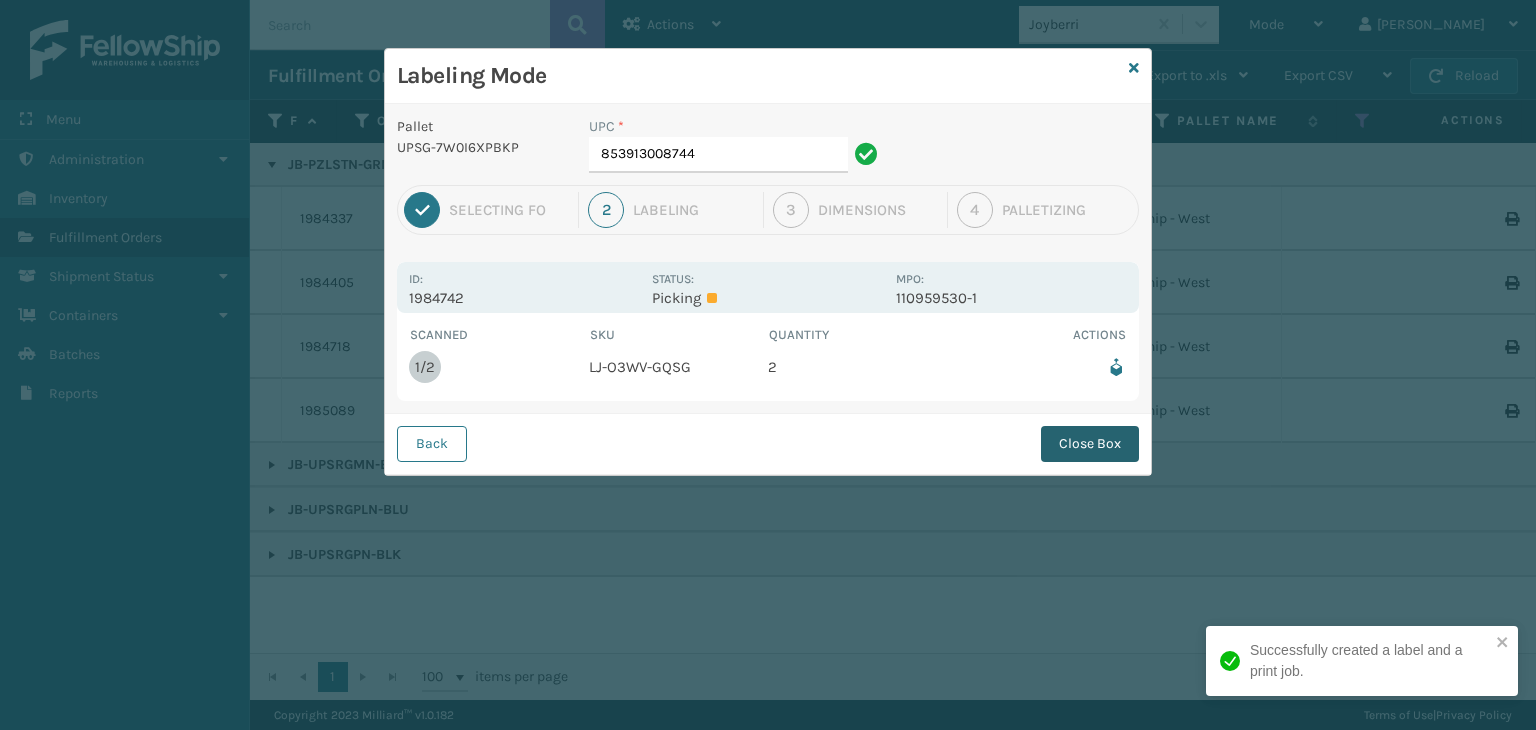 click on "Close Box" at bounding box center [1090, 444] 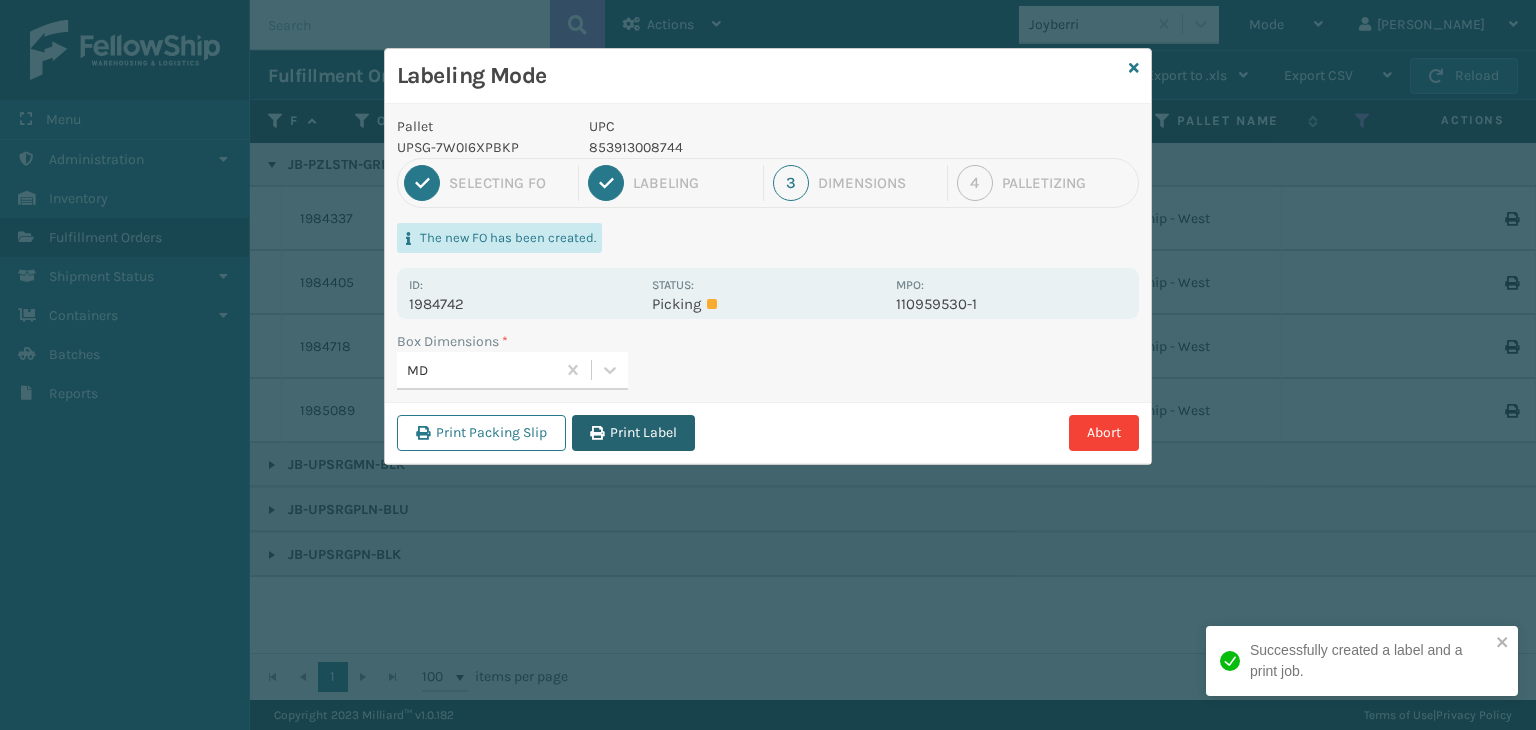 click on "Print Label" at bounding box center (633, 433) 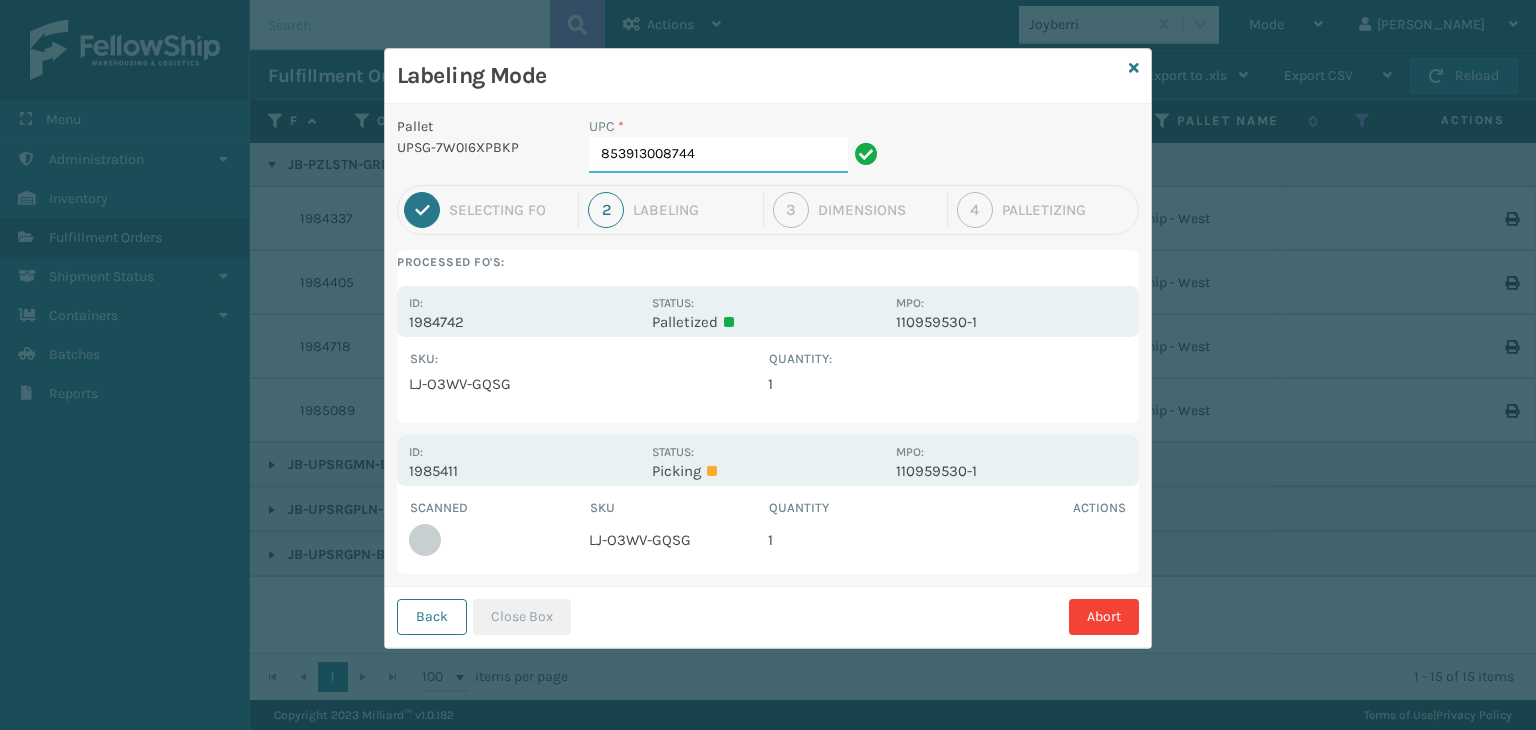 click on "853913008744" at bounding box center [718, 155] 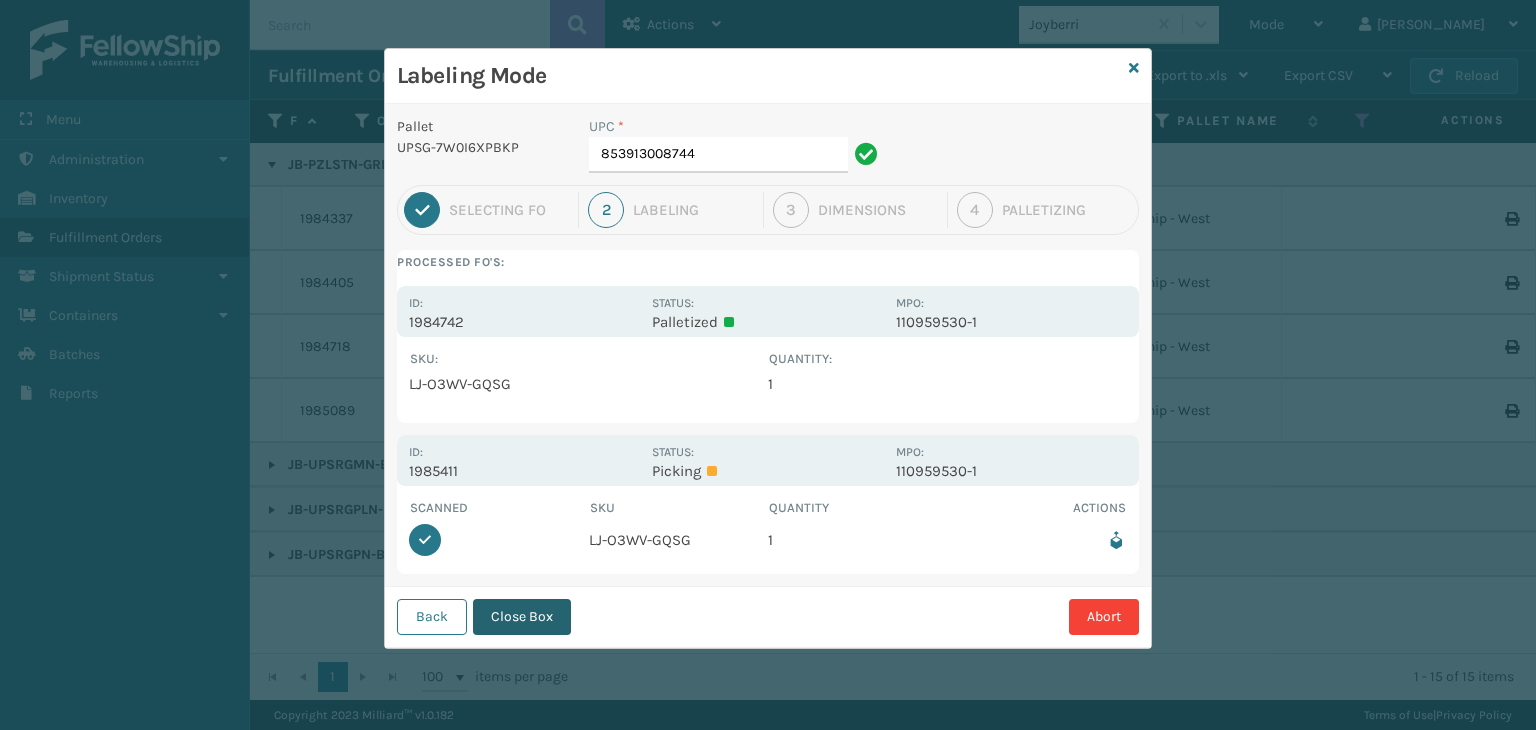 click on "Close Box" at bounding box center [522, 617] 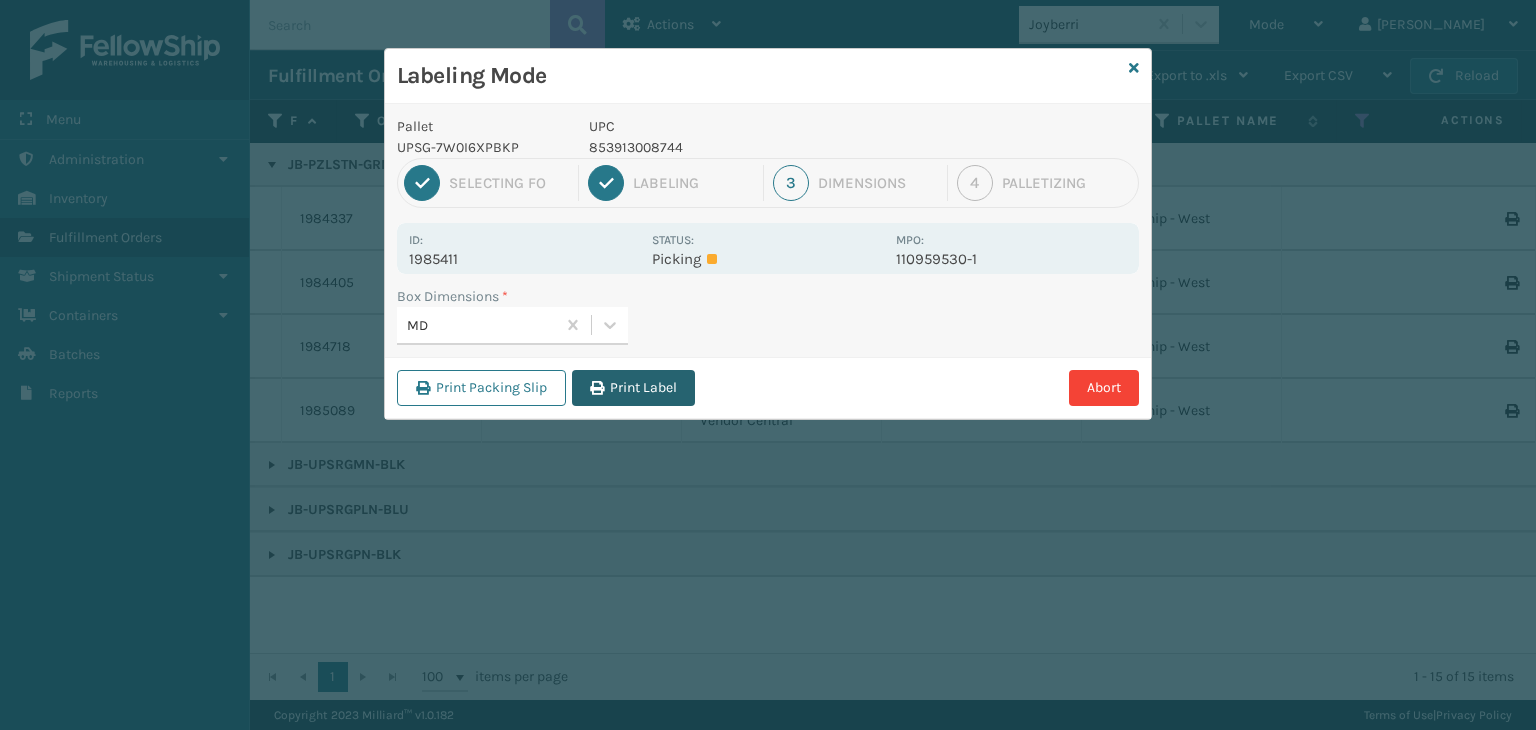 click on "Print Label" at bounding box center [633, 388] 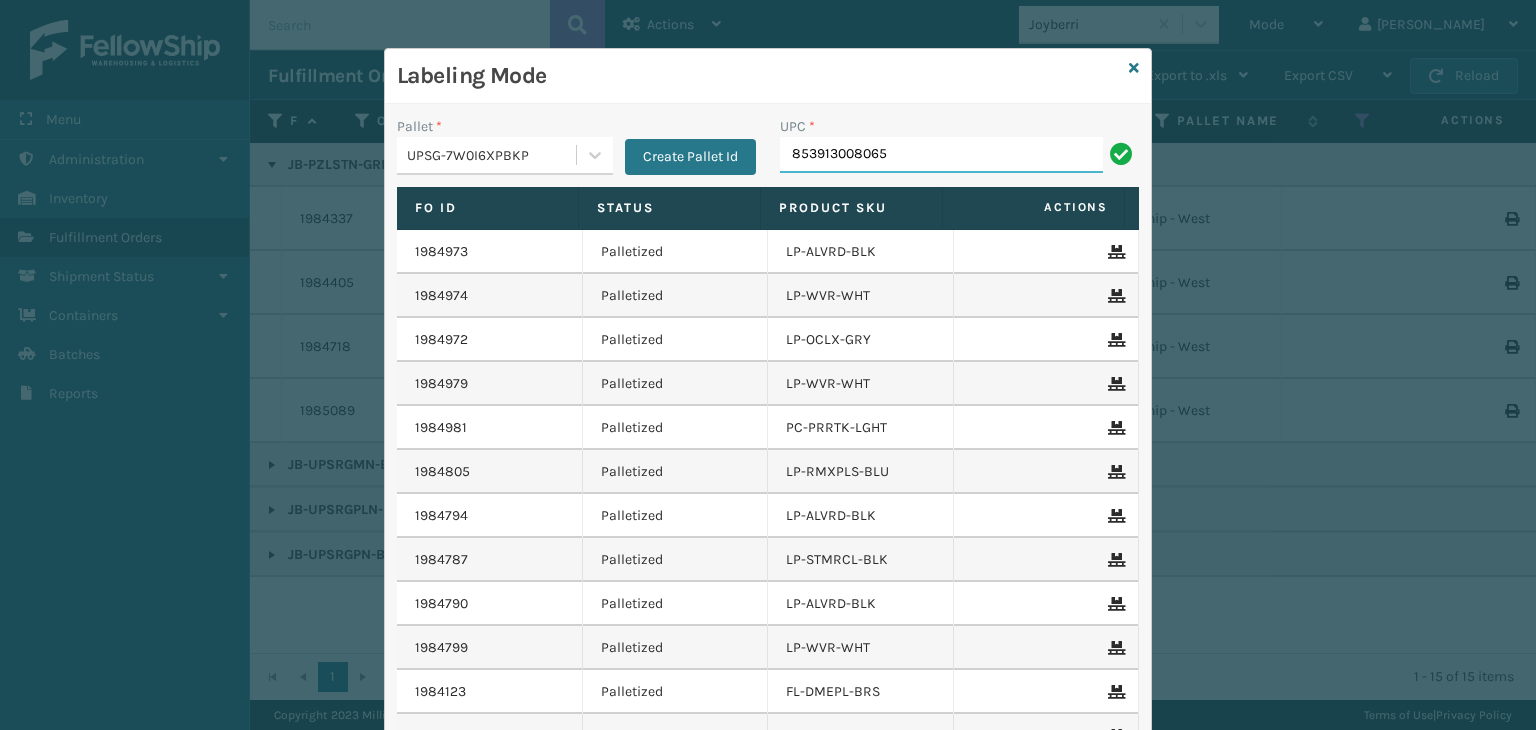 type on "853913008065" 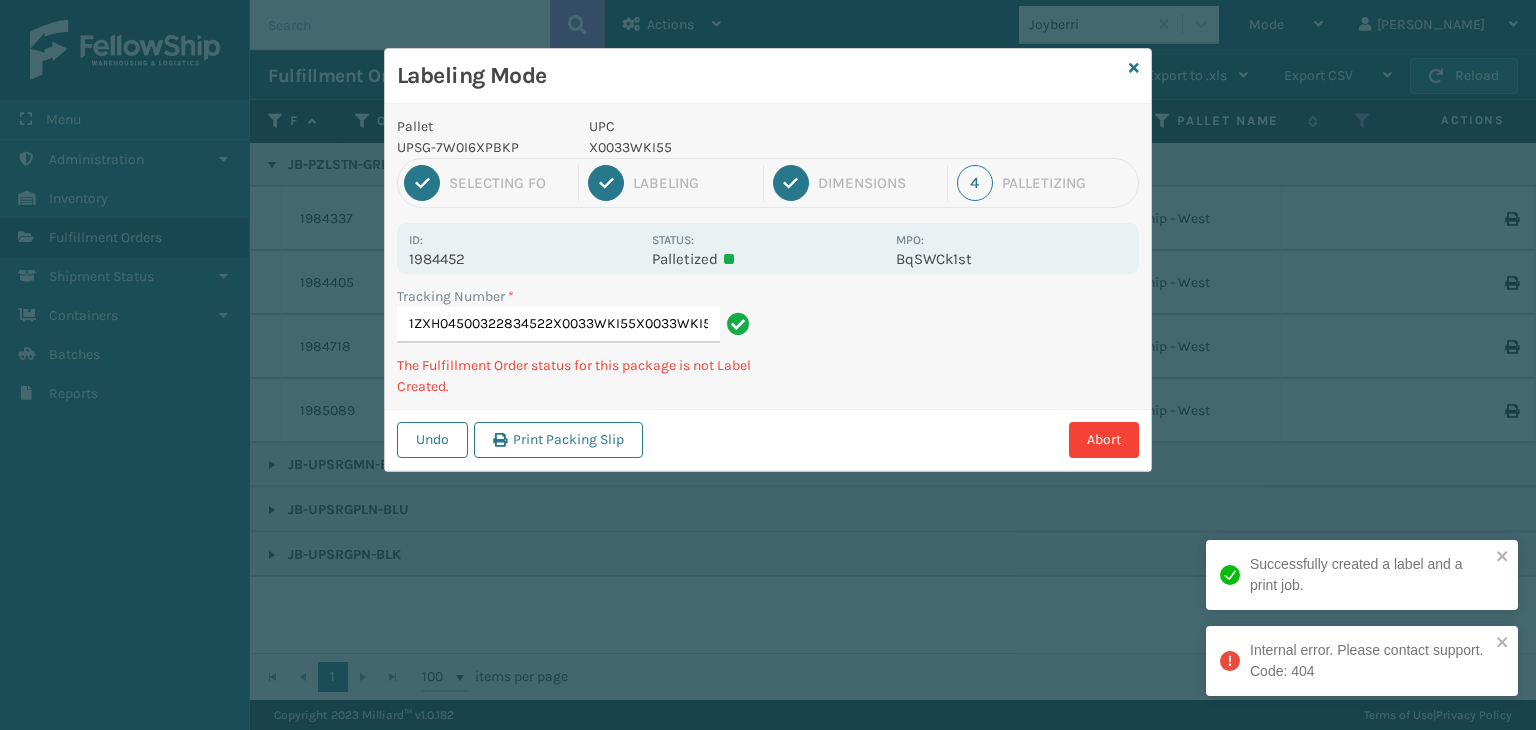 type on "1ZXH04500322834522X0033WKI55X0033WKI55" 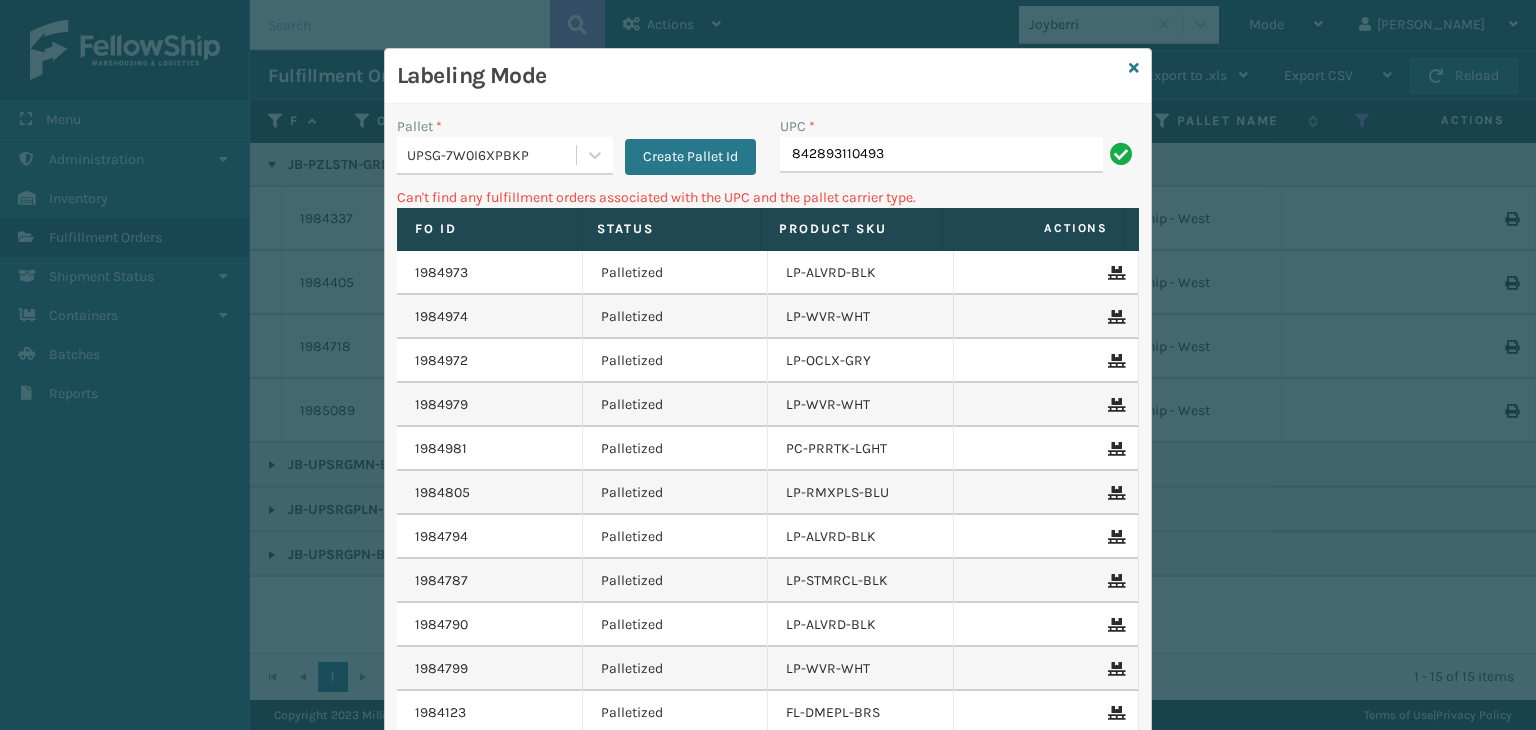 click on "UPSG-7W0I6XPBKP" at bounding box center (492, 155) 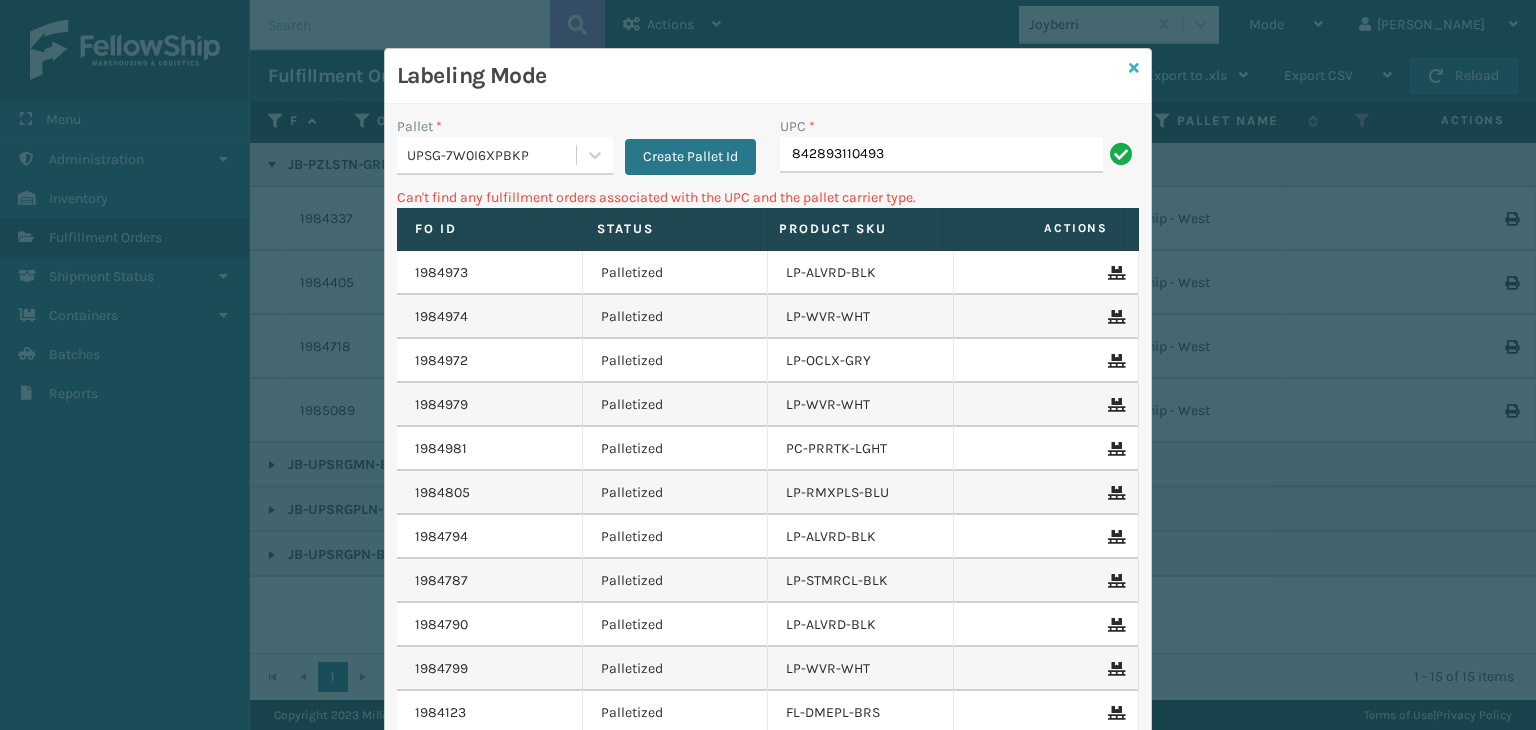 click at bounding box center (1134, 68) 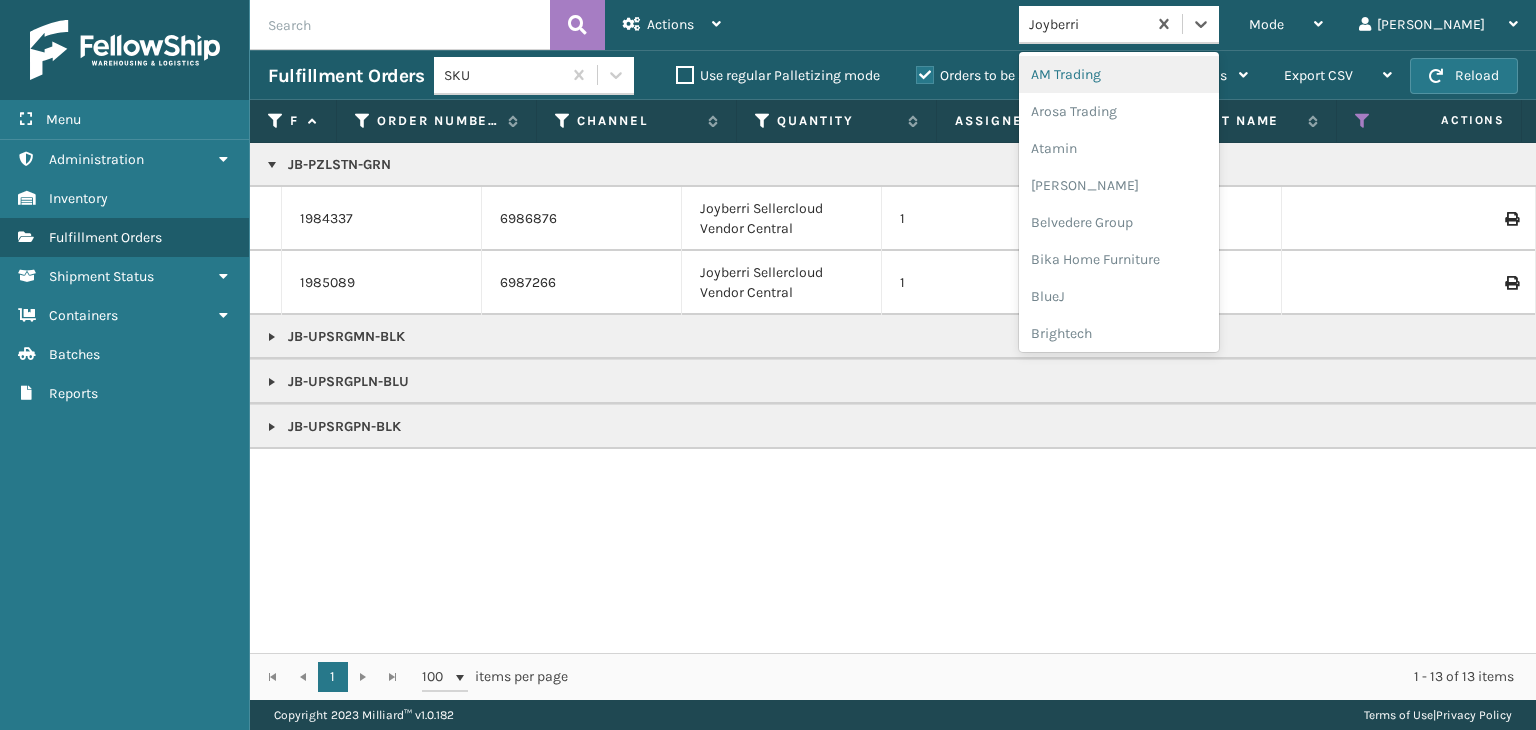 click on "Joyberri" at bounding box center [1088, 24] 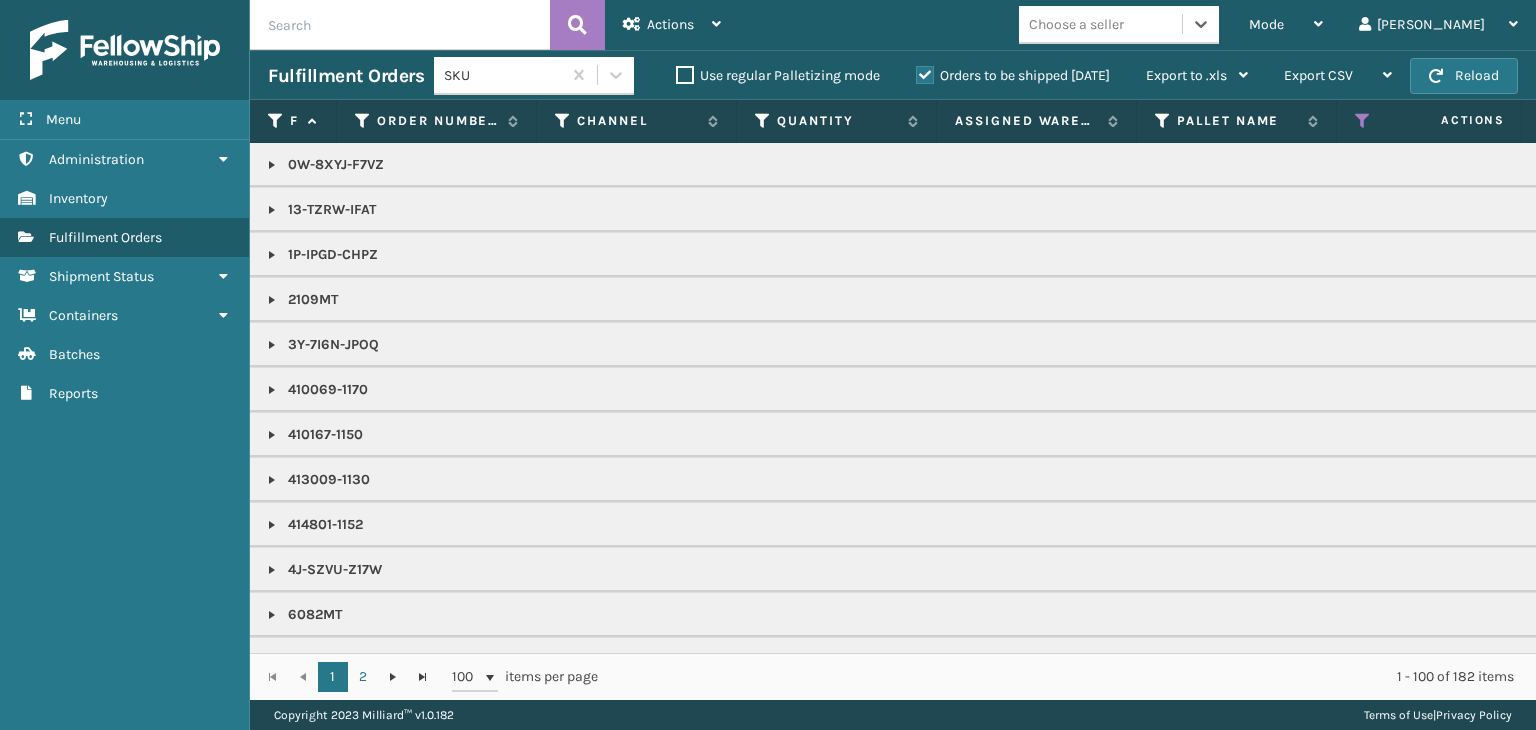 click on "Choose a seller" at bounding box center (1100, 24) 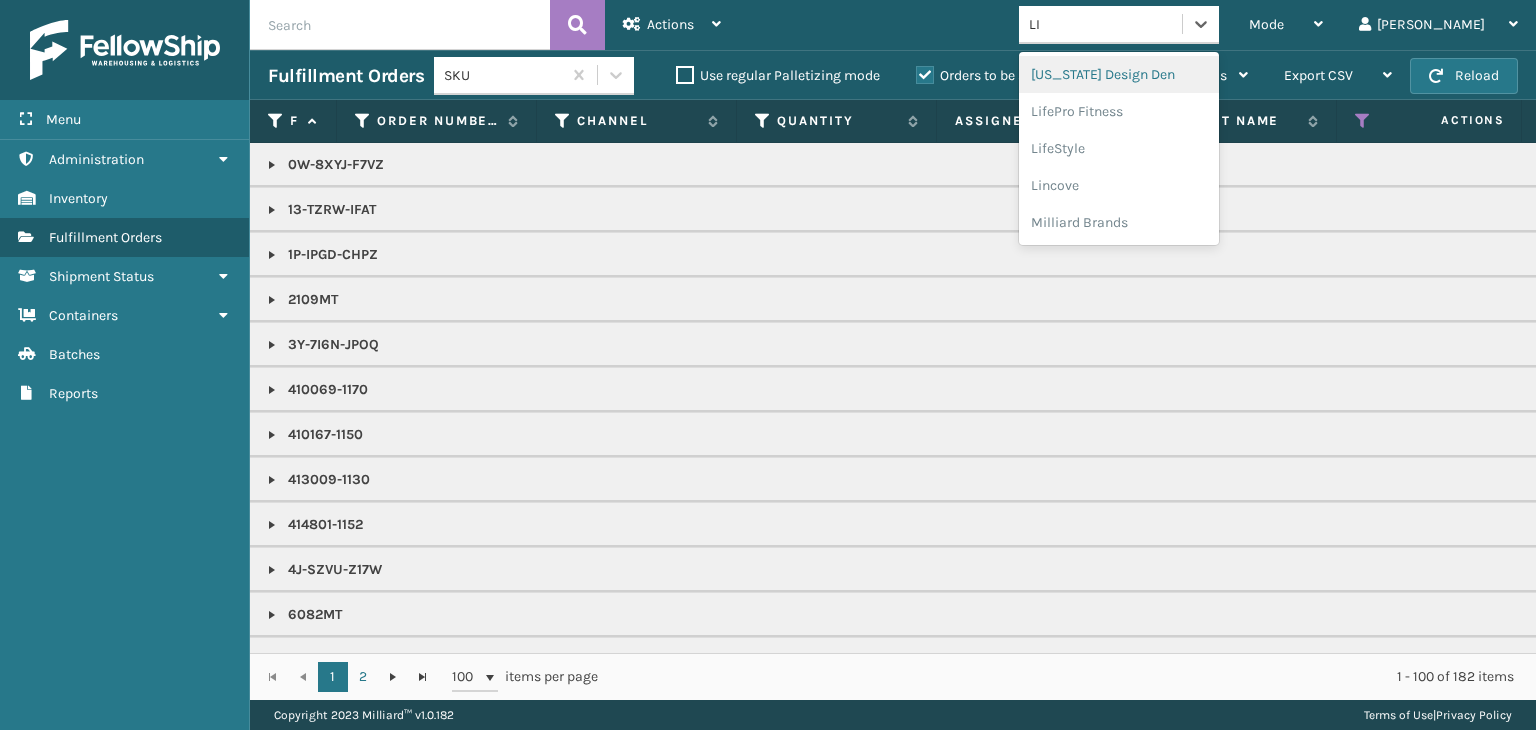 type on "LIF" 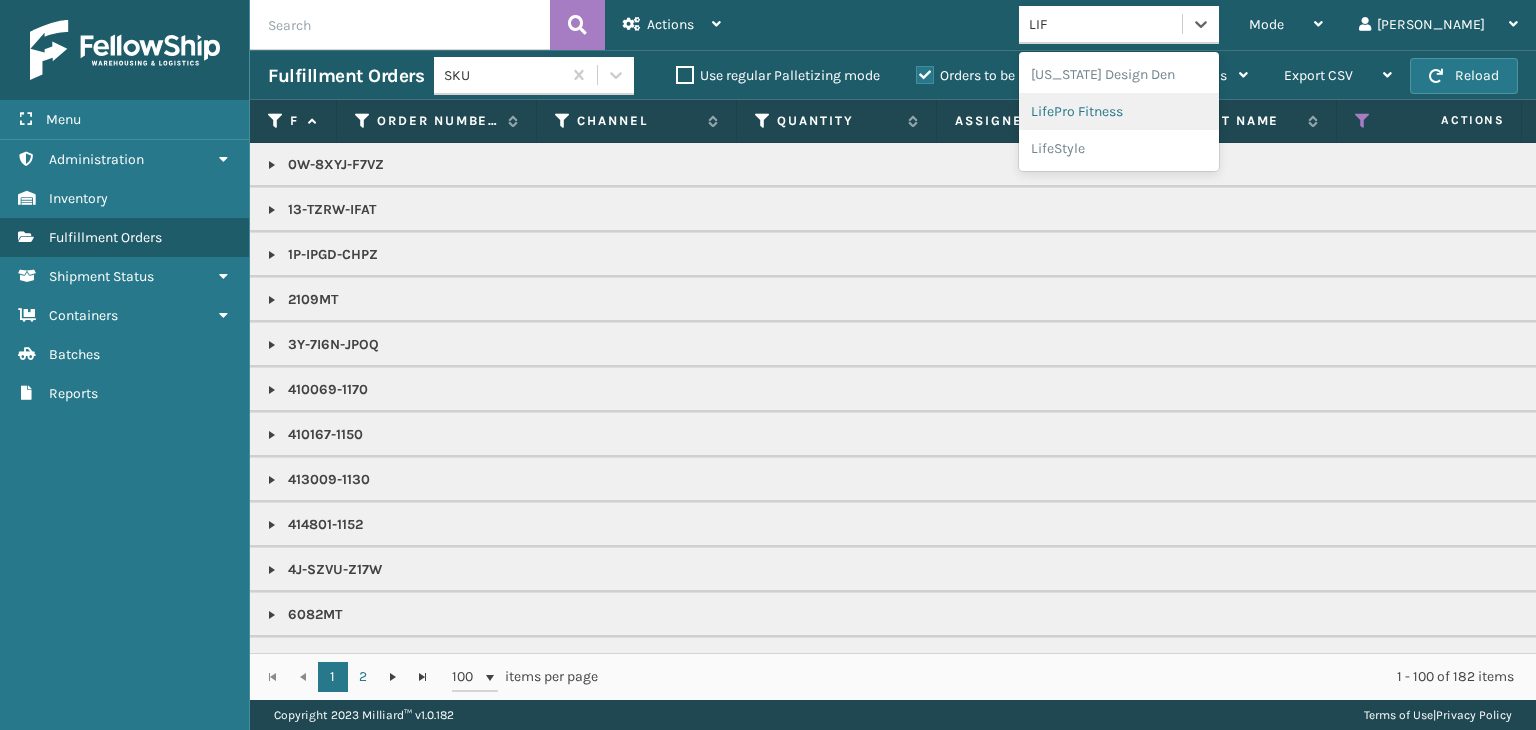 click on "LifePro Fitness" at bounding box center (1119, 111) 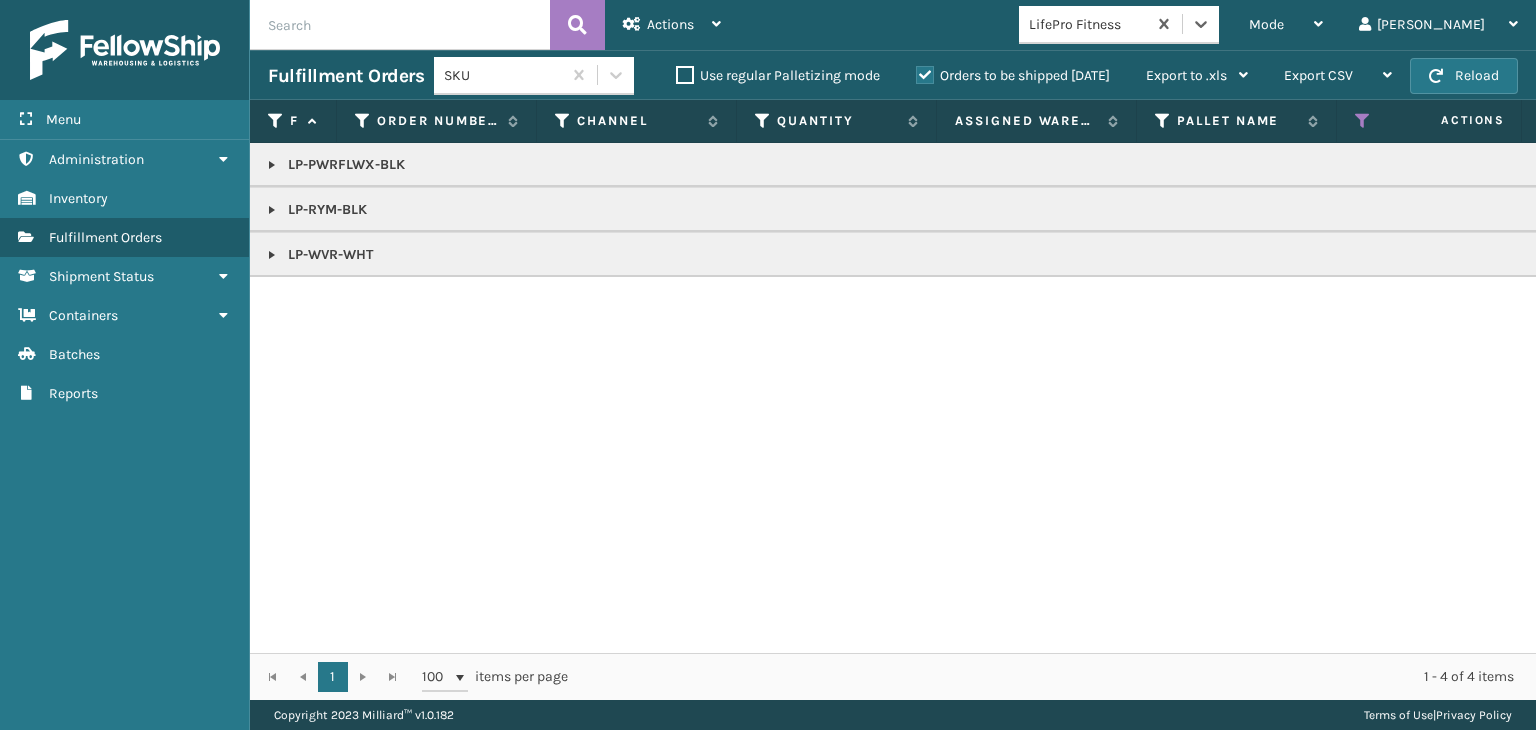 click at bounding box center [272, 255] 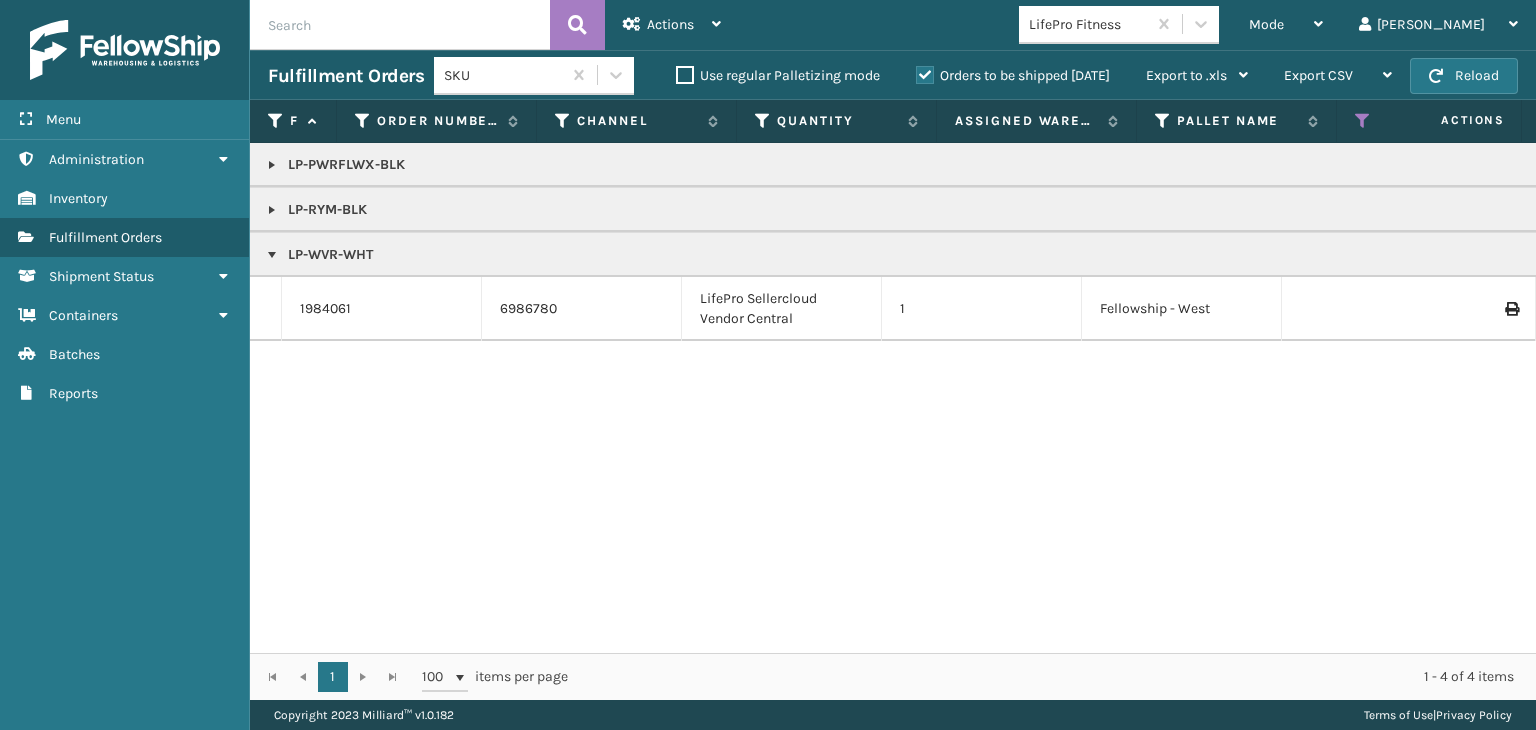 click on "LP-RYM-BLK" at bounding box center [1541, 209] 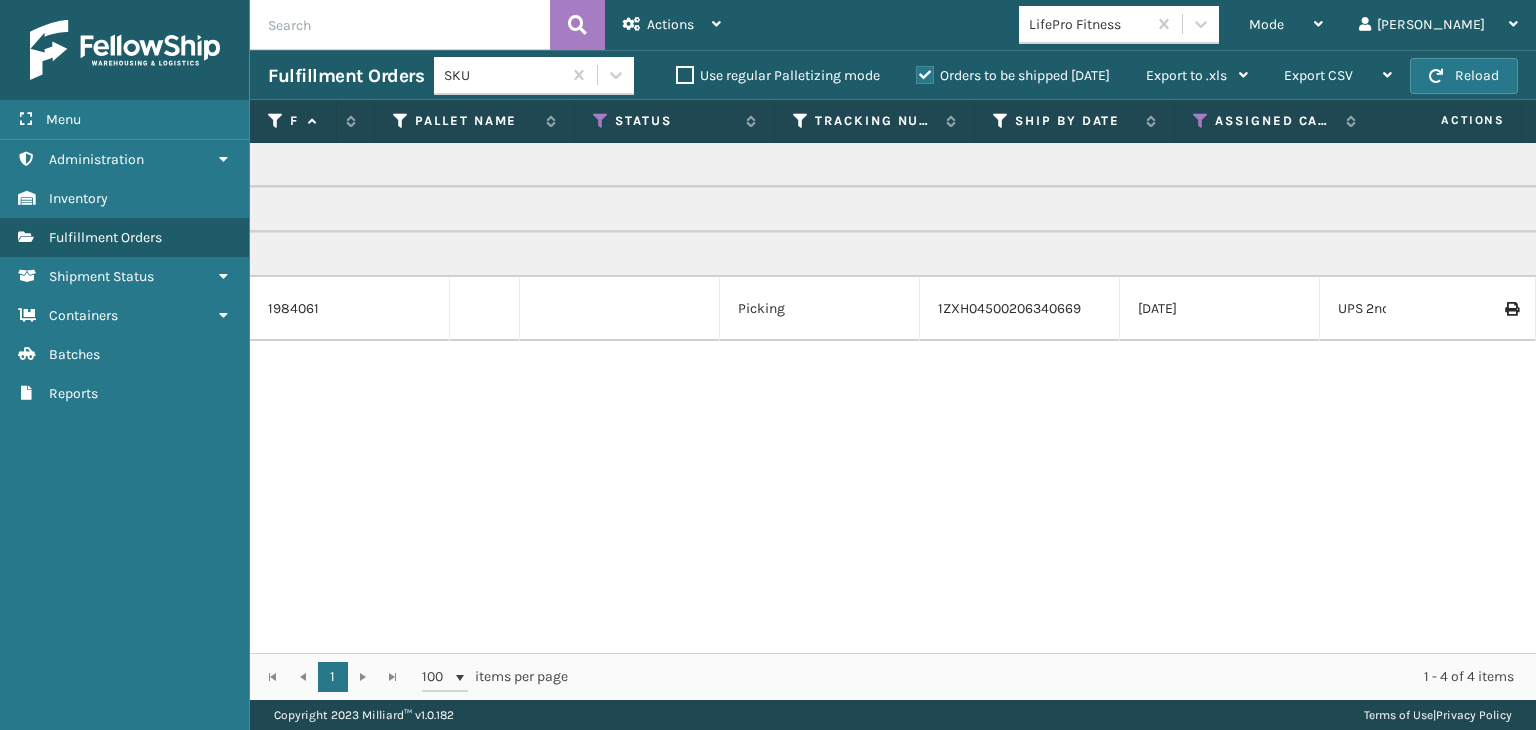 scroll, scrollTop: 0, scrollLeft: 886, axis: horizontal 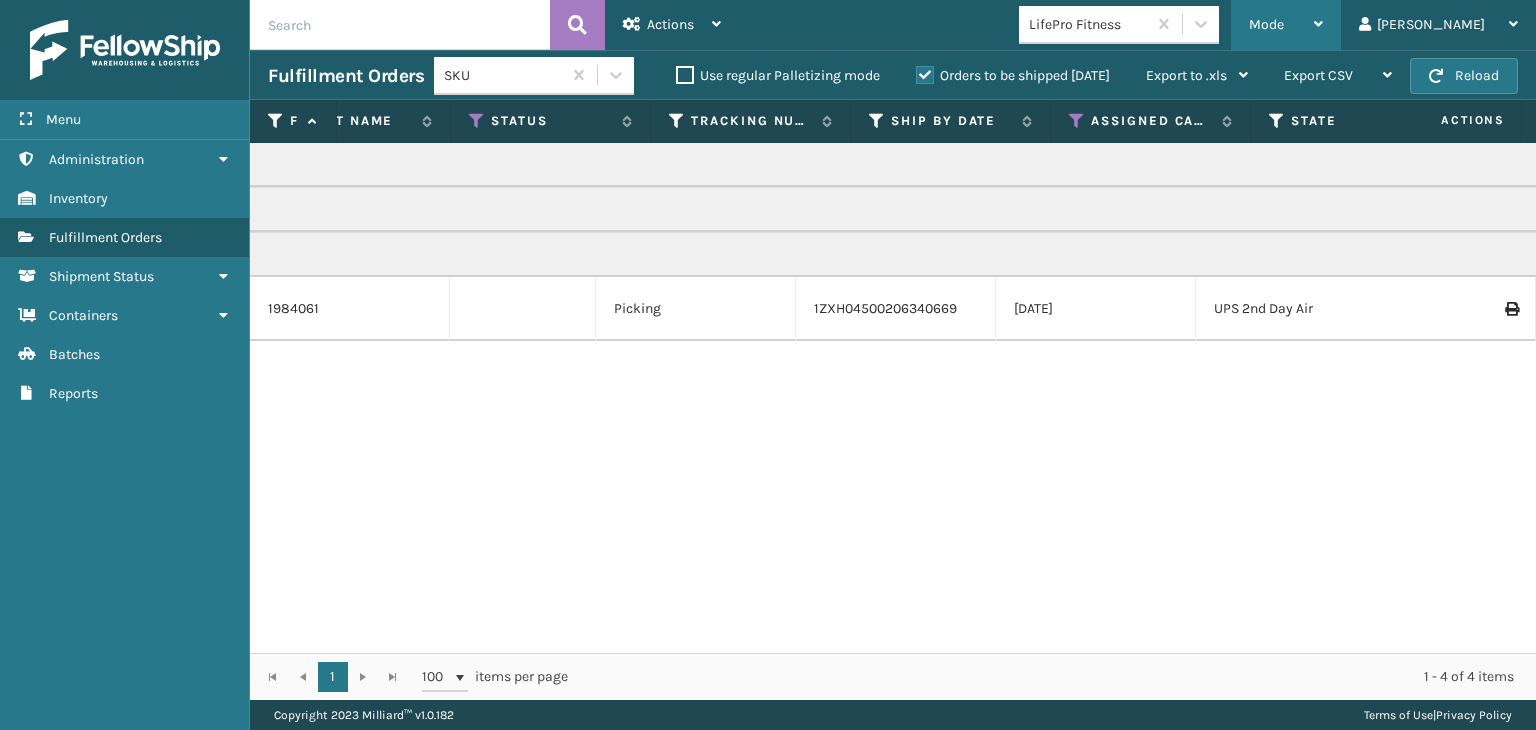 click on "Mode" at bounding box center [1286, 25] 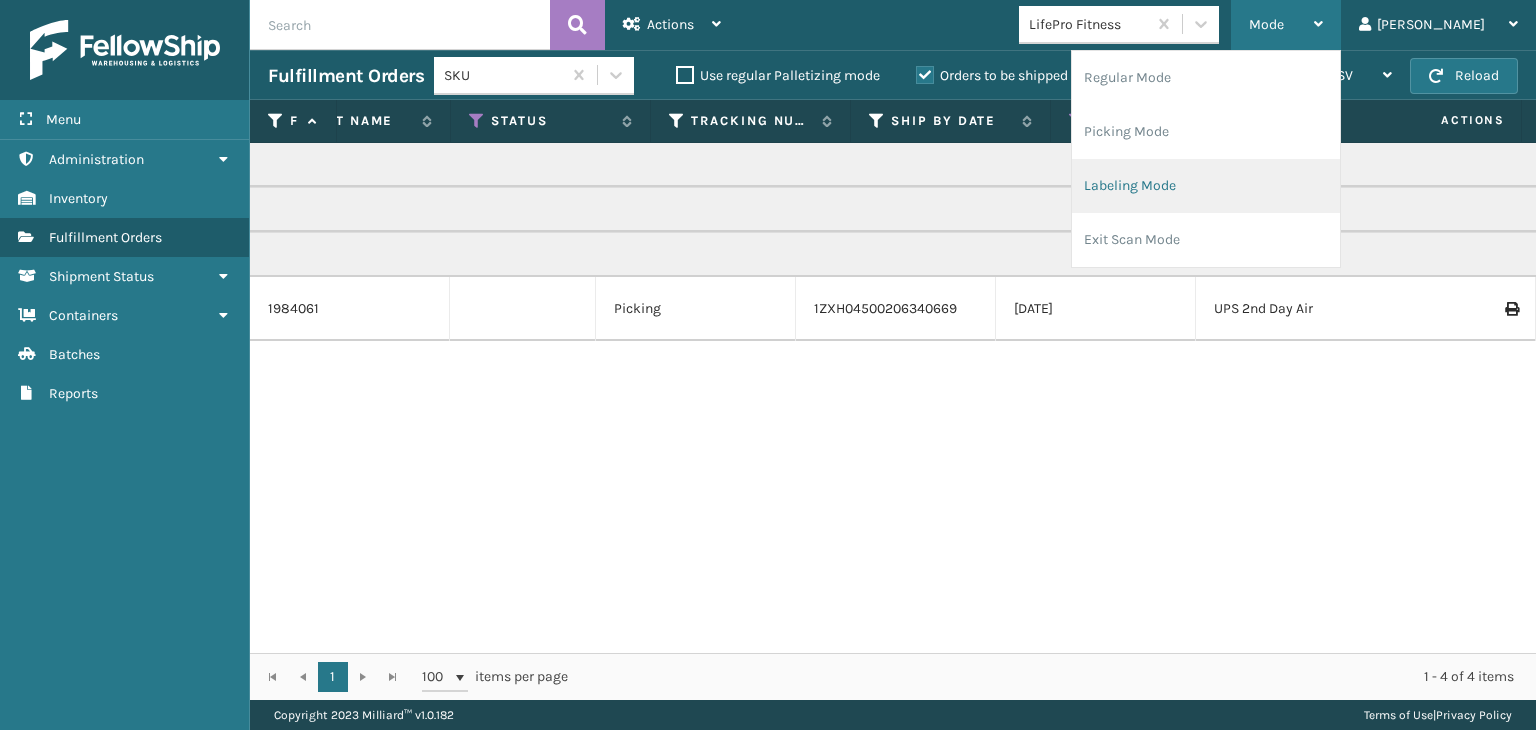 click on "Labeling Mode" at bounding box center (1206, 186) 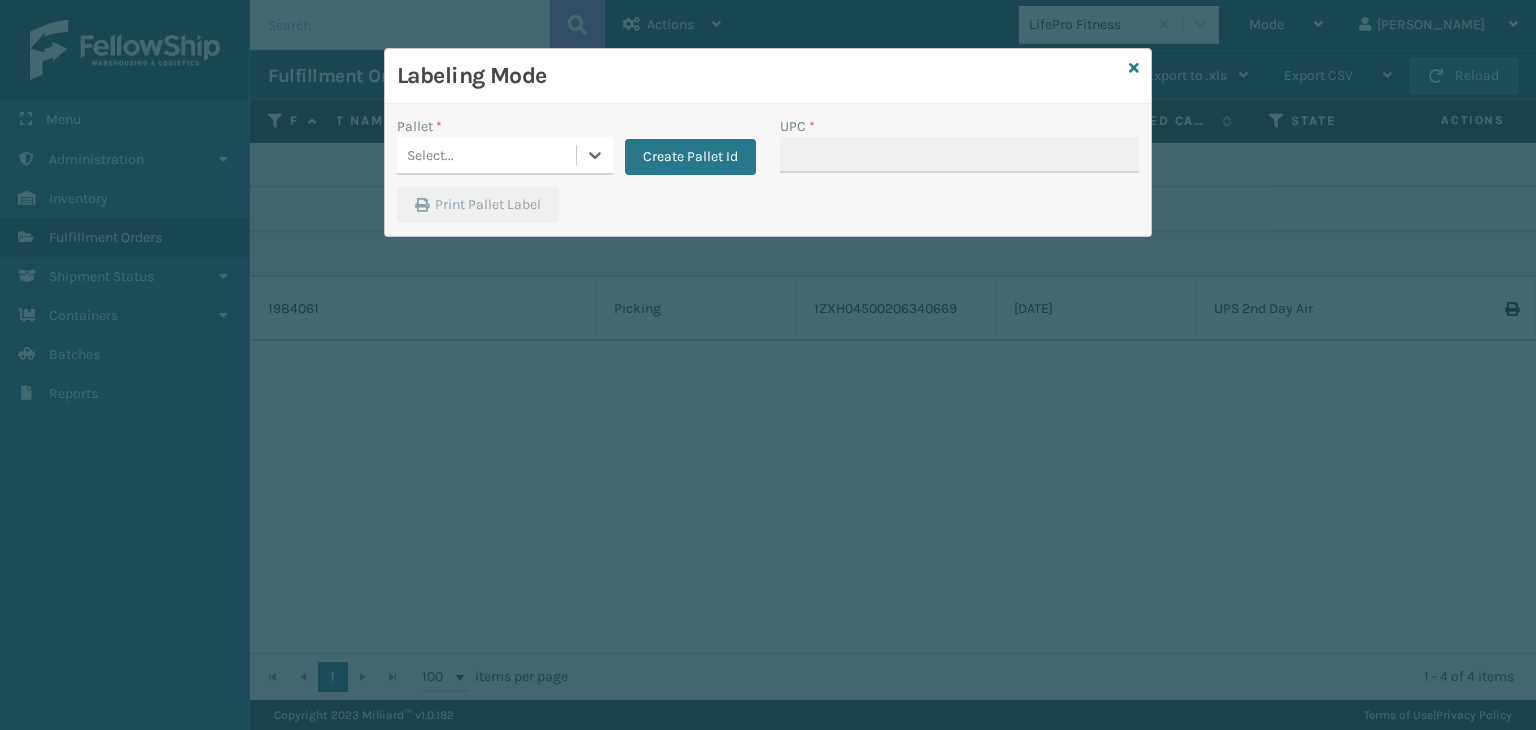 click on "Select..." at bounding box center [486, 155] 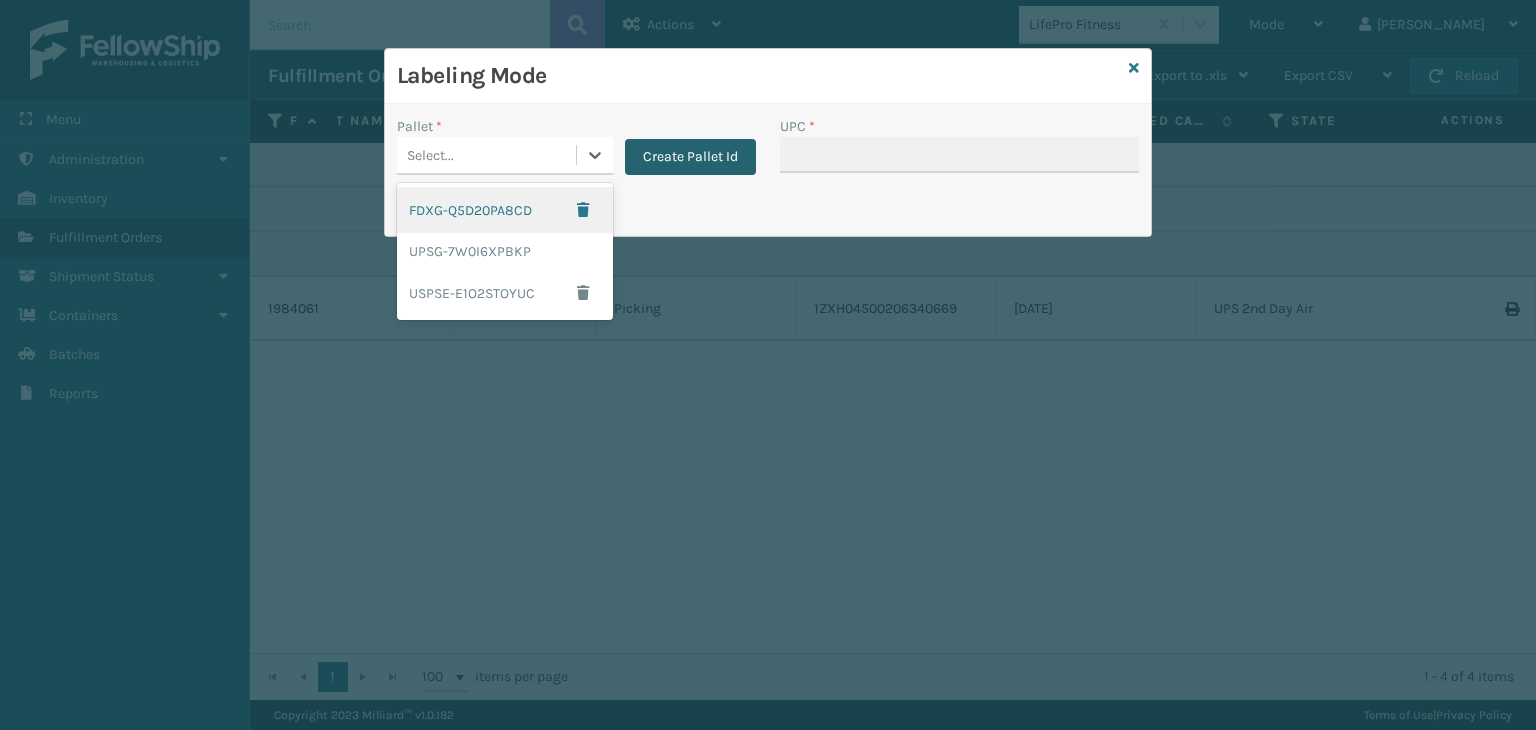 click on "Create Pallet Id" at bounding box center [690, 157] 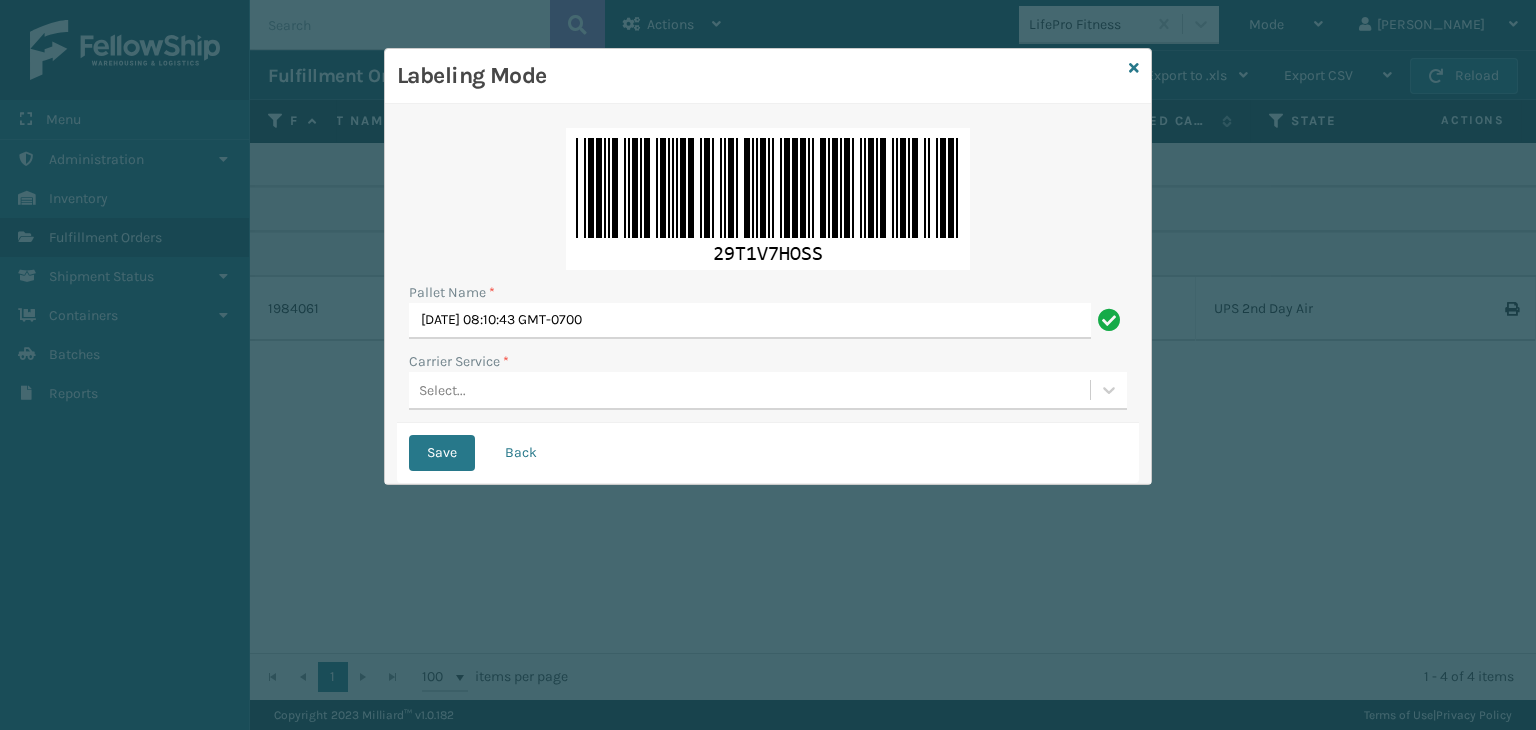 drag, startPoint x: 663, startPoint y: 301, endPoint x: 0, endPoint y: 304, distance: 663.0068 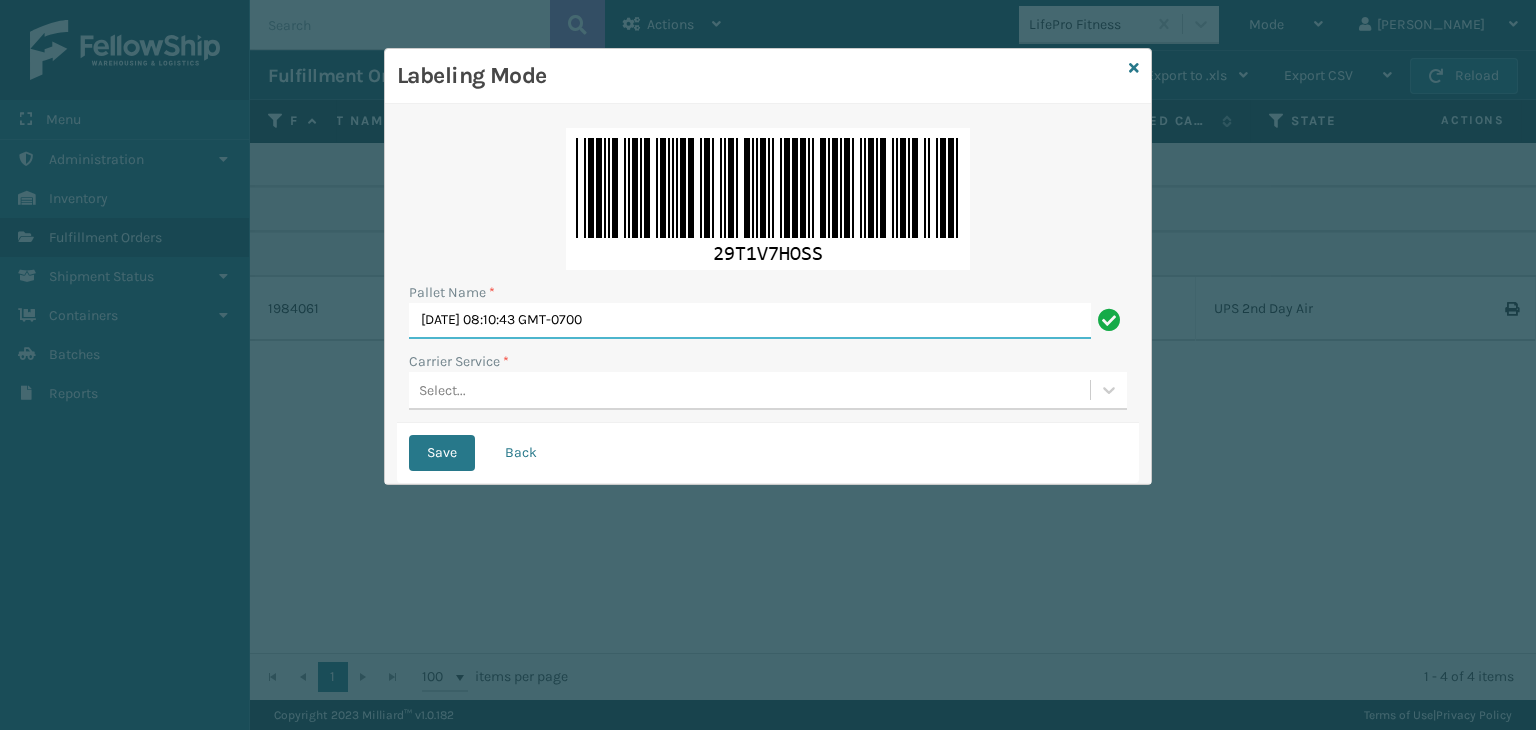 drag, startPoint x: 667, startPoint y: 325, endPoint x: 0, endPoint y: 345, distance: 667.2998 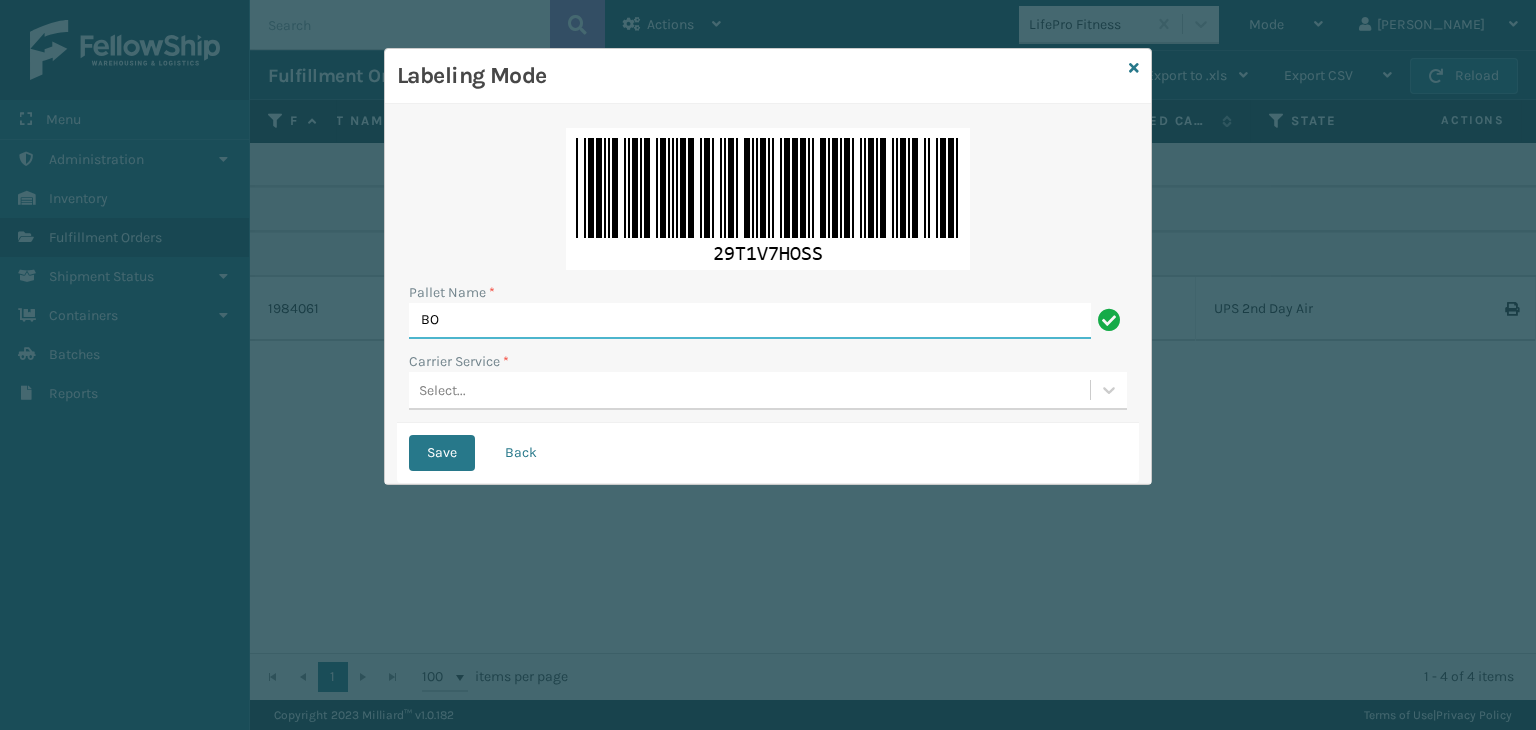 type on "BOXTRUCK" 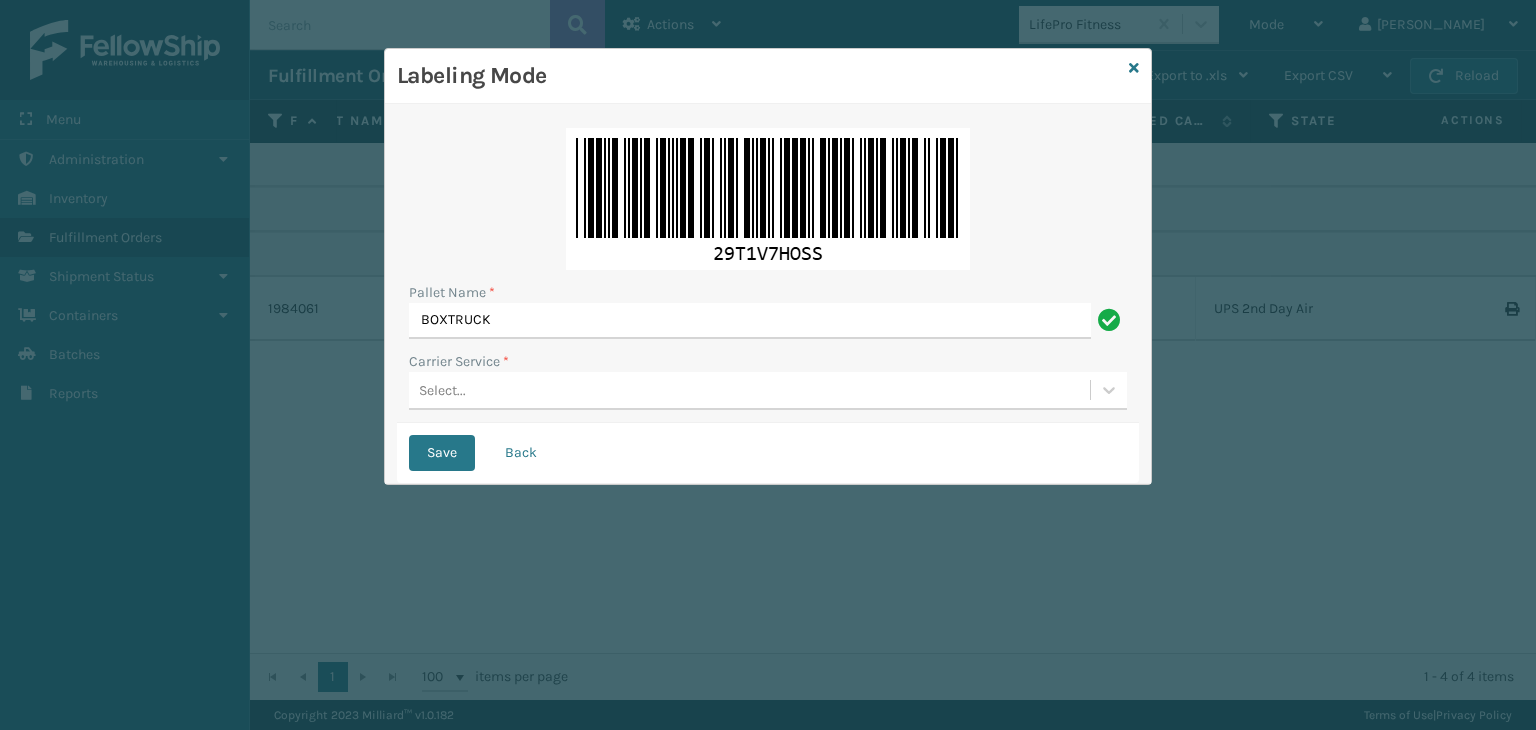 click on "Select..." at bounding box center (749, 390) 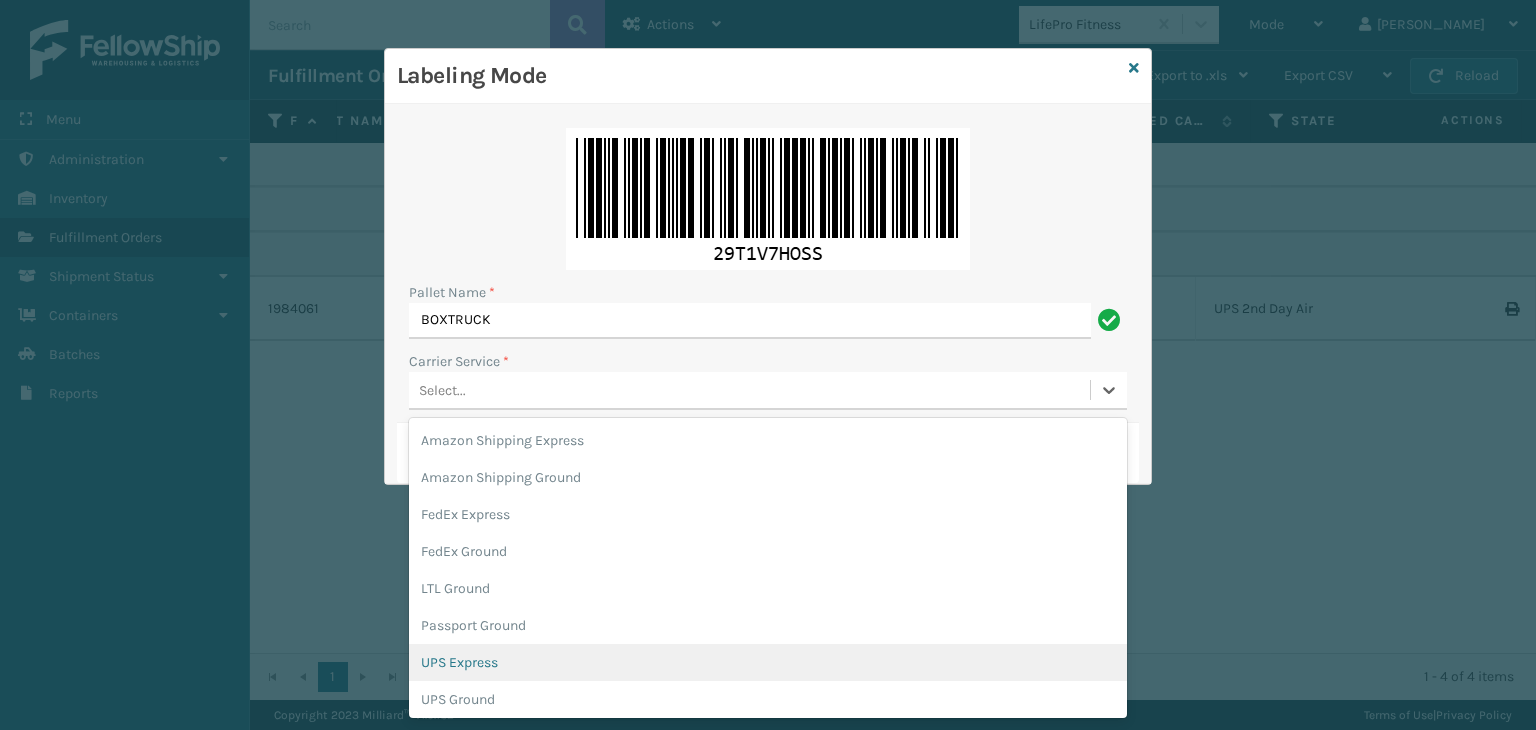 drag, startPoint x: 566, startPoint y: 675, endPoint x: 536, endPoint y: 574, distance: 105.36128 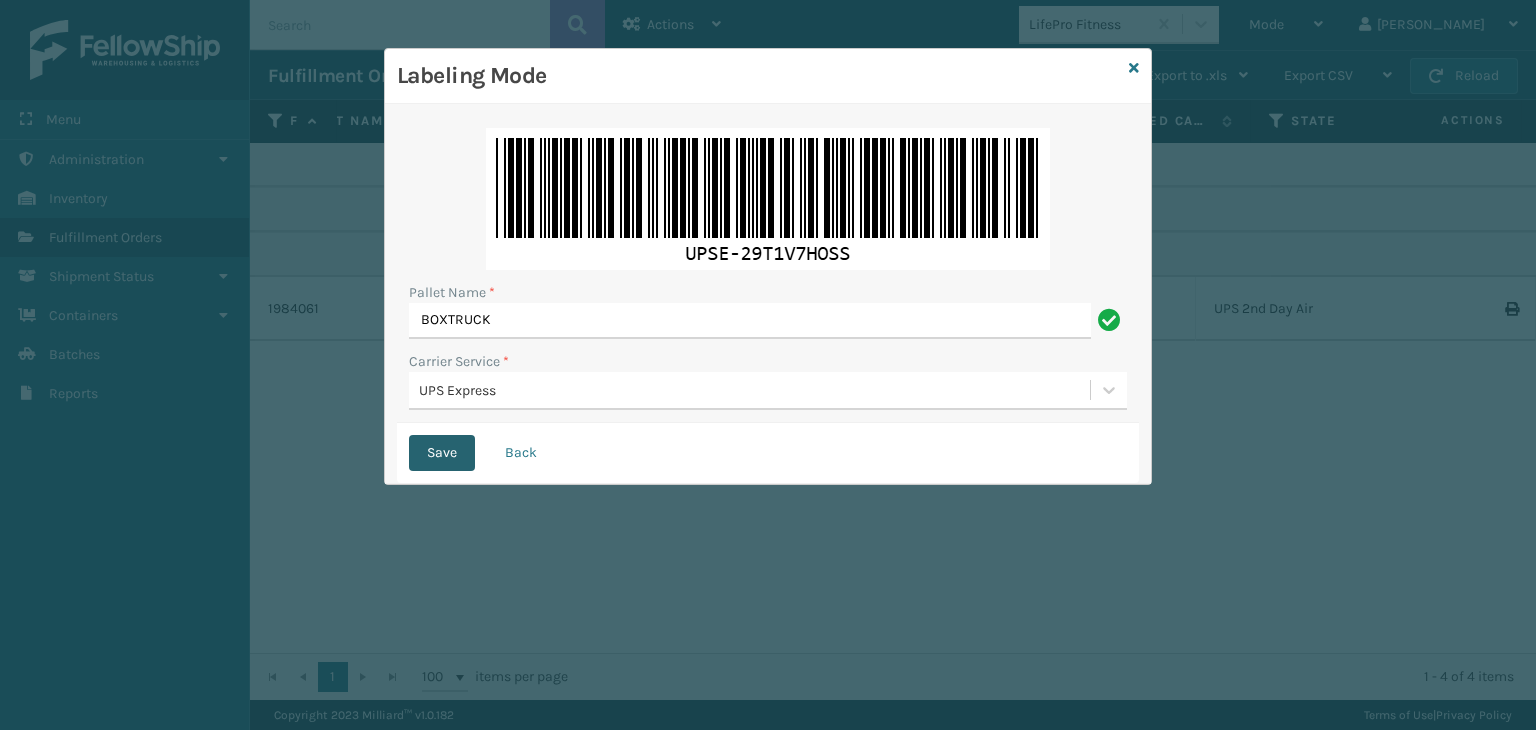 click on "Save" at bounding box center (442, 453) 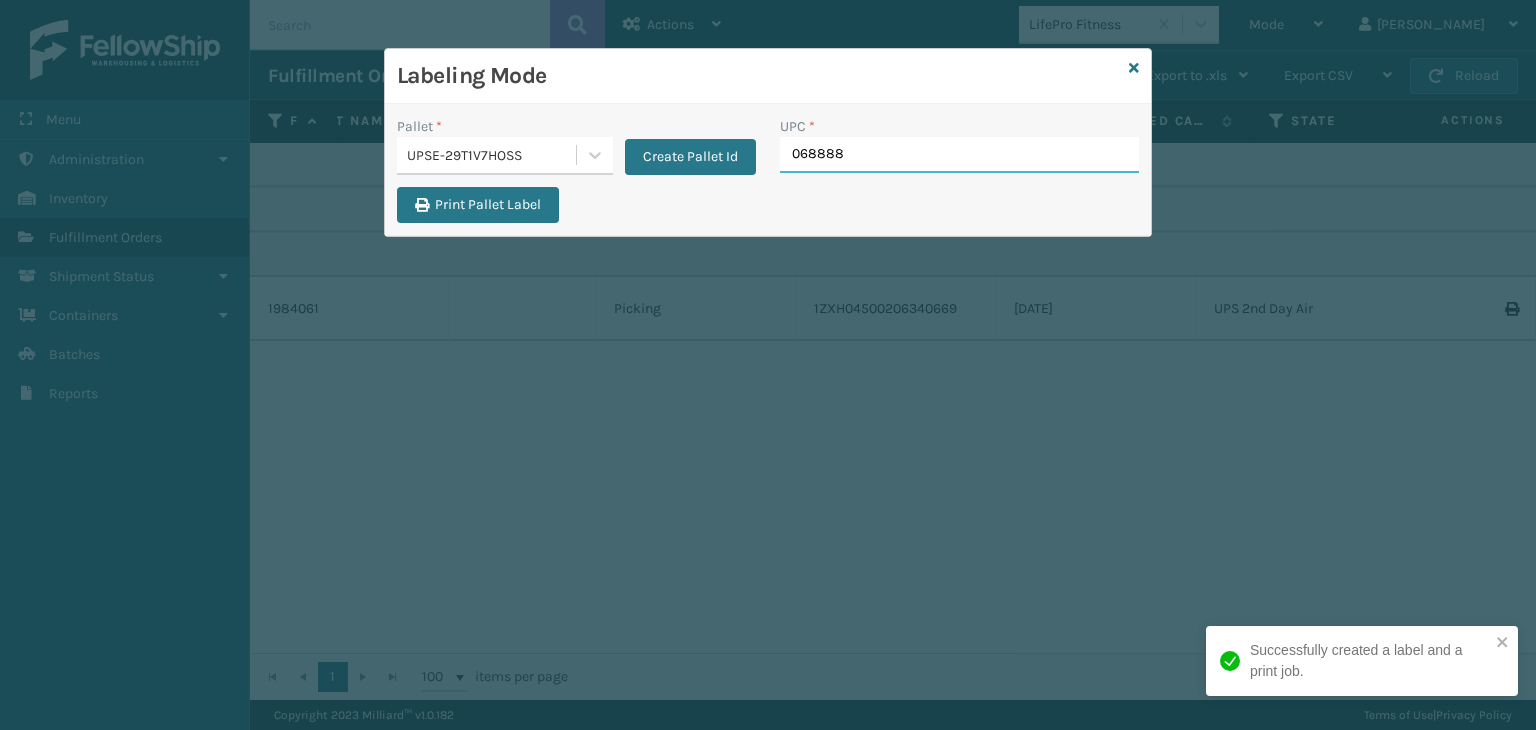type on "0688880" 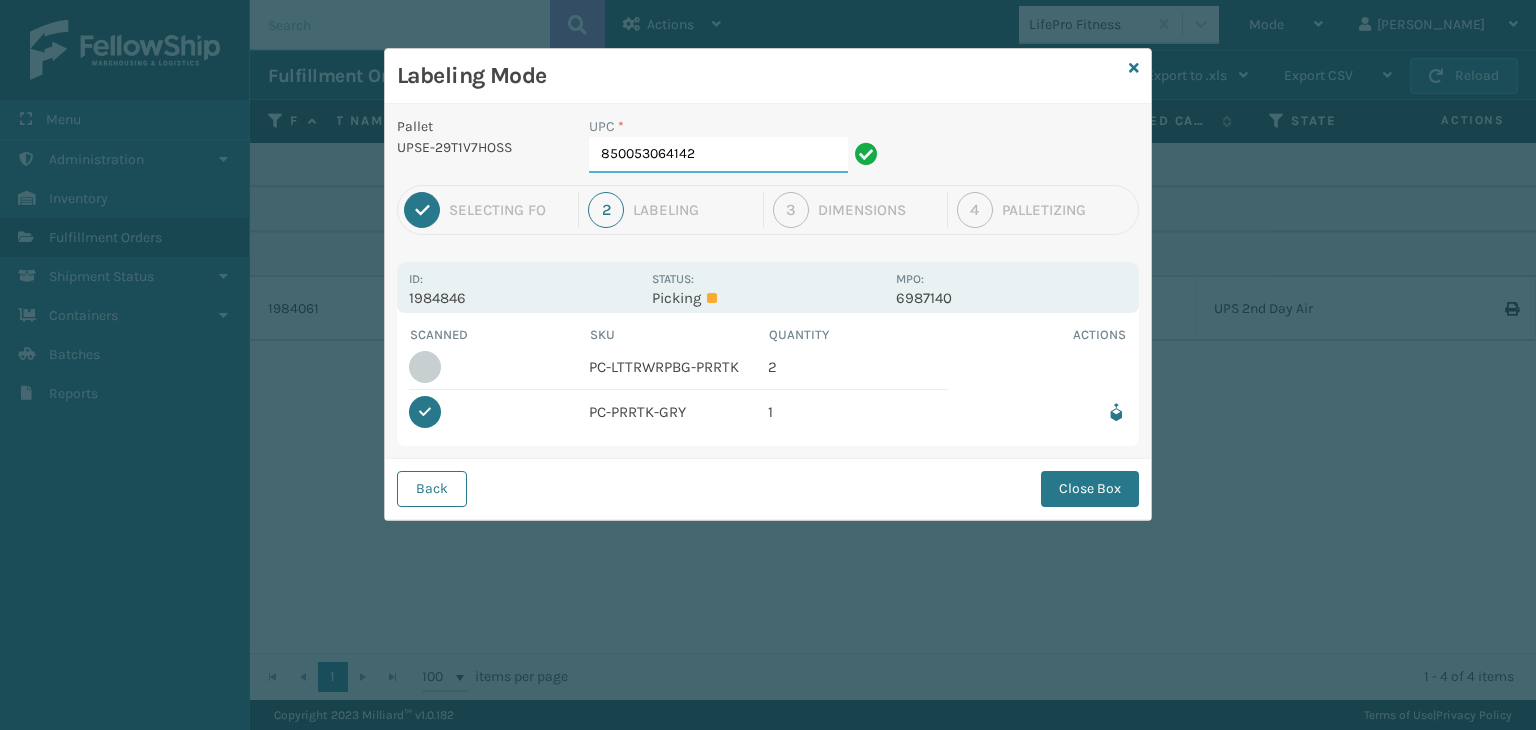 drag, startPoint x: 756, startPoint y: 149, endPoint x: 0, endPoint y: 153, distance: 756.01056 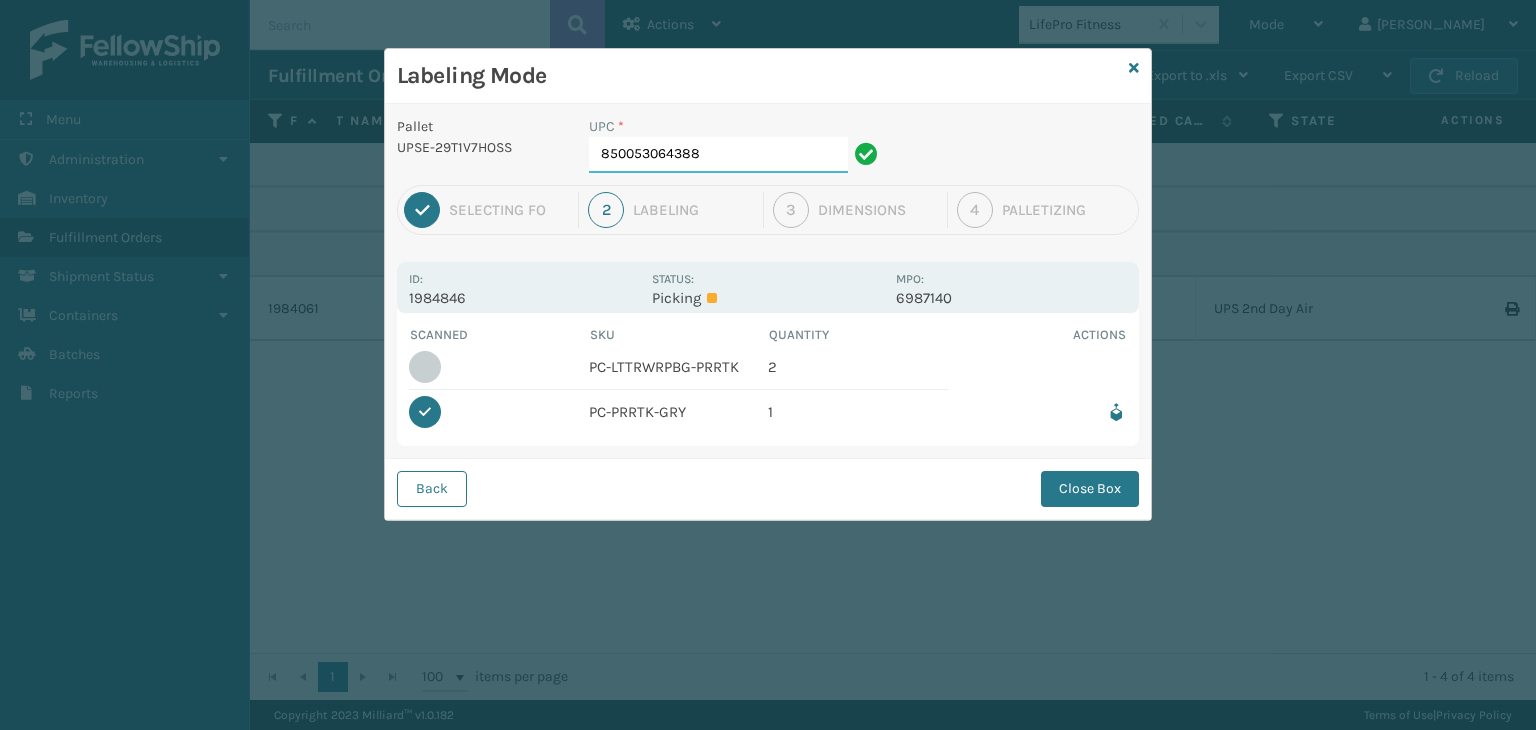 type on "850053064388" 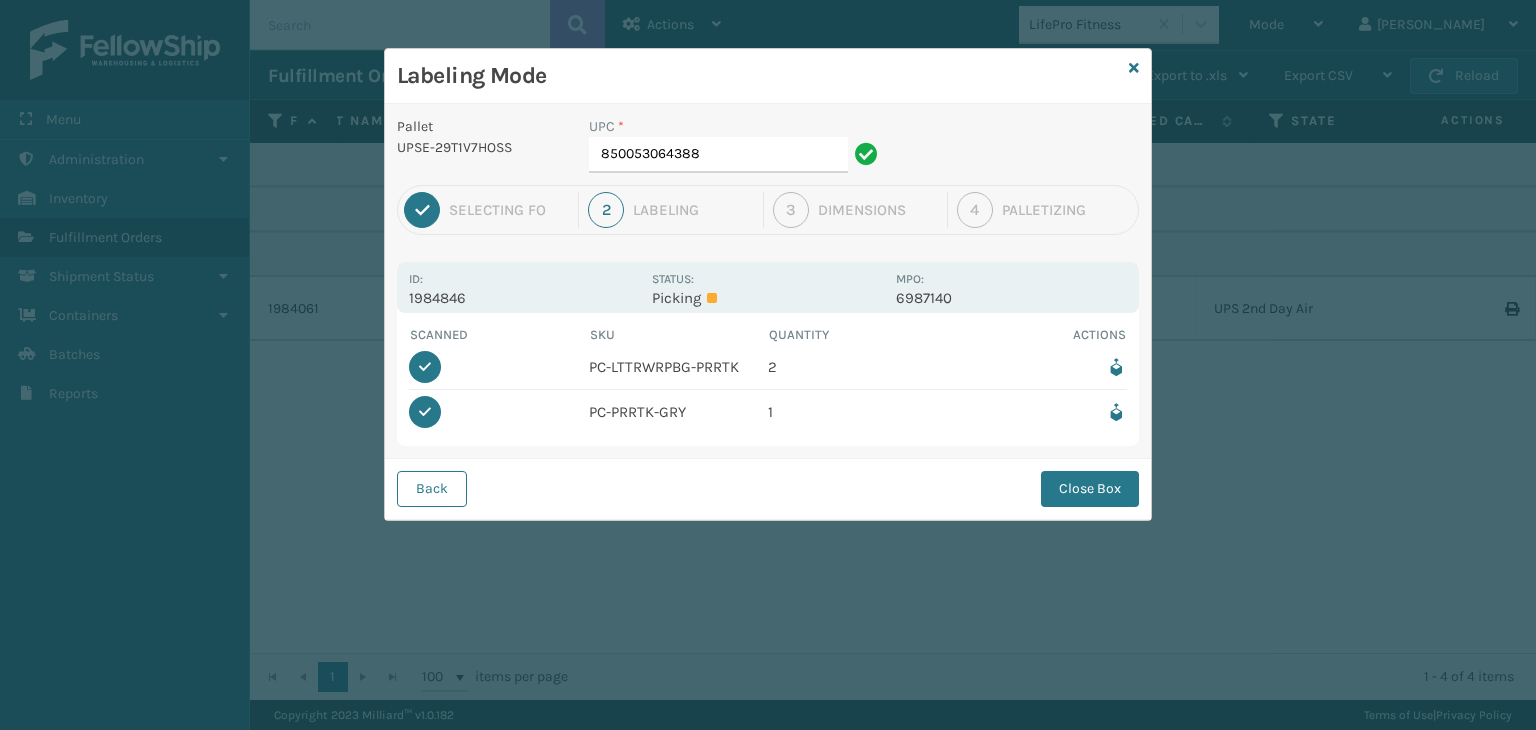 click on "Close Box" at bounding box center (1090, 489) 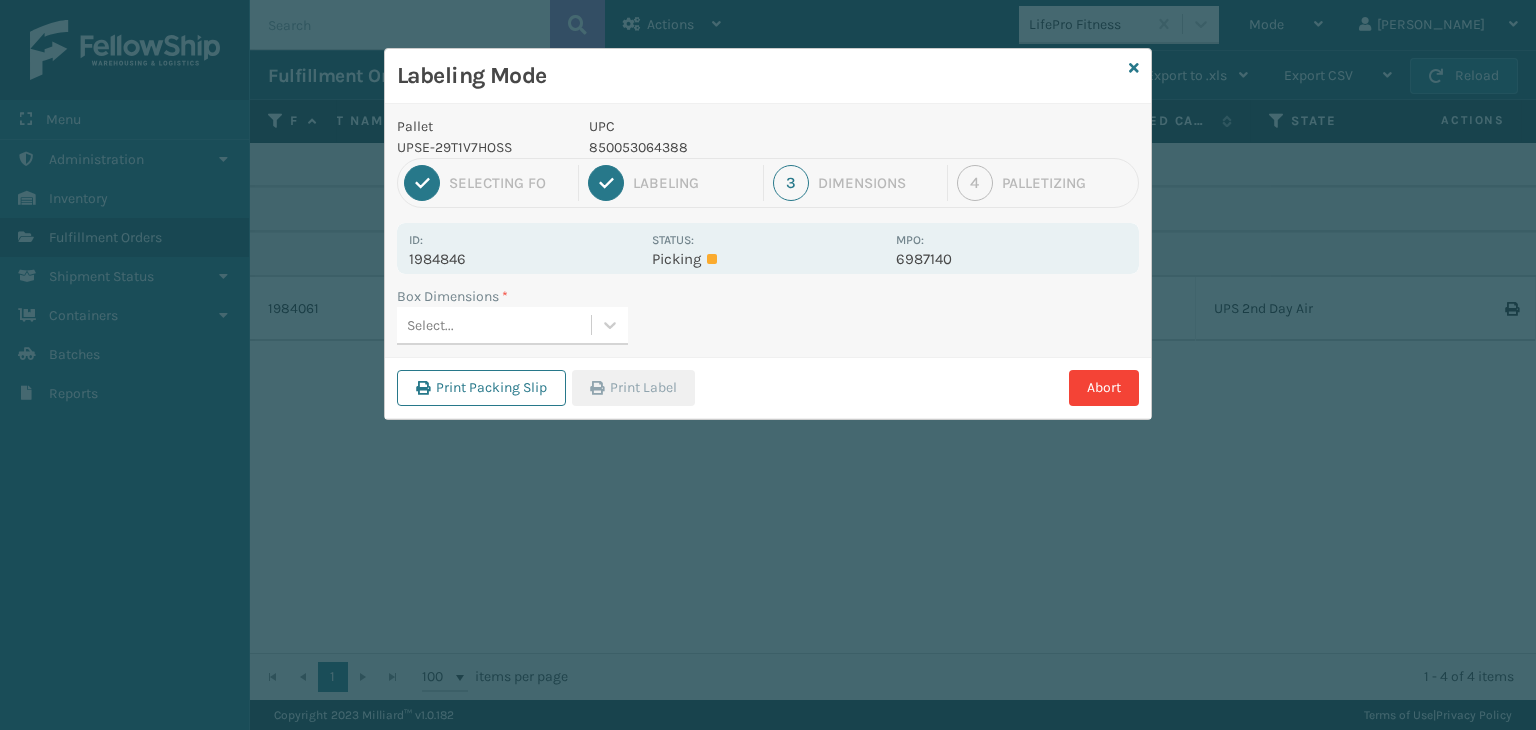 click on "Select..." at bounding box center [494, 325] 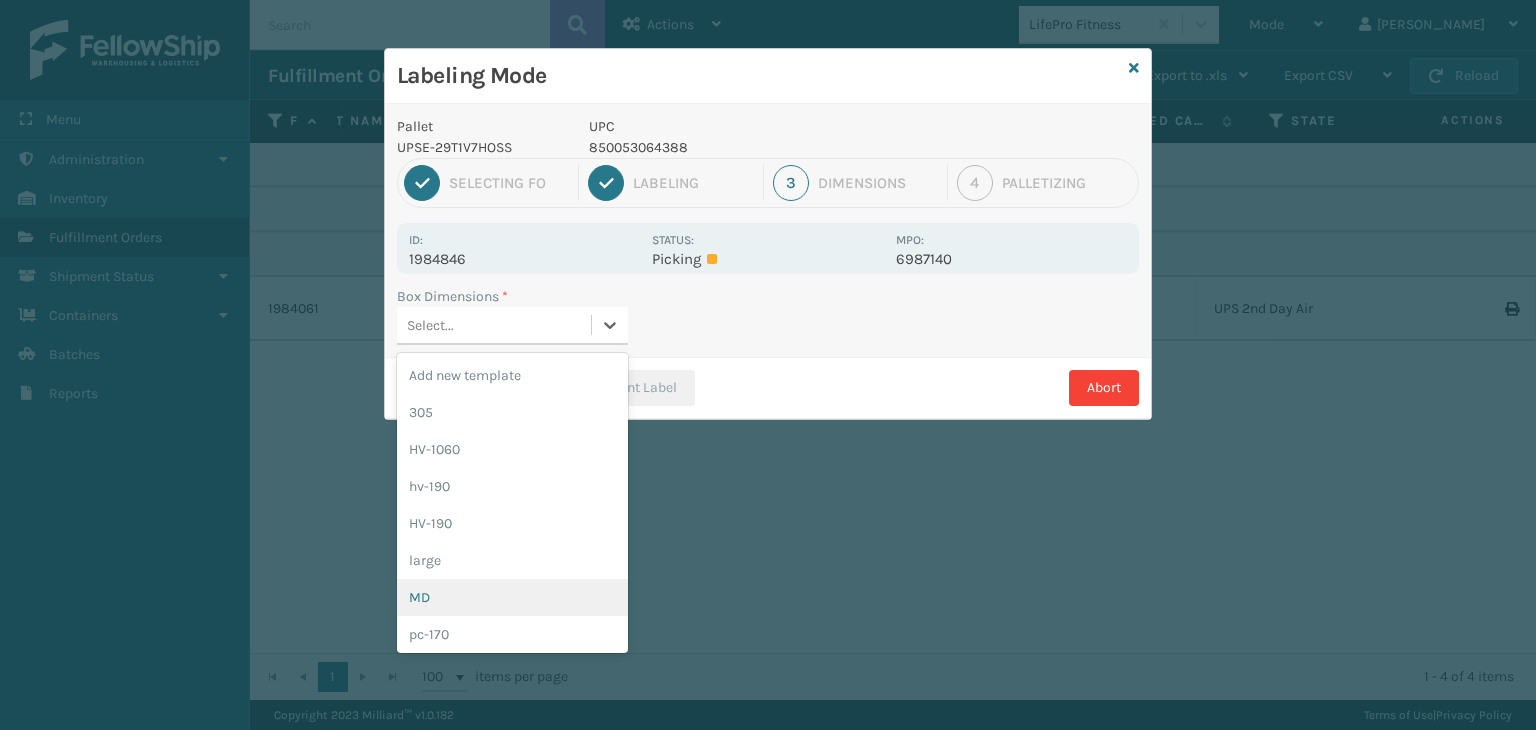 click on "MD" at bounding box center (512, 597) 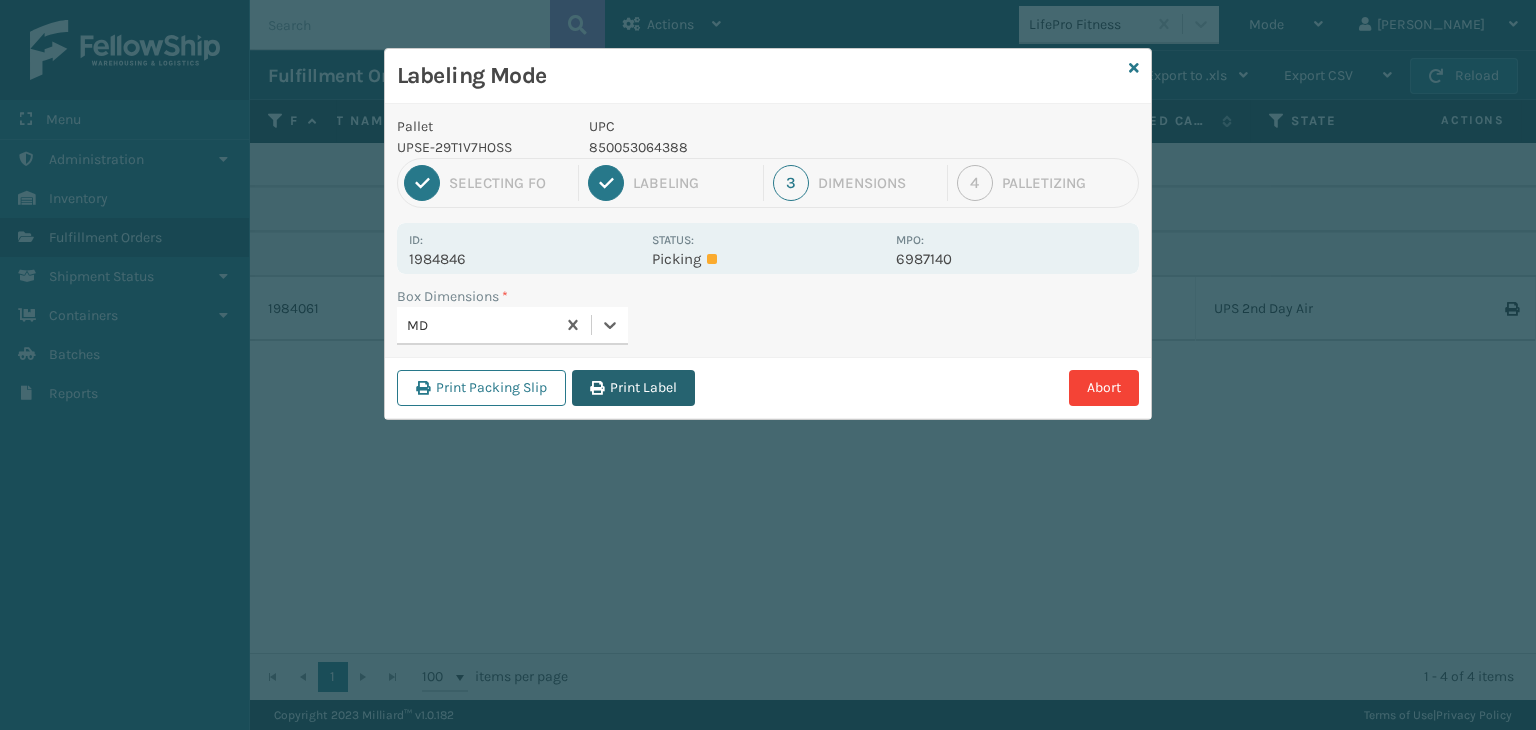 click on "Print Label" at bounding box center [633, 388] 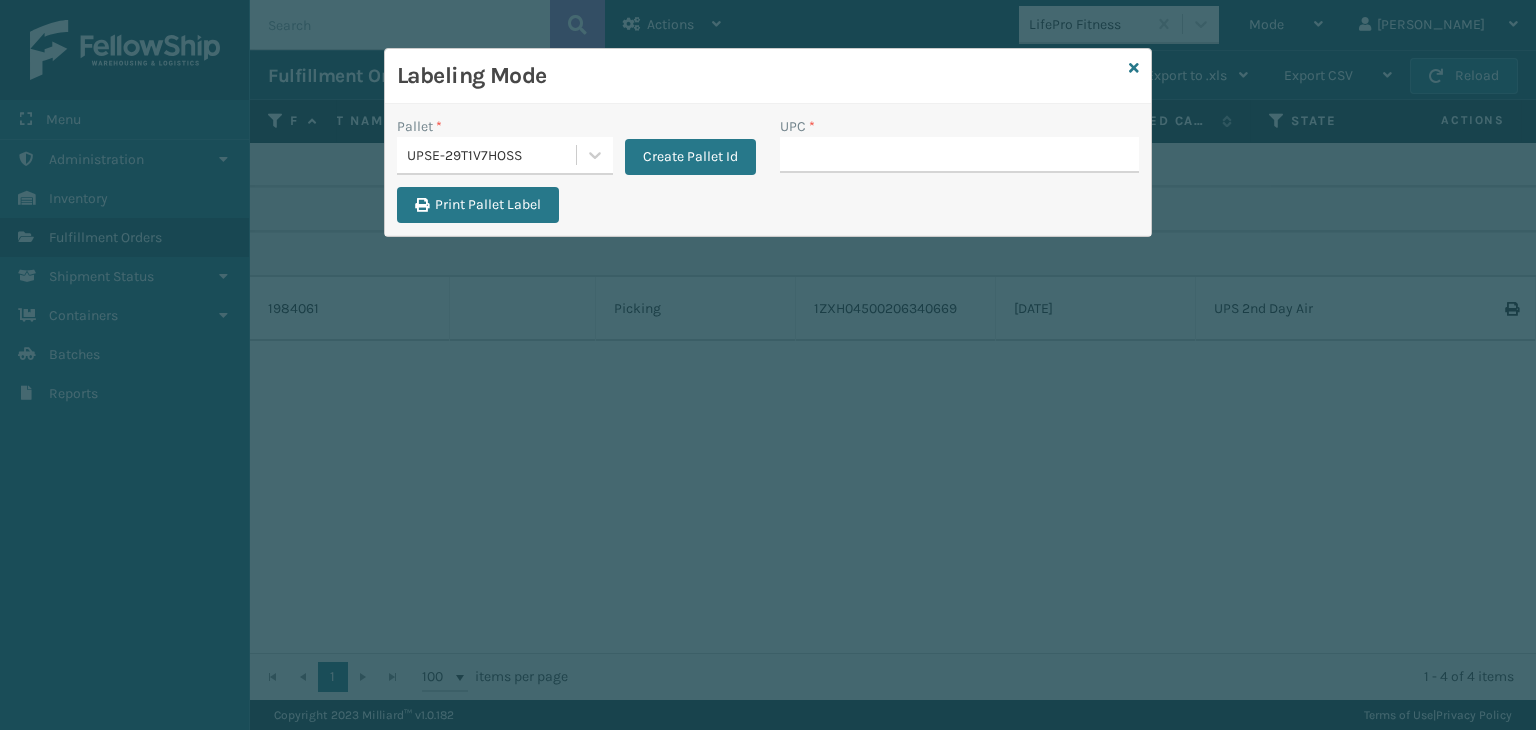 click on "UPSE-29T1V7HOSS" at bounding box center (492, 155) 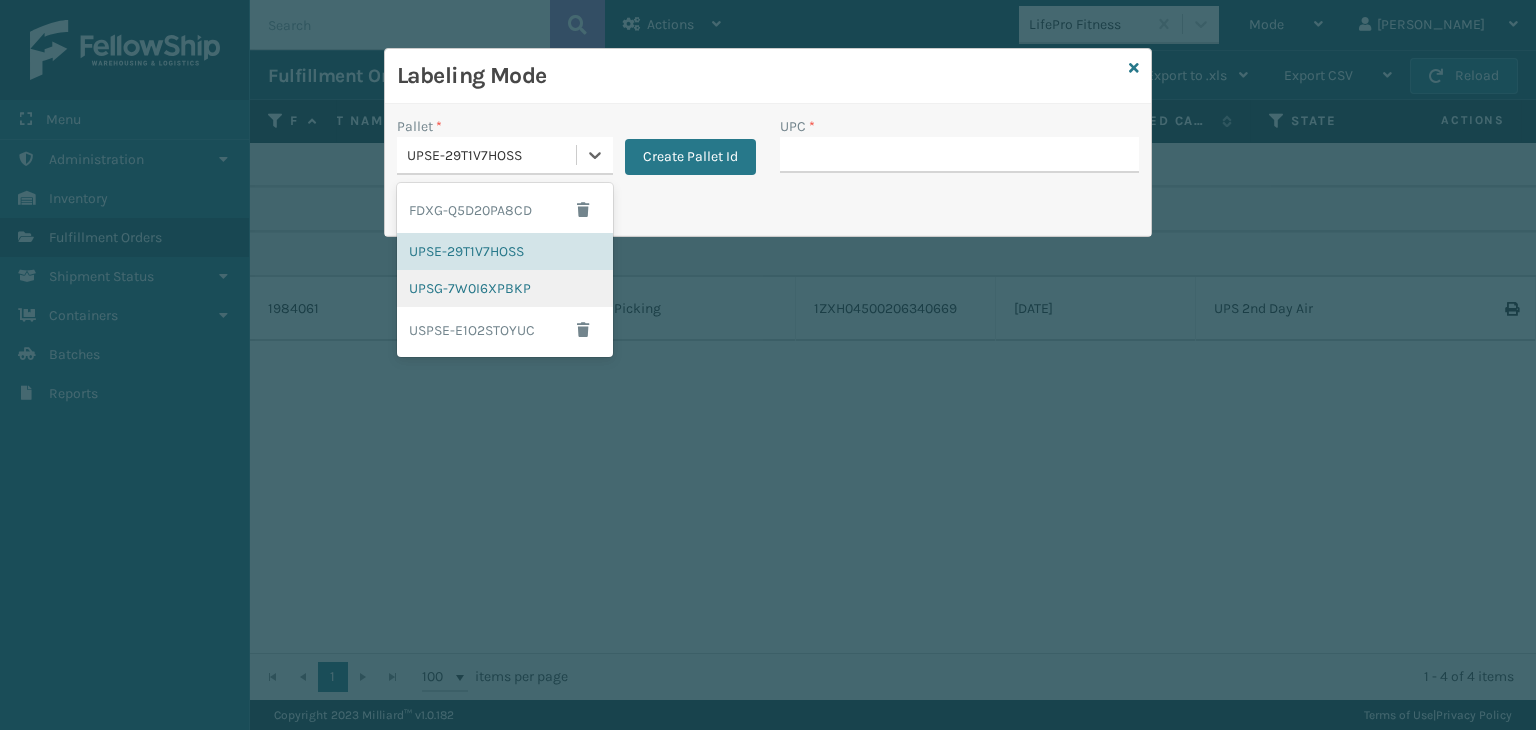 drag, startPoint x: 492, startPoint y: 287, endPoint x: 750, endPoint y: 163, distance: 286.25165 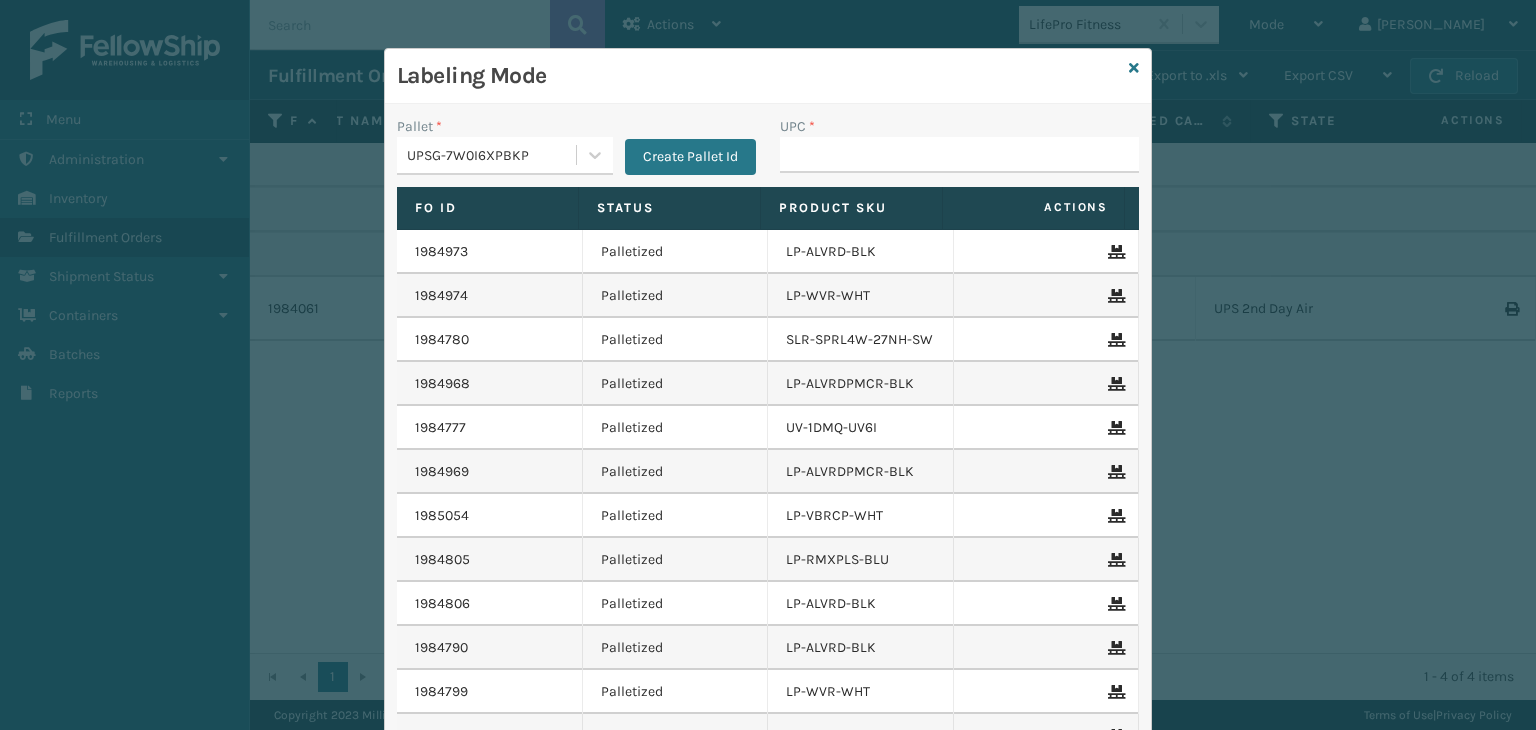 click on "UPC   *" at bounding box center [959, 151] 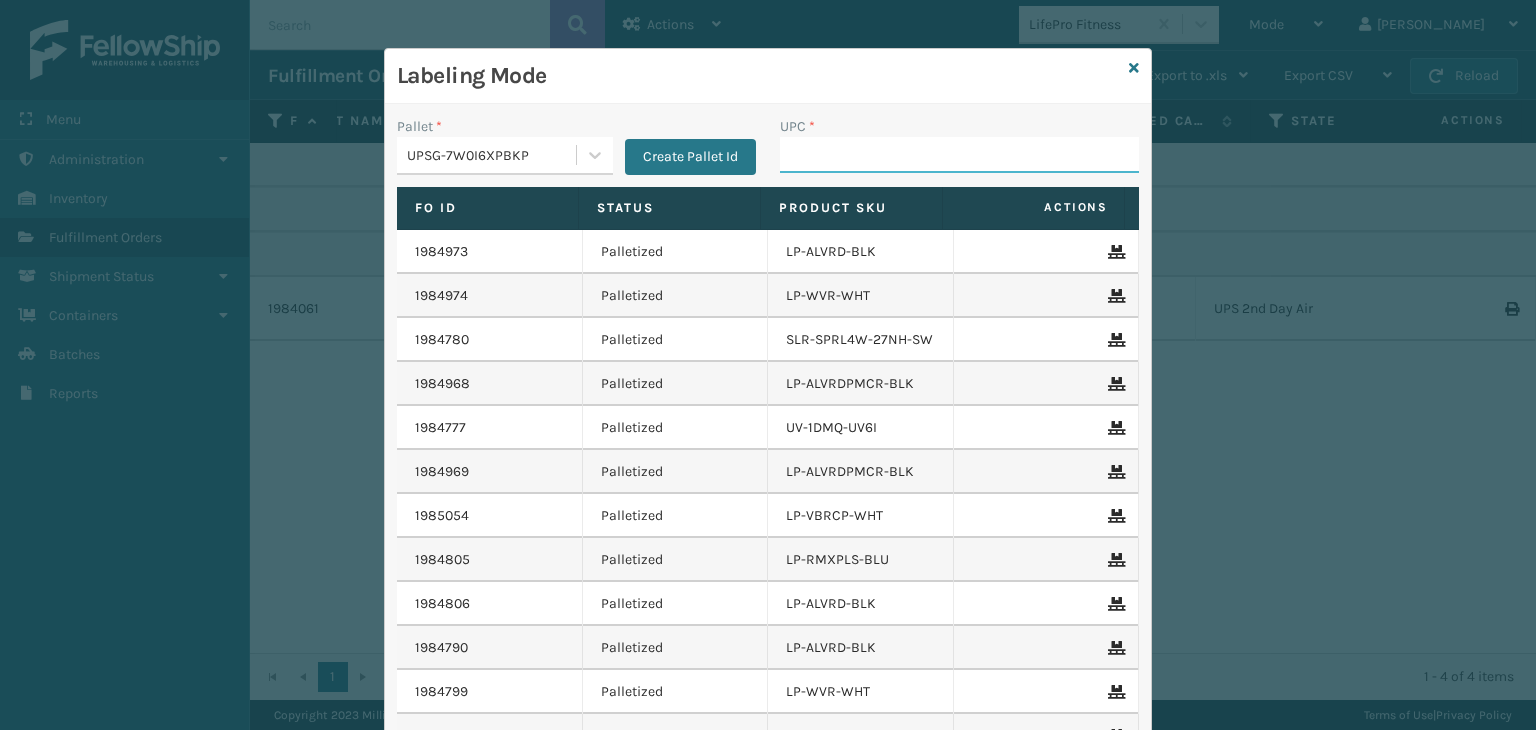 click on "UPC   *" at bounding box center (959, 155) 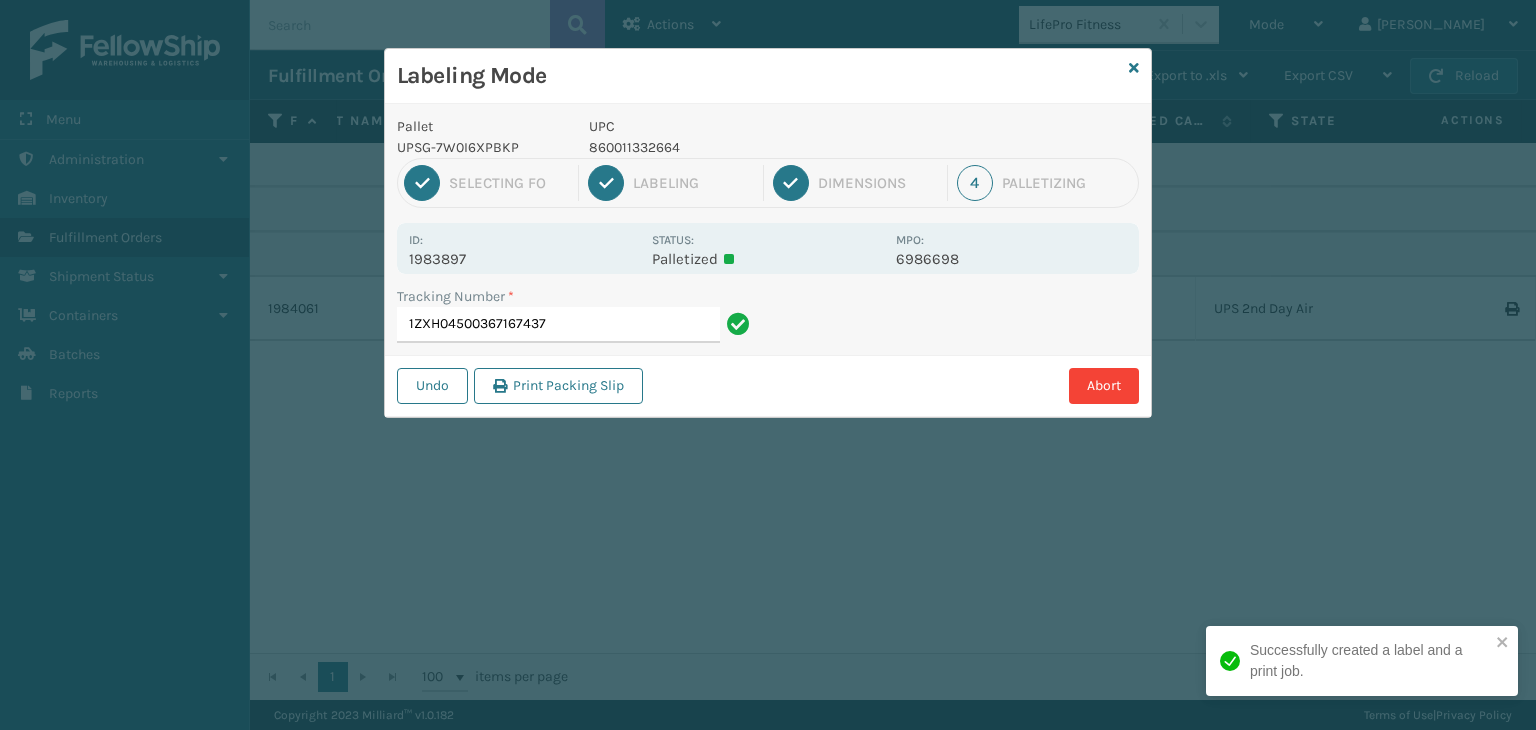 click on "860011332664" at bounding box center (736, 147) 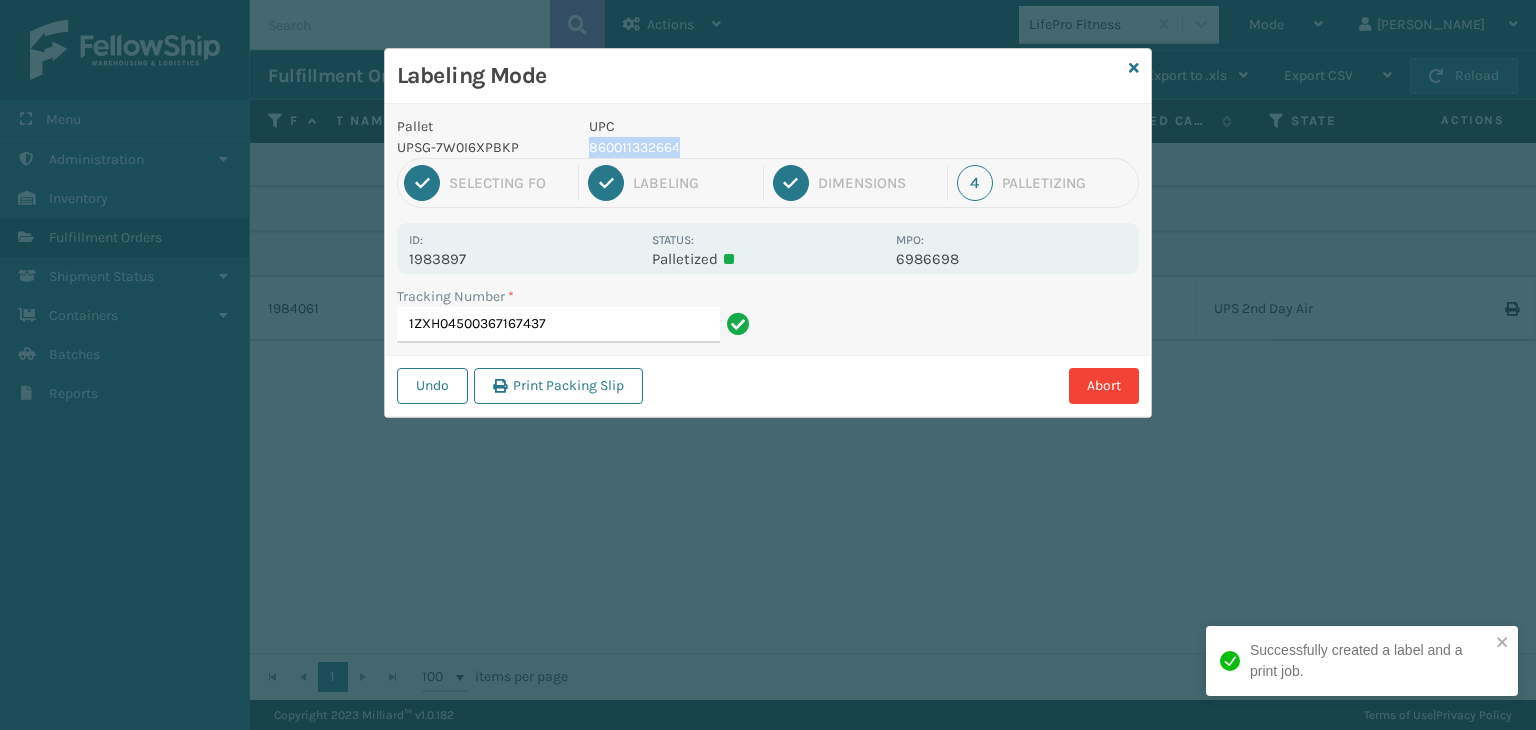 click on "860011332664" at bounding box center (736, 147) 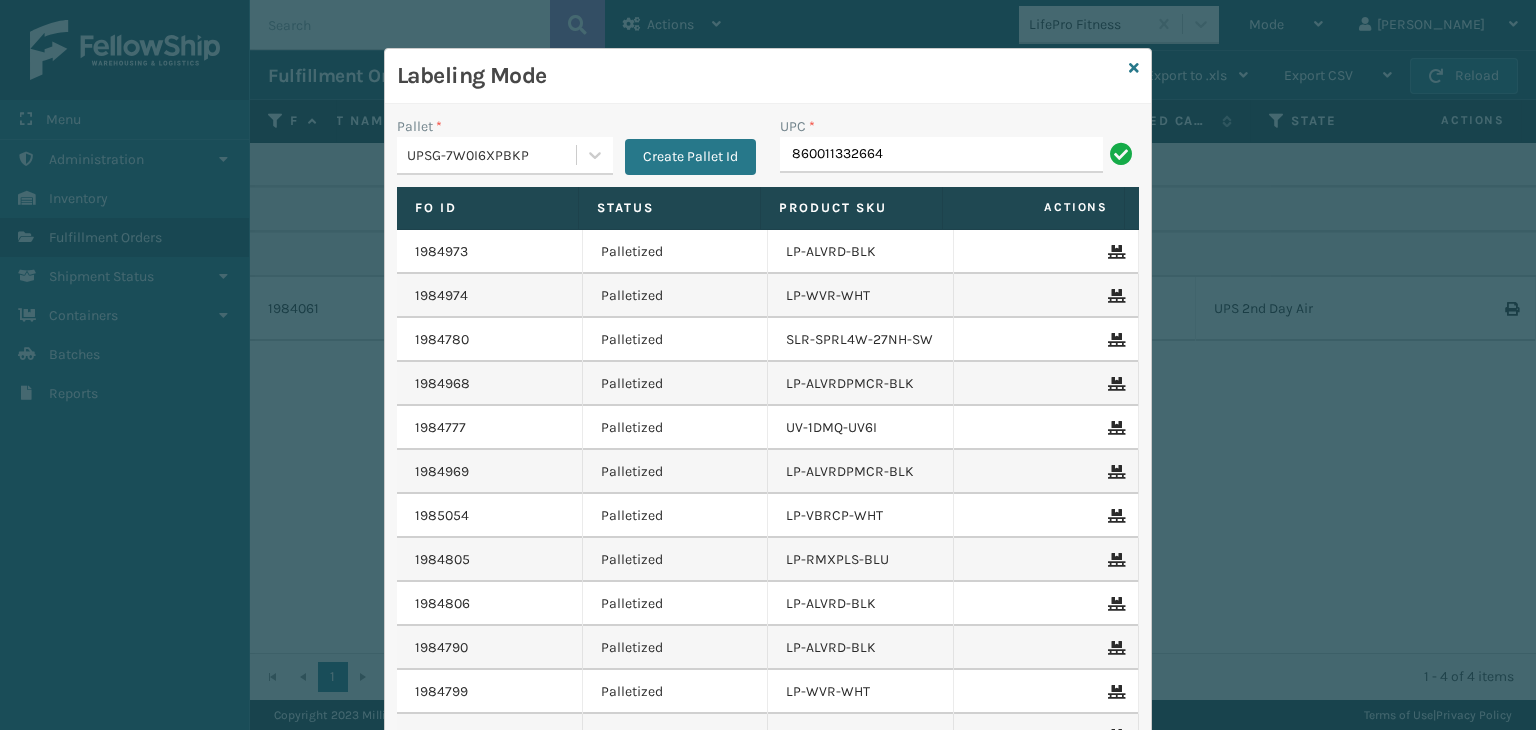 type on "860011332664" 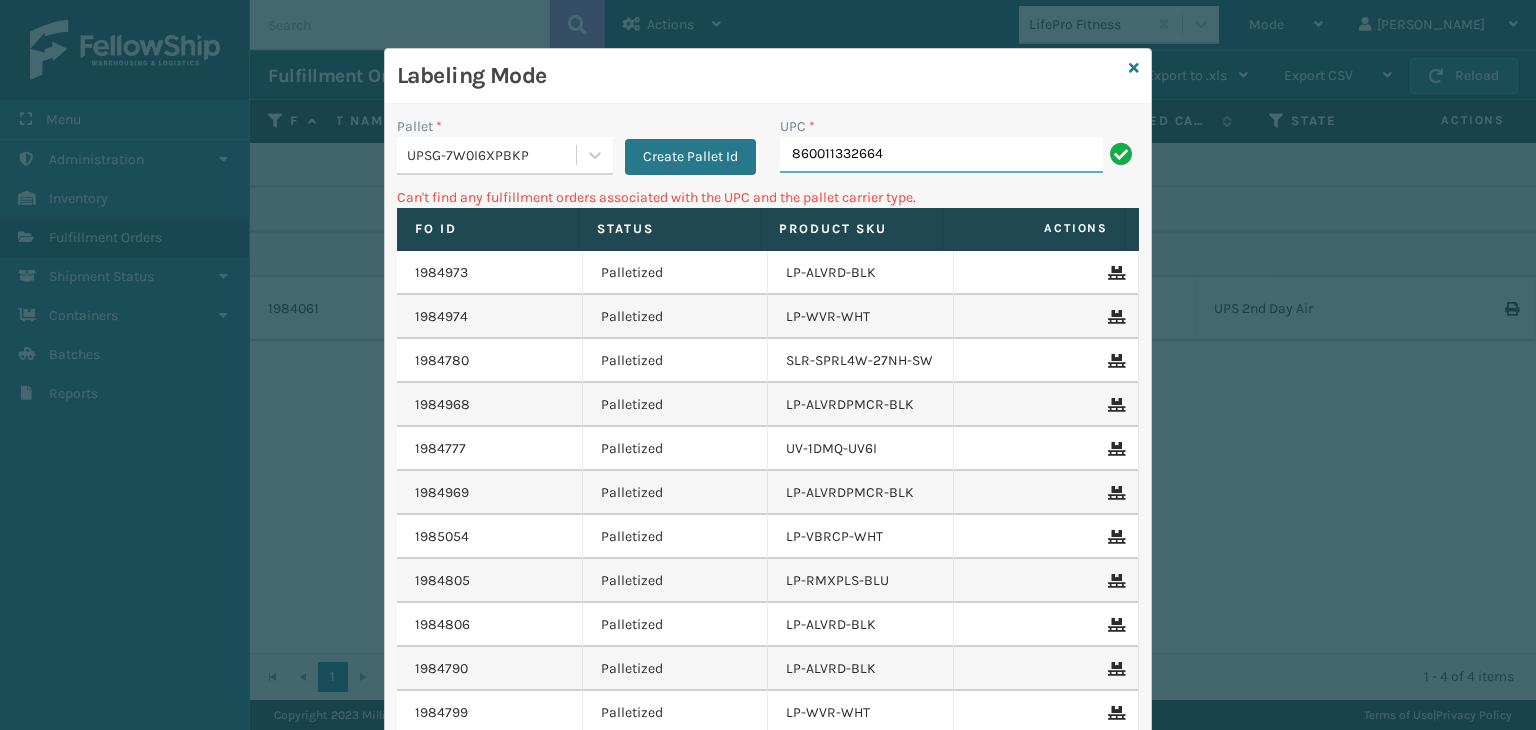 drag, startPoint x: 996, startPoint y: 162, endPoint x: 221, endPoint y: 133, distance: 775.5424 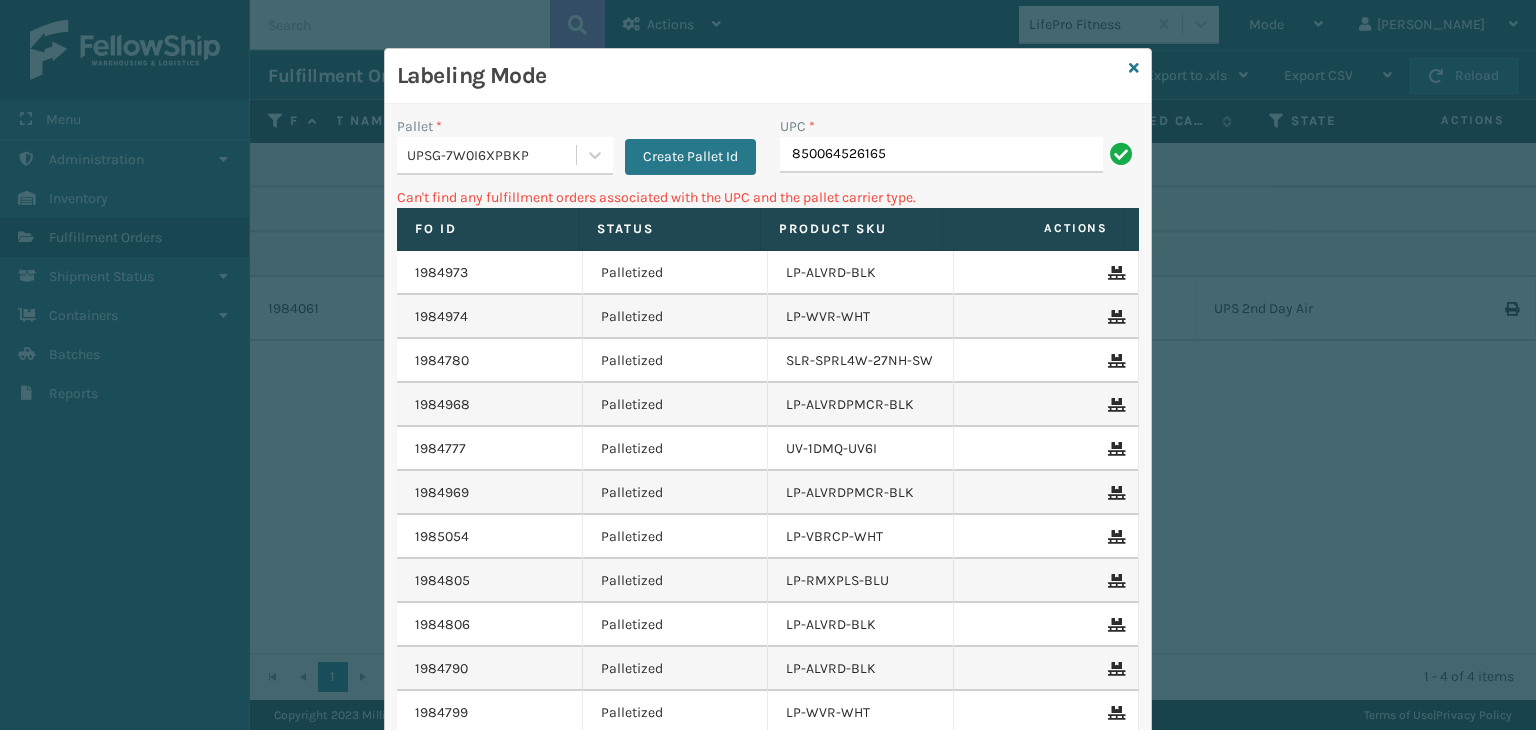 click on "Labeling Mode" at bounding box center (768, 76) 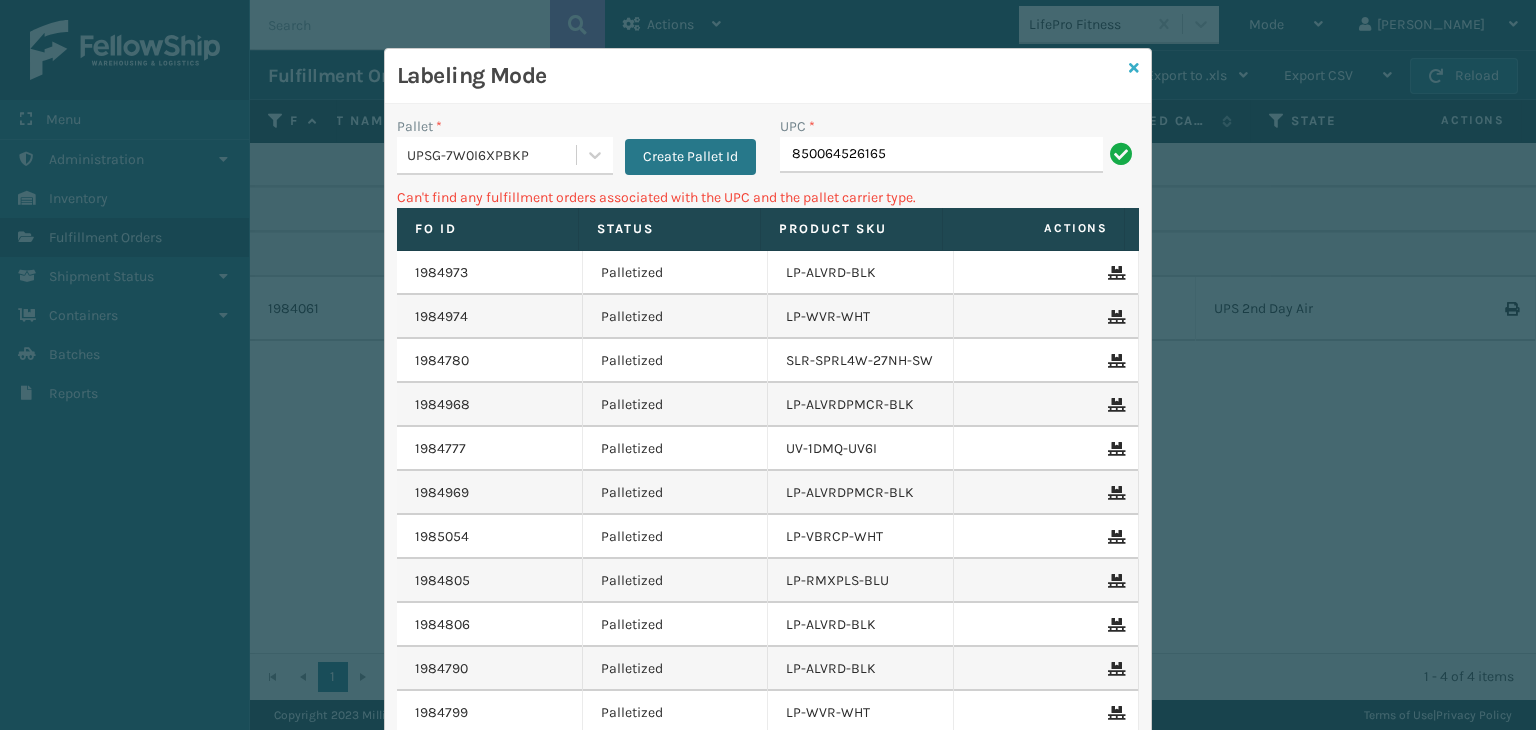 click at bounding box center (1134, 68) 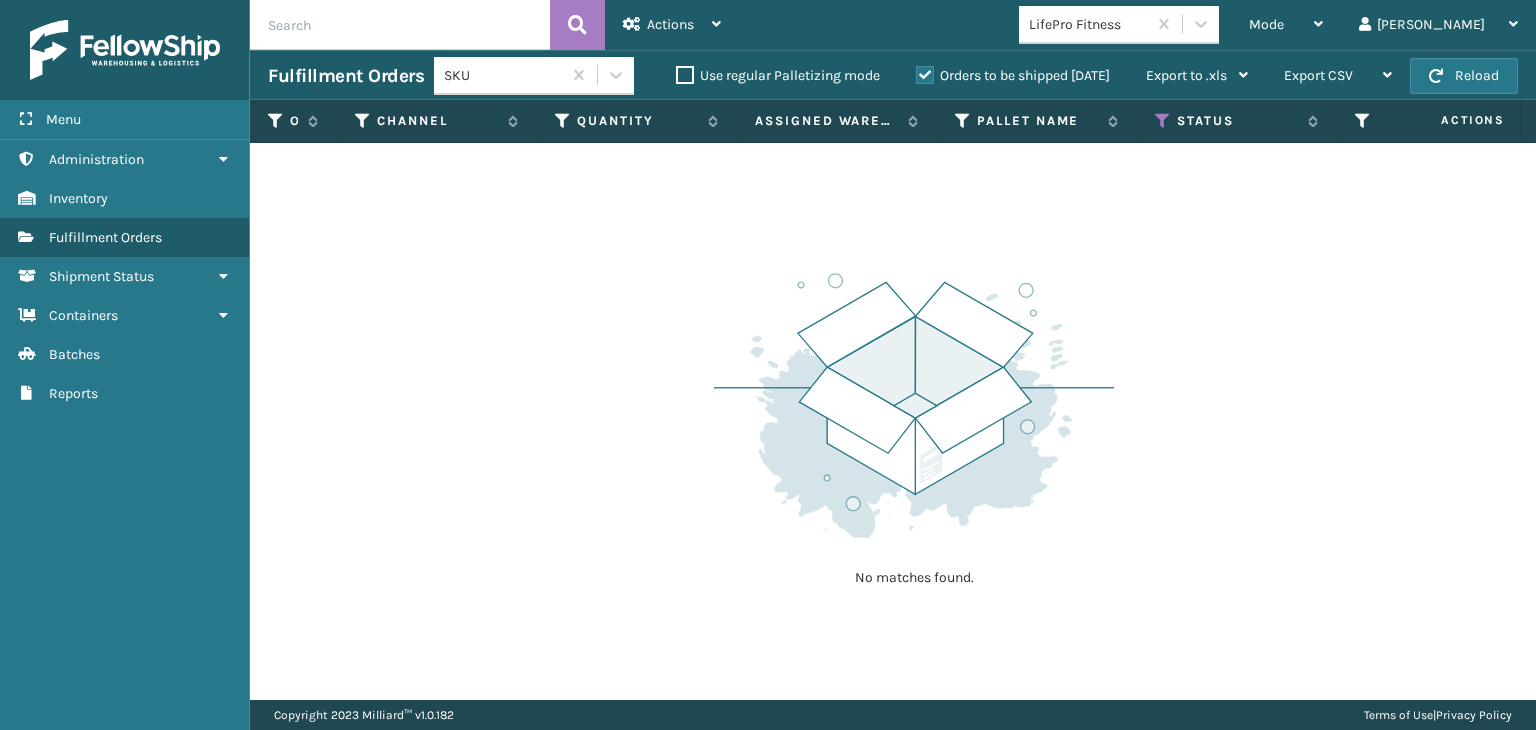 click on "LifePro Fitness" at bounding box center (1088, 24) 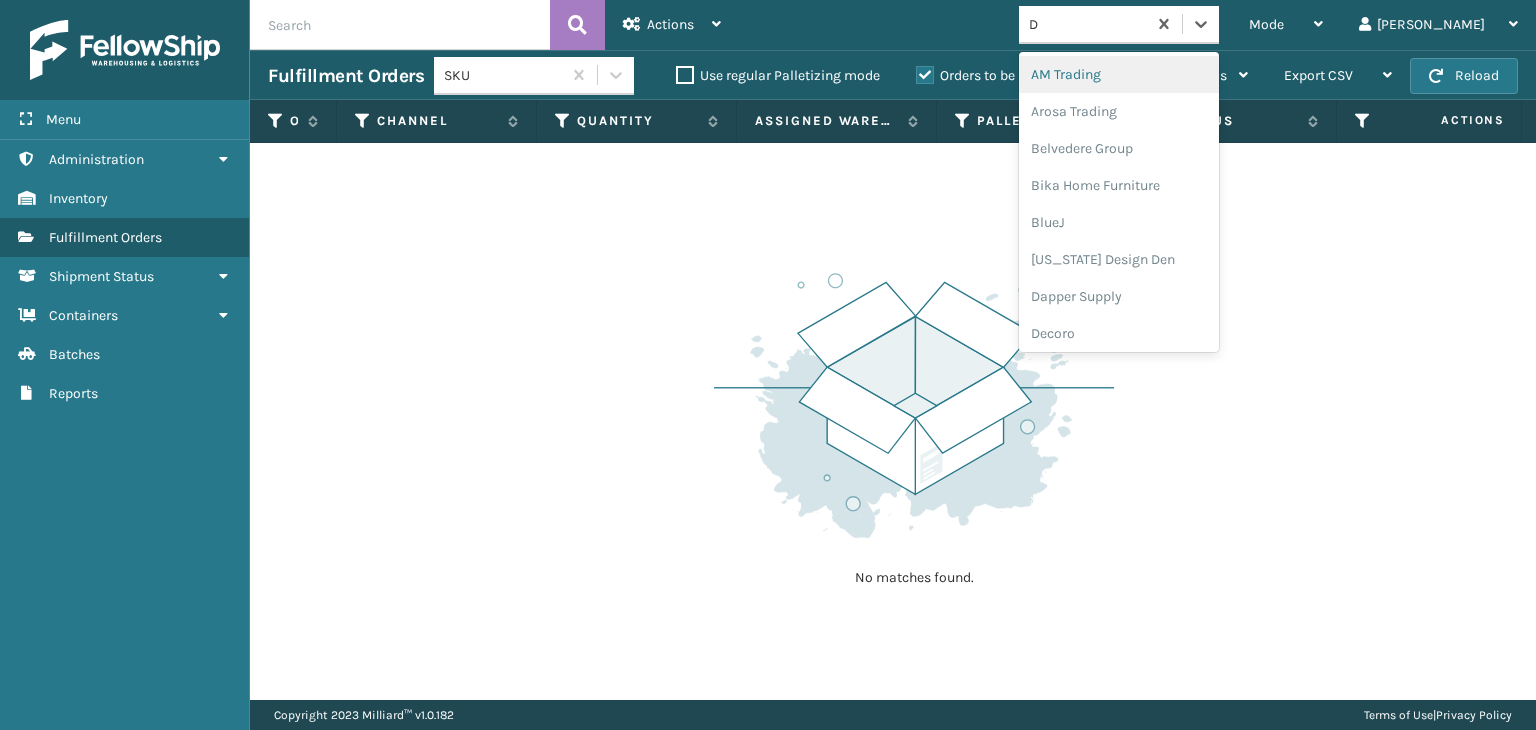 type on "DA" 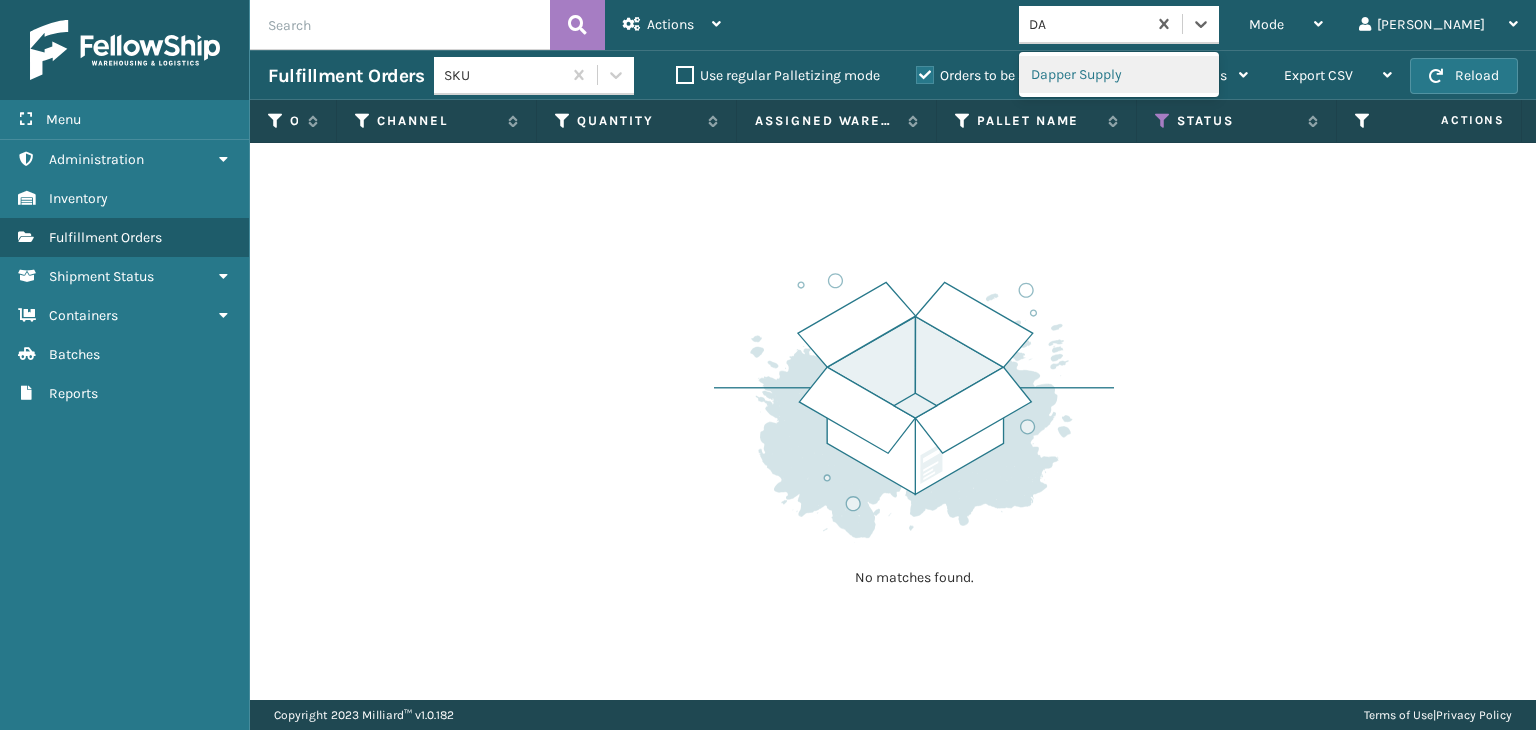 click on "Dapper Supply" at bounding box center [1119, 74] 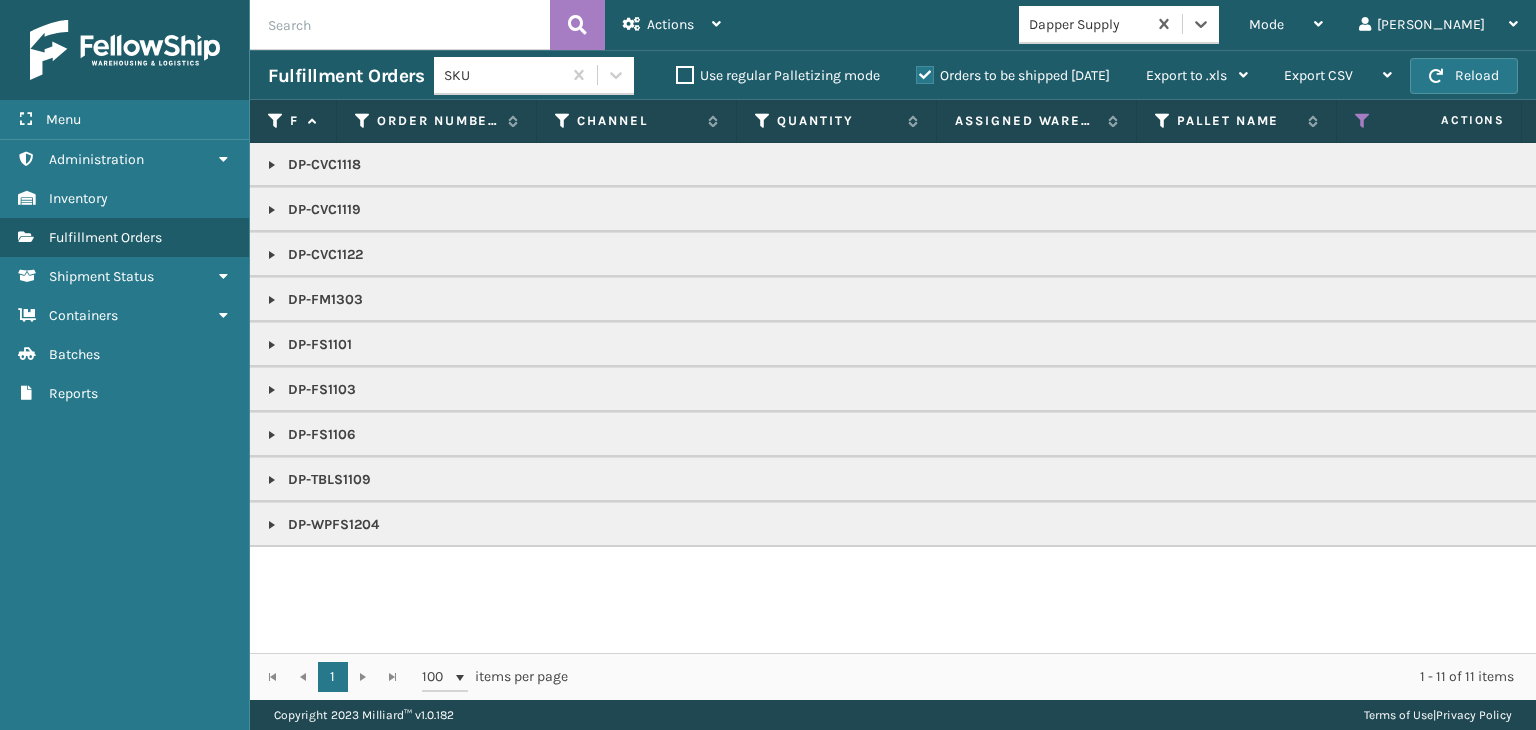 click at bounding box center (272, 480) 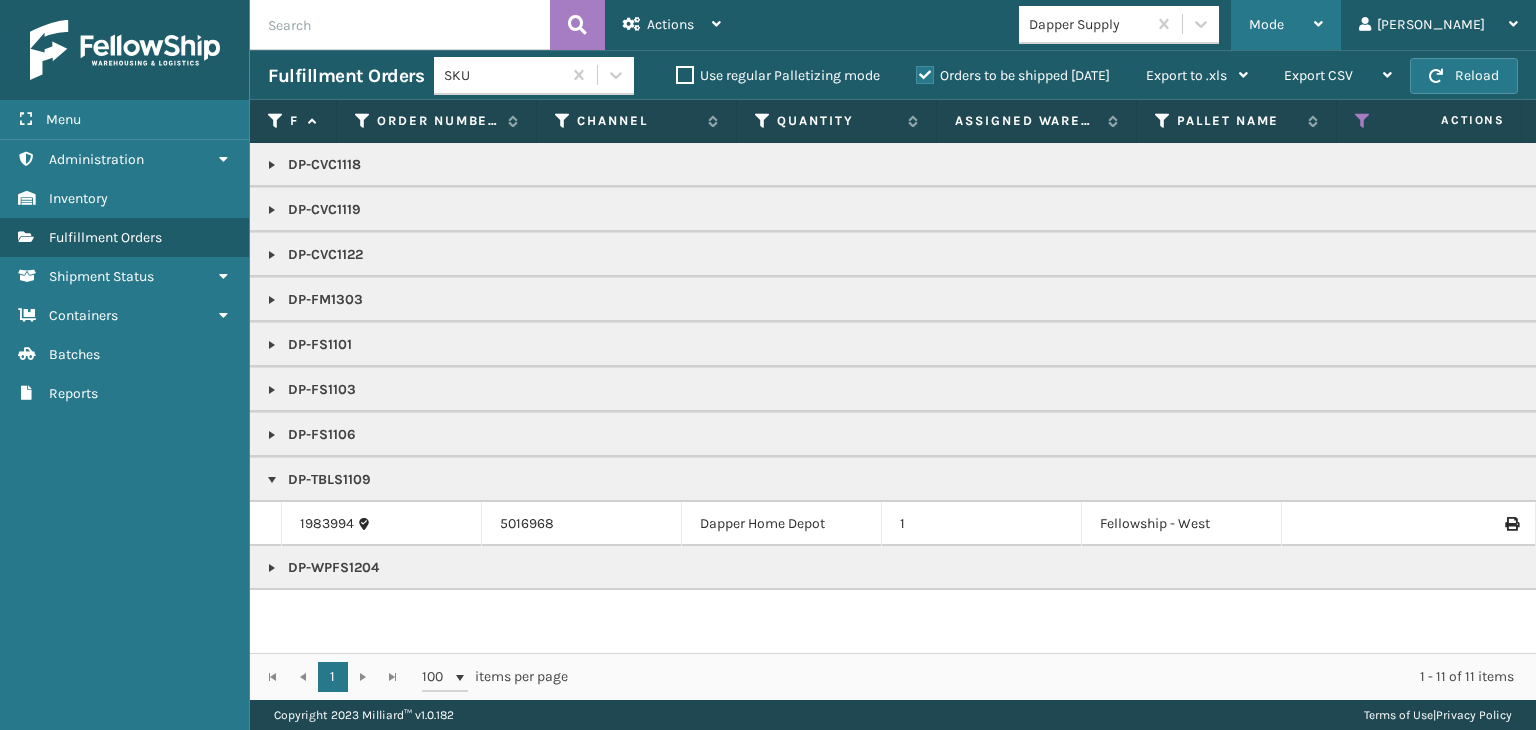 click on "Mode" at bounding box center (1286, 25) 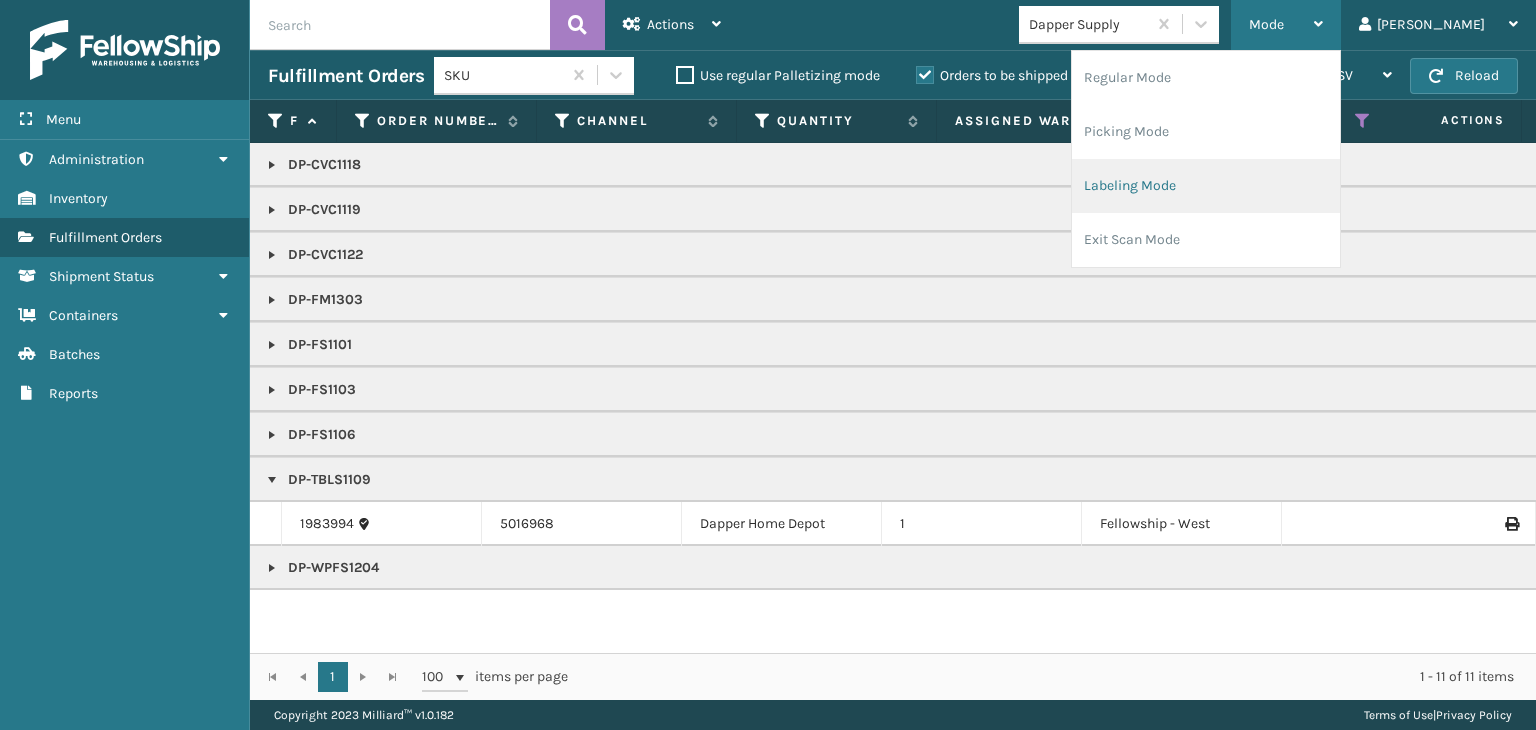 click on "Labeling Mode" at bounding box center [1206, 186] 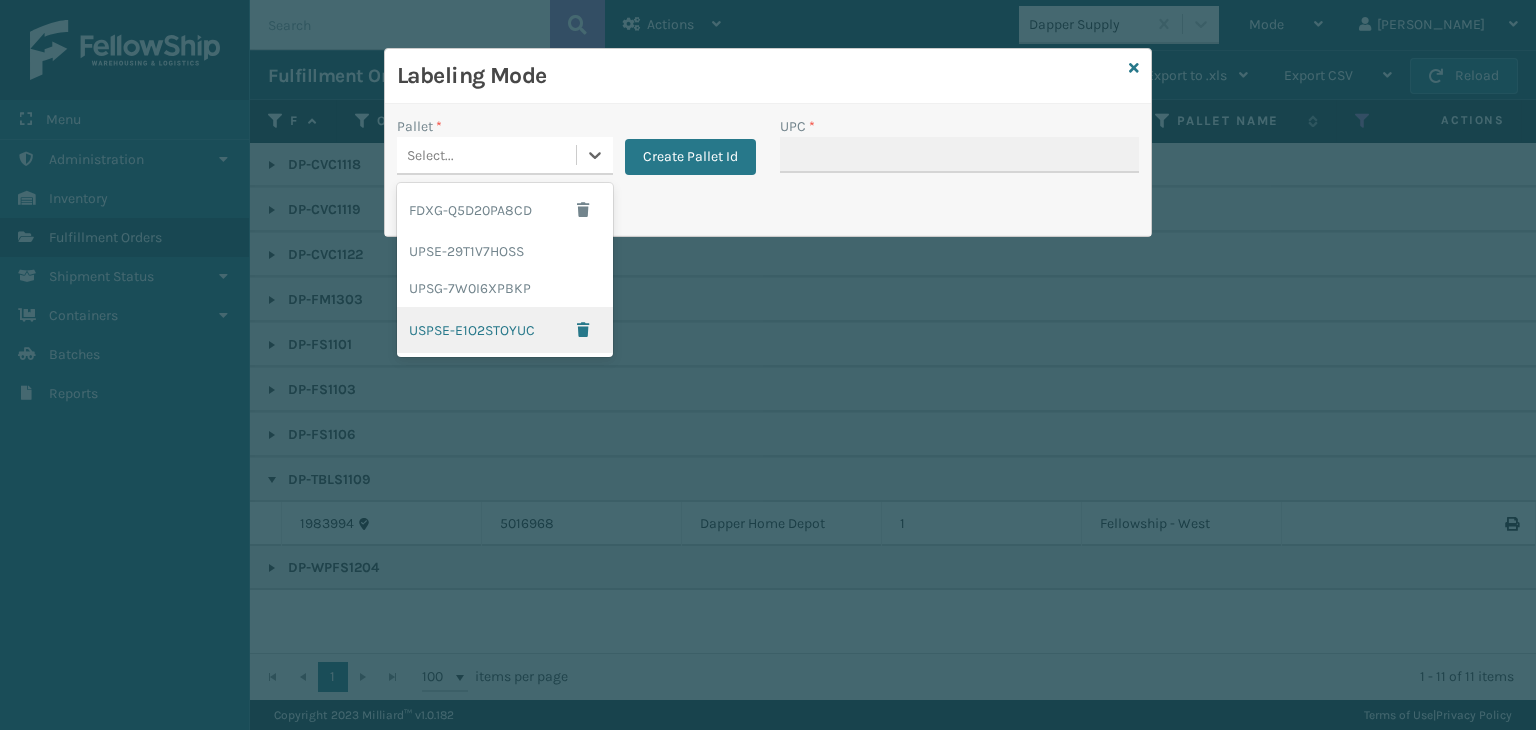 click on "UPSG-7W0I6XPBKP" at bounding box center [505, 288] 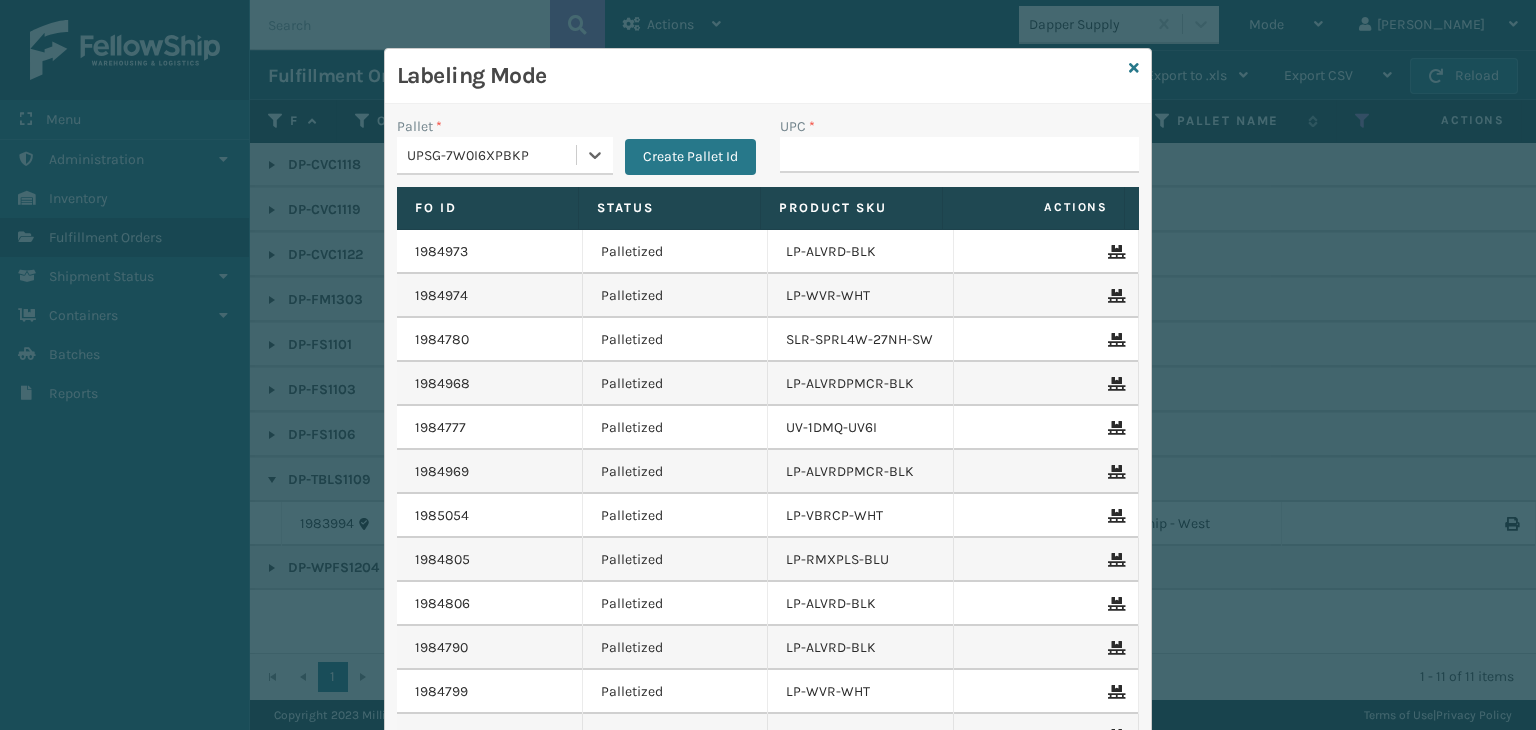 type on "850064526158" 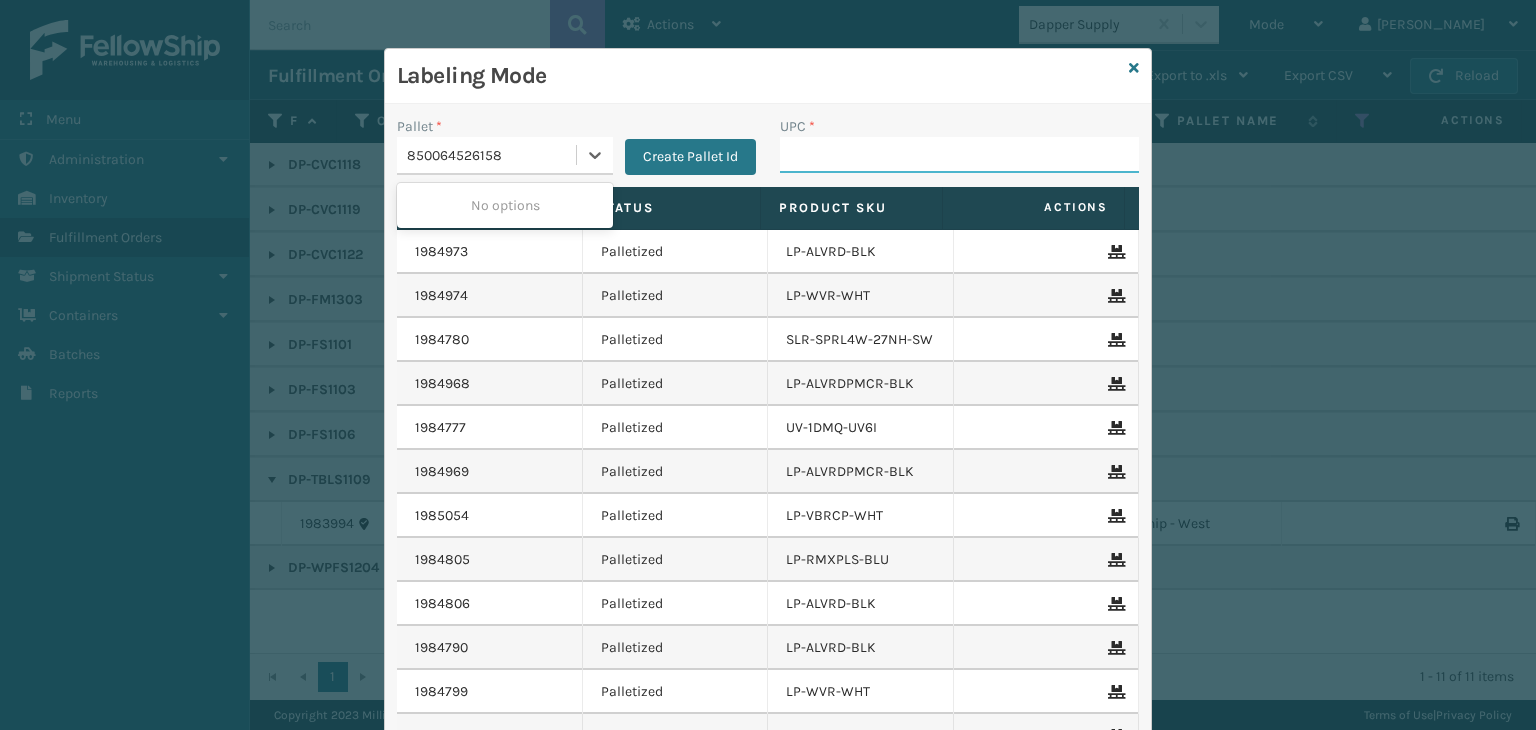 type 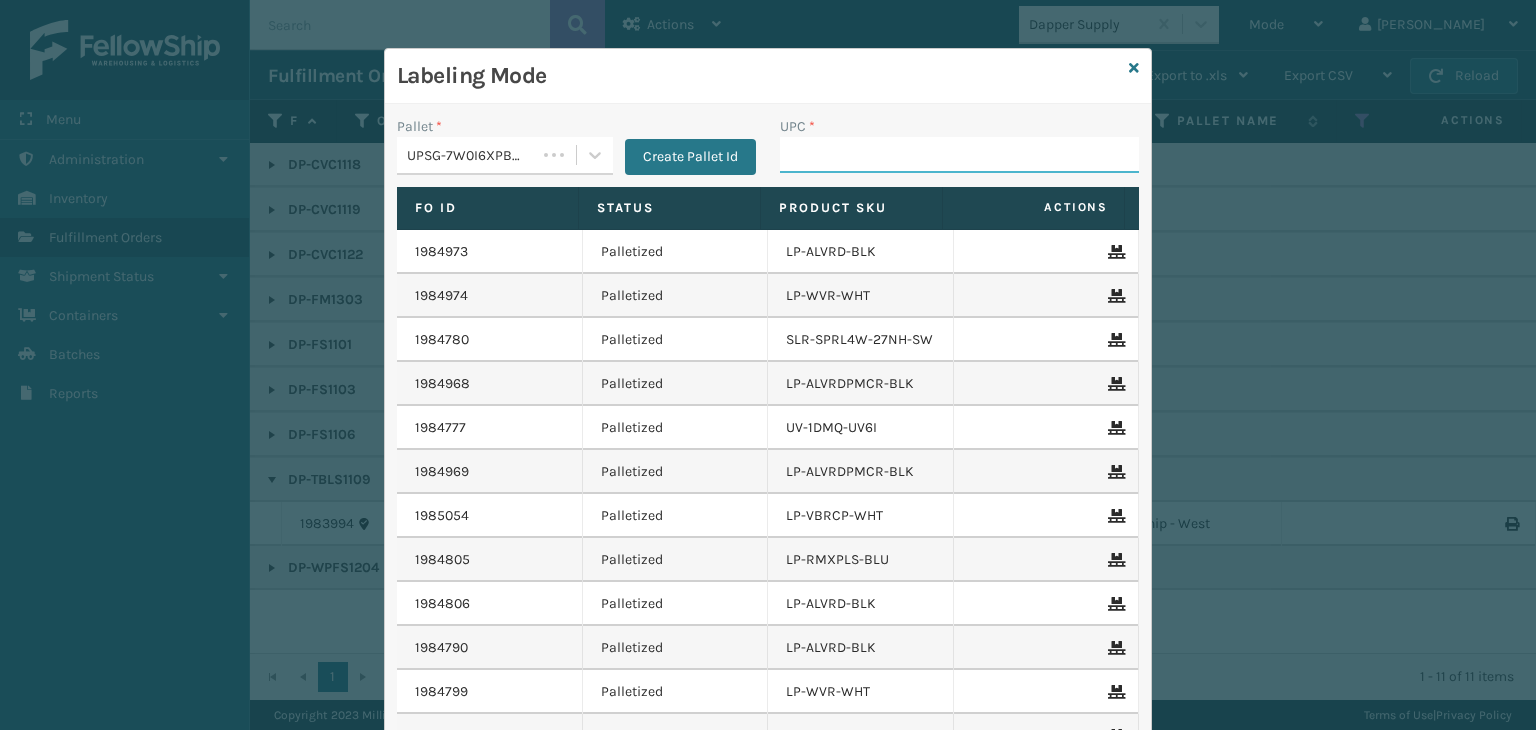 click on "UPC   *" at bounding box center [959, 155] 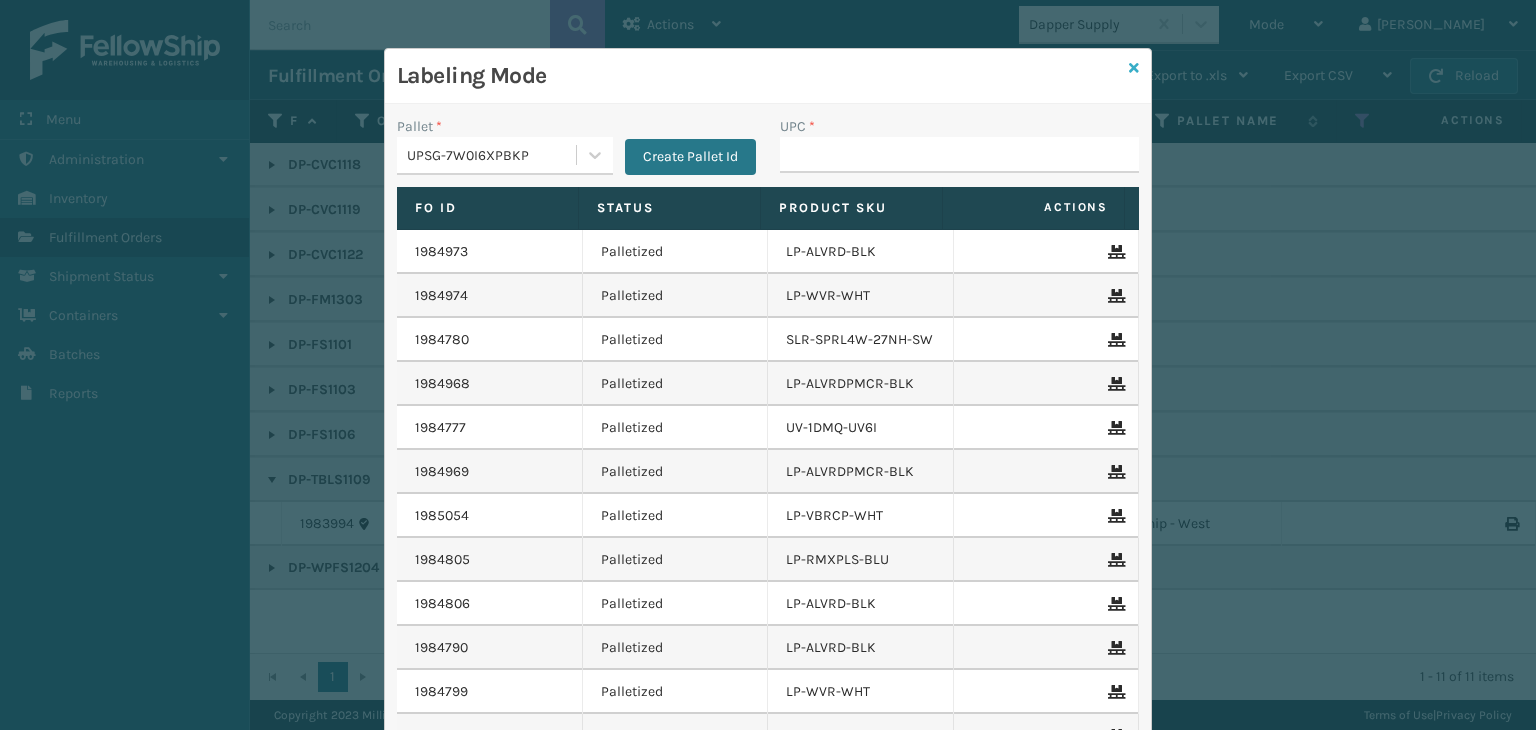 click at bounding box center [1134, 68] 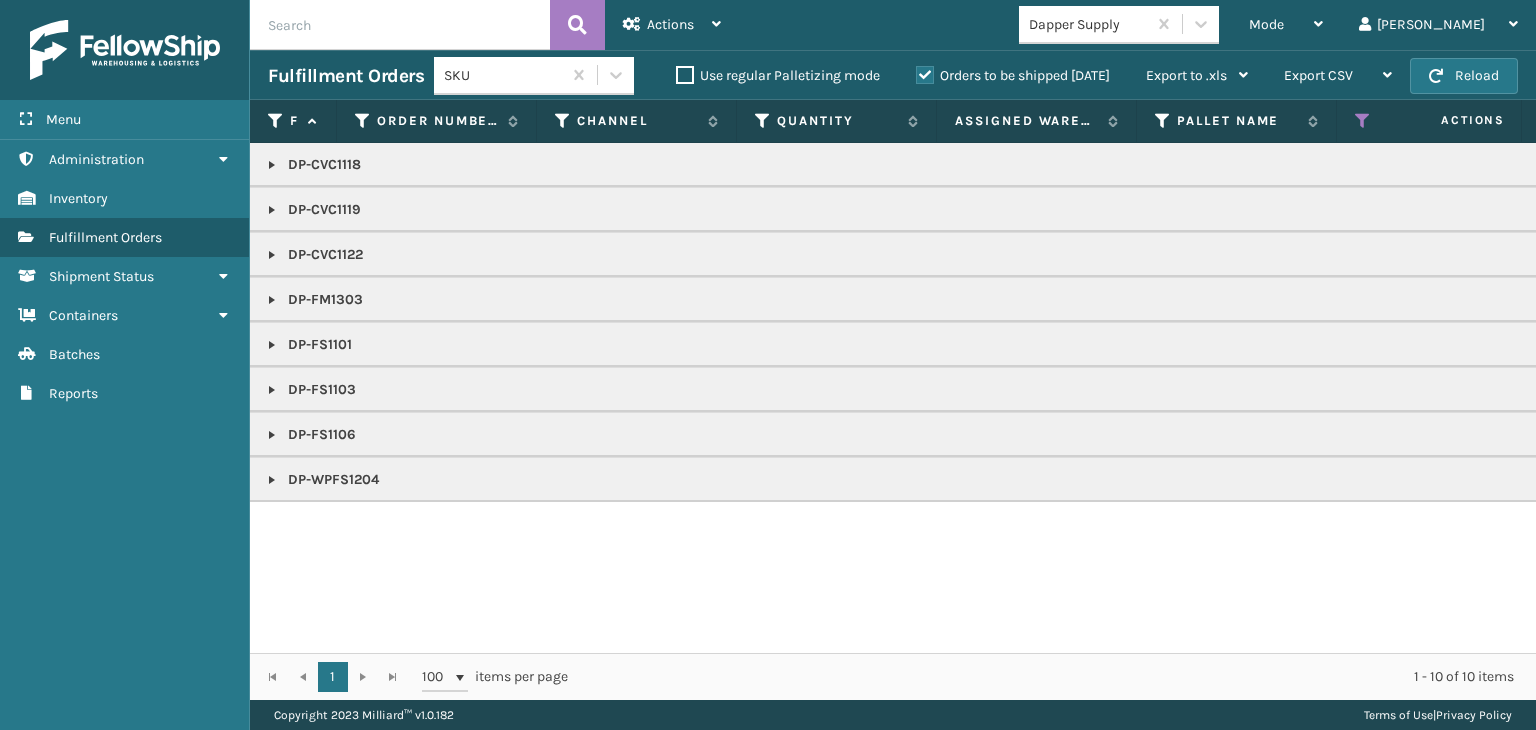 click on "Dapper Supply" at bounding box center [1088, 24] 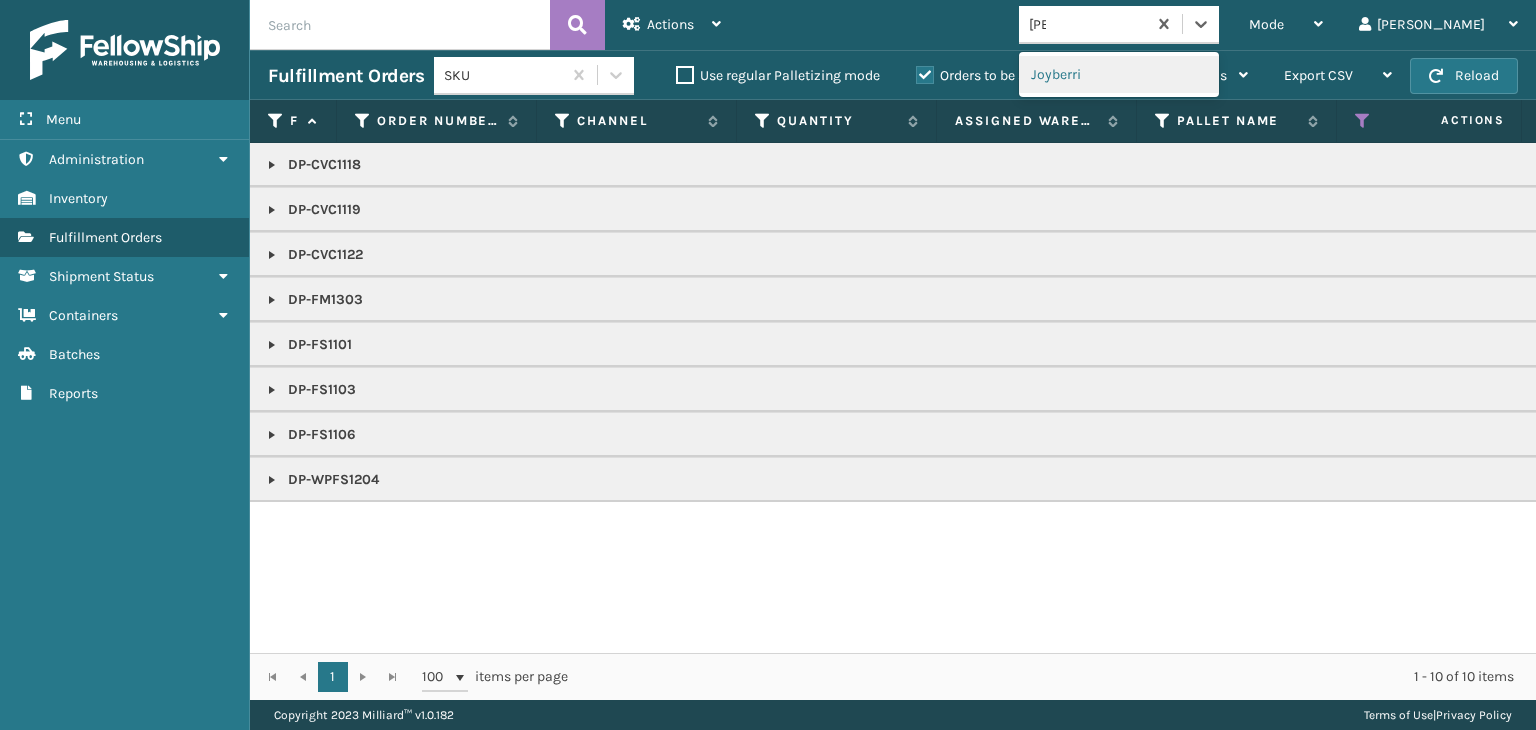 type on "JOY" 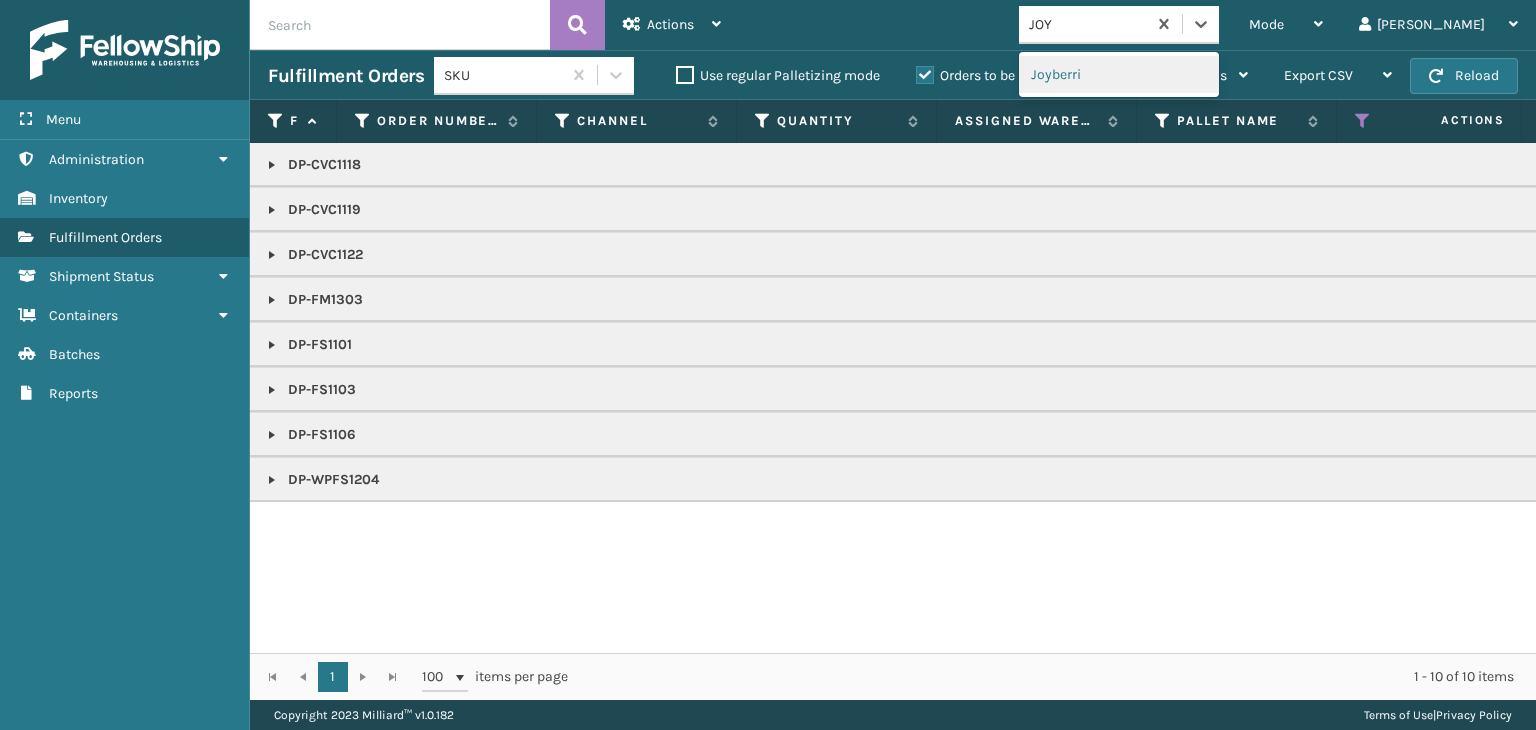 click on "Joyberri" at bounding box center [1119, 74] 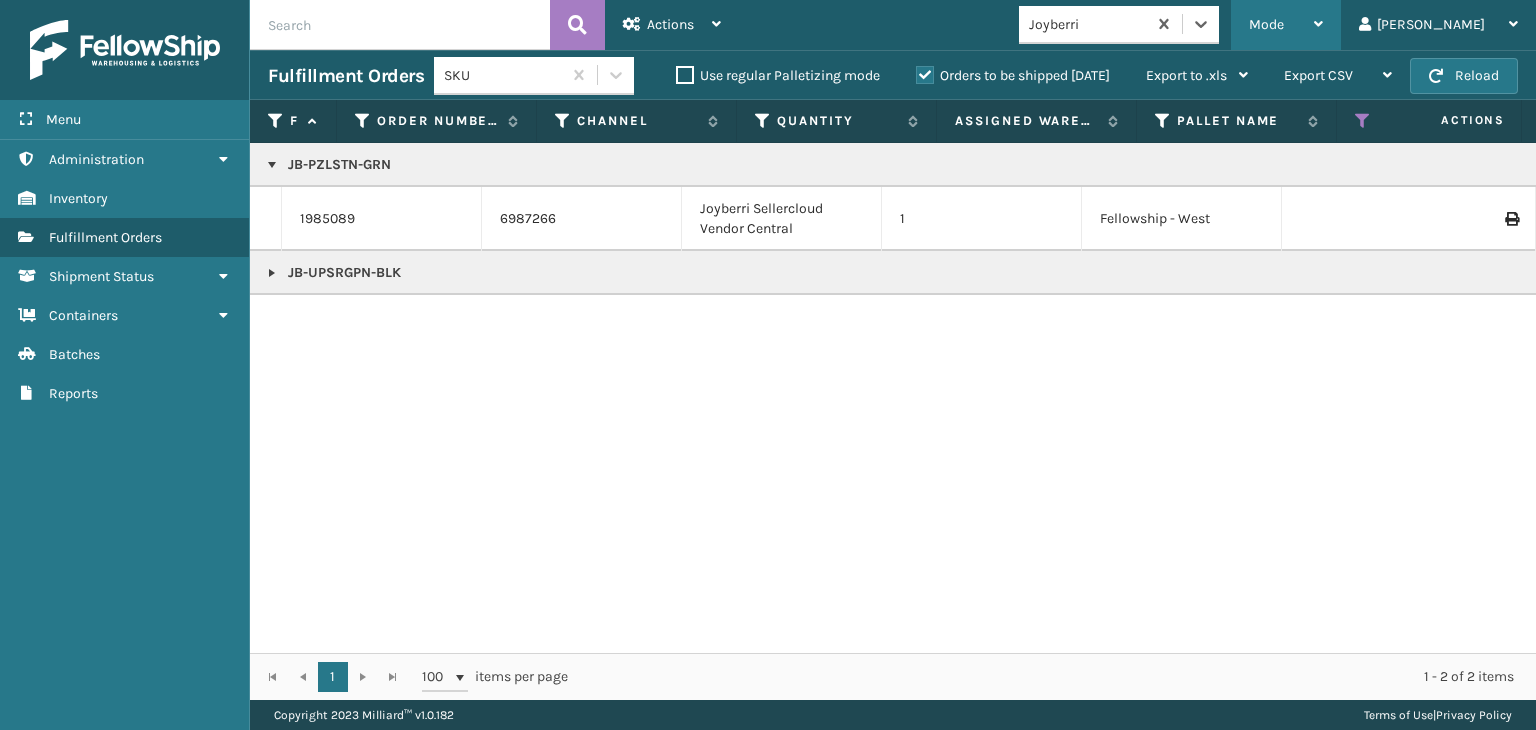 click on "Mode" at bounding box center [1286, 25] 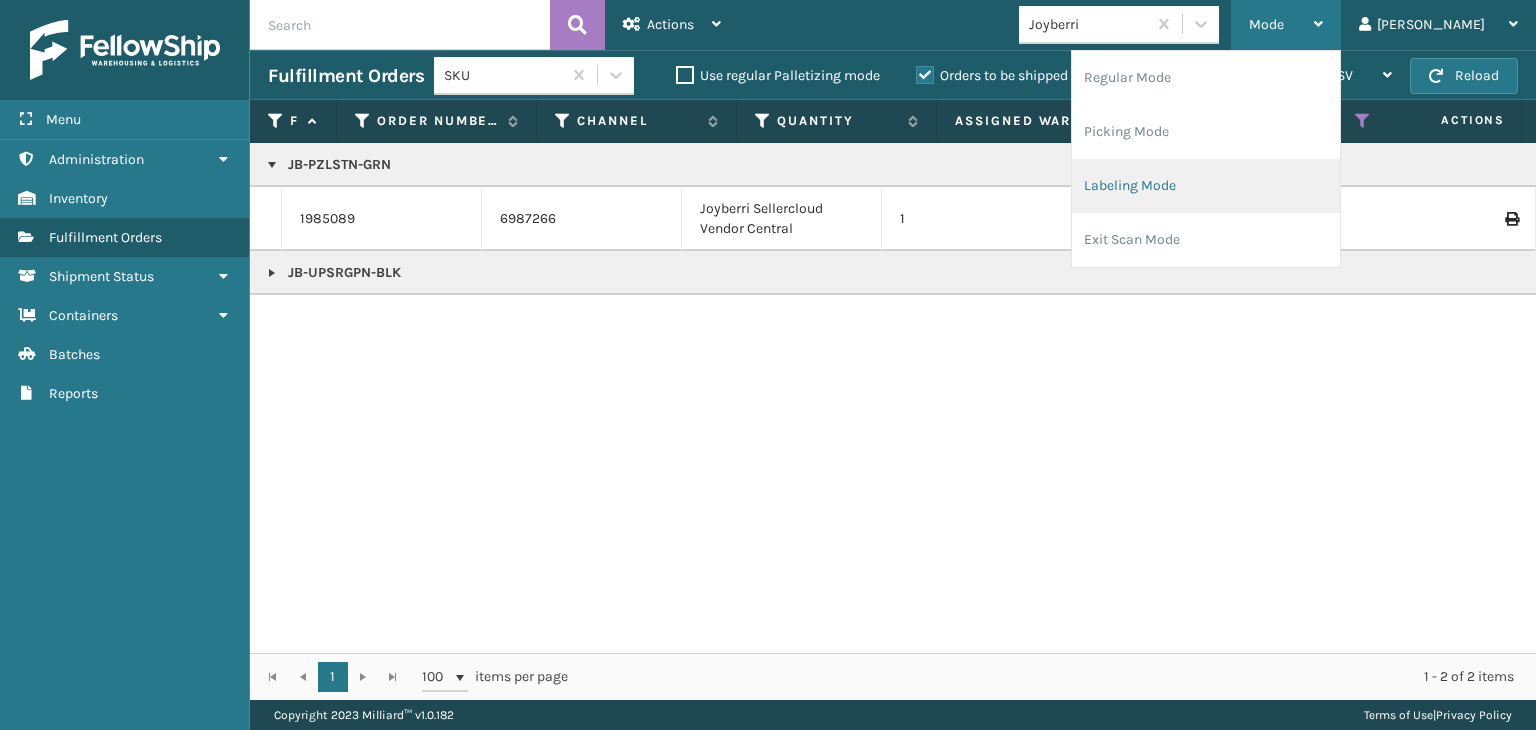 click on "Labeling Mode" at bounding box center [1206, 186] 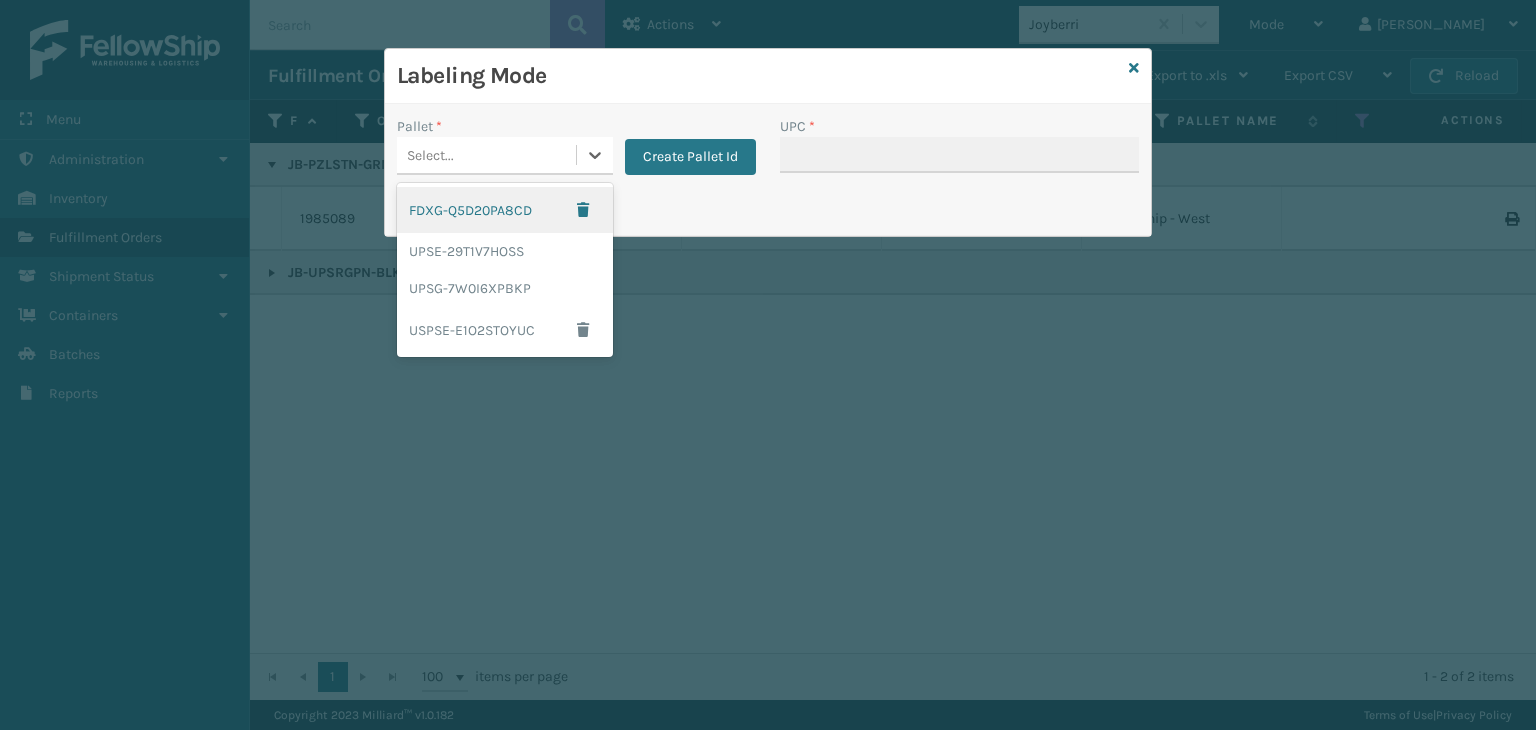 click on "Select..." at bounding box center (486, 155) 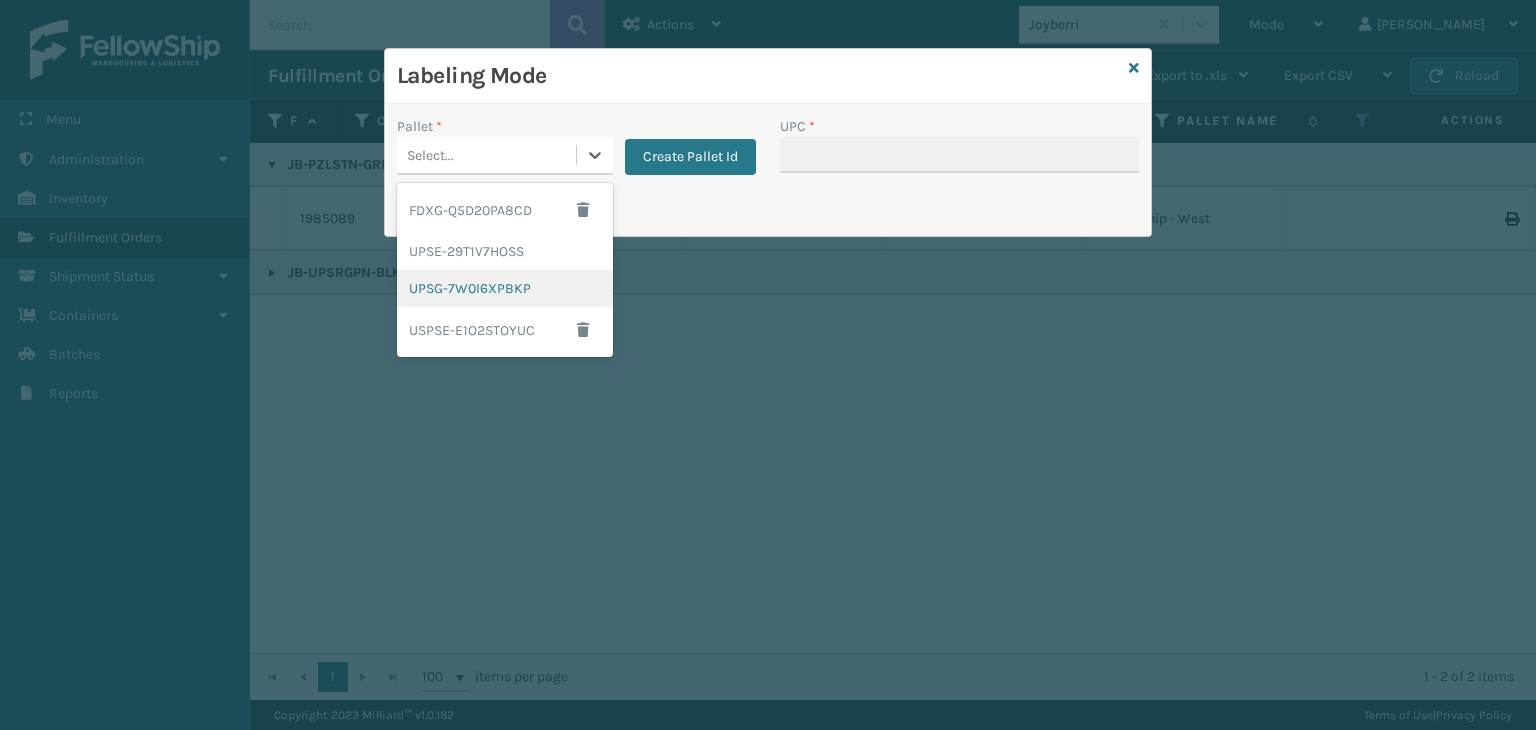 click on "UPSG-7W0I6XPBKP" at bounding box center [505, 288] 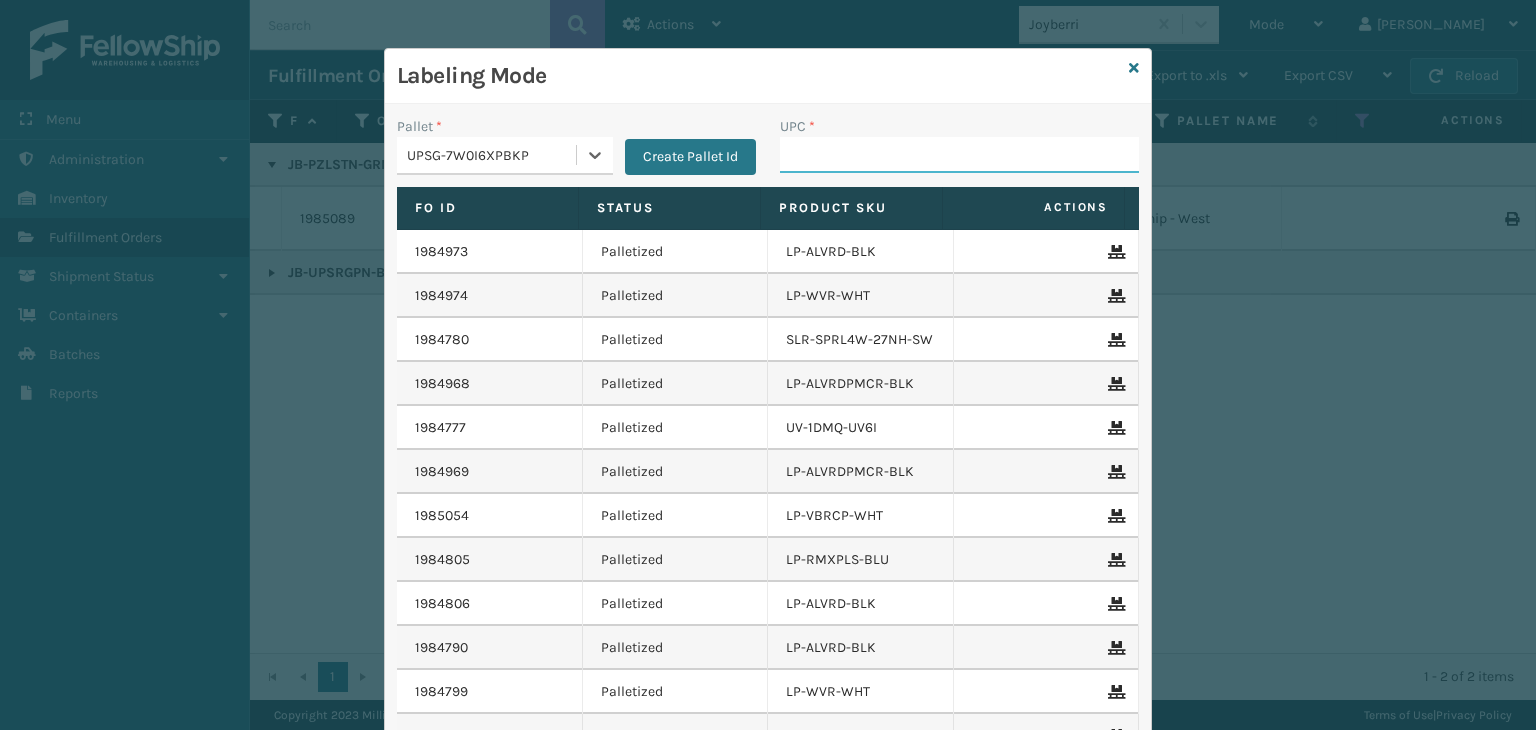 click on "UPC   *" at bounding box center [959, 155] 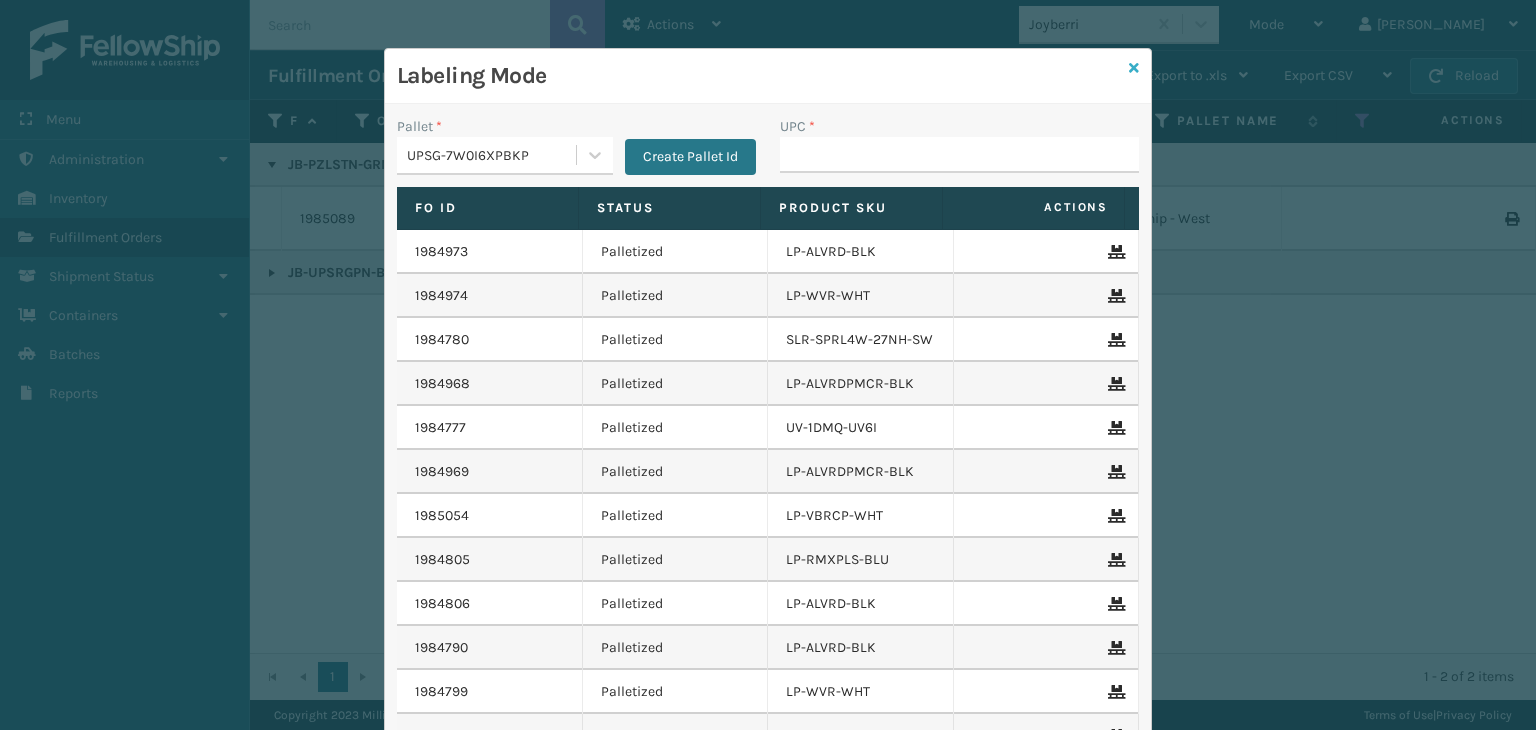 click at bounding box center [1134, 68] 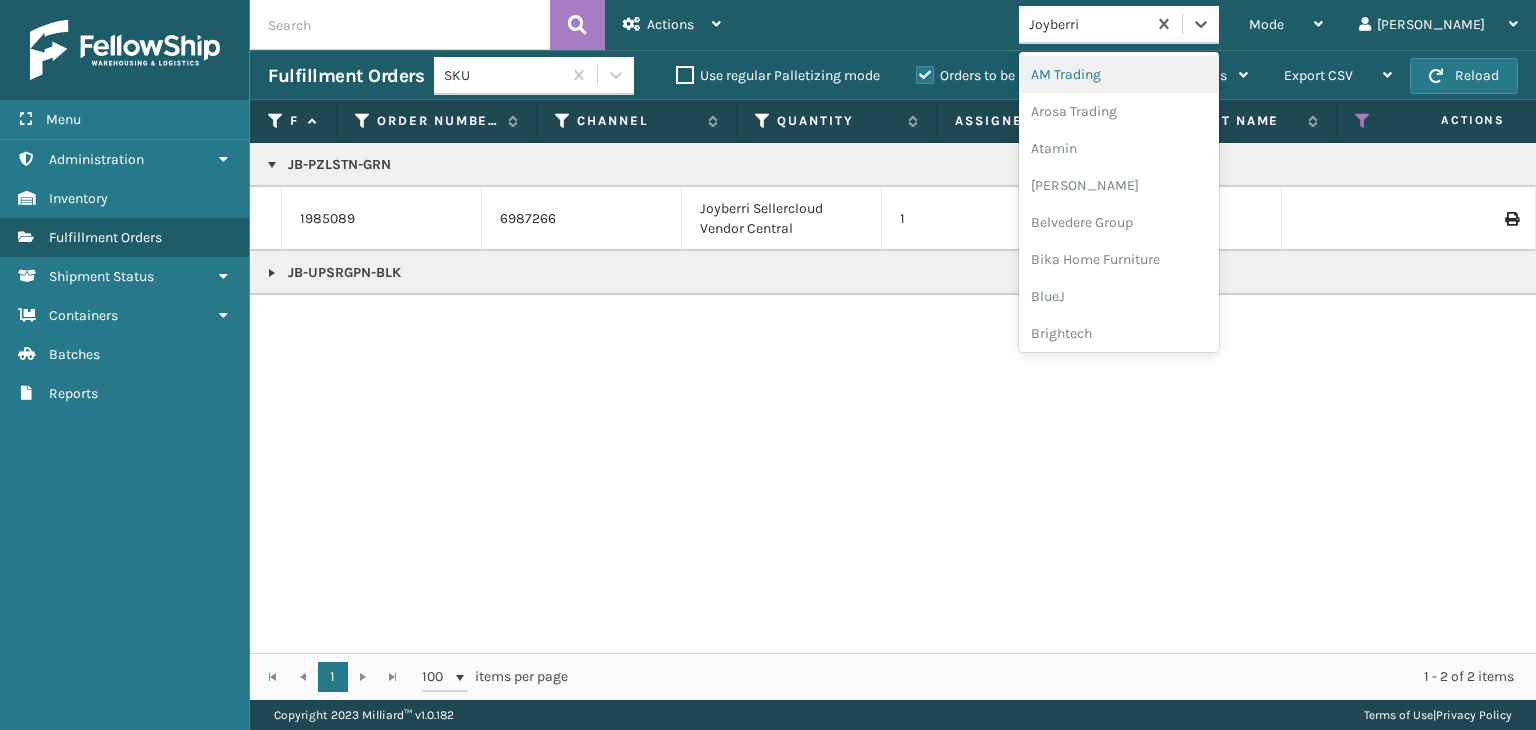 click on "Joyberri" at bounding box center (1082, 24) 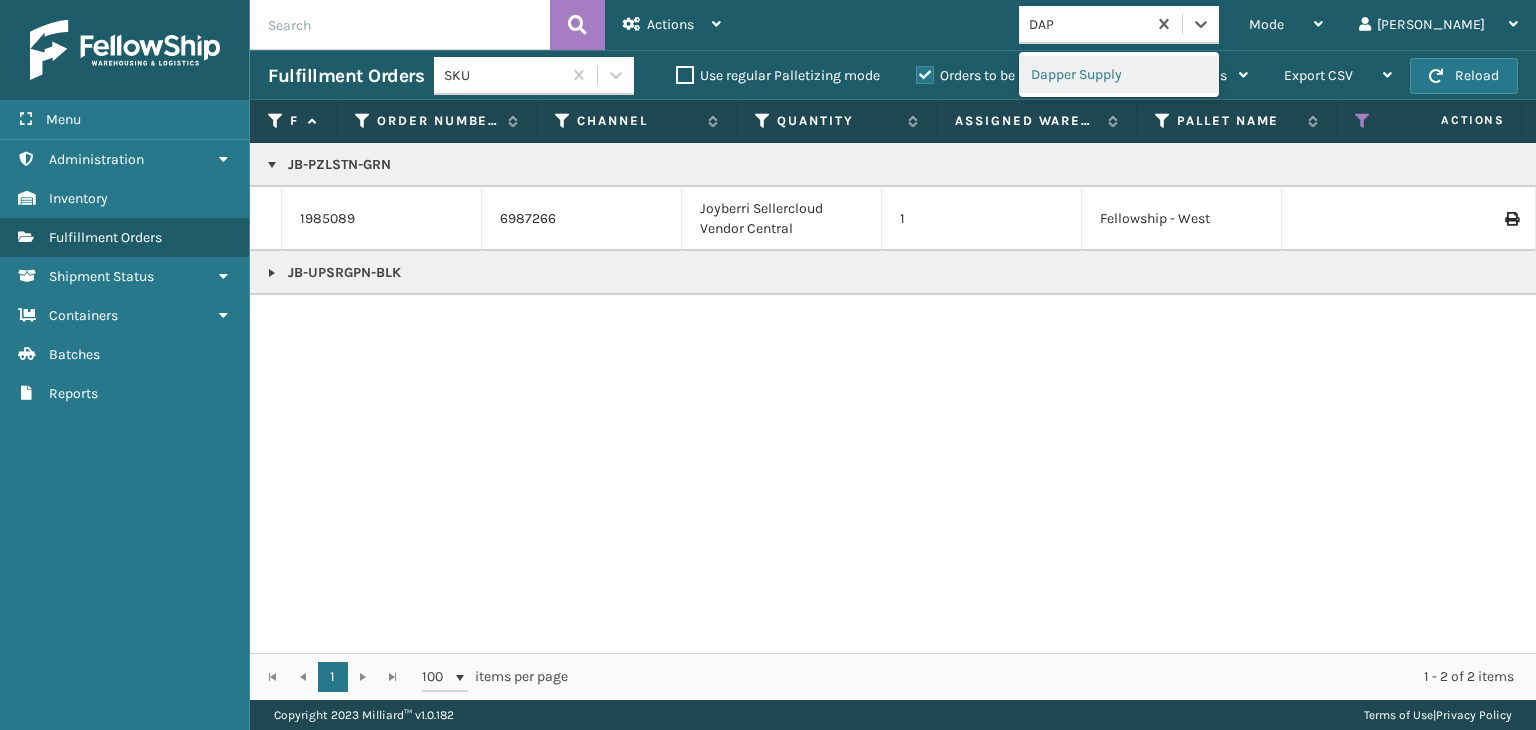 type on "[PERSON_NAME]" 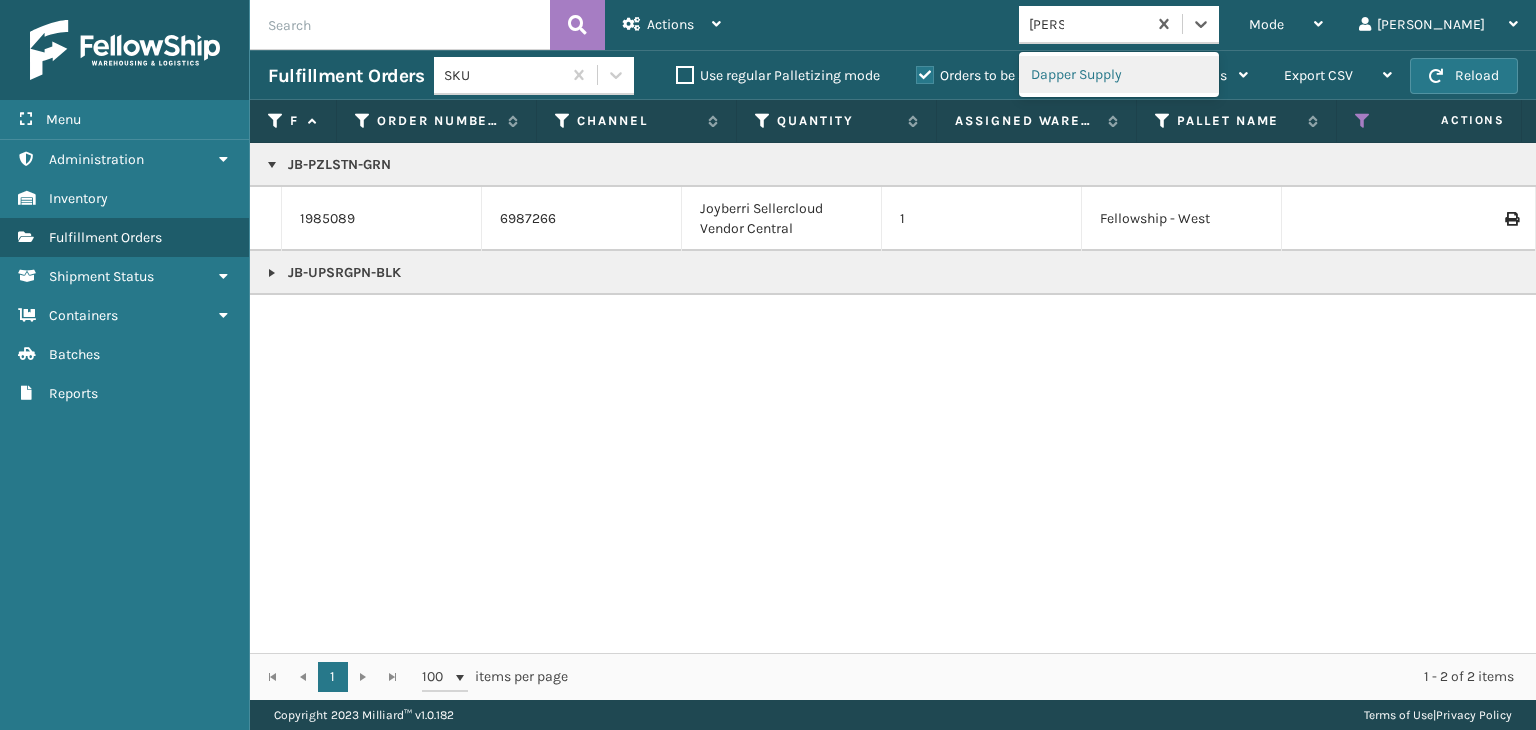 click on "Dapper Supply" at bounding box center [1119, 74] 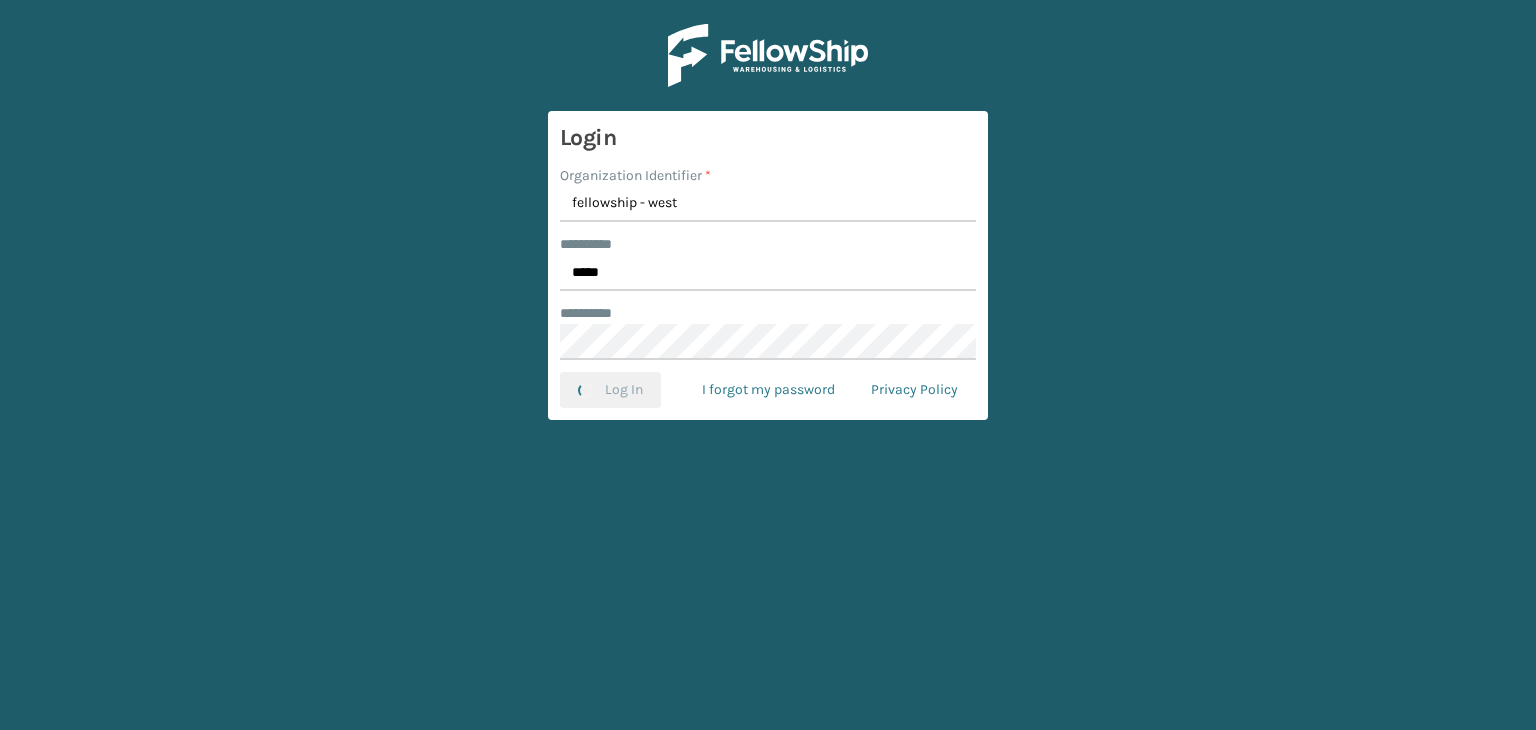 scroll, scrollTop: 0, scrollLeft: 0, axis: both 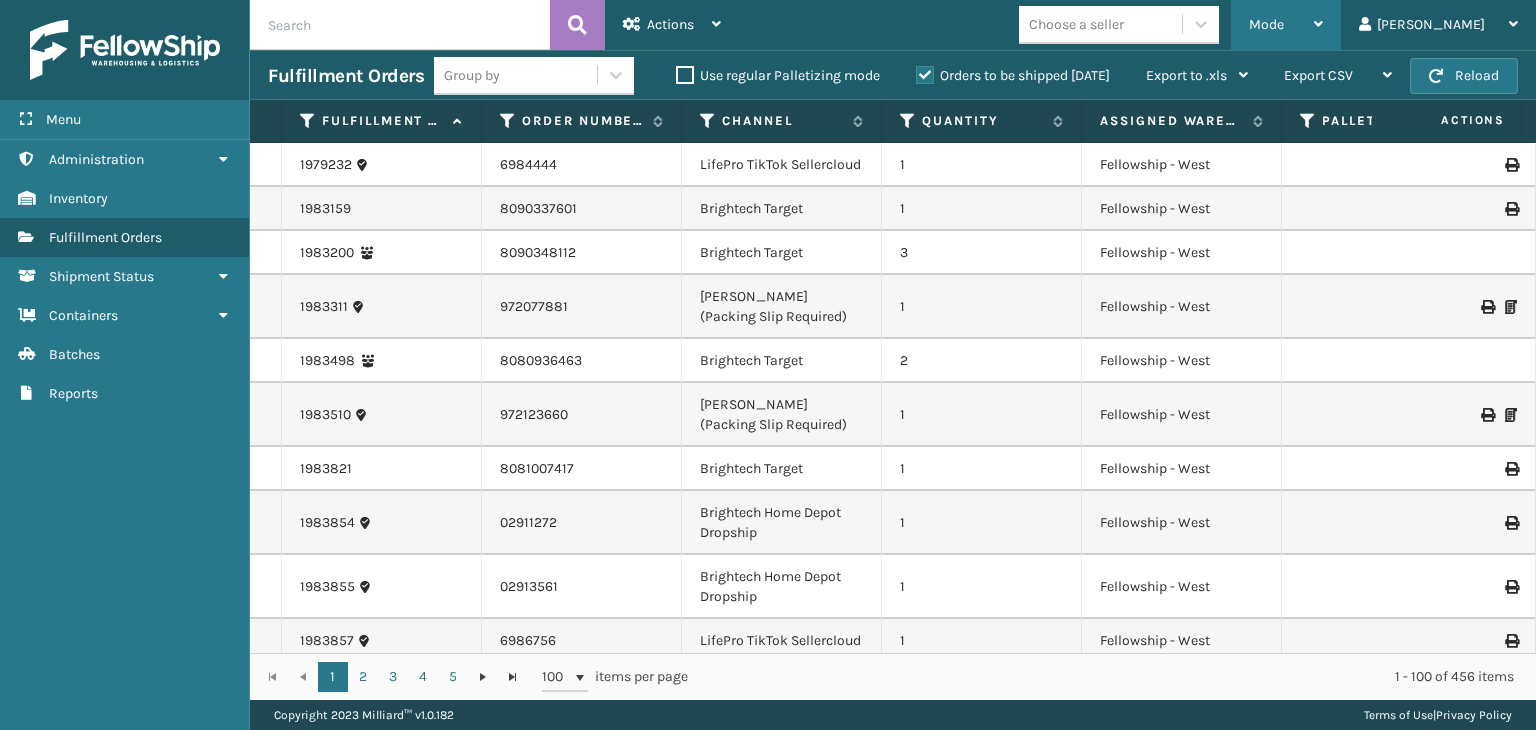 click on "Mode" at bounding box center [1266, 24] 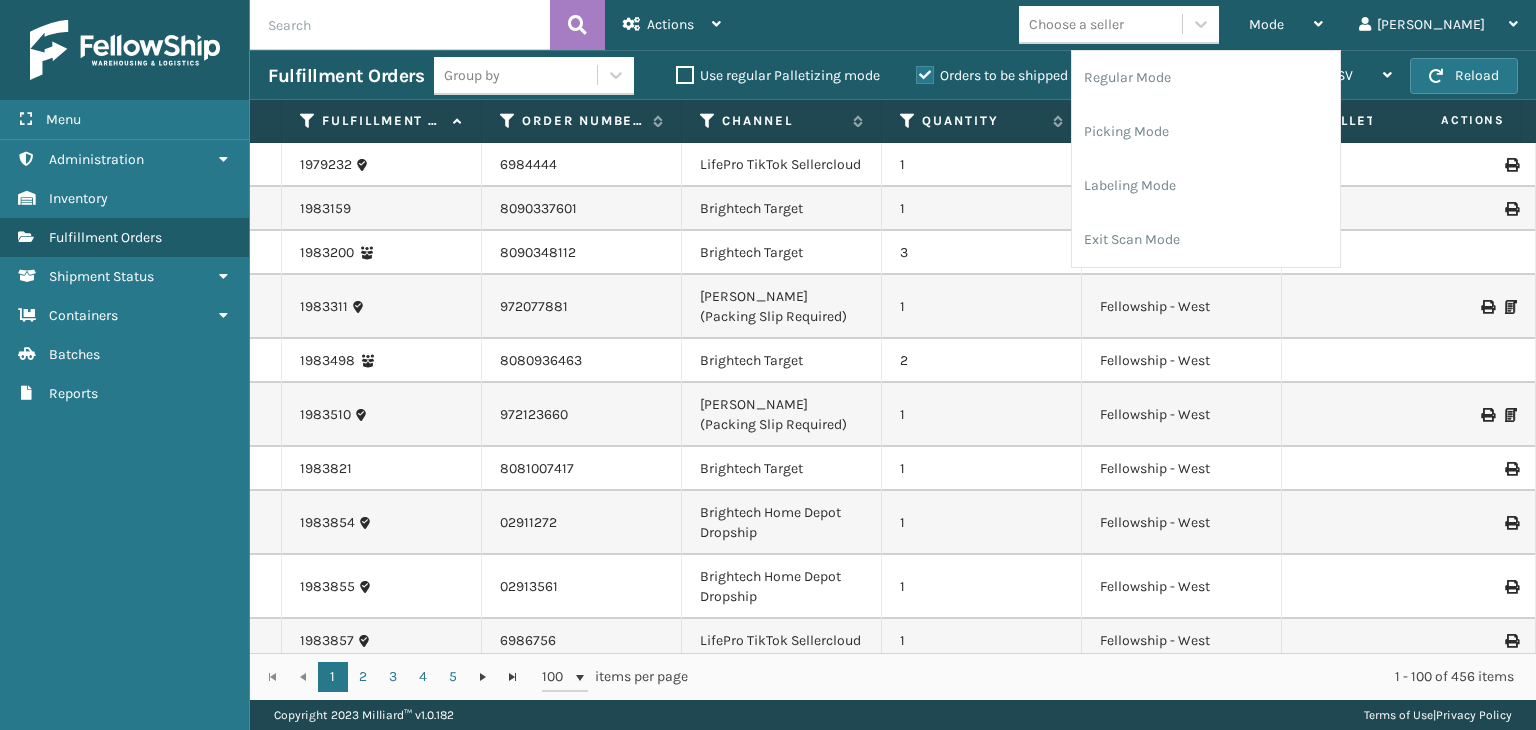 click at bounding box center [400, 25] 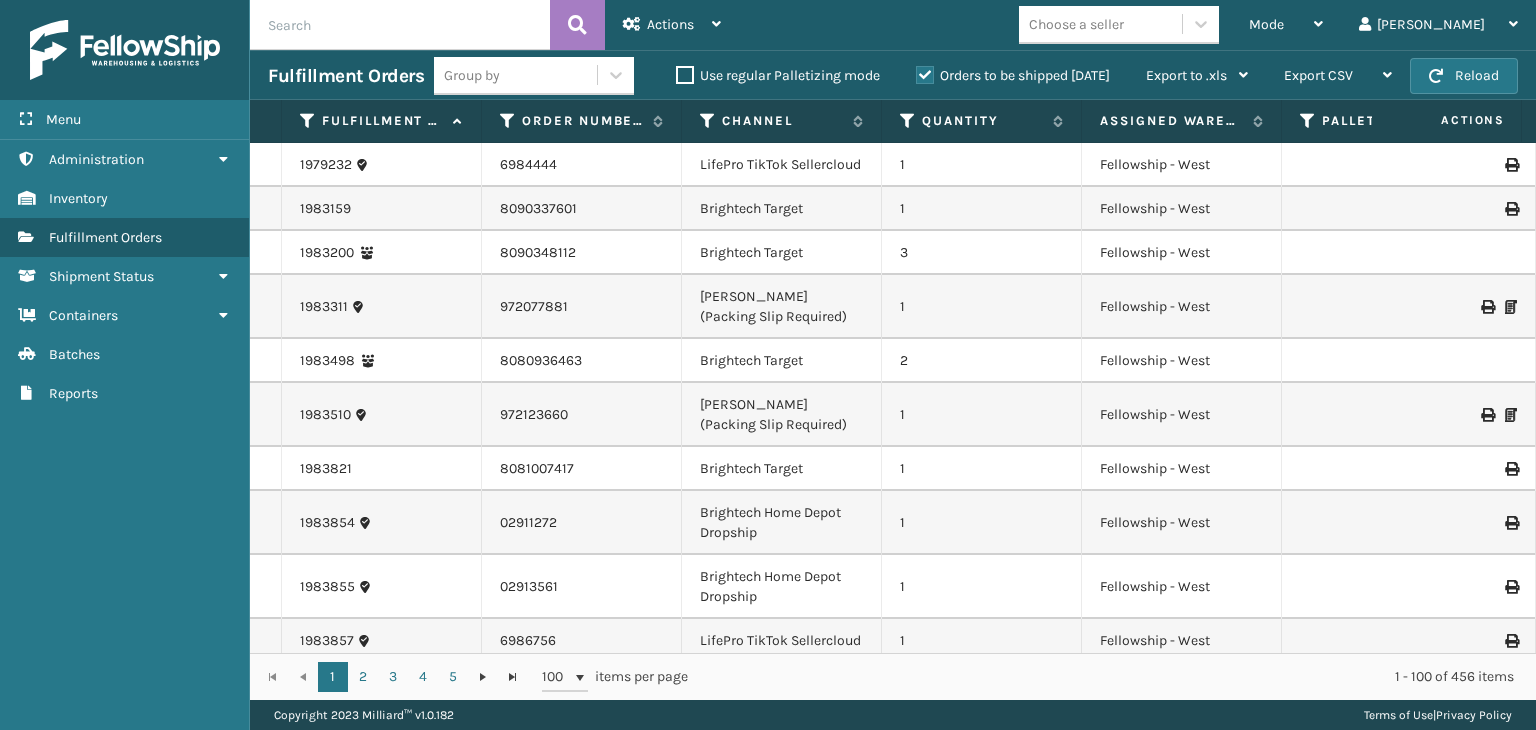 click on "Choose a seller" at bounding box center [1076, 24] 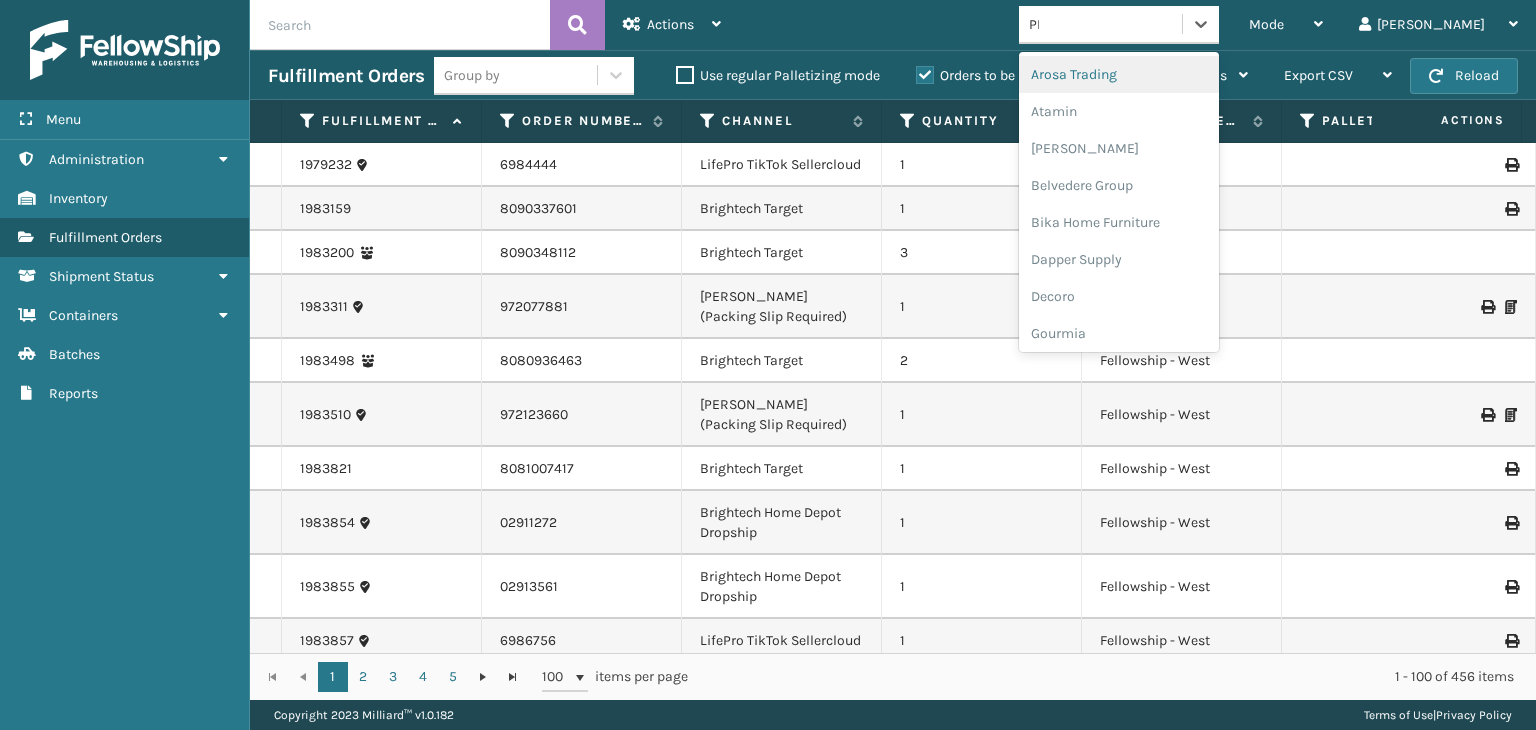 type on "PET" 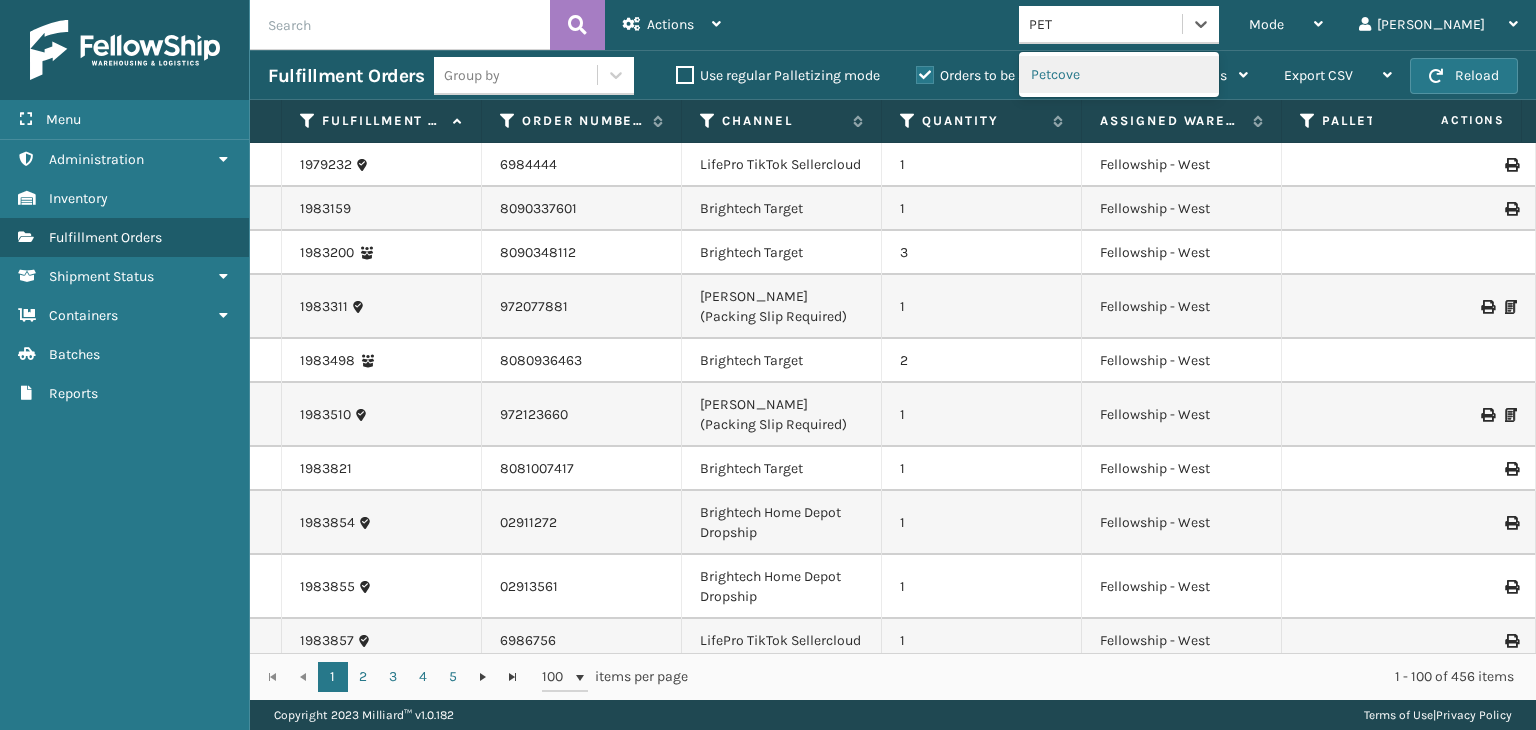 click on "Petcove" at bounding box center [1119, 74] 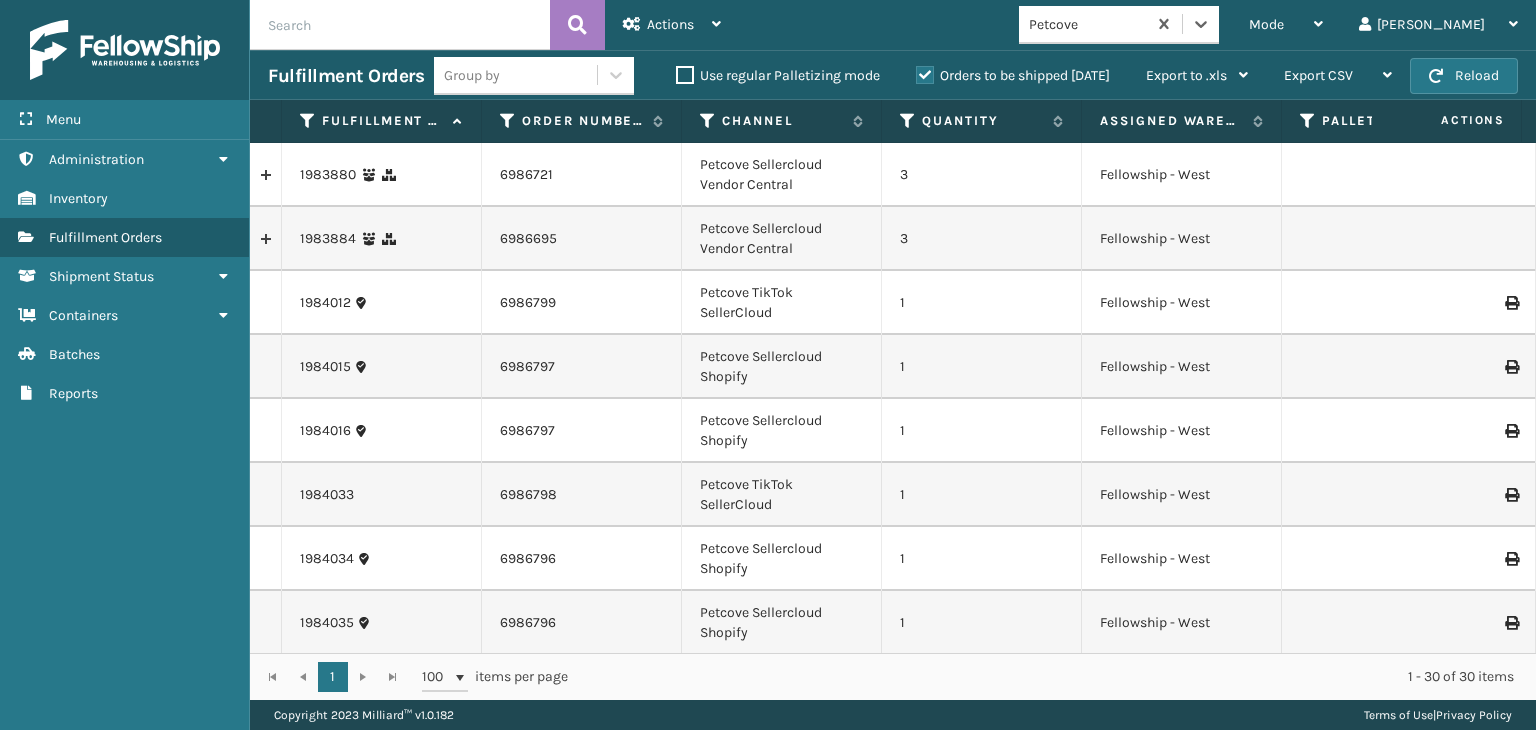drag, startPoint x: 504, startPoint y: 60, endPoint x: 507, endPoint y: 93, distance: 33.13608 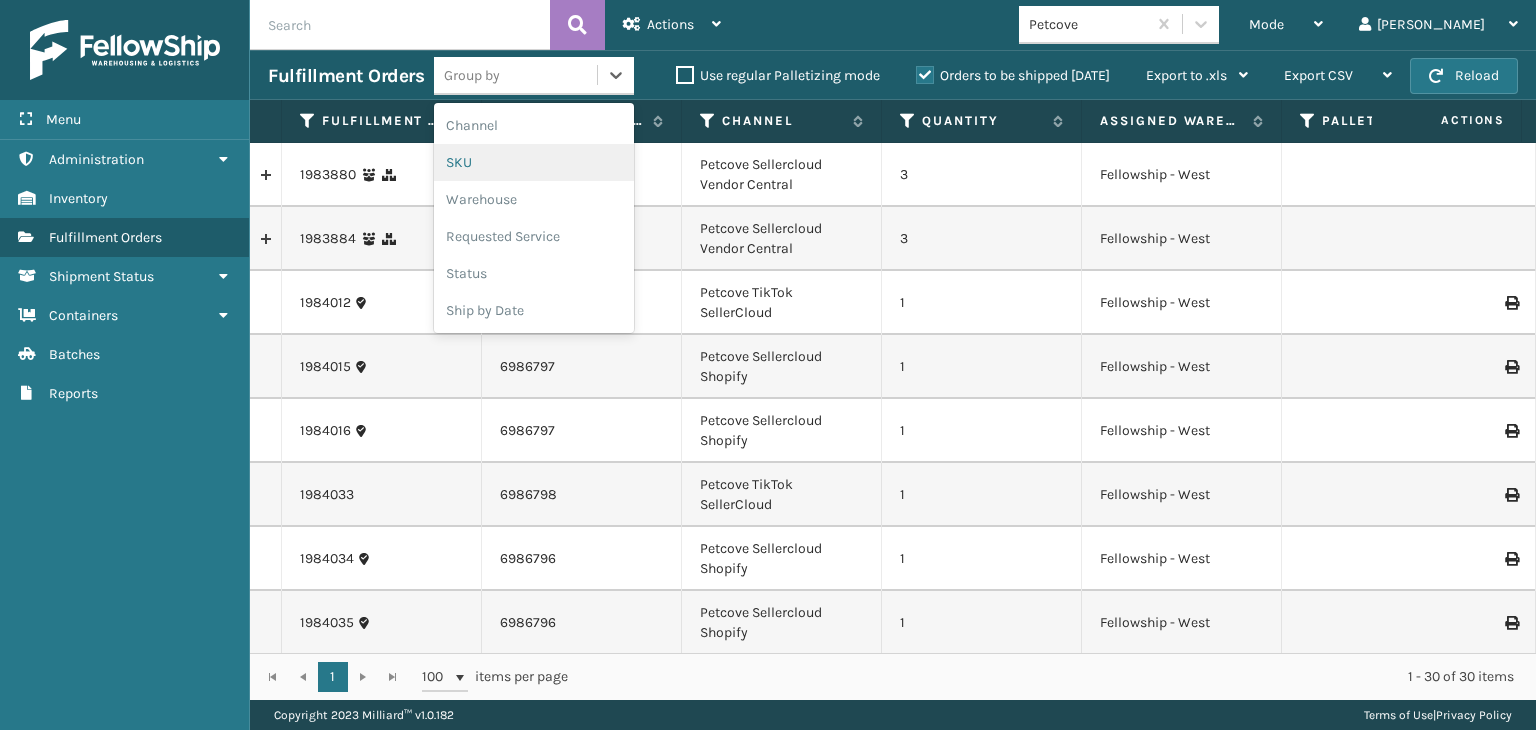 click on "SKU" at bounding box center [534, 162] 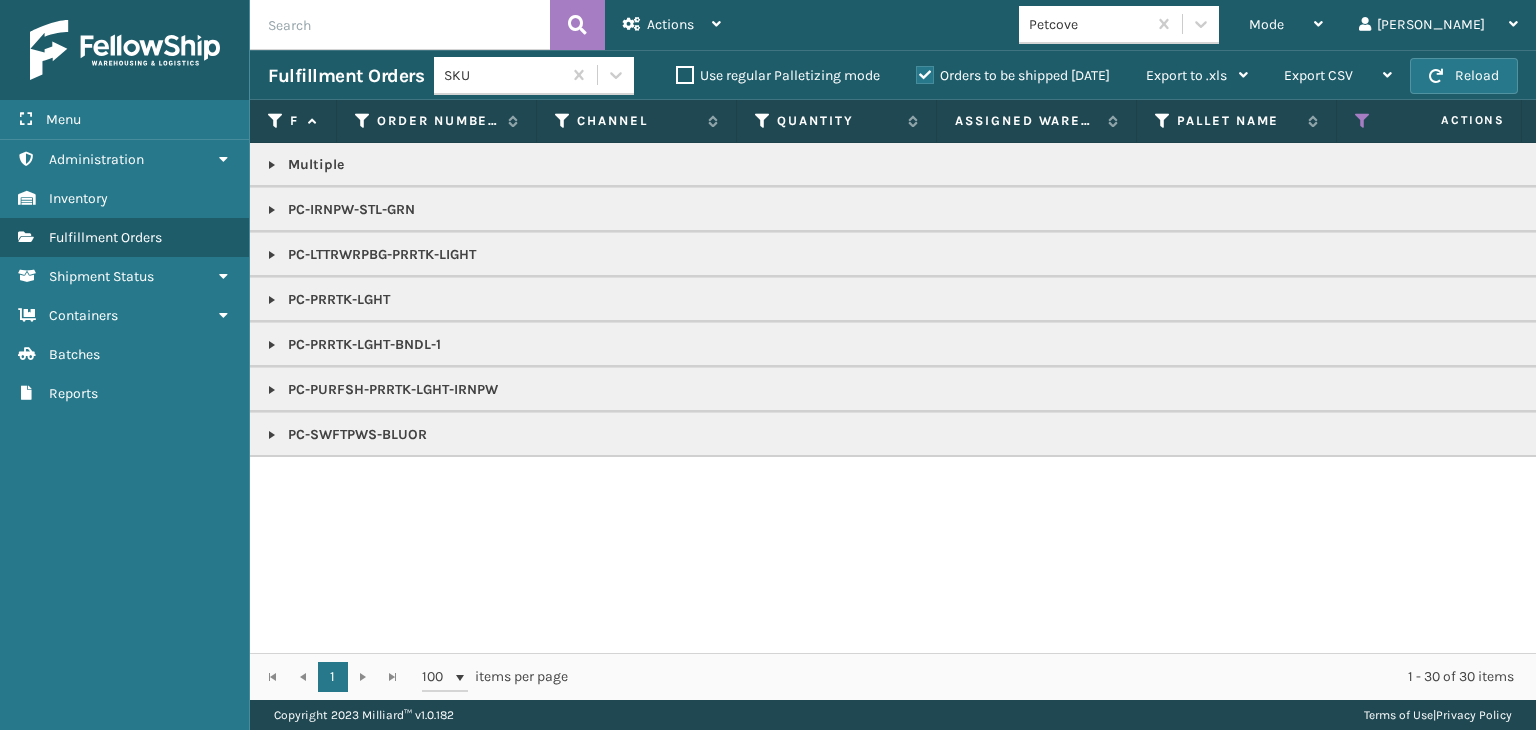 click at bounding box center [272, 165] 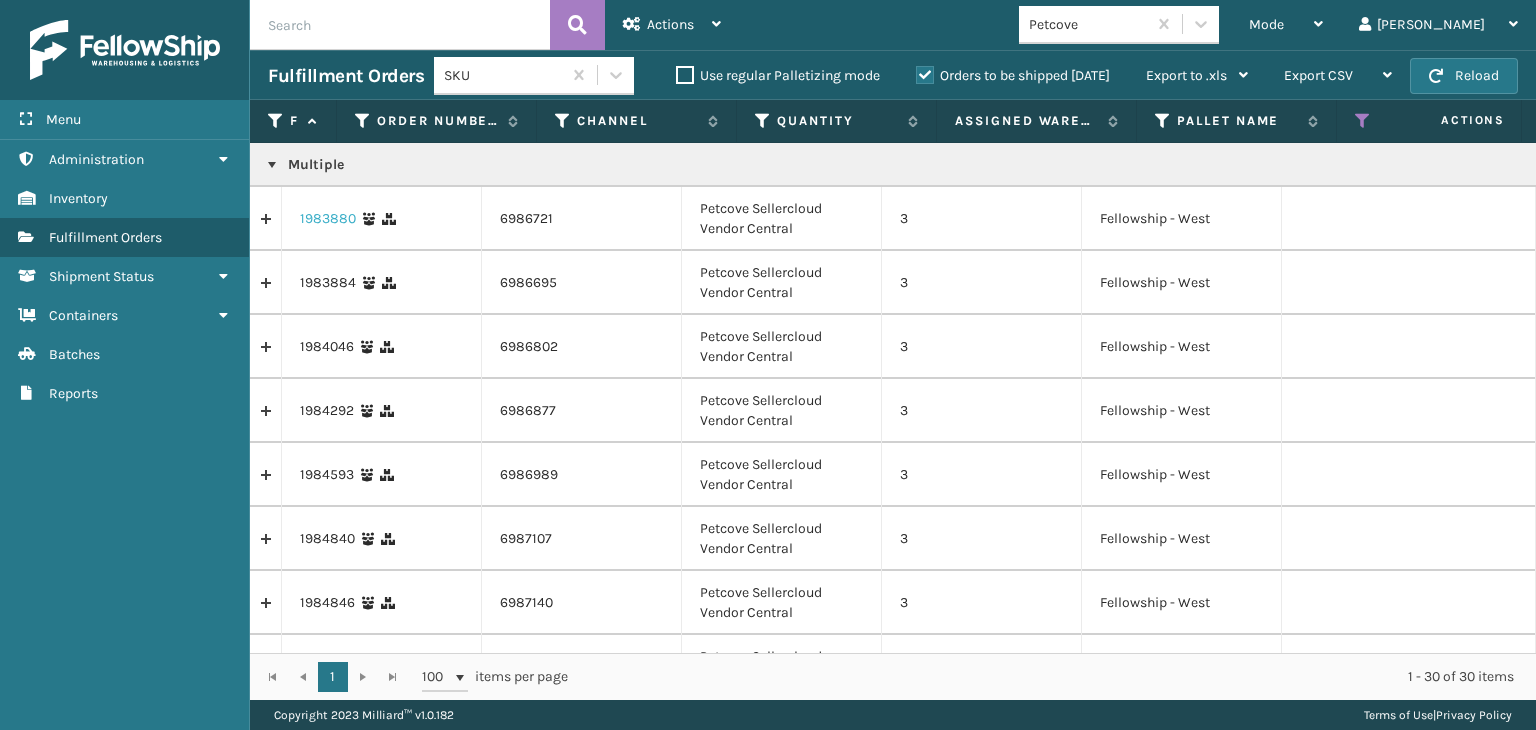 click on "1983880" at bounding box center [328, 219] 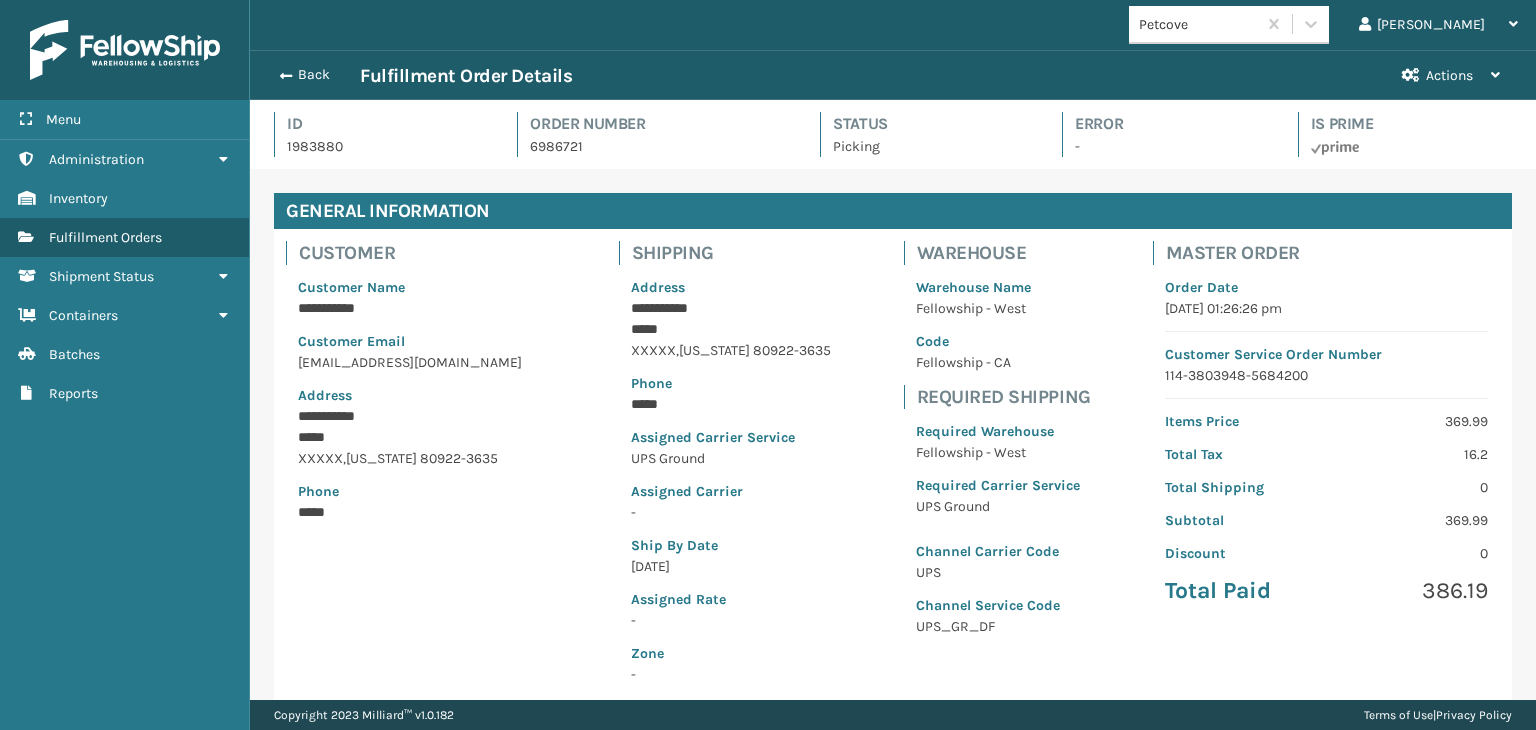 scroll, scrollTop: 99951, scrollLeft: 98713, axis: both 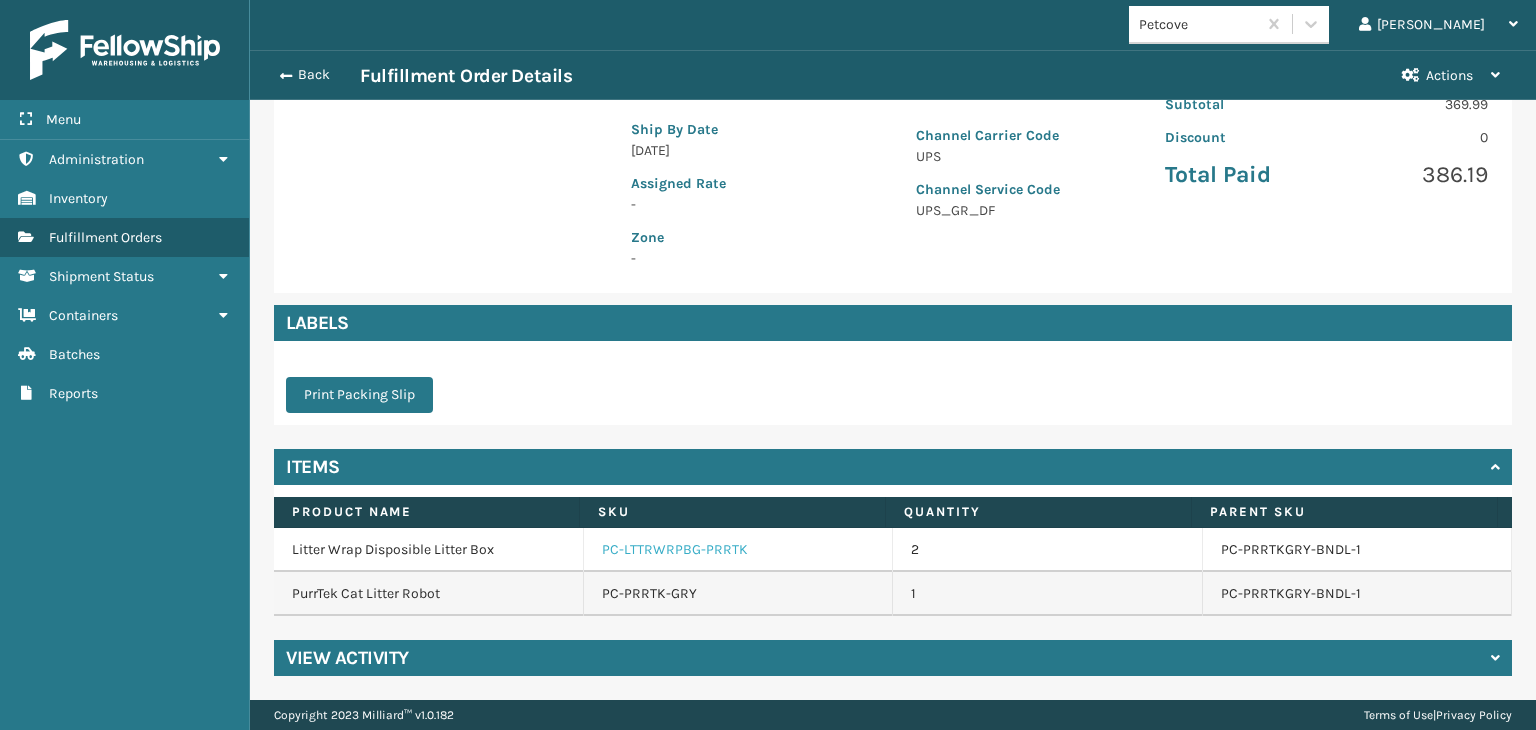 click on "PC-LTTRWRPBG-PRRTK" at bounding box center [675, 550] 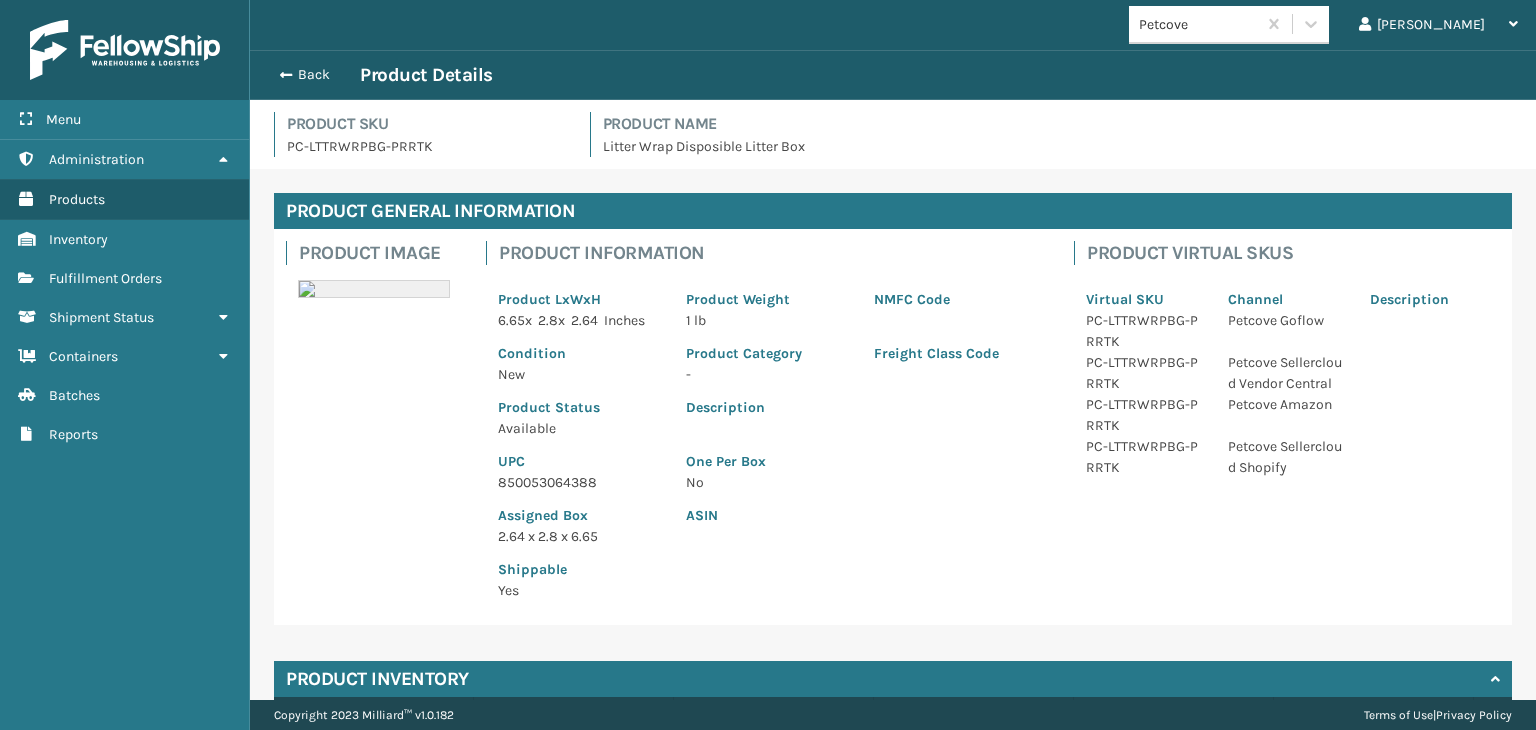 click on "850053064388" at bounding box center [580, 482] 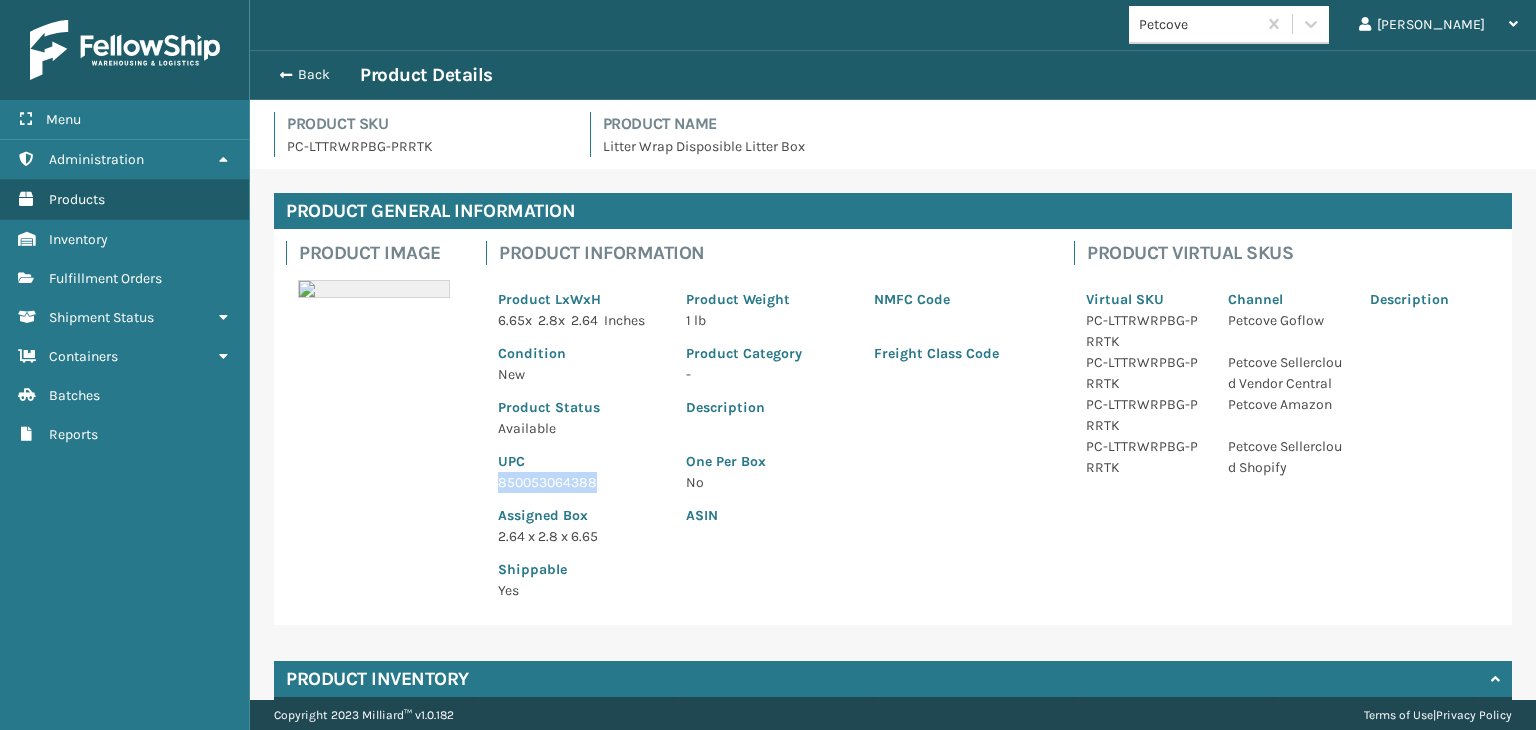 click on "850053064388" at bounding box center [580, 482] 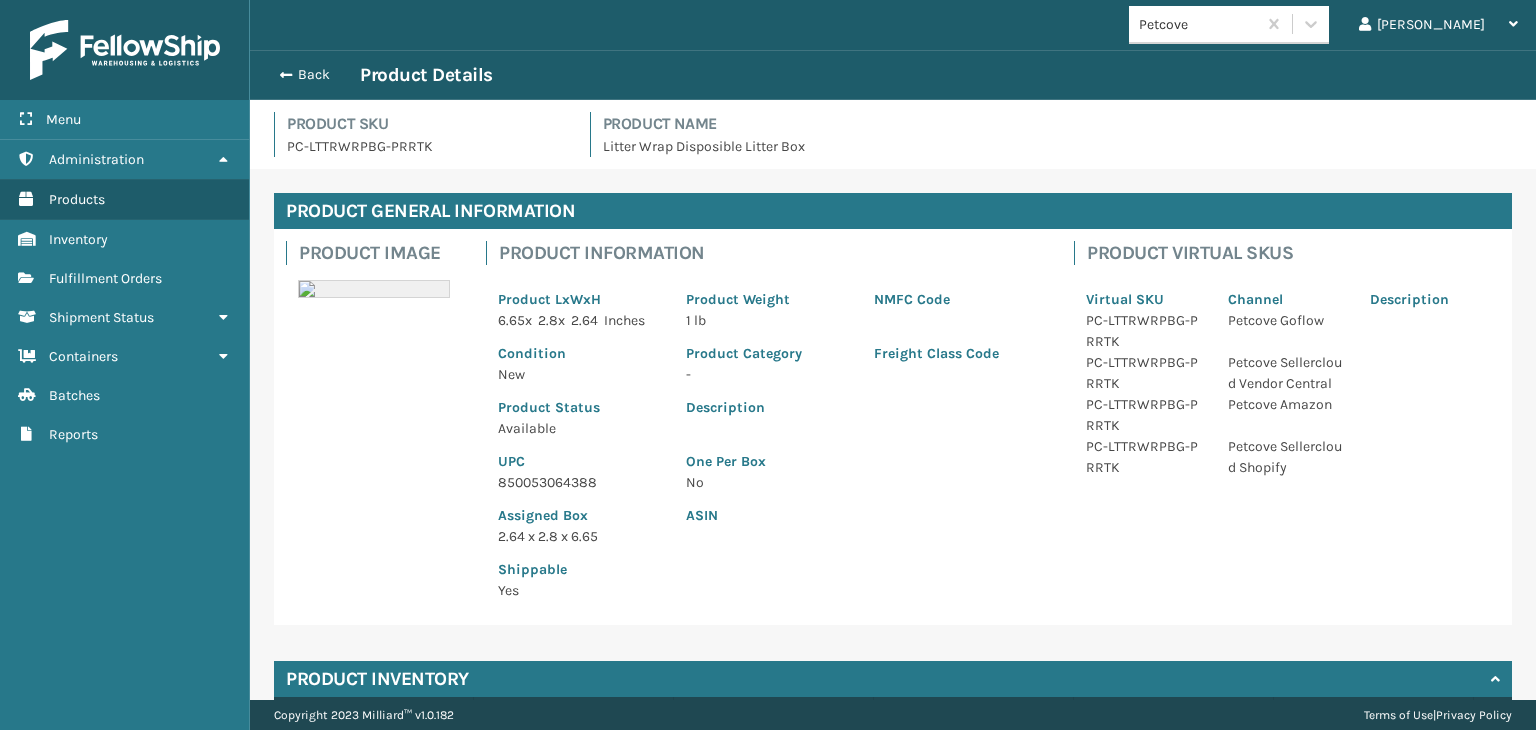 click on "Back Product Details" at bounding box center [893, 75] 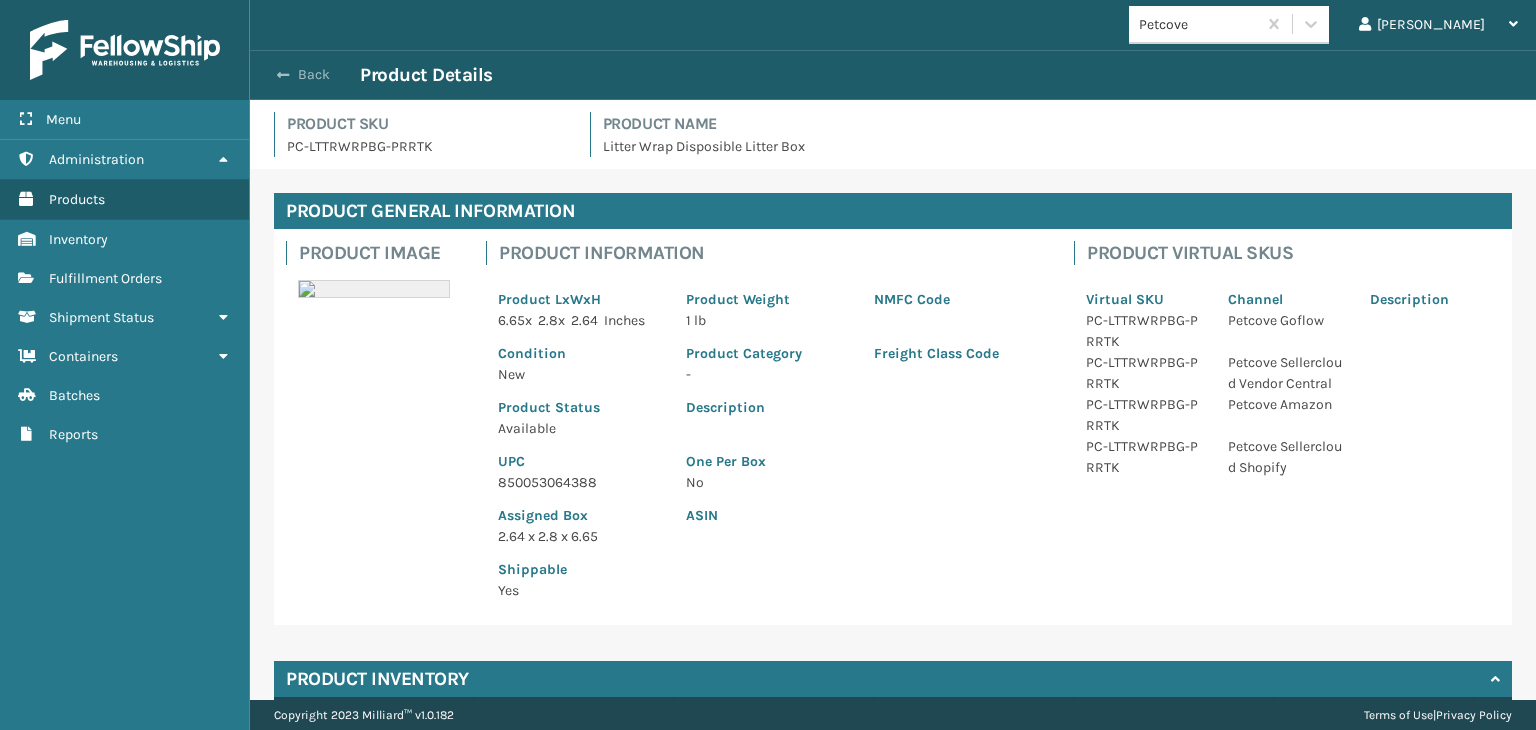 click on "Back" at bounding box center (314, 75) 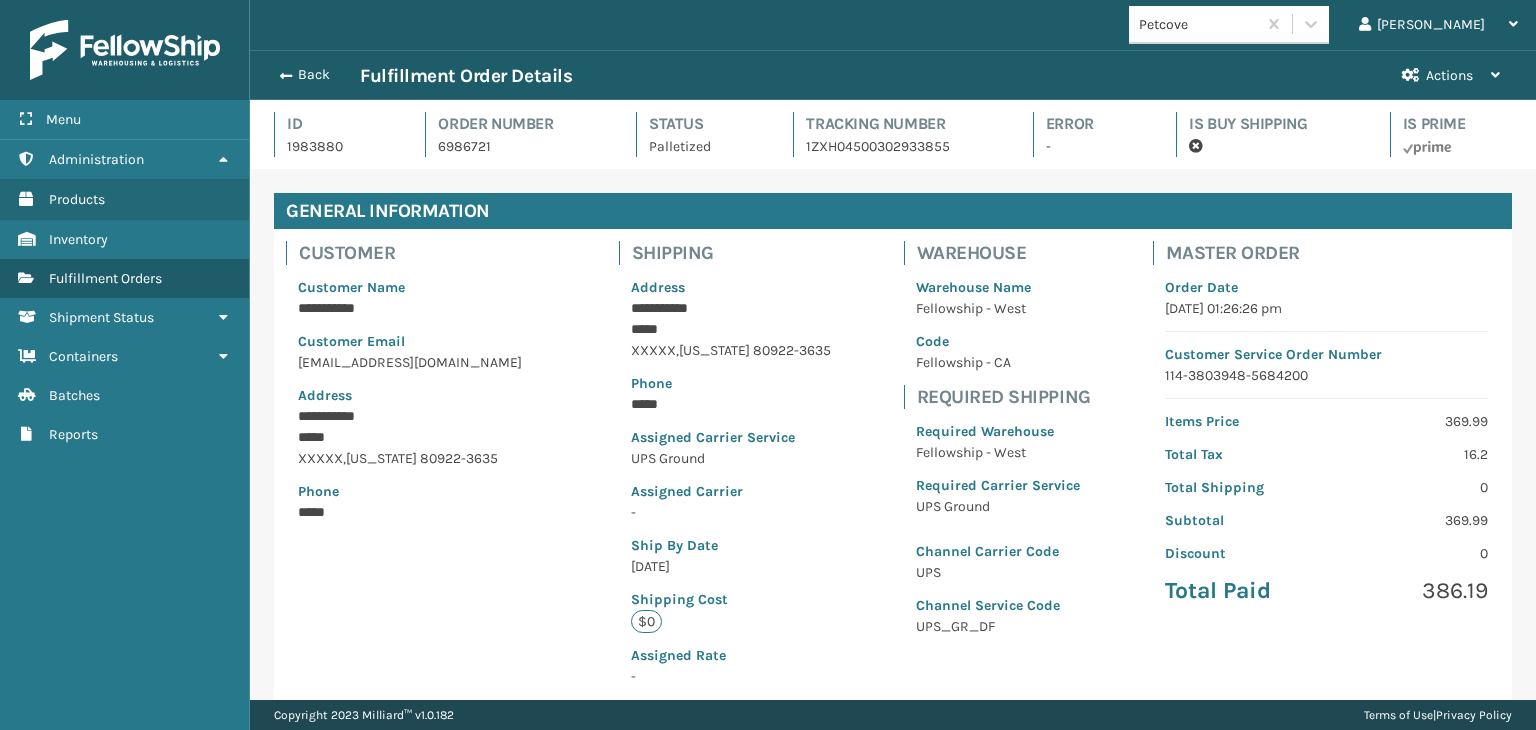 scroll, scrollTop: 99951, scrollLeft: 98713, axis: both 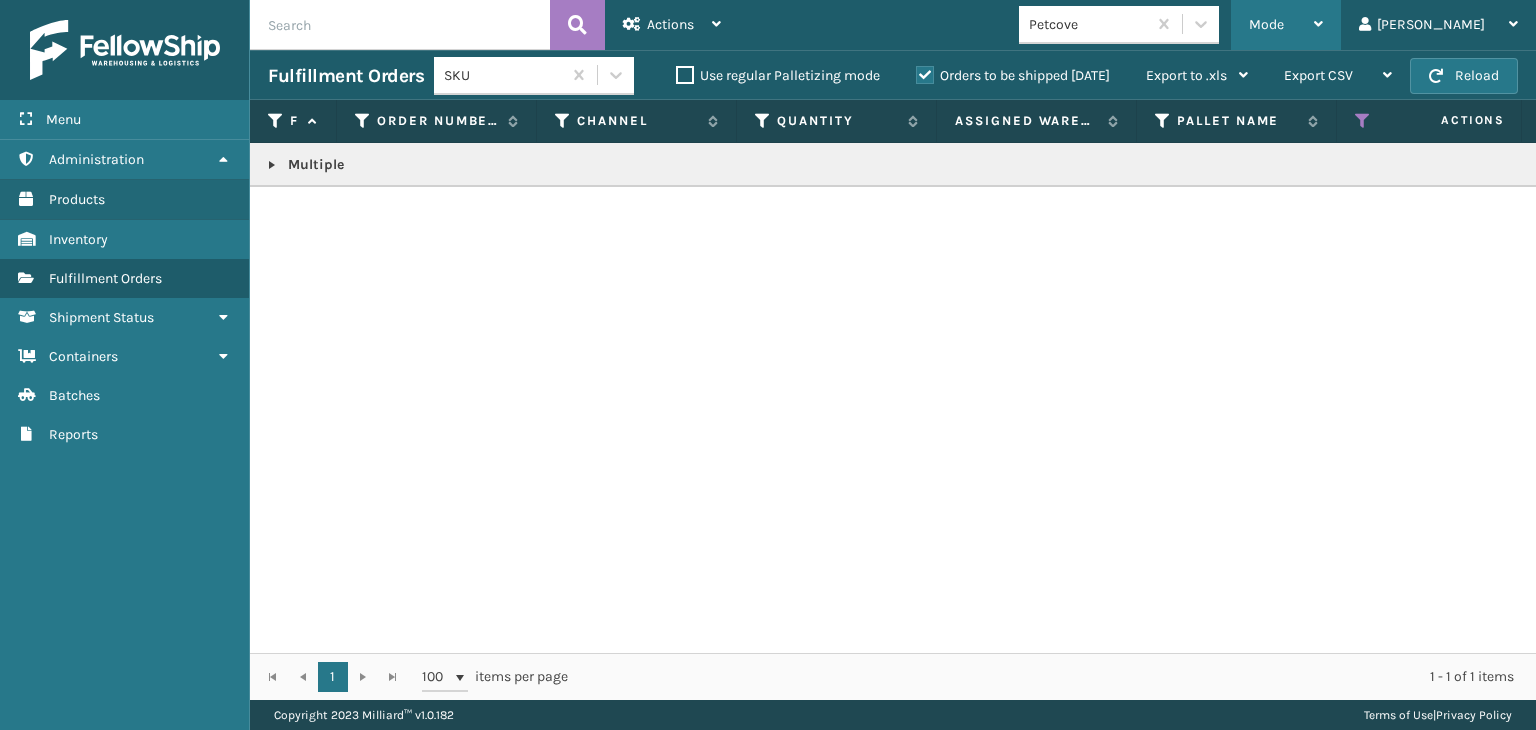 click on "Mode" at bounding box center [1266, 24] 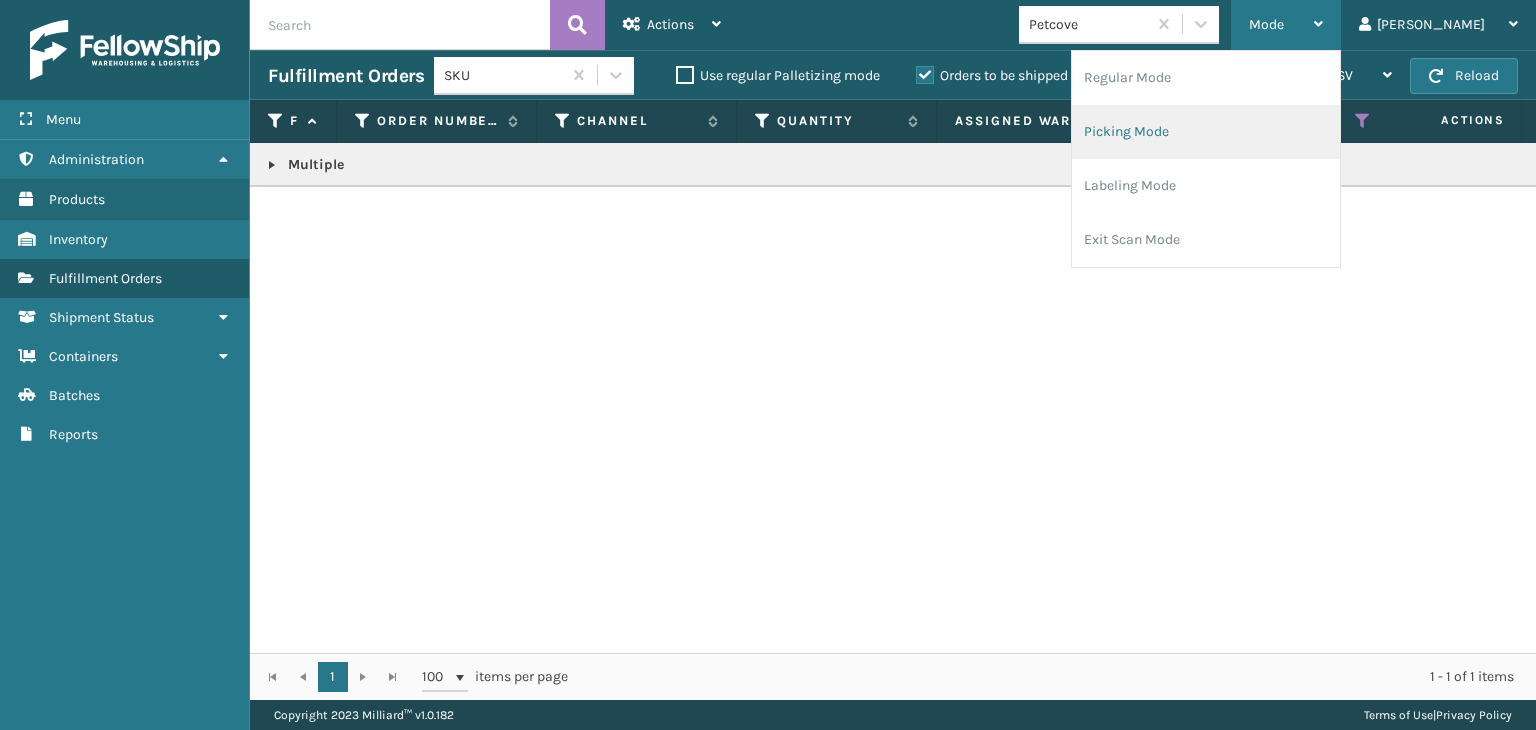 click on "Picking Mode" at bounding box center (1206, 132) 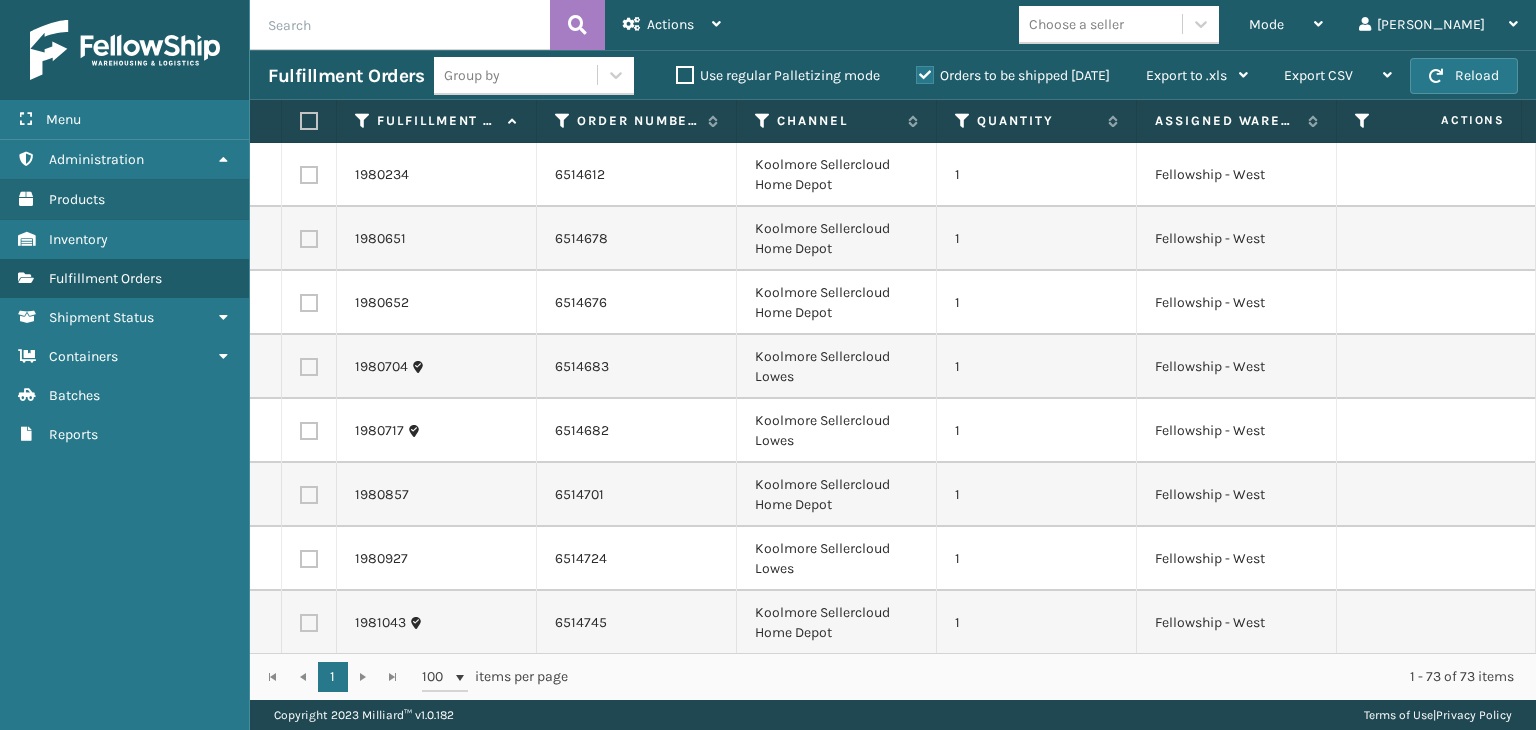 click on "Orders to be shipped [DATE]" at bounding box center (1013, 75) 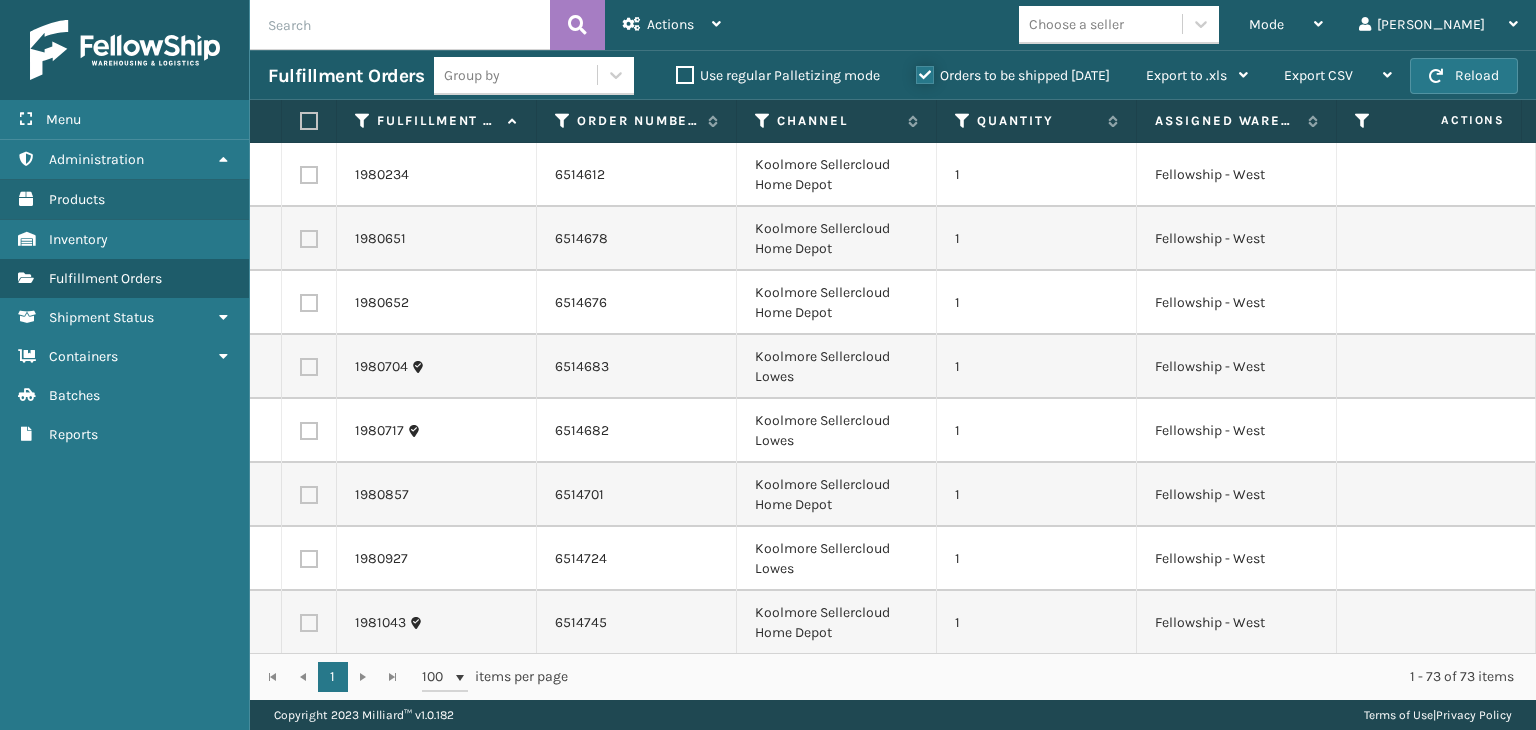 click on "Orders to be shipped [DATE]" at bounding box center (916, 70) 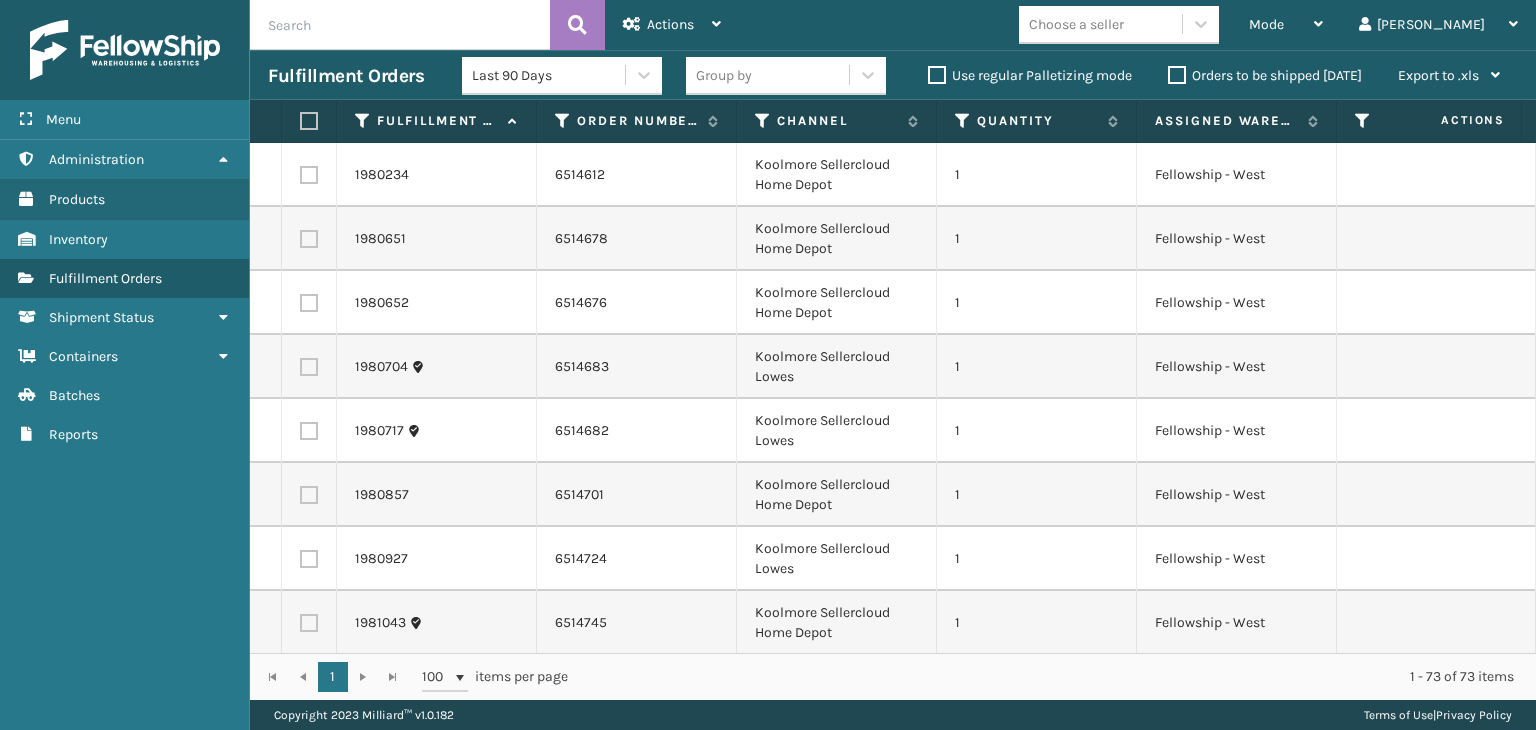 click at bounding box center (400, 25) 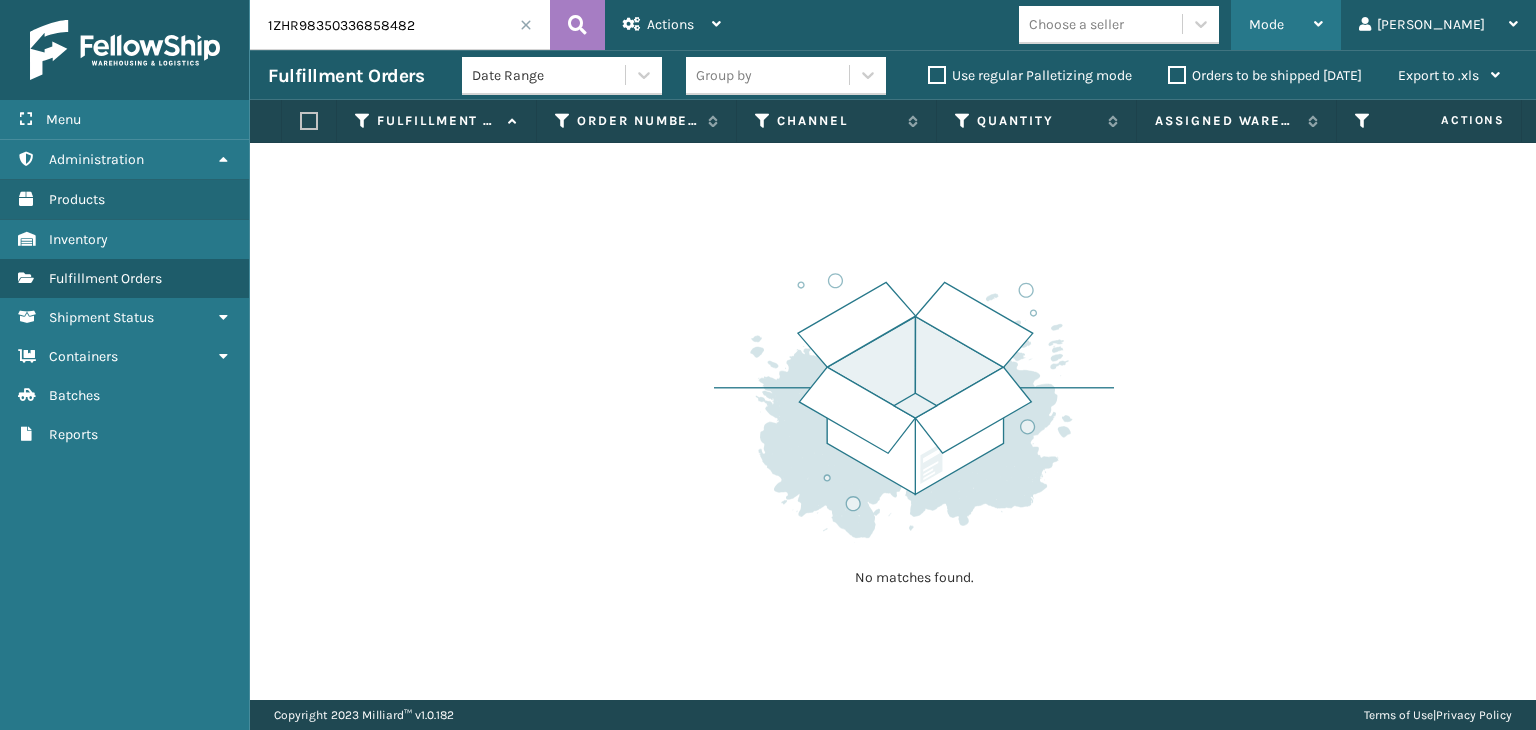 click on "Mode" at bounding box center [1286, 25] 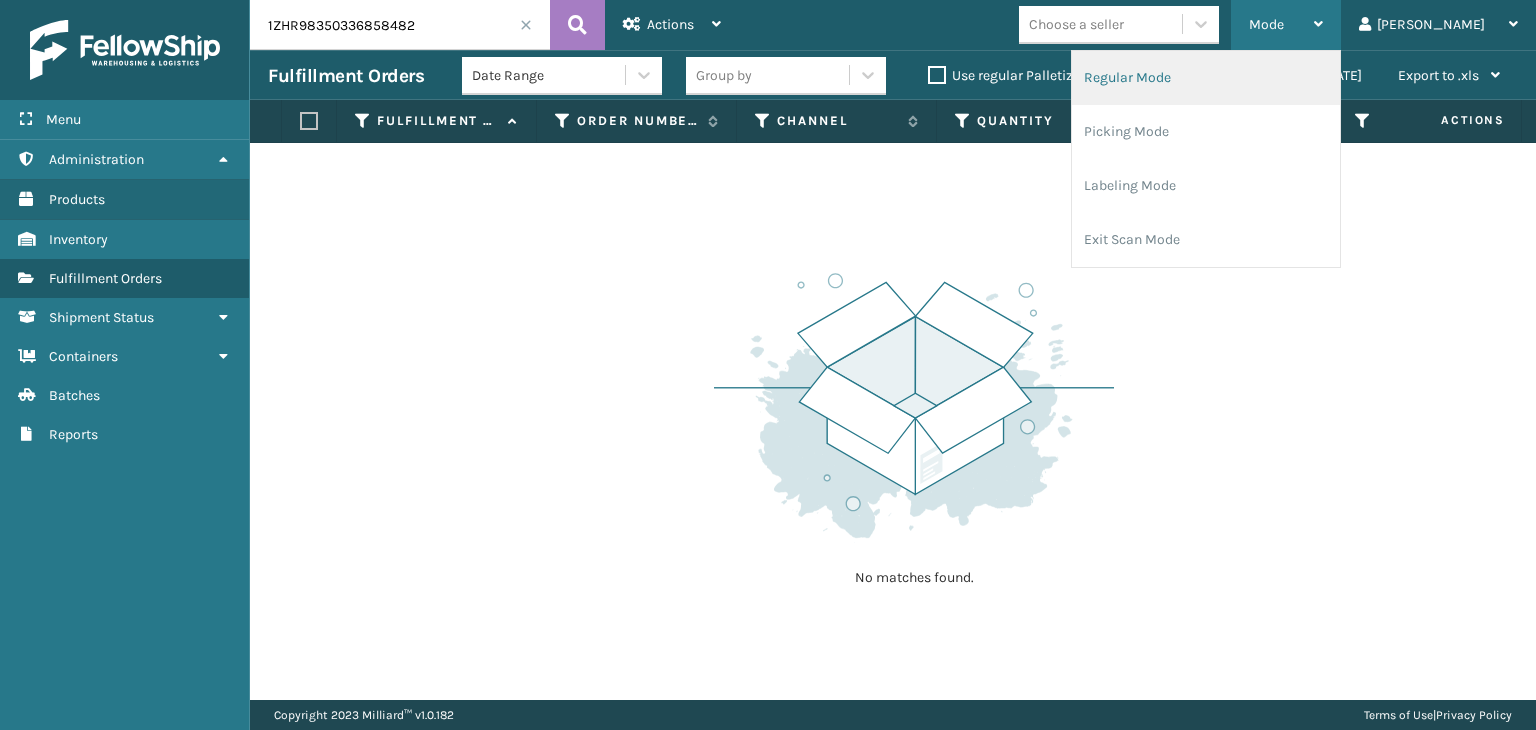click on "Regular Mode" at bounding box center (1206, 78) 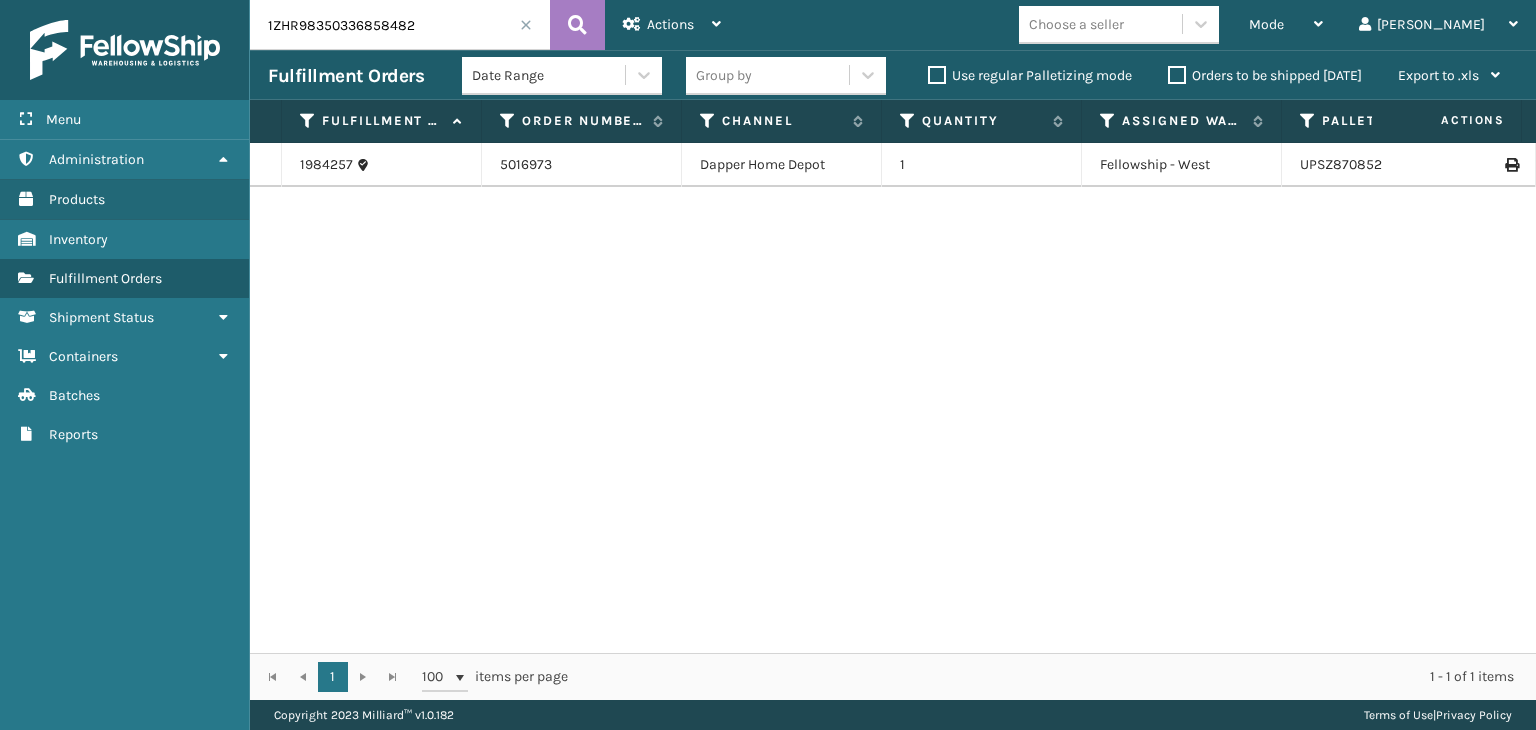 click on "Group by" at bounding box center [767, 75] 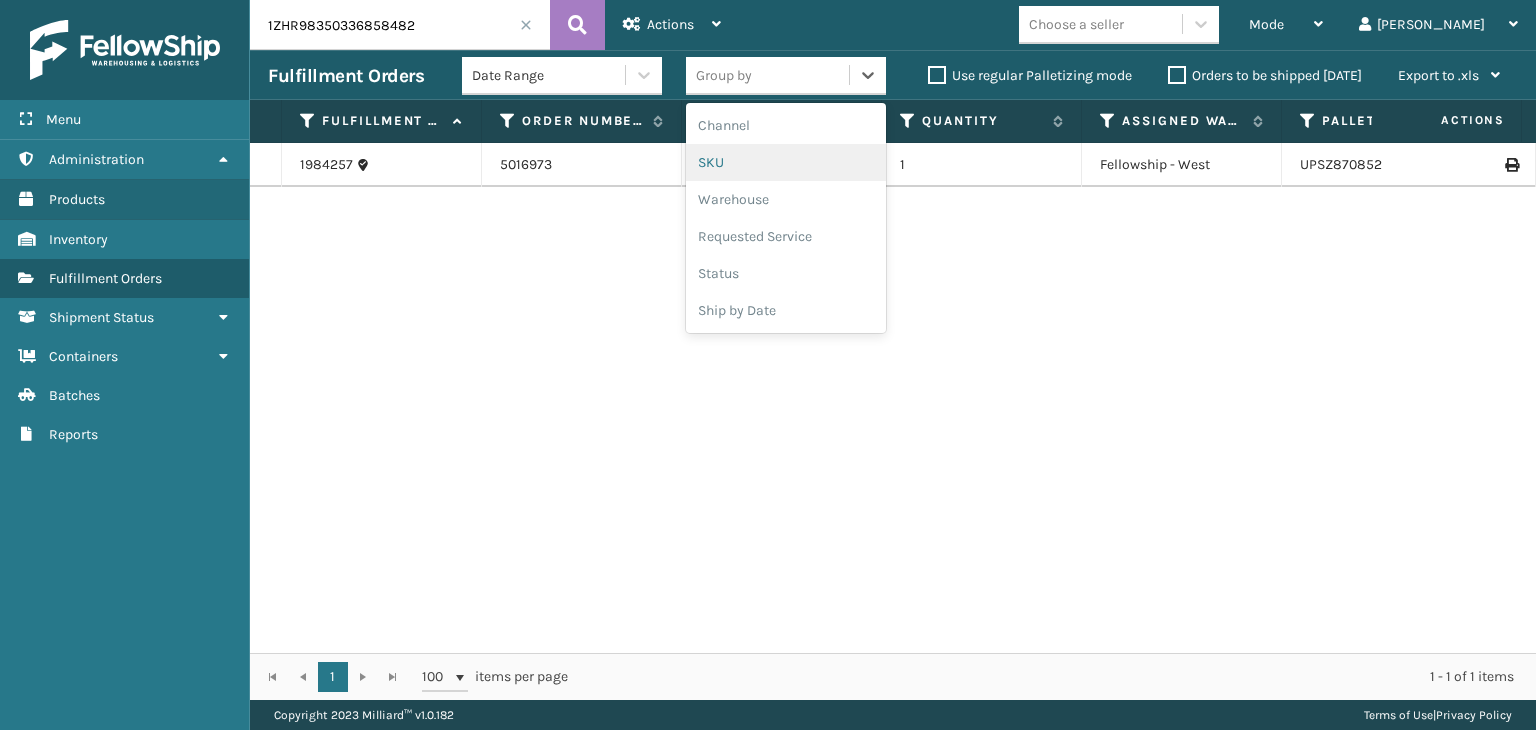 click on "SKU" at bounding box center [786, 162] 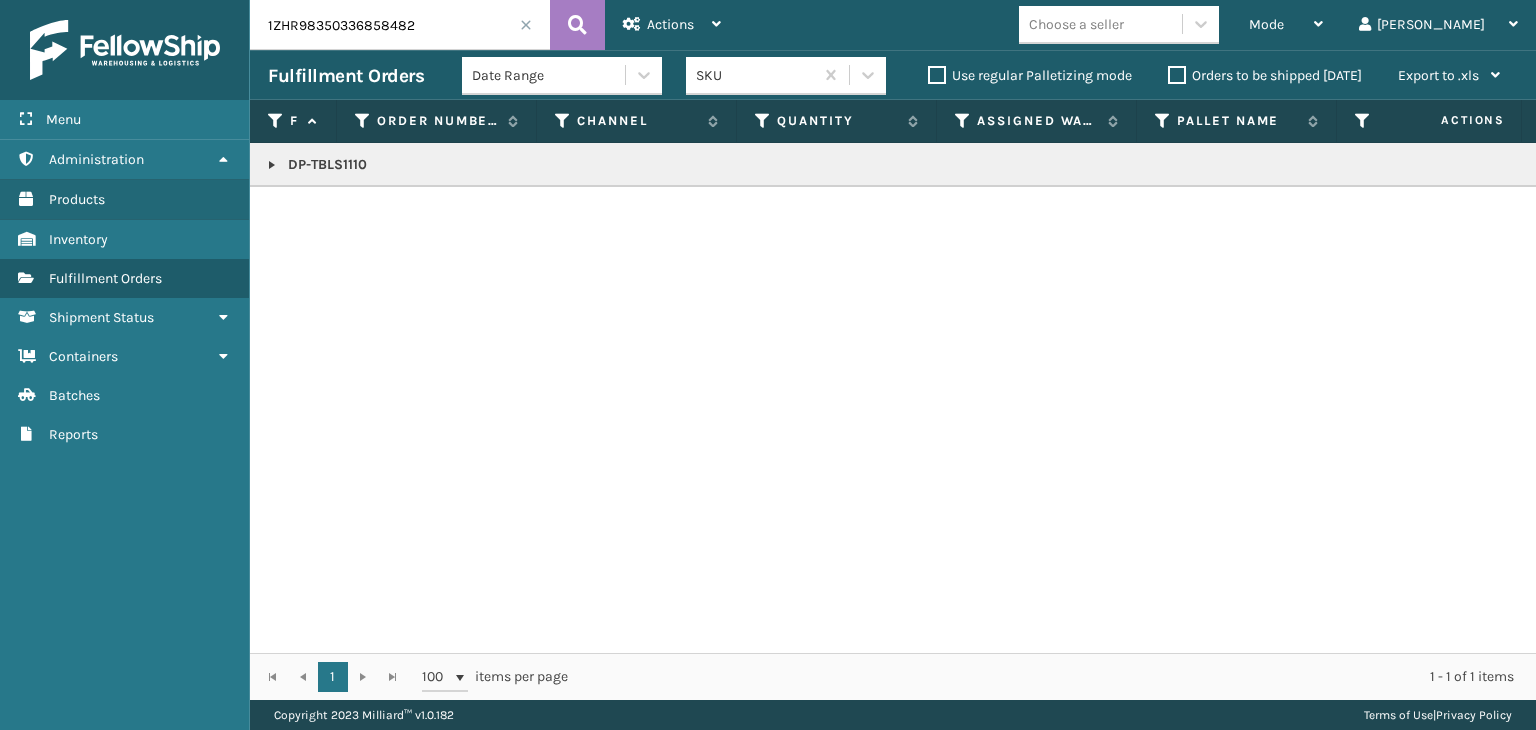 drag, startPoint x: 446, startPoint y: 27, endPoint x: 0, endPoint y: 57, distance: 447.00784 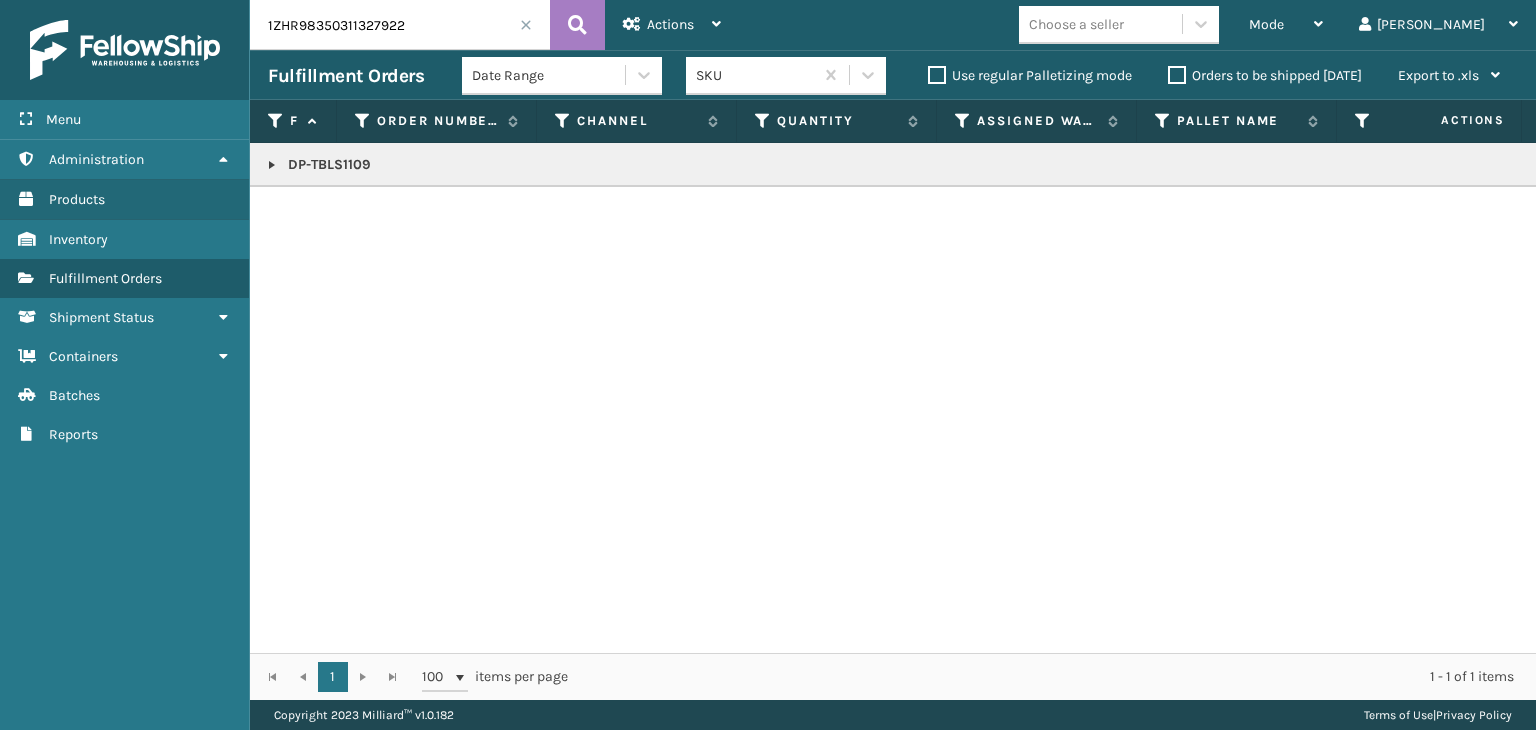drag, startPoint x: 435, startPoint y: 25, endPoint x: 0, endPoint y: -8, distance: 436.24994 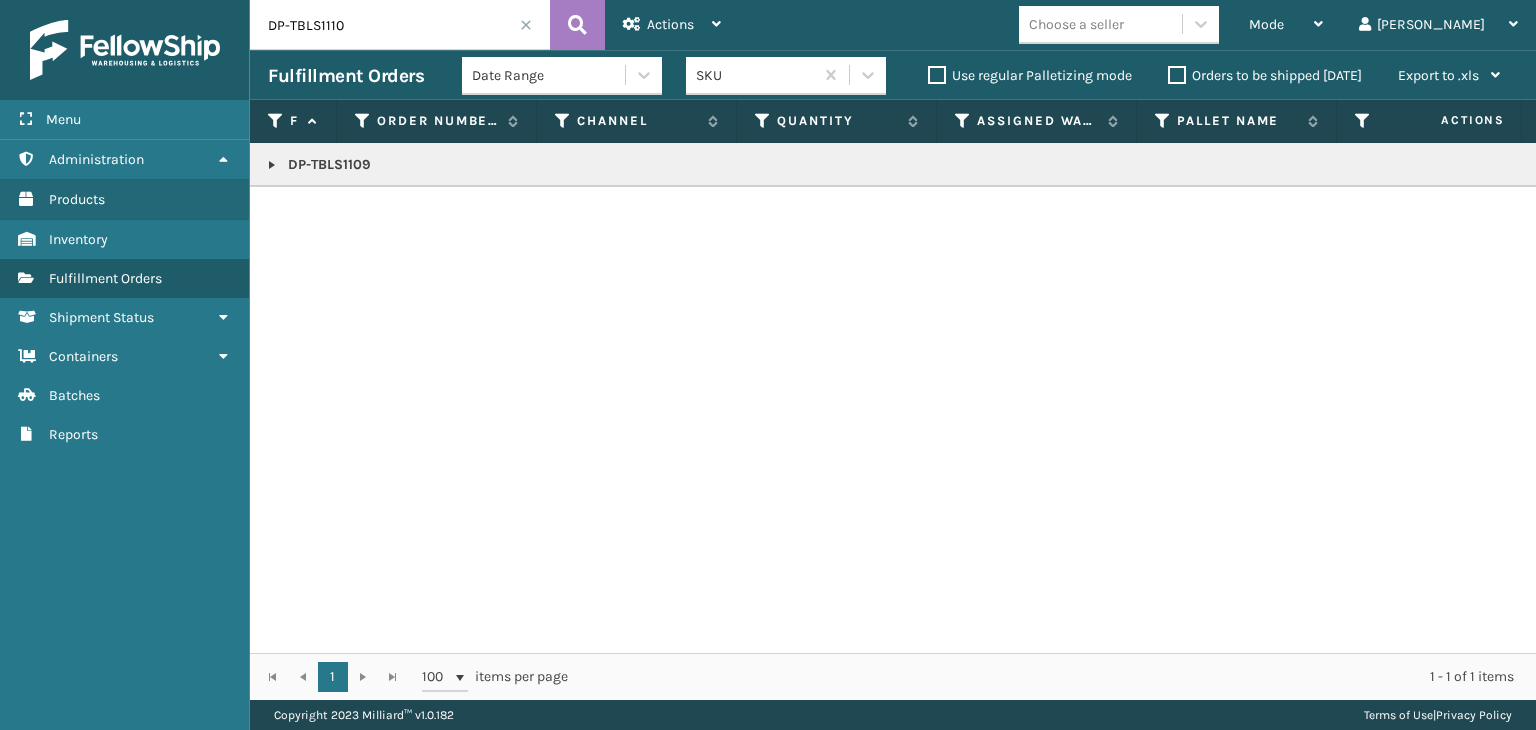 type on "DP-TBLS1110" 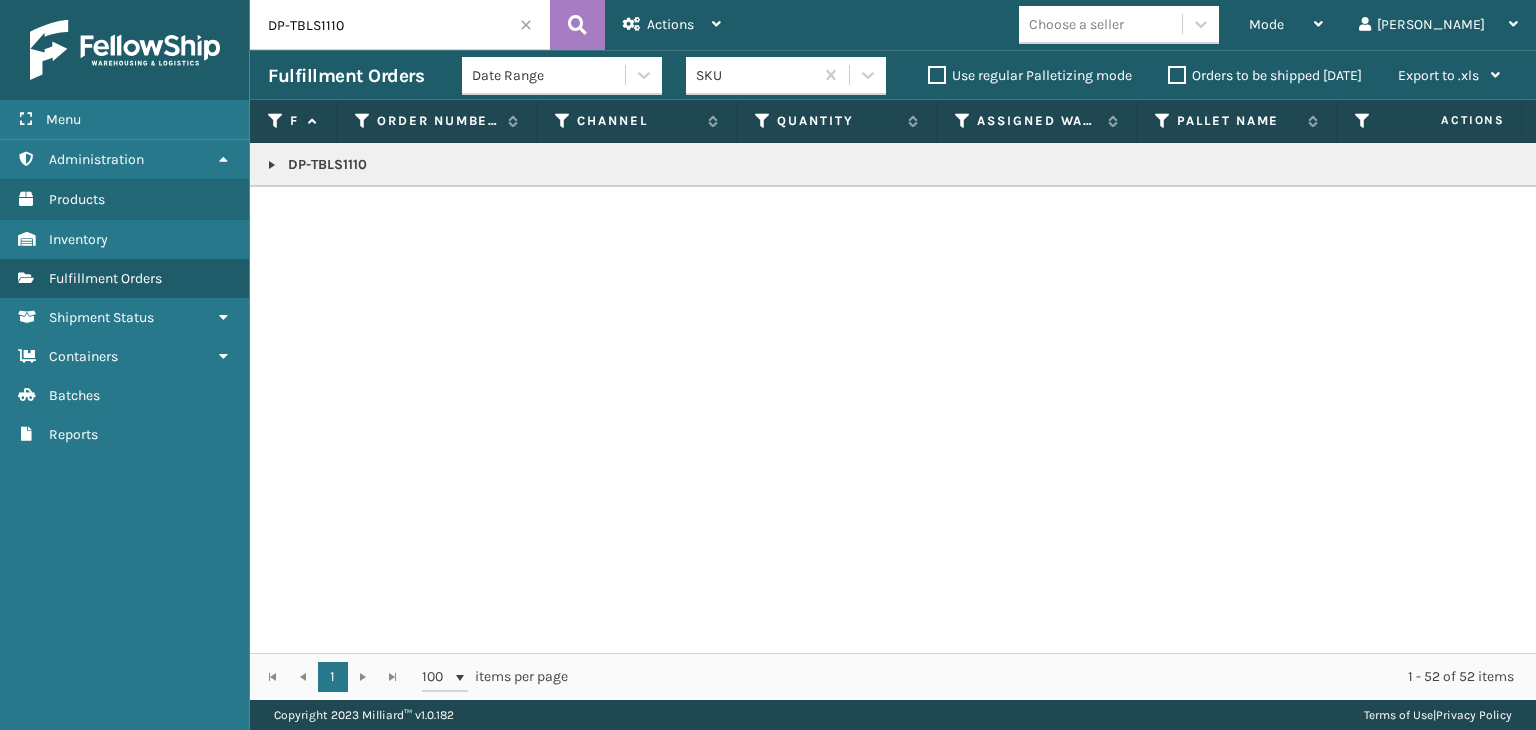 scroll, scrollTop: 0, scrollLeft: 623, axis: horizontal 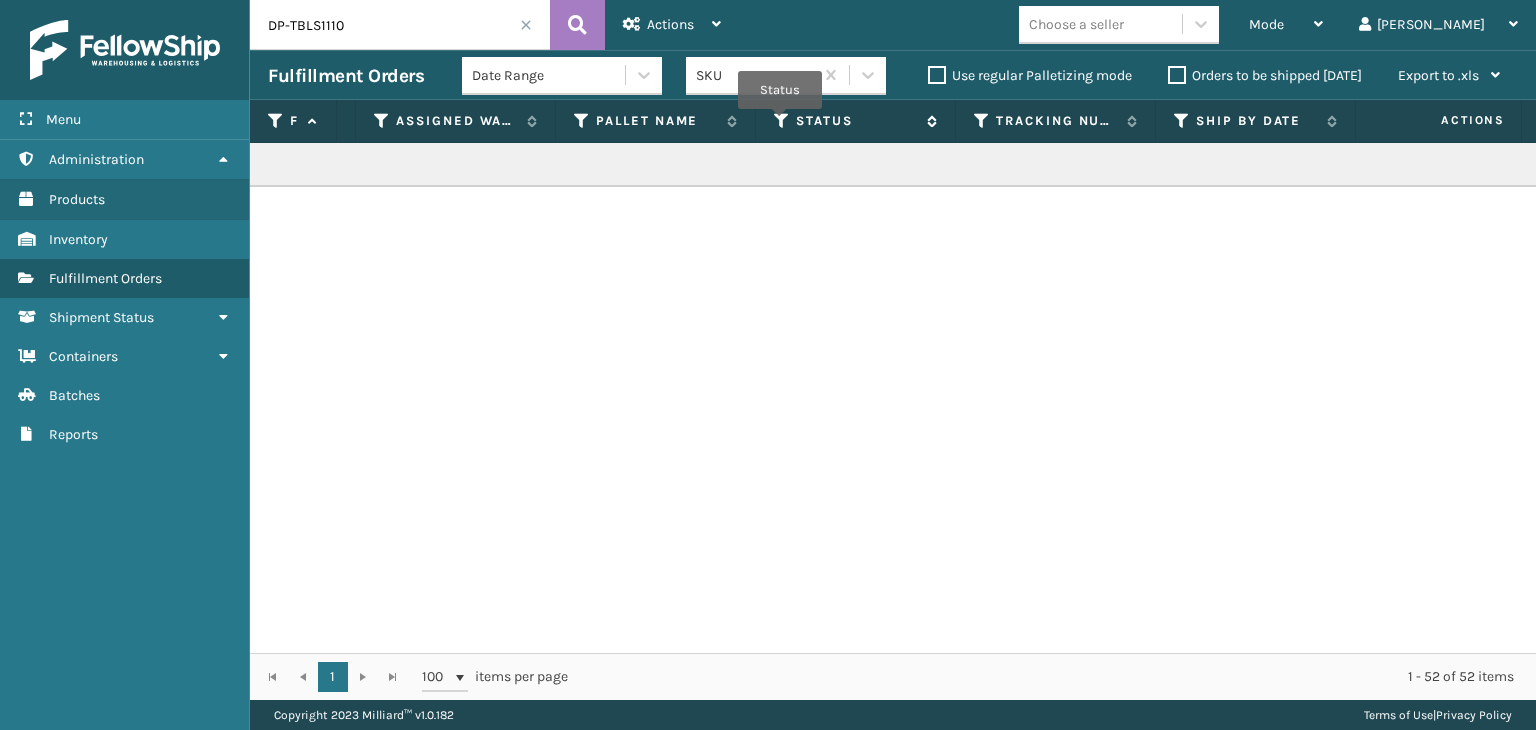 click at bounding box center [782, 121] 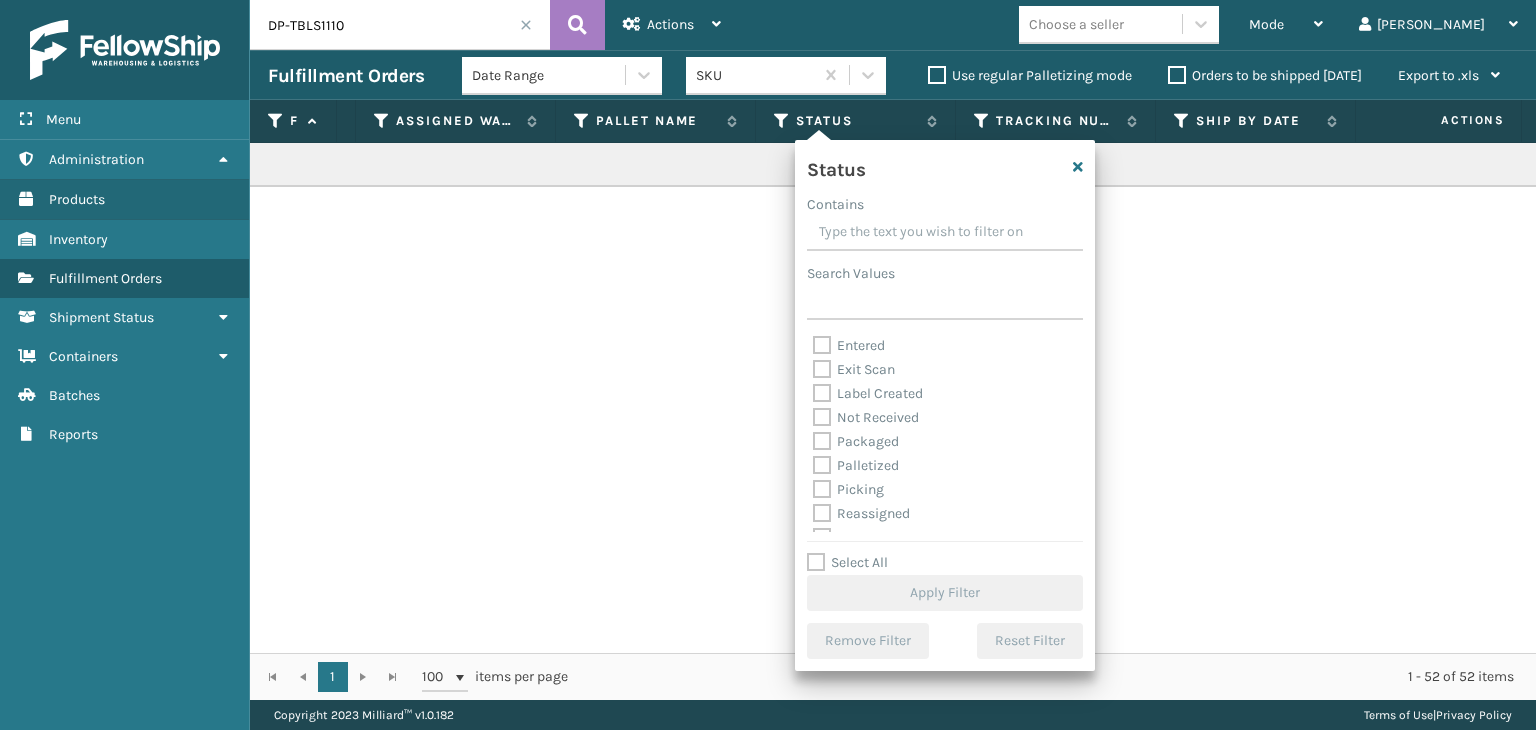 scroll, scrollTop: 12, scrollLeft: 0, axis: vertical 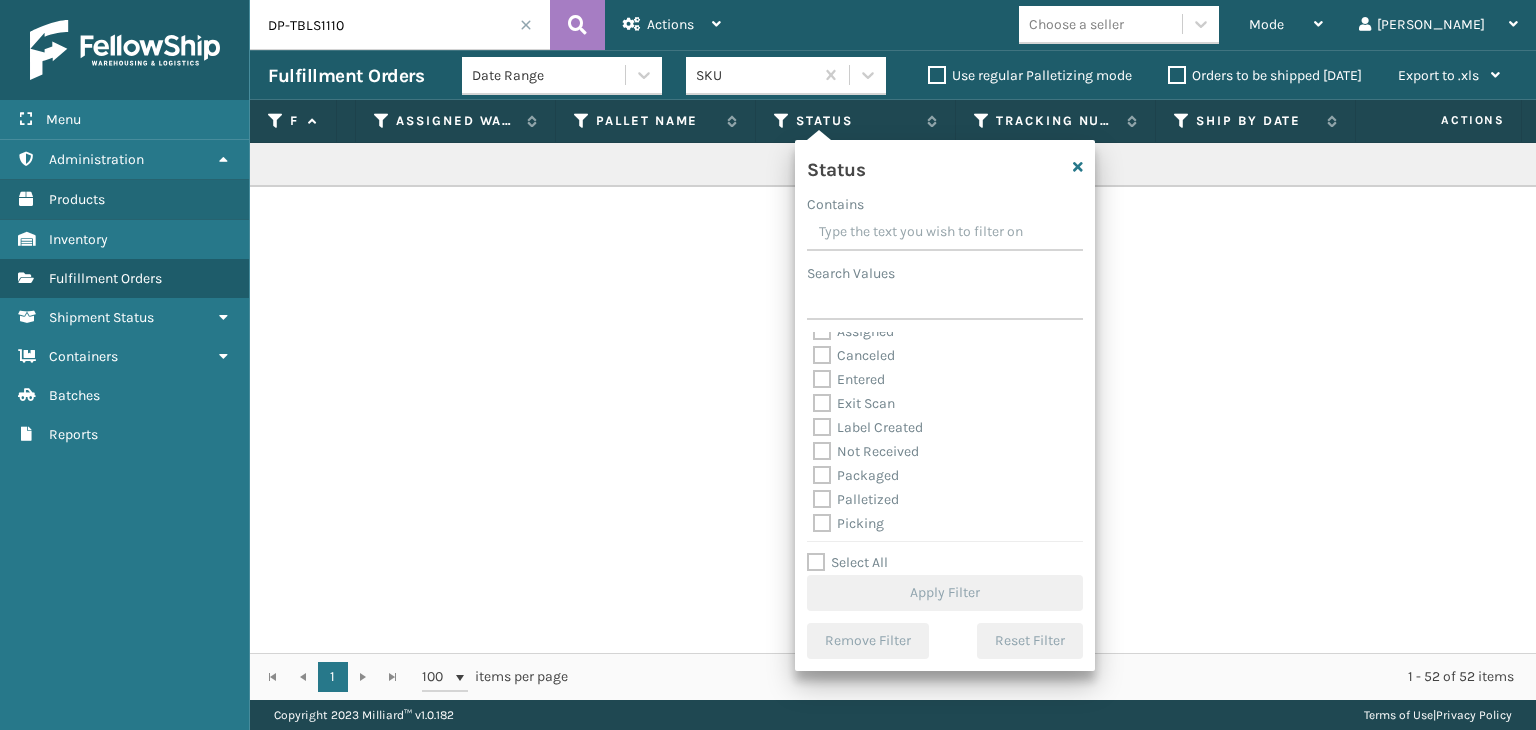 click on "Canceled" at bounding box center [854, 355] 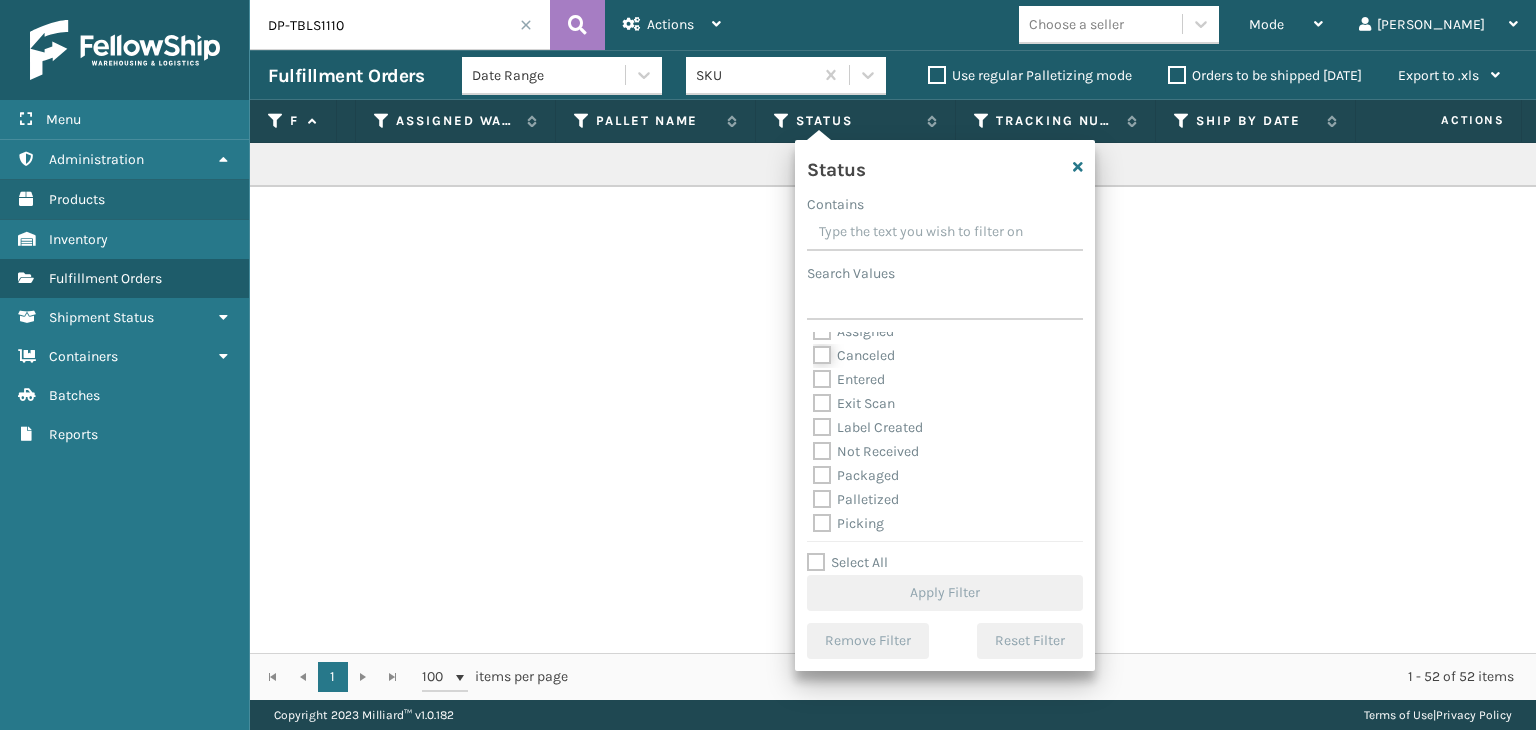 click on "Canceled" at bounding box center [813, 350] 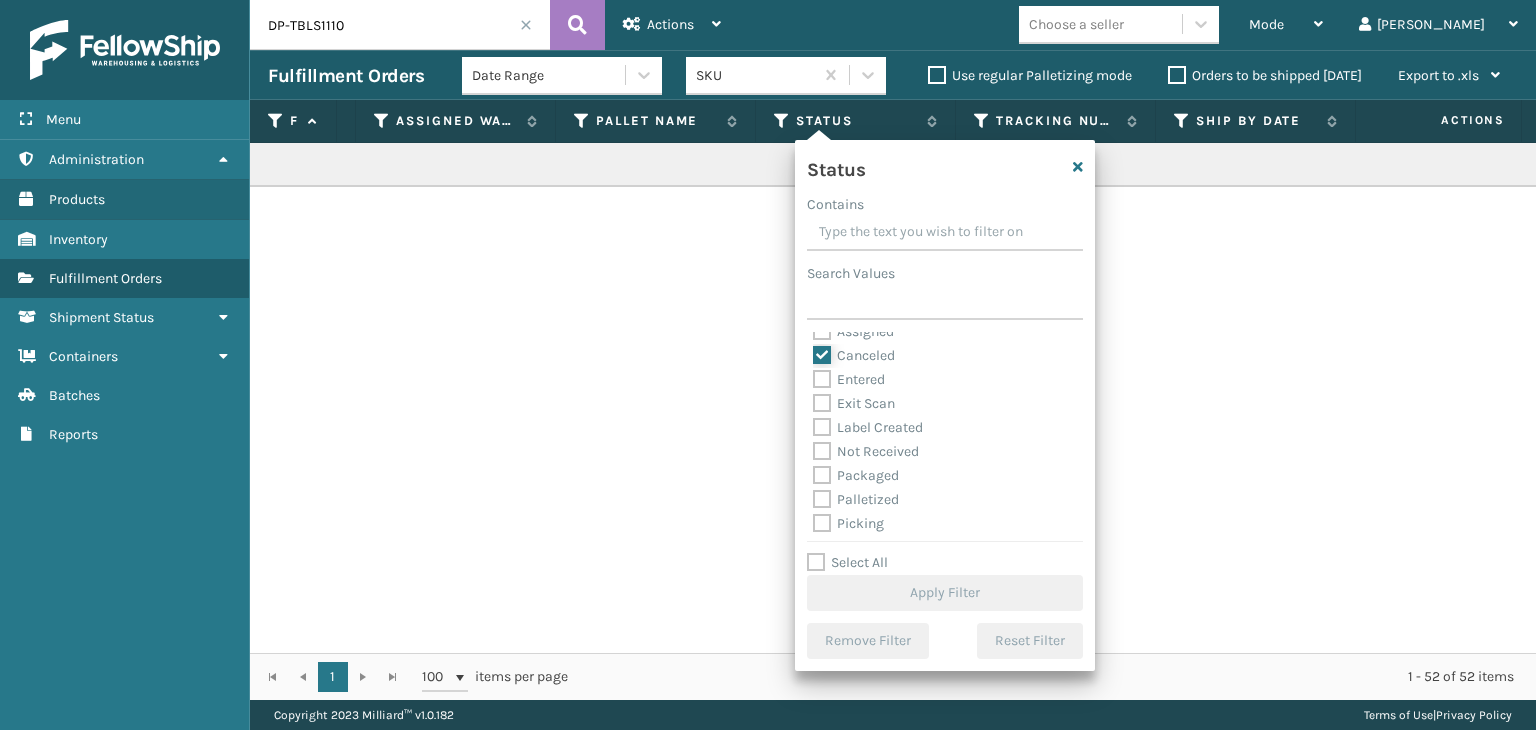 checkbox on "true" 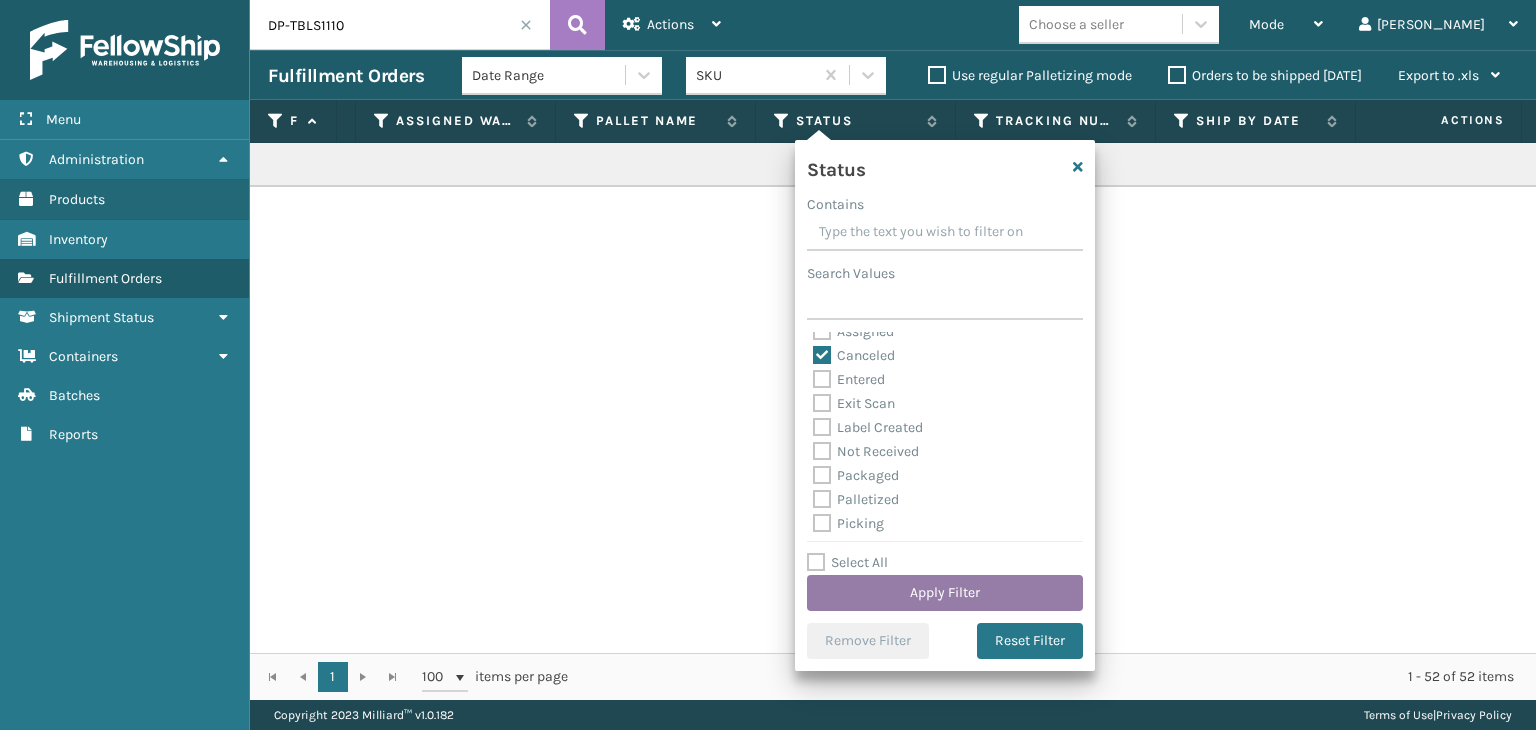 click on "Apply Filter" at bounding box center [945, 593] 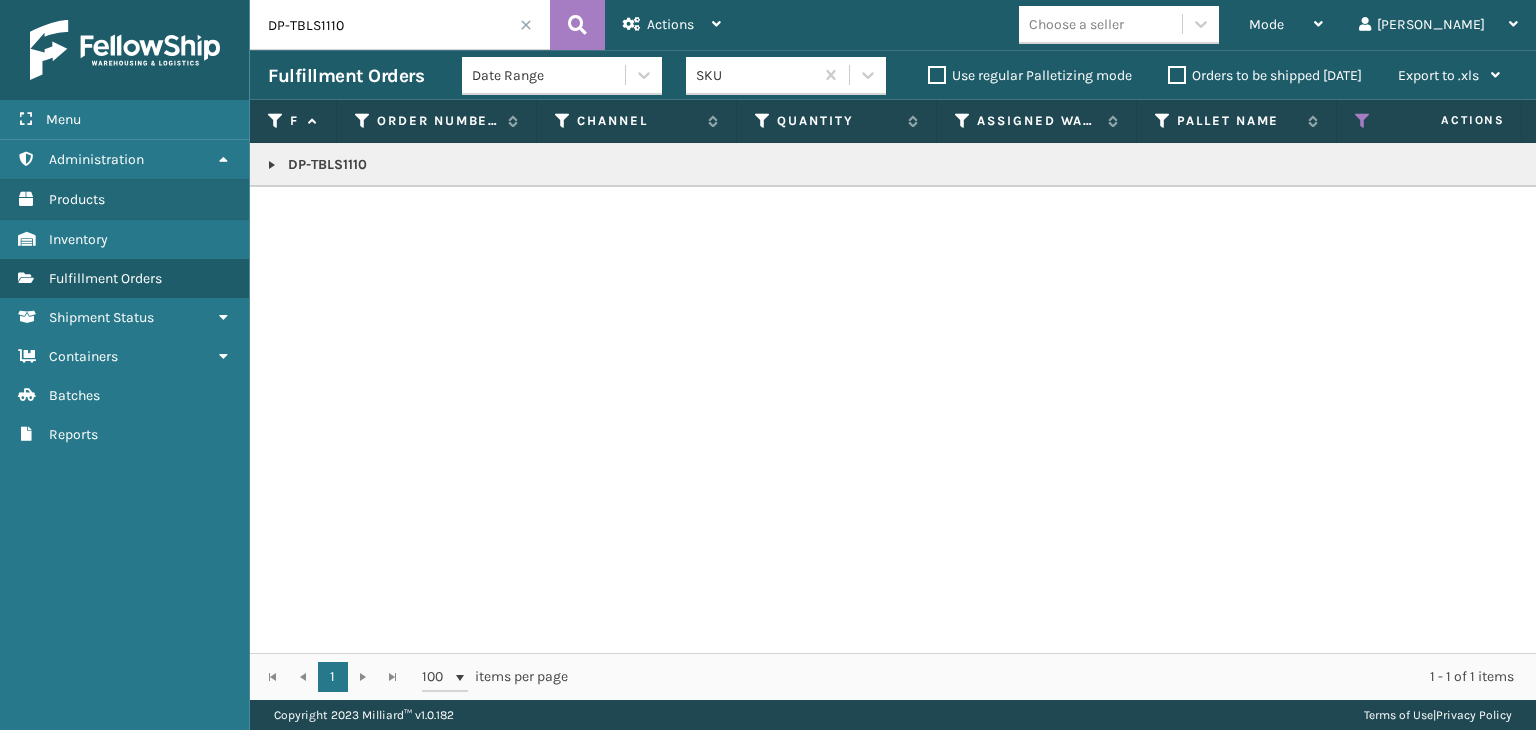 click at bounding box center (272, 165) 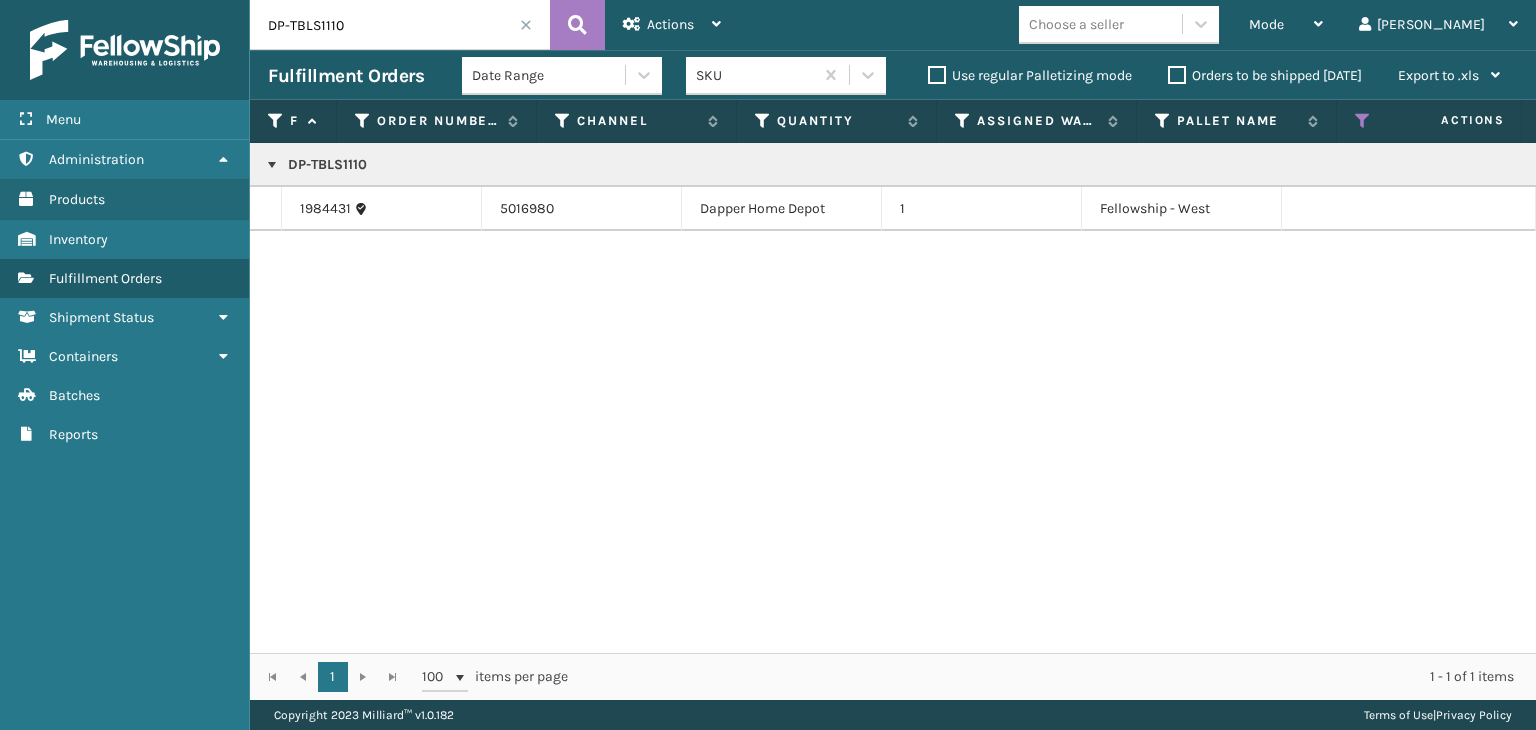 scroll, scrollTop: 0, scrollLeft: 998, axis: horizontal 